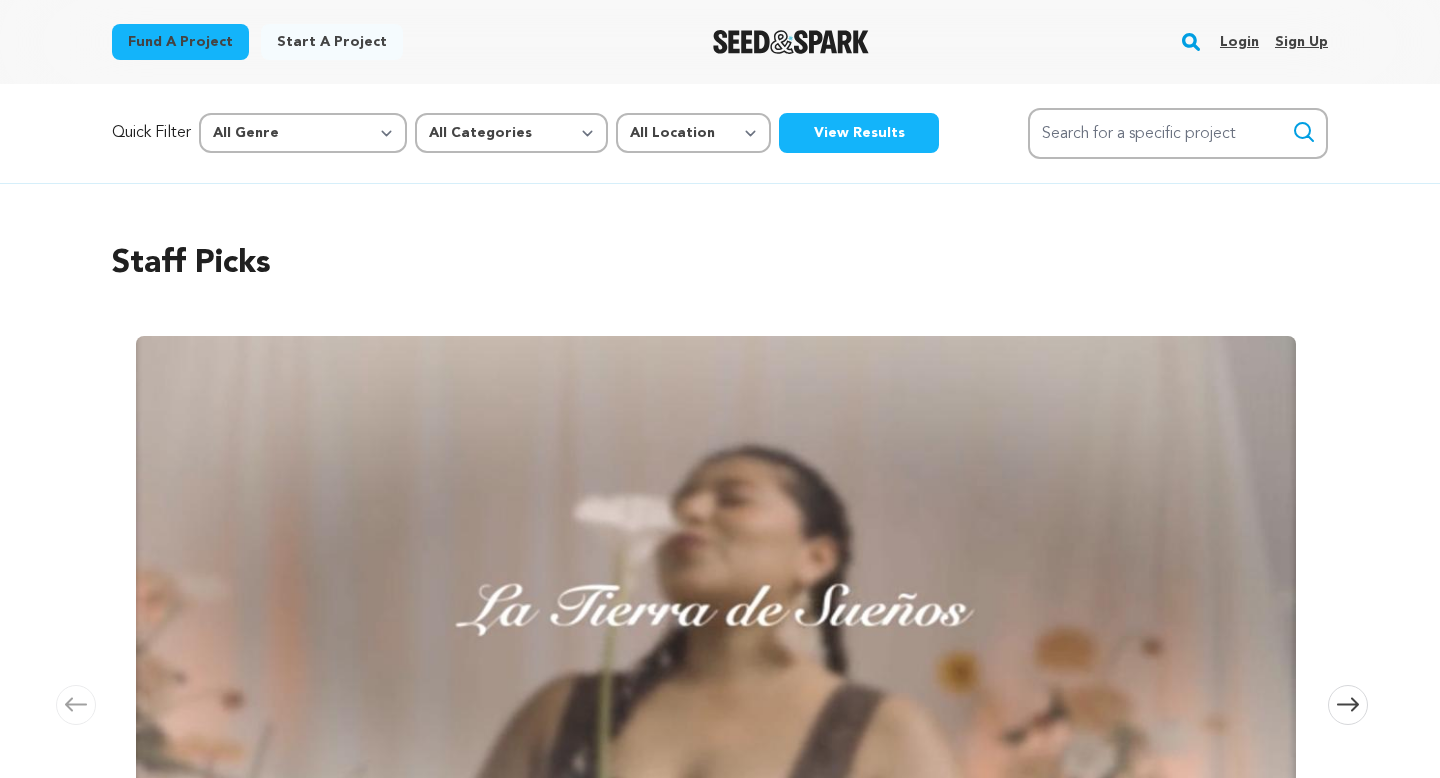 scroll, scrollTop: 0, scrollLeft: 0, axis: both 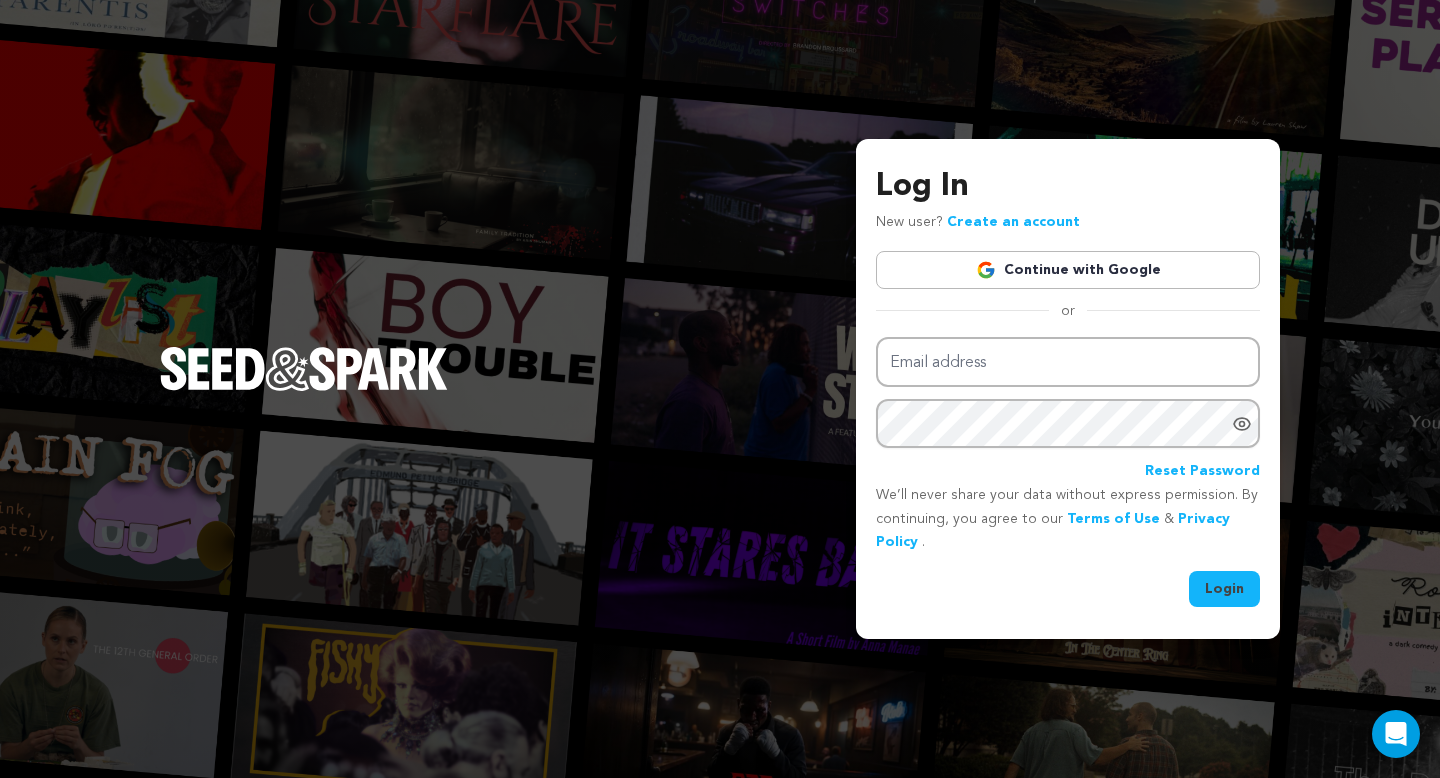 click at bounding box center [986, 270] 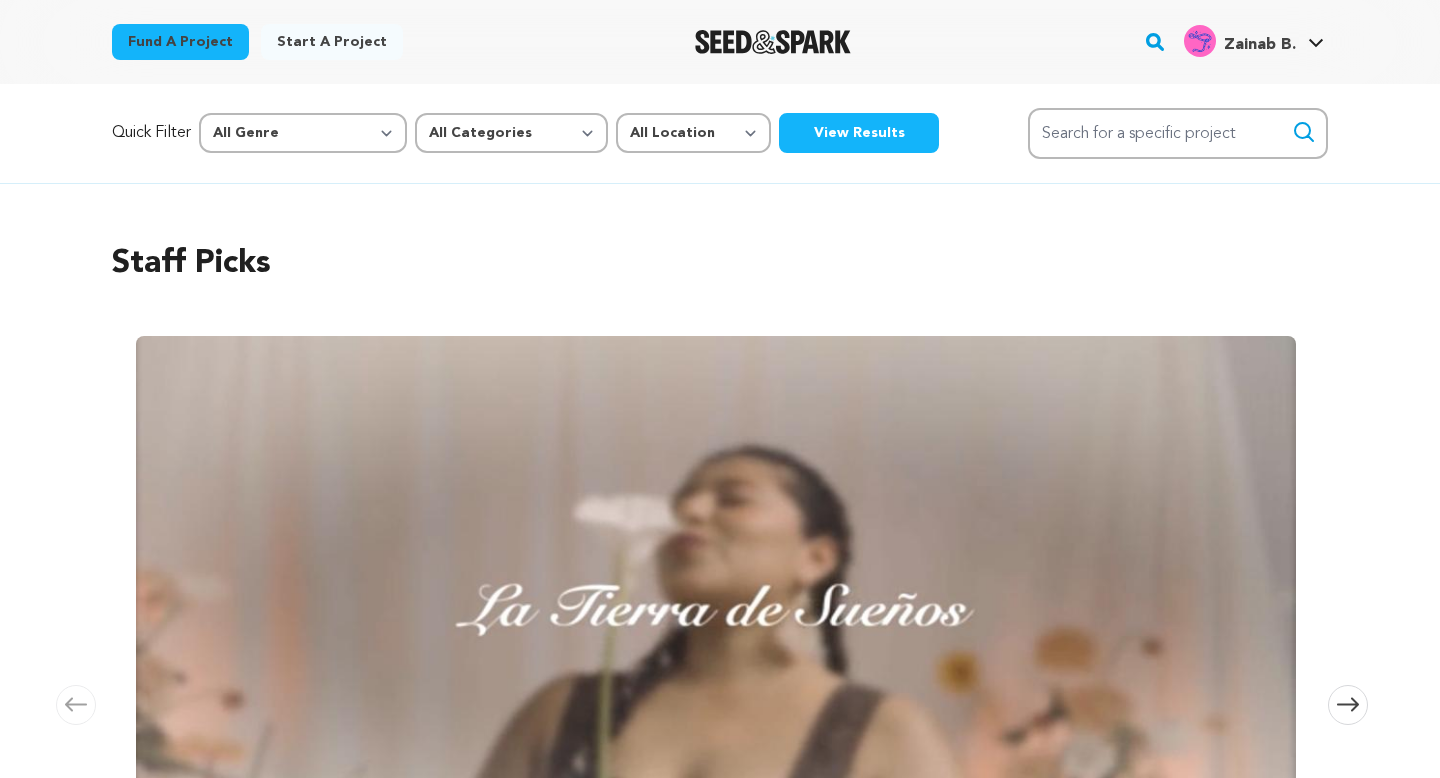 scroll, scrollTop: 0, scrollLeft: 0, axis: both 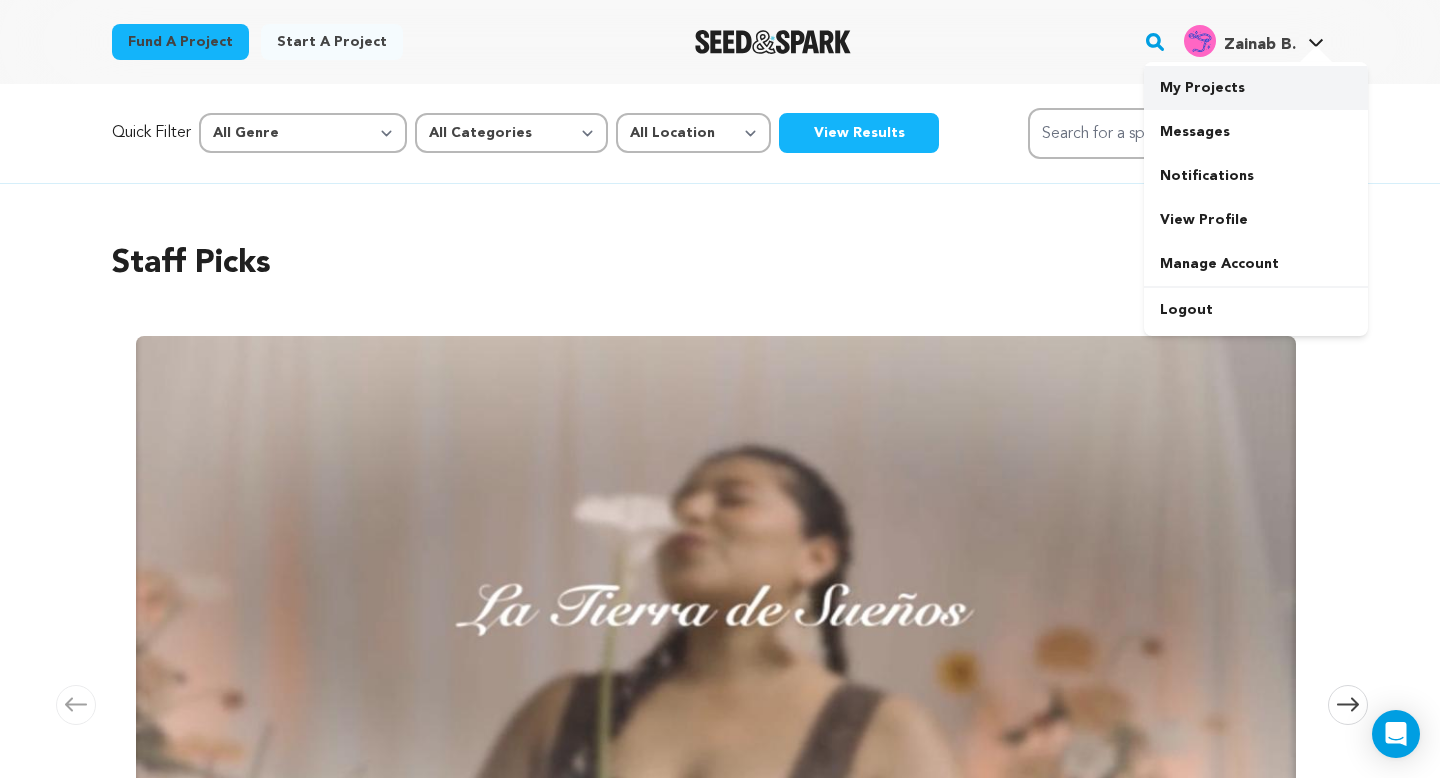 click on "My Projects" at bounding box center (1256, 88) 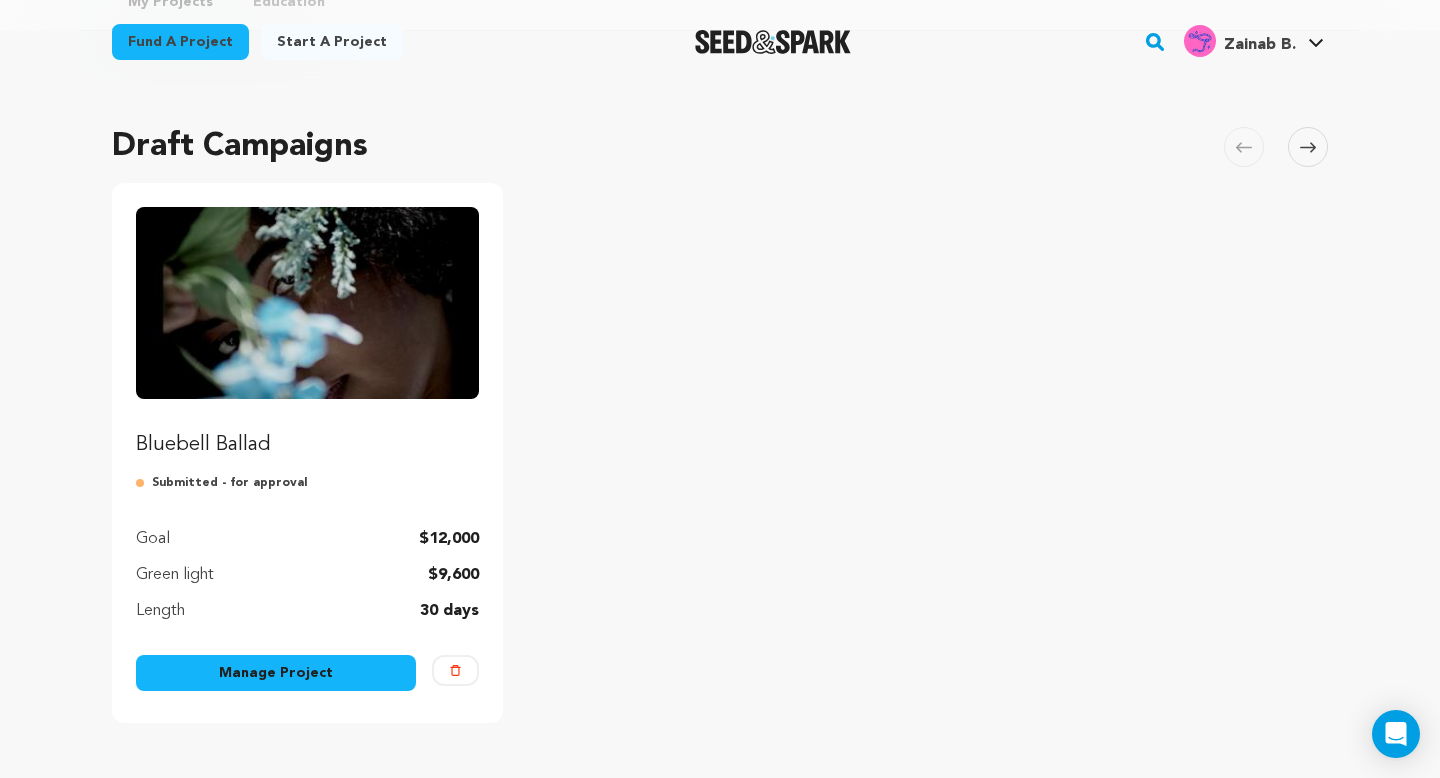 scroll, scrollTop: 112, scrollLeft: 0, axis: vertical 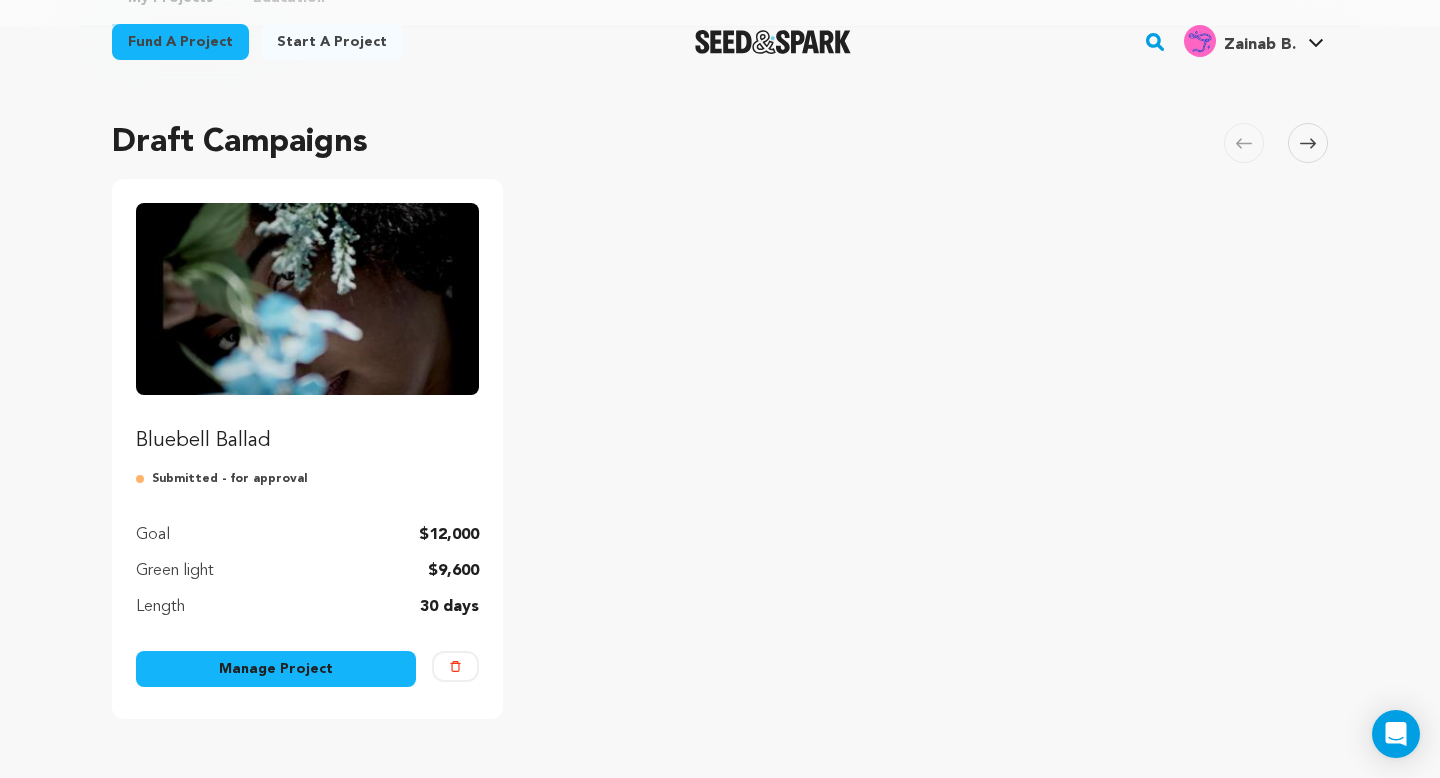 click on "Manage Project" at bounding box center (276, 669) 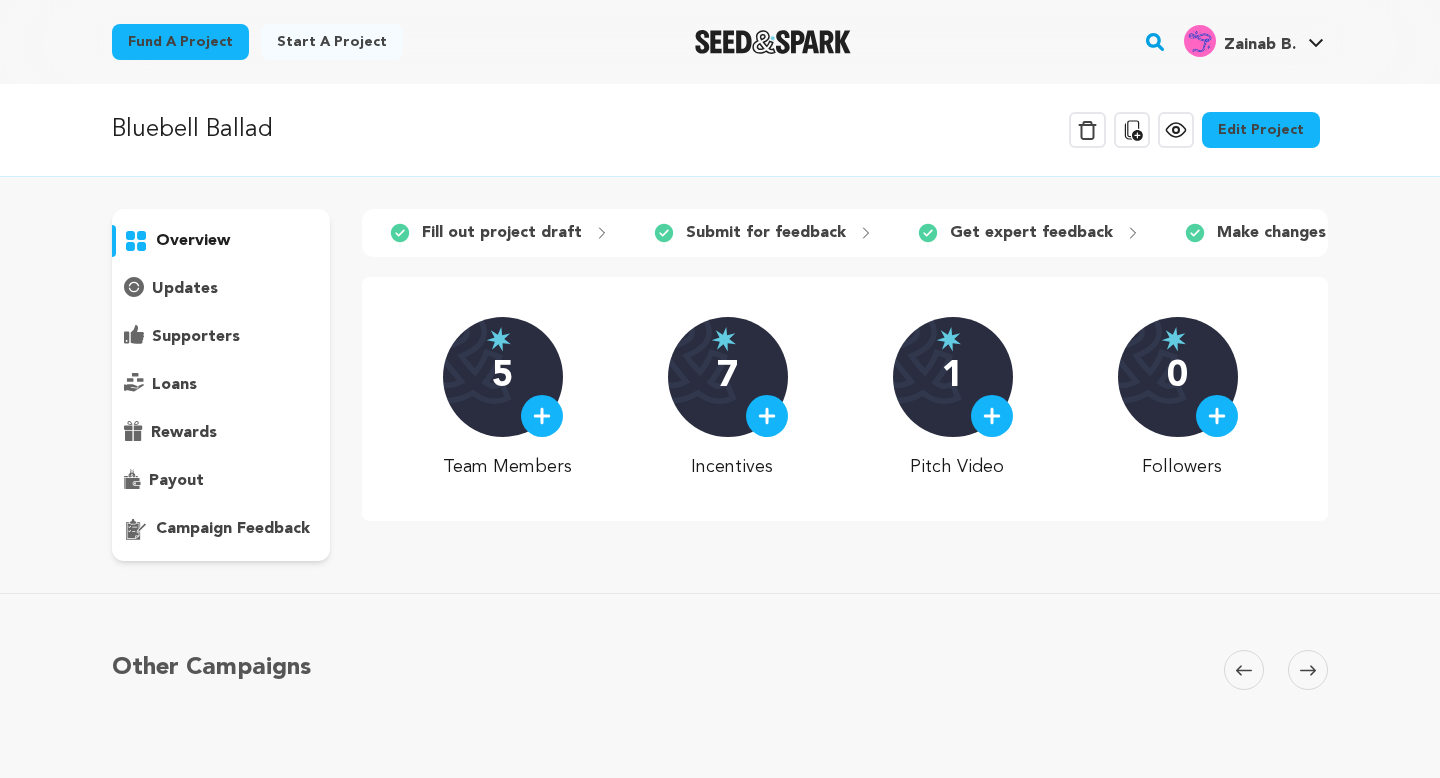 scroll, scrollTop: 0, scrollLeft: 0, axis: both 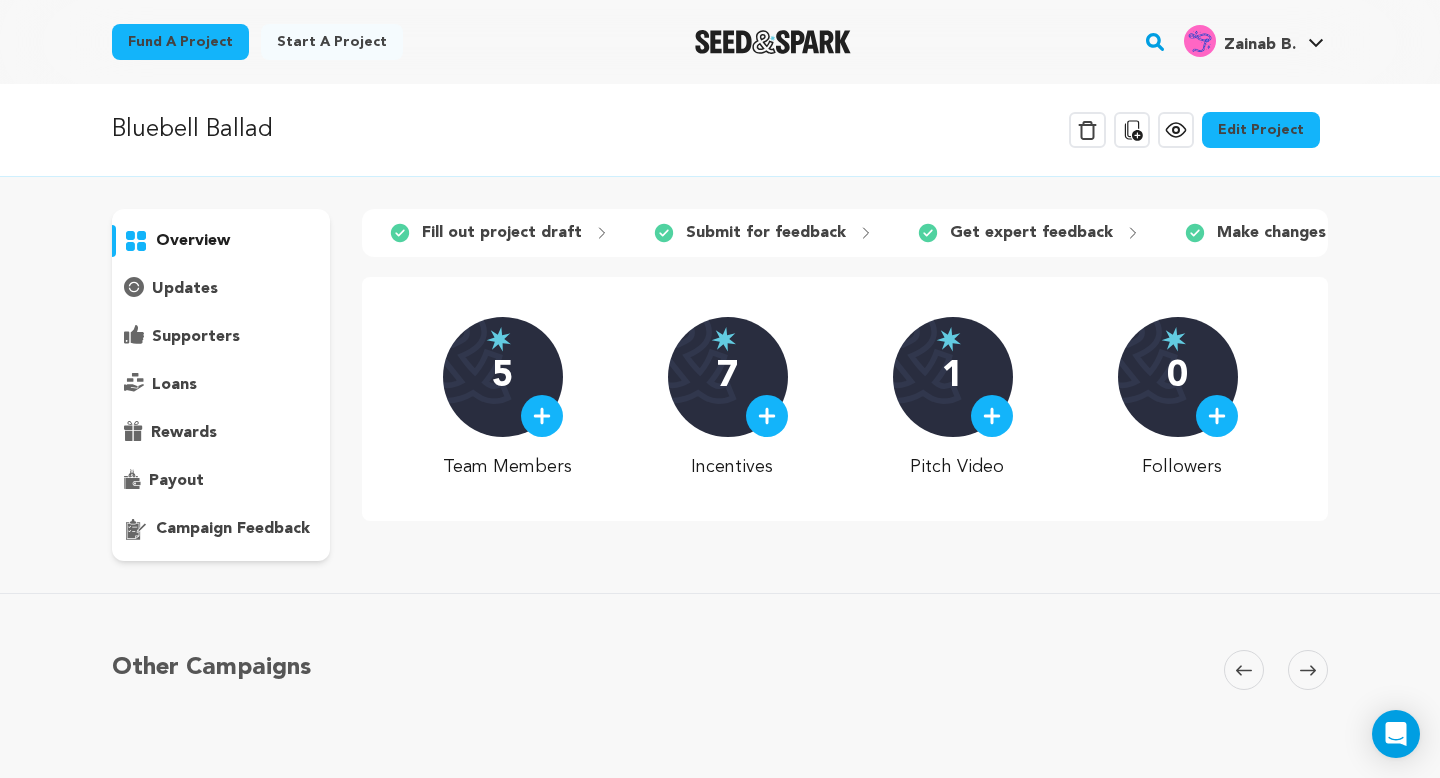 click on "campaign feedback" at bounding box center (233, 529) 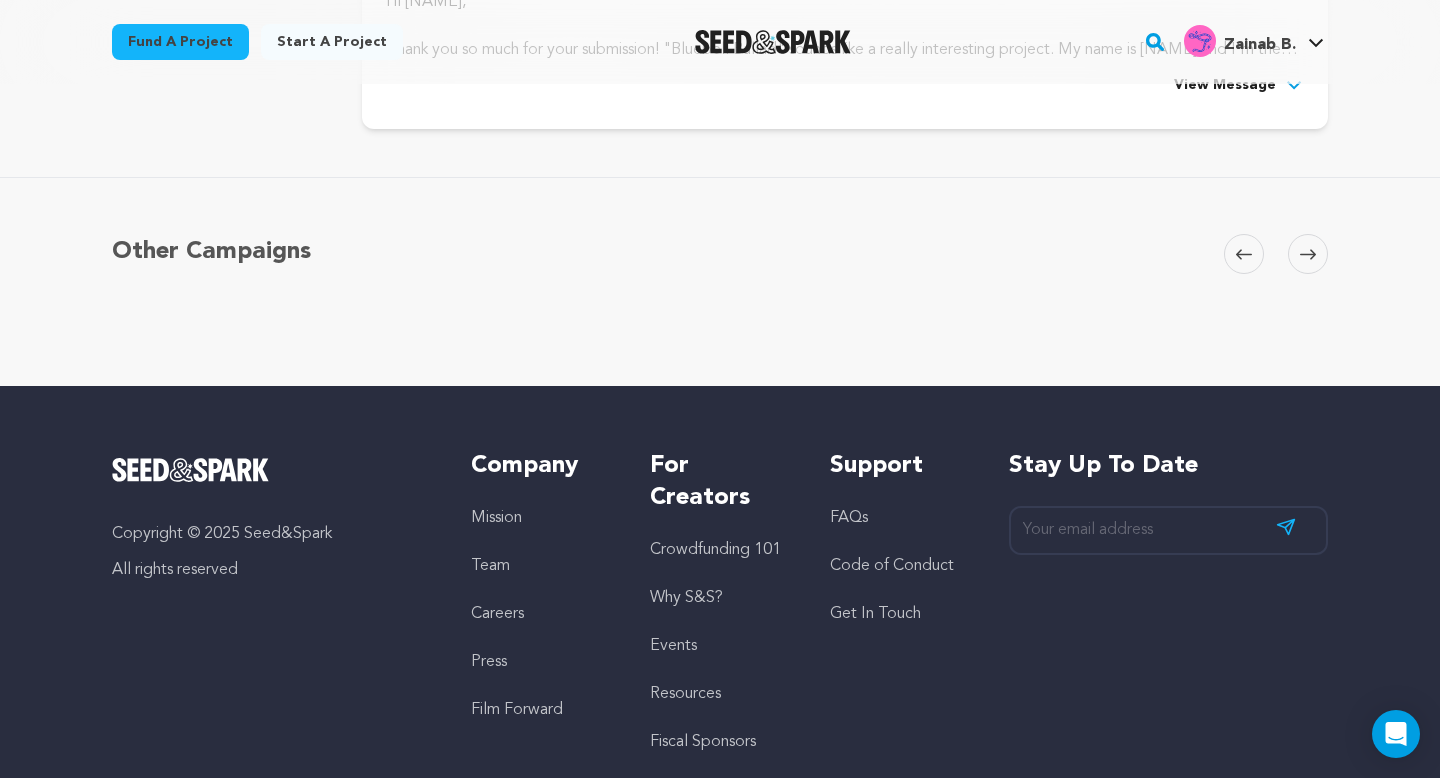 scroll, scrollTop: 0, scrollLeft: 0, axis: both 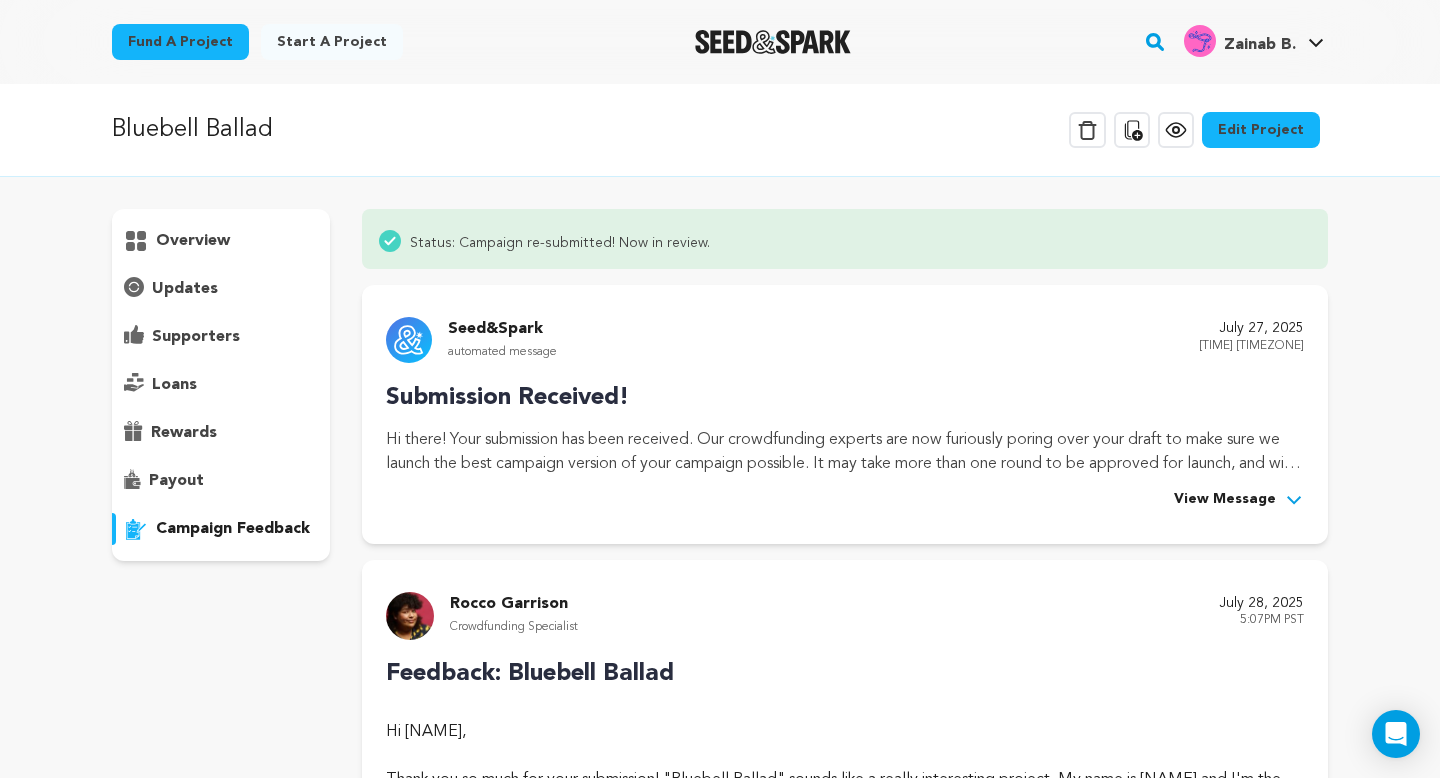click on "Edit Project" at bounding box center [1261, 130] 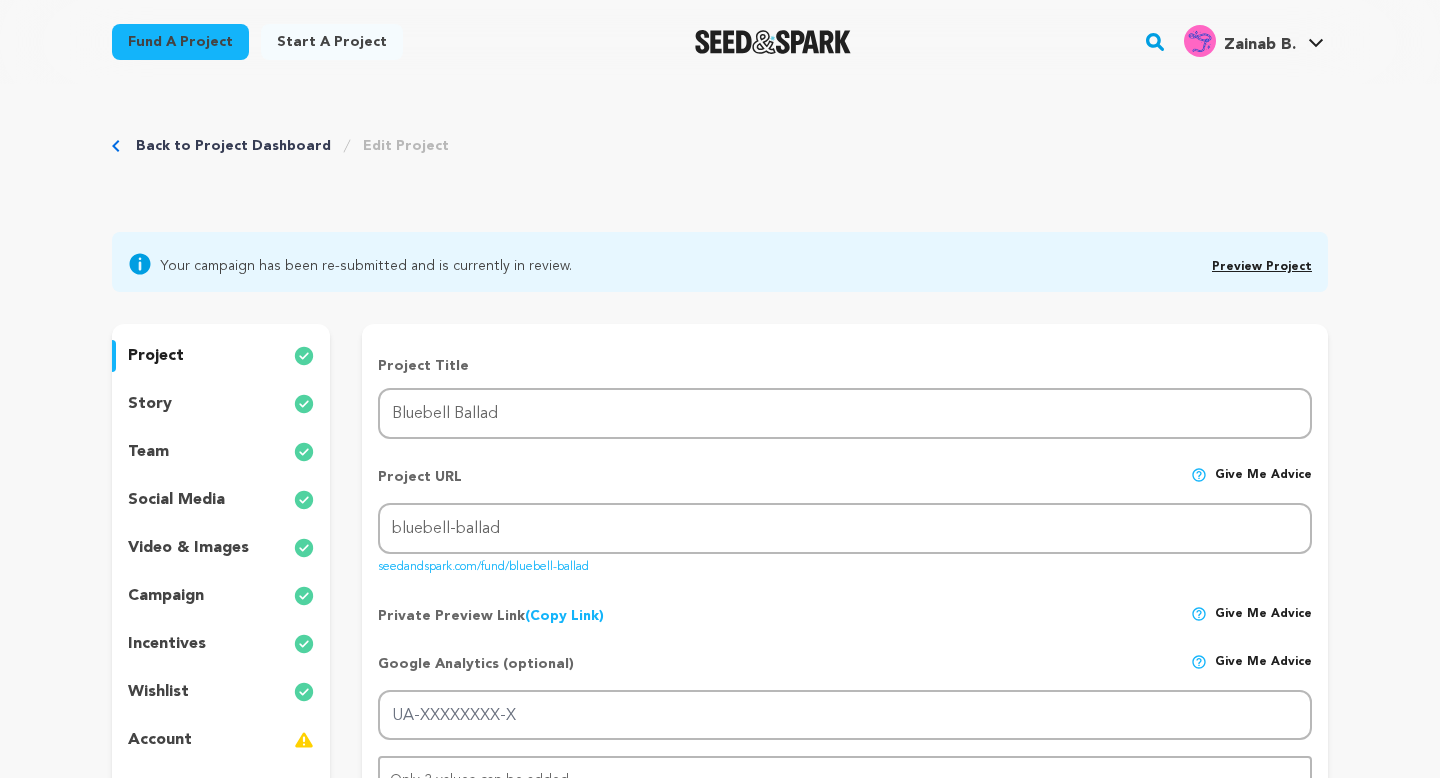 scroll, scrollTop: 0, scrollLeft: 0, axis: both 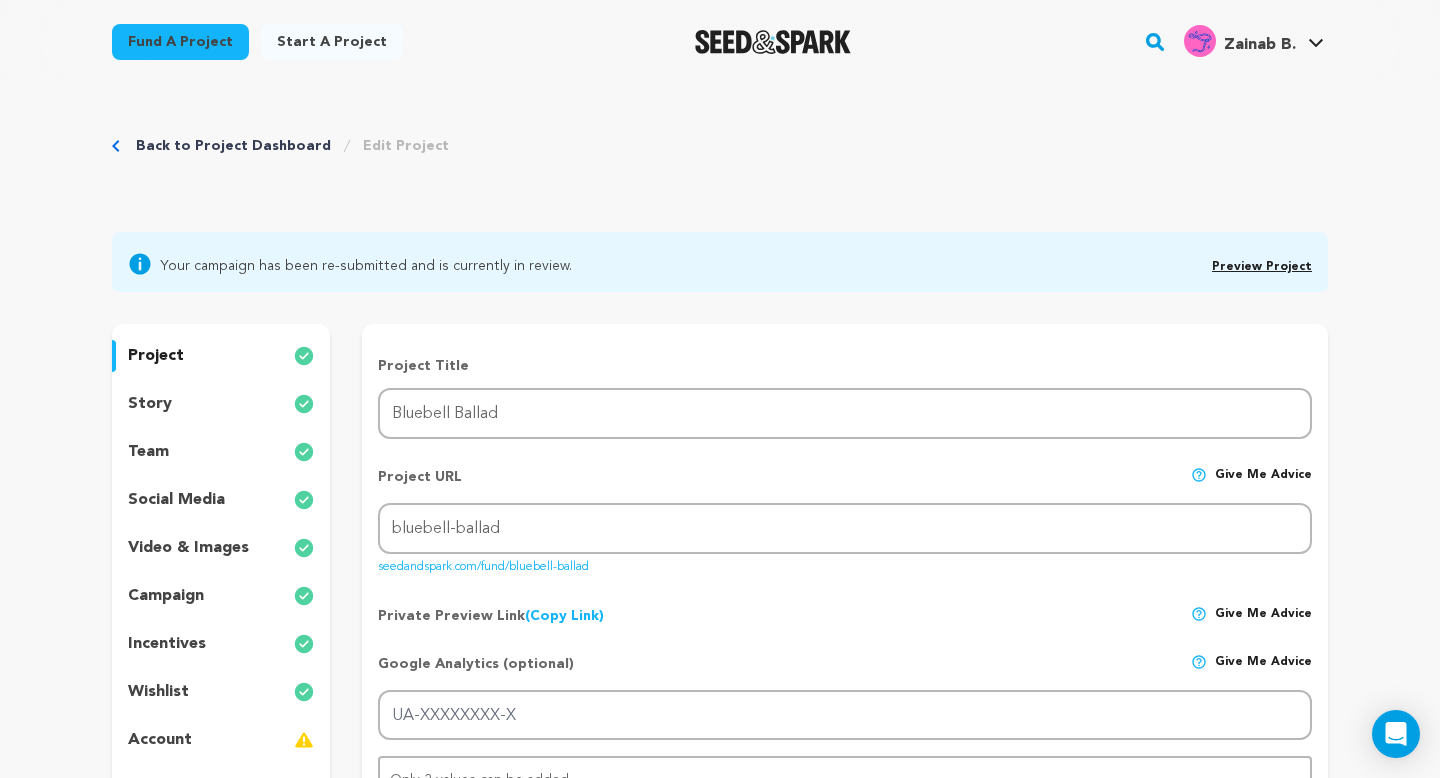 click on "team" at bounding box center (148, 452) 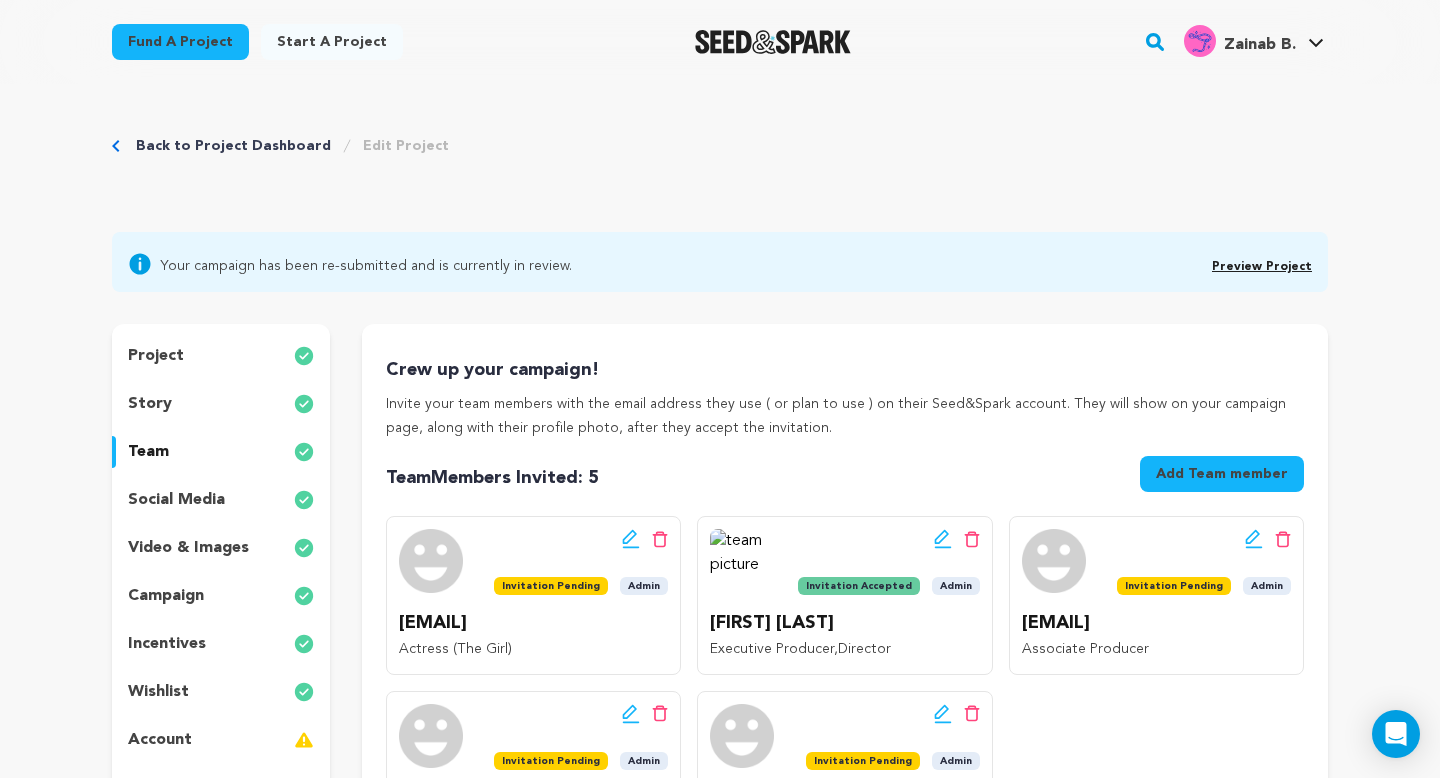 click on "Add Team member" at bounding box center [1222, 474] 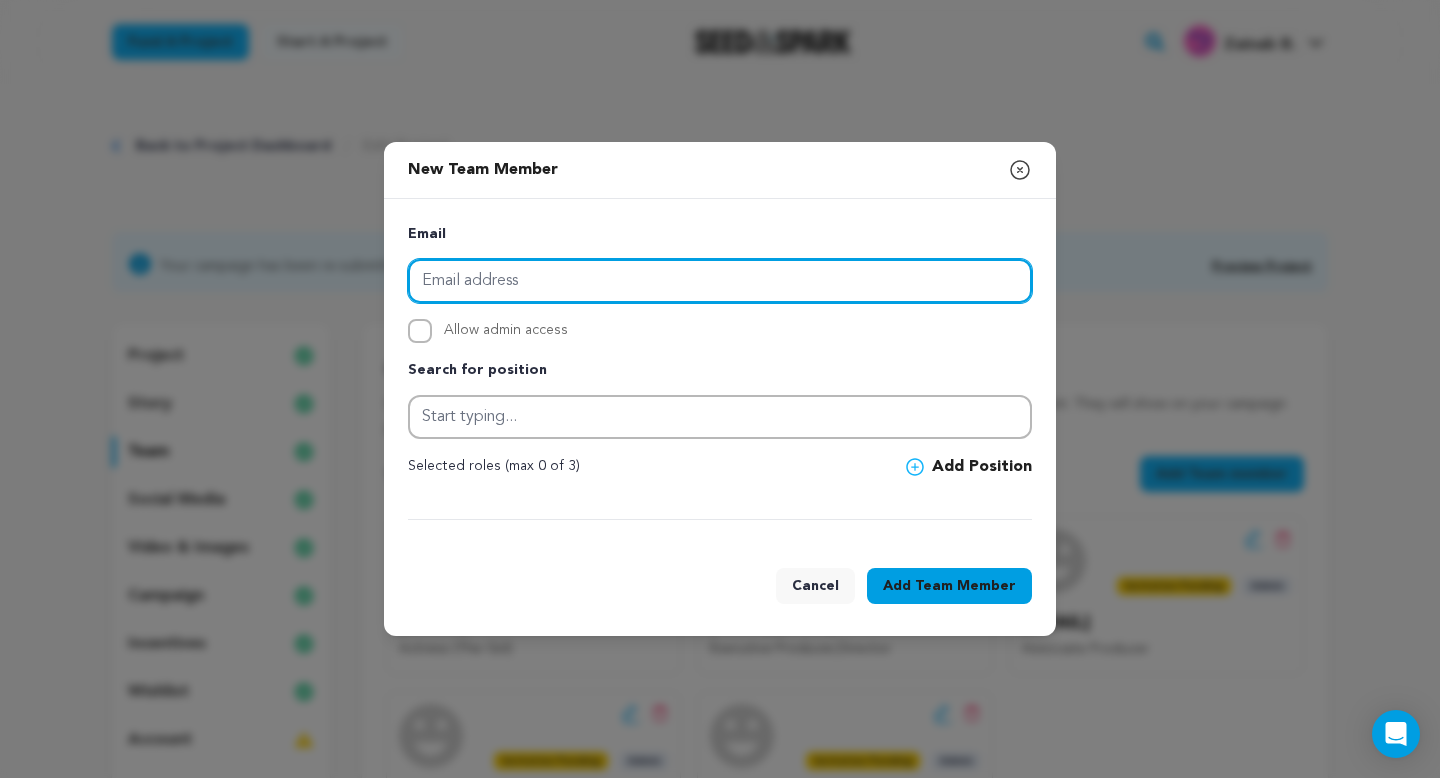 click at bounding box center (720, 281) 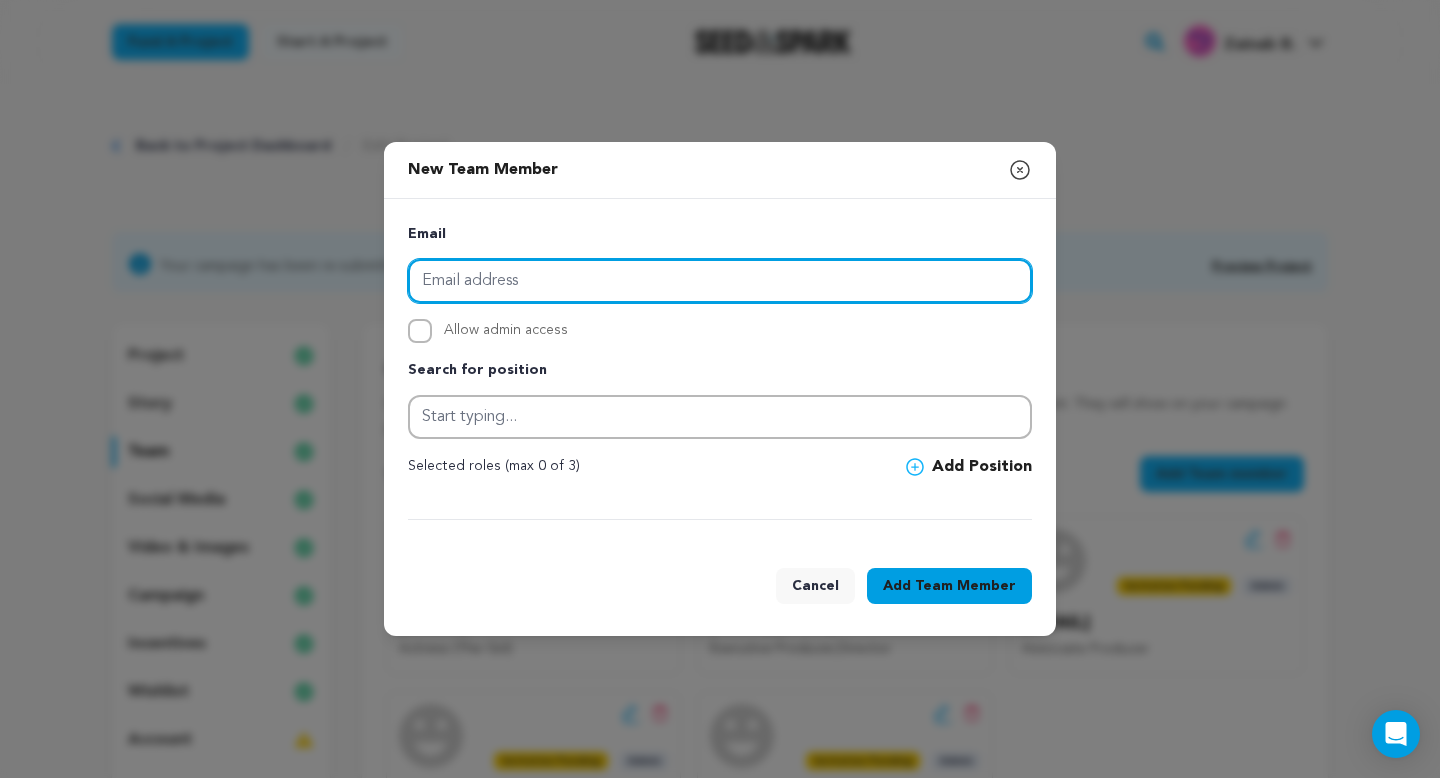paste on "b.quinncontact@gmail.com>" 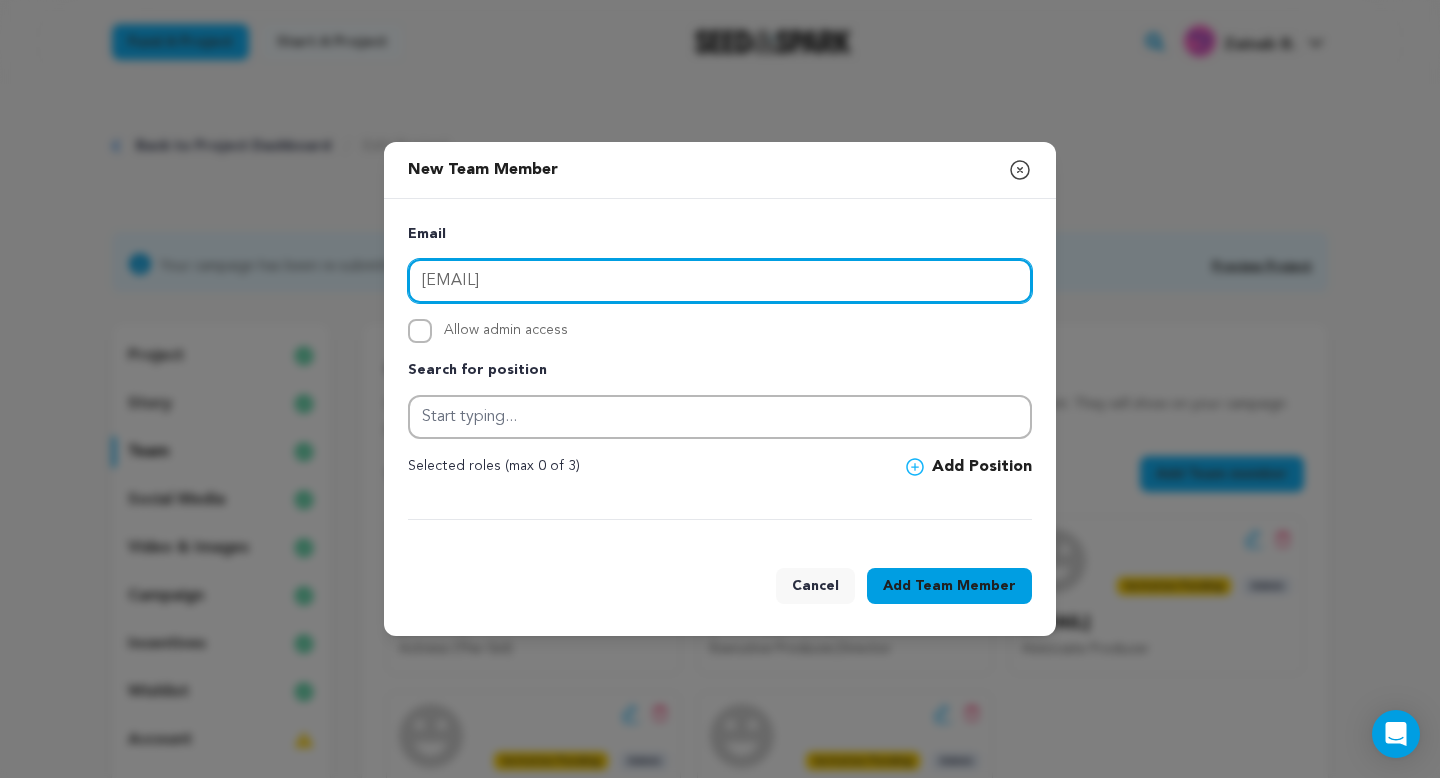 type on "b.quinncontact@gmail.com>" 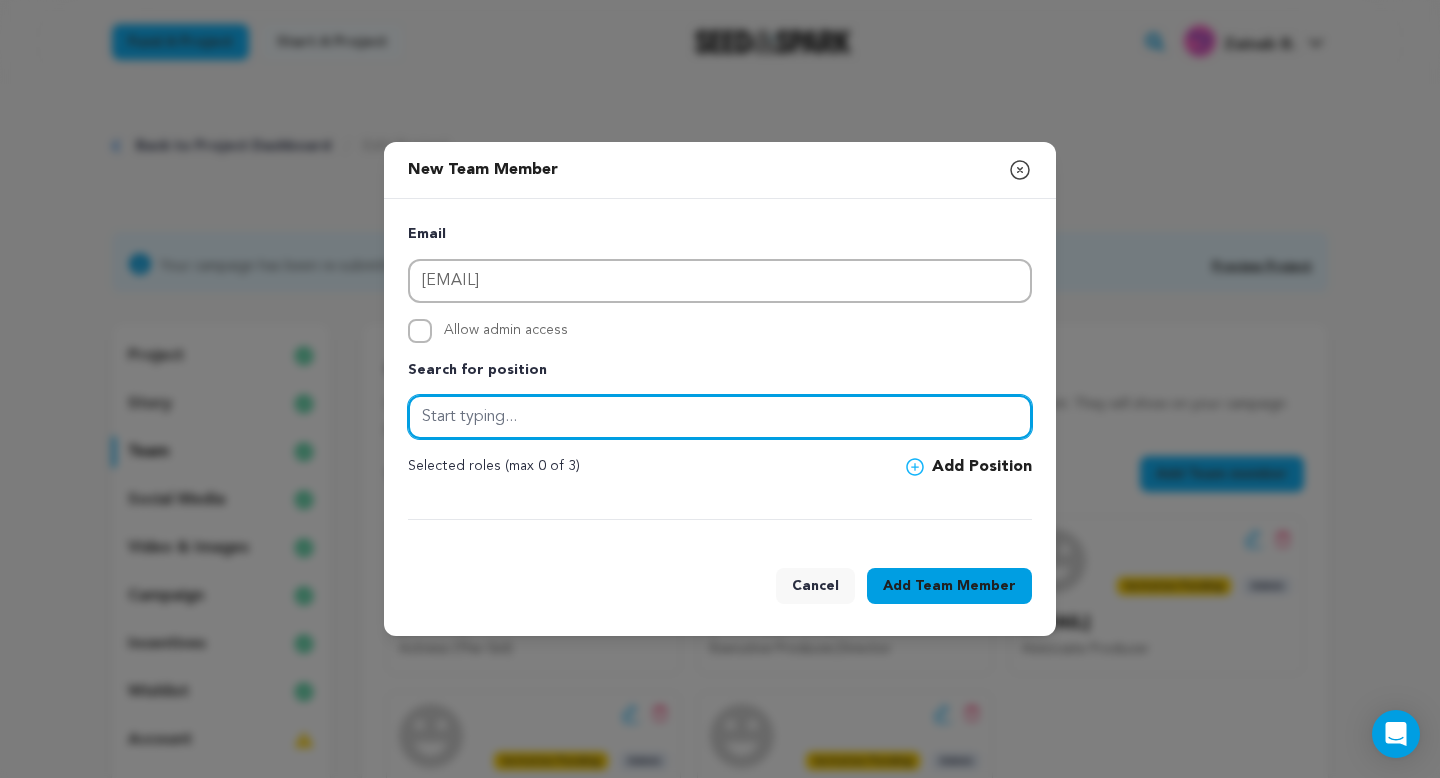 click at bounding box center [720, 417] 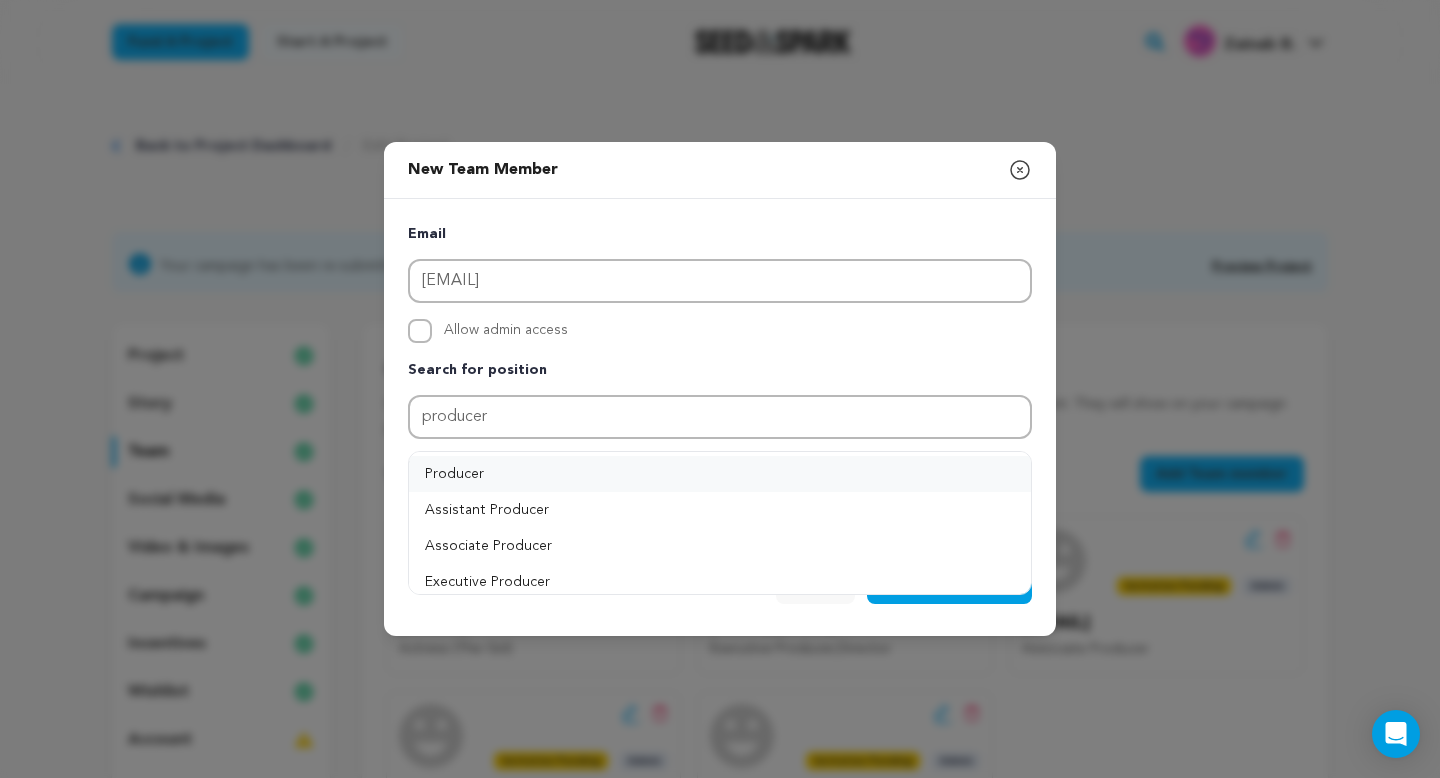 click on "Producer" at bounding box center [720, 474] 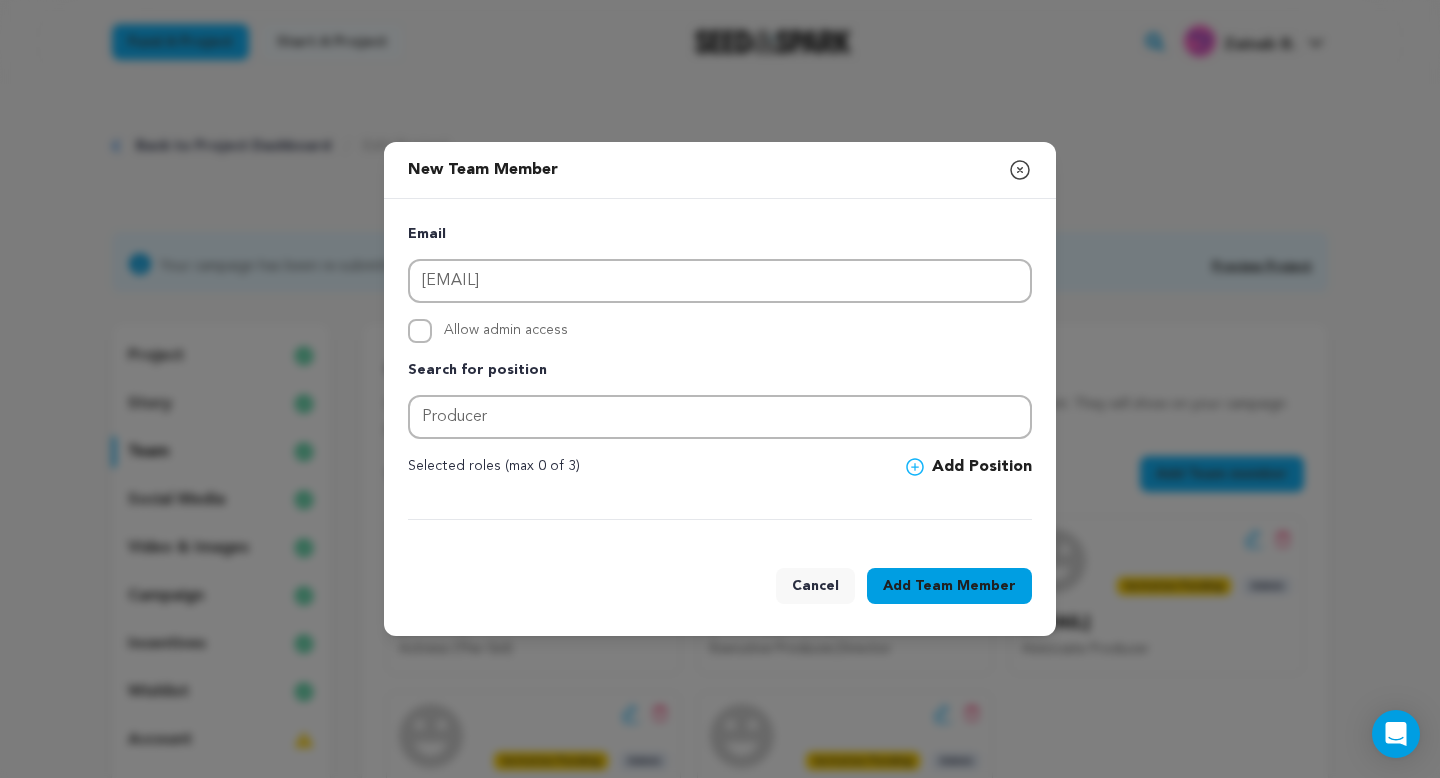 click on "Add Position" at bounding box center (969, 467) 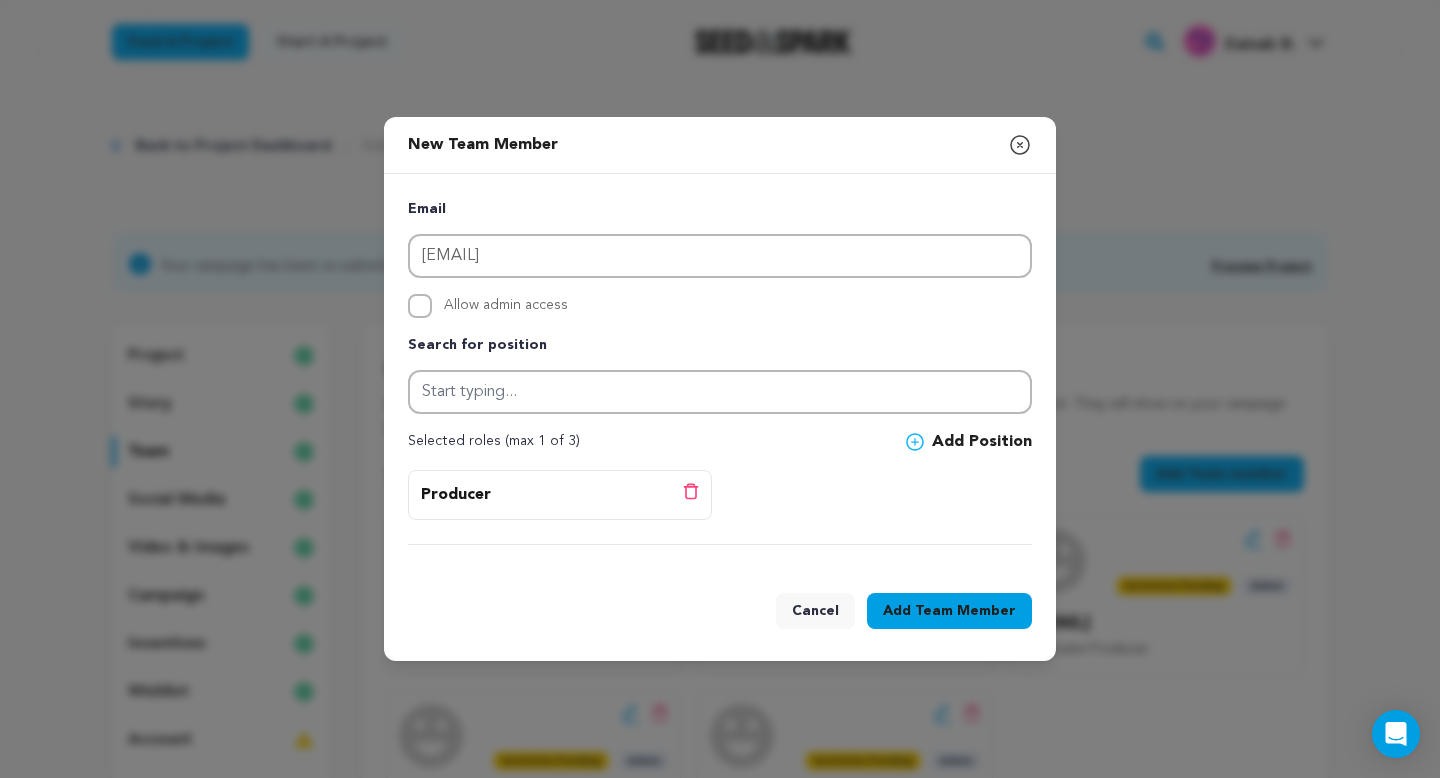 click on "Team Member" at bounding box center (965, 611) 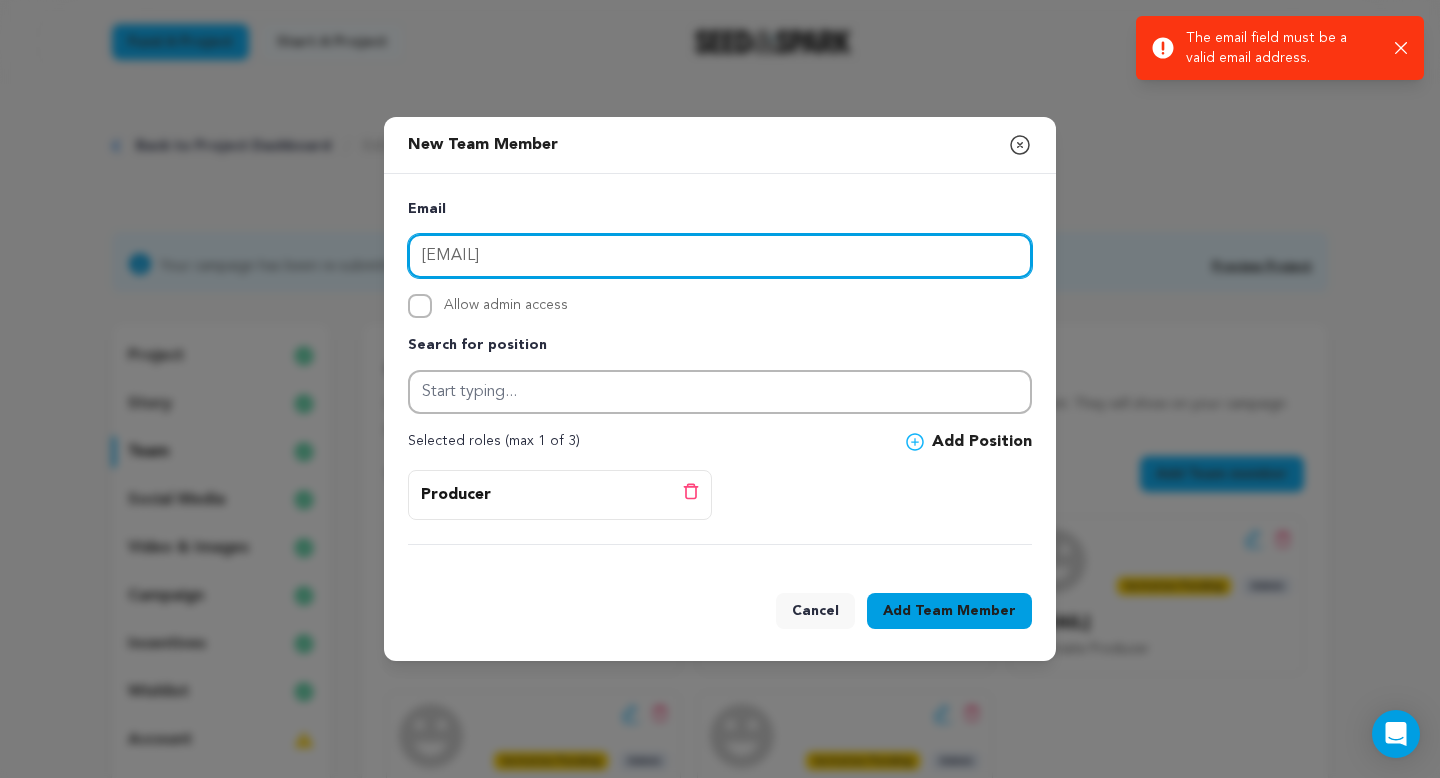 click on "b.quinncontact@gmail.com>" at bounding box center (720, 256) 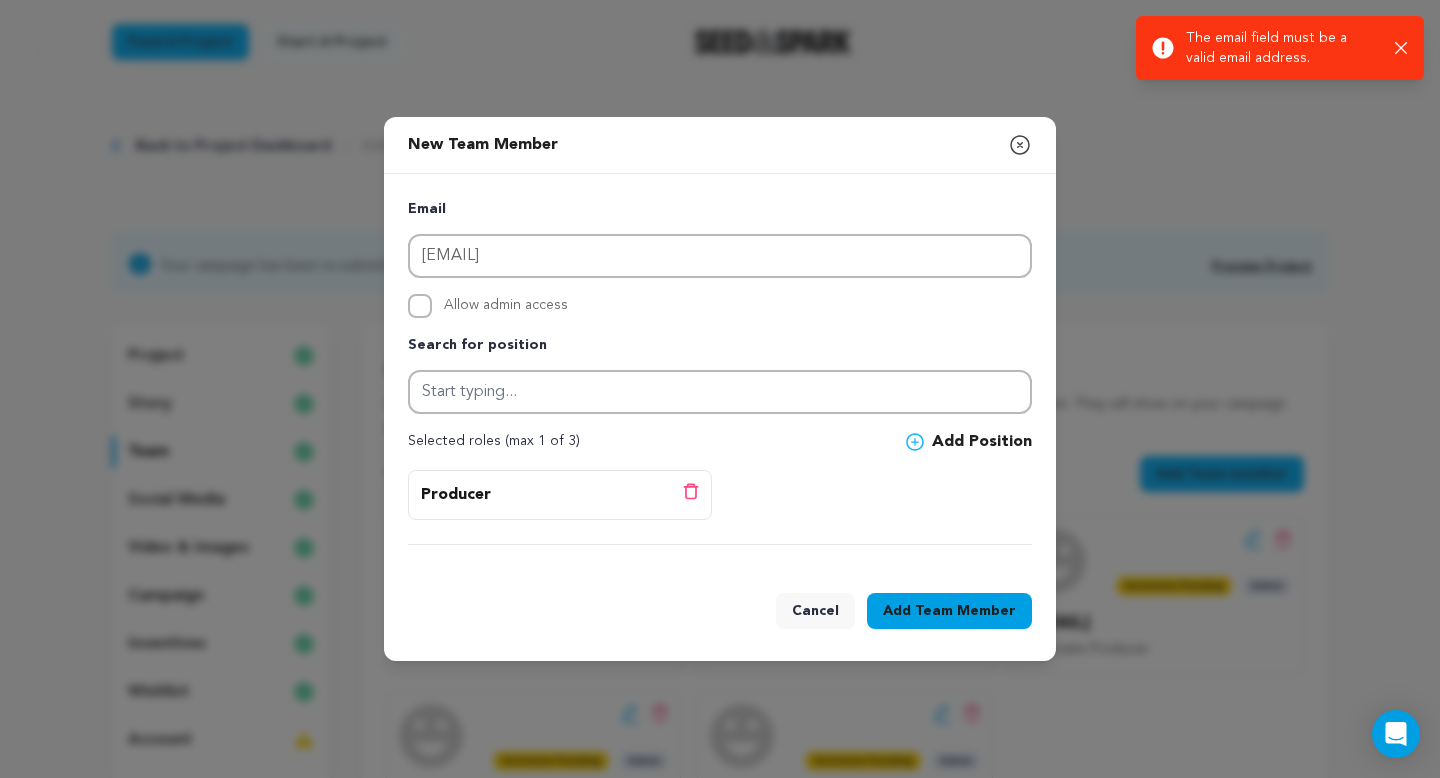 click on "Add  Team Member" at bounding box center (949, 611) 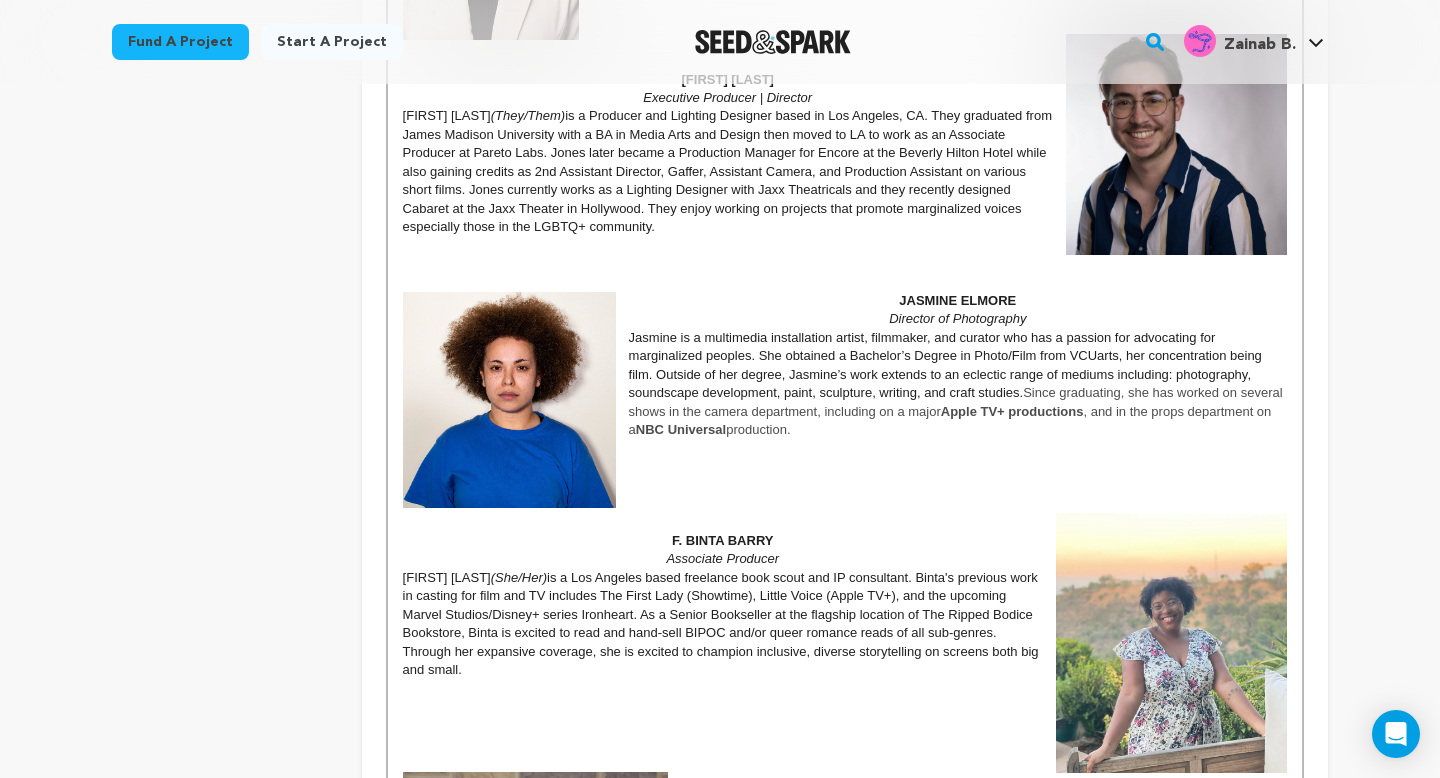 scroll, scrollTop: 1563, scrollLeft: 0, axis: vertical 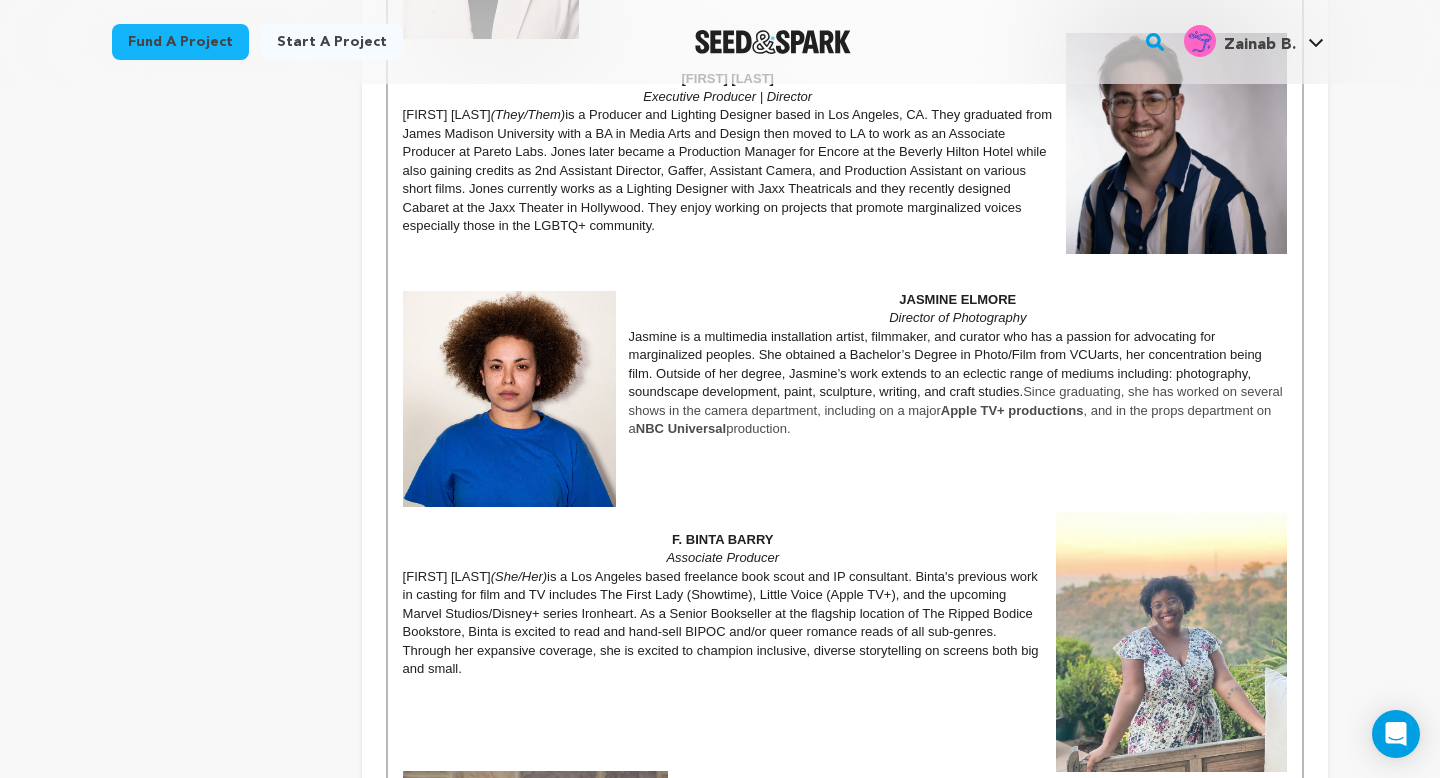 click at bounding box center (845, 466) 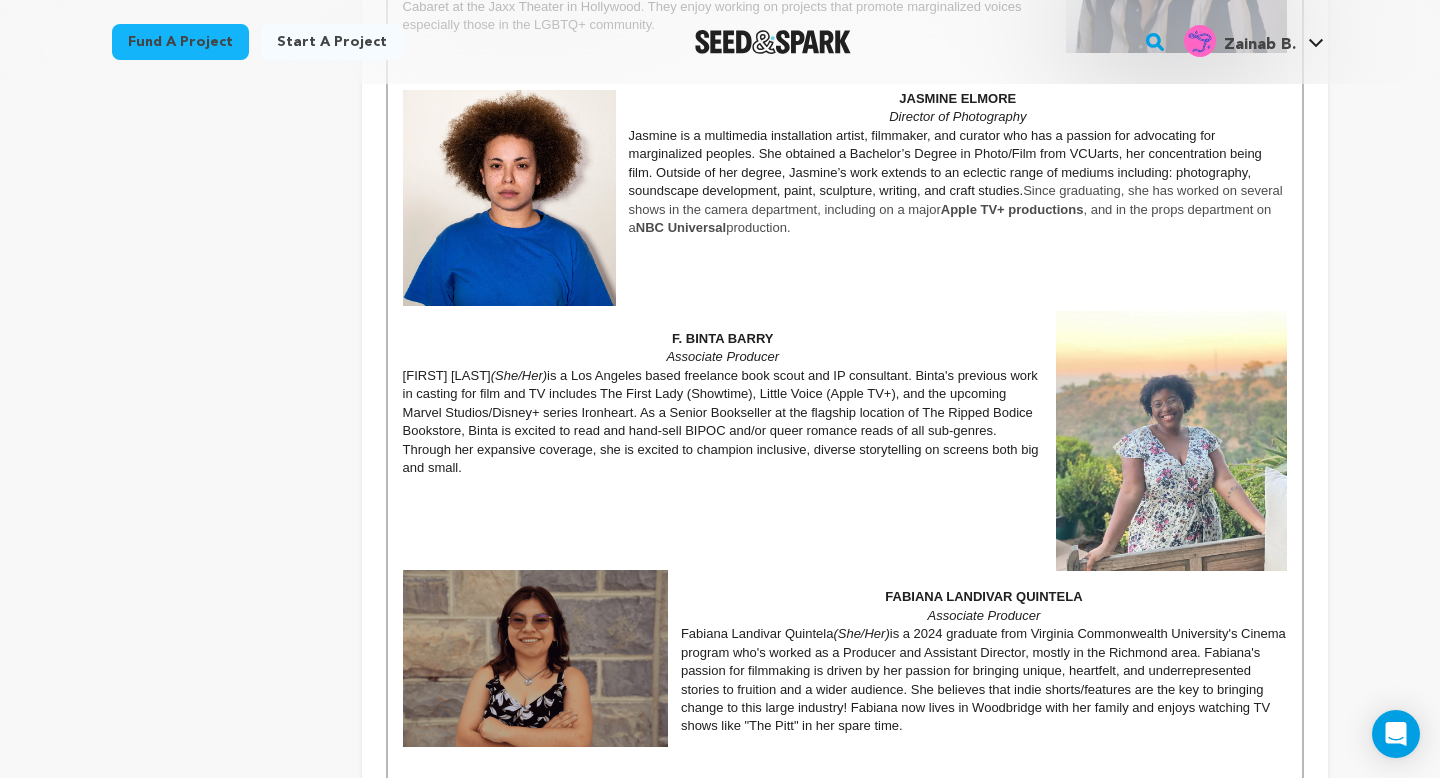 scroll, scrollTop: 1749, scrollLeft: 0, axis: vertical 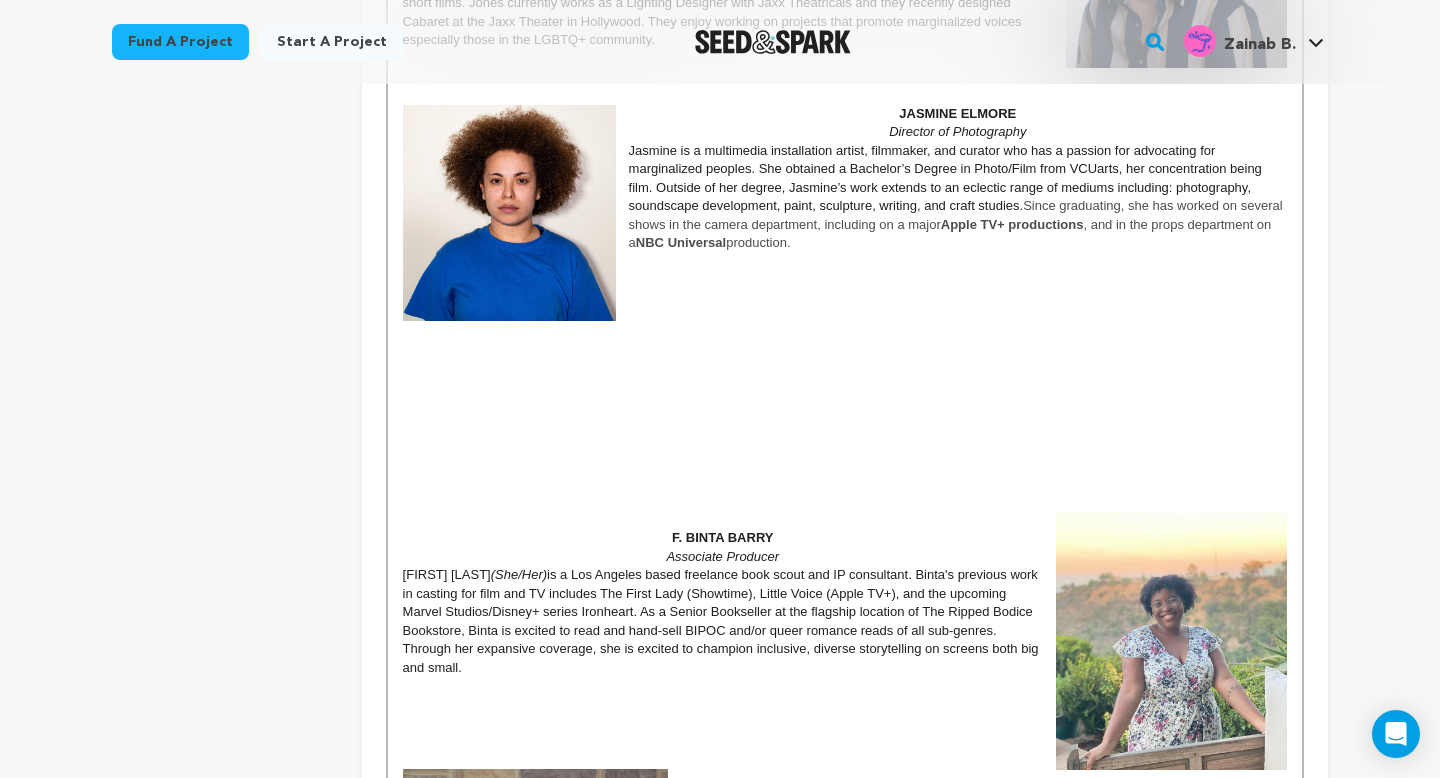 click at bounding box center (1171, 640) 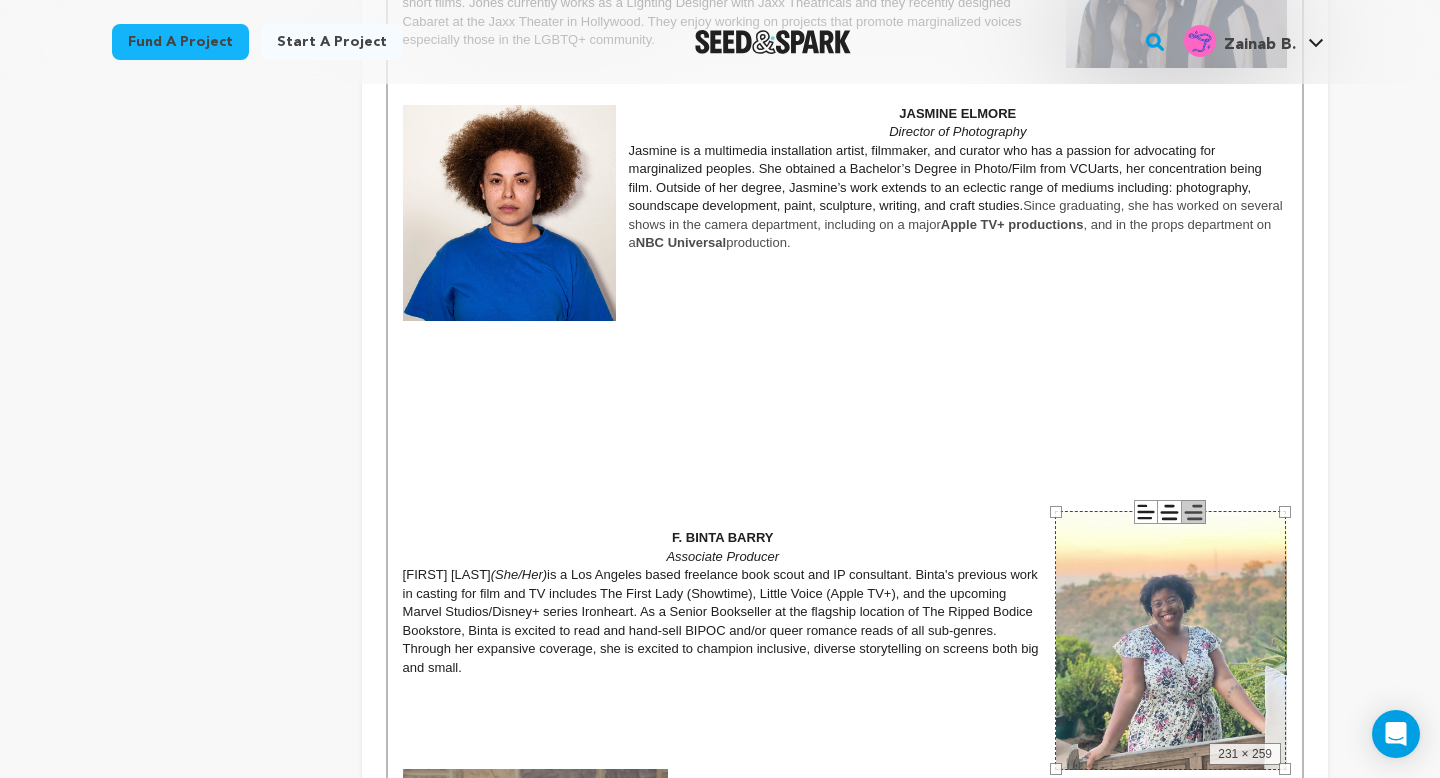 click at bounding box center [1056, 512] 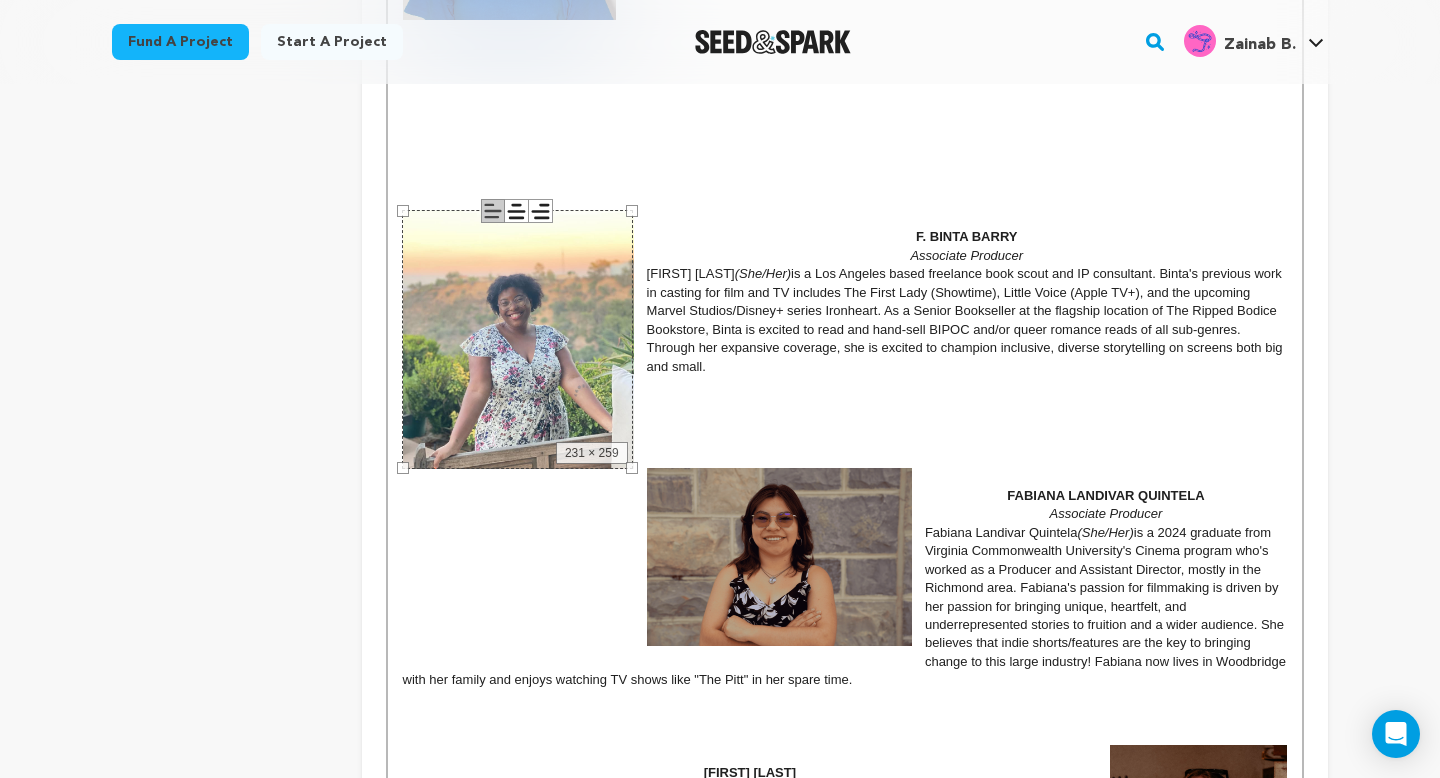 scroll, scrollTop: 2102, scrollLeft: 0, axis: vertical 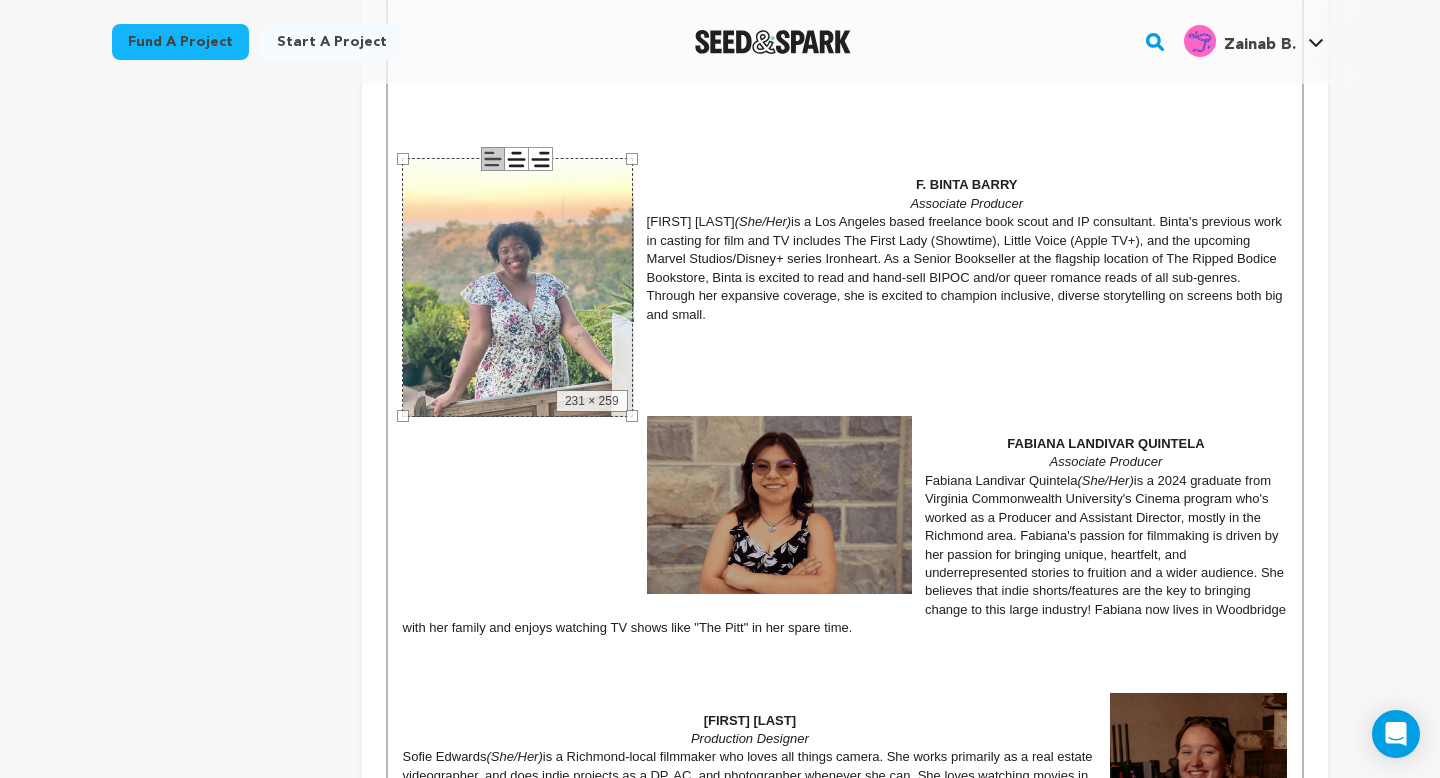 click at bounding box center [779, 504] 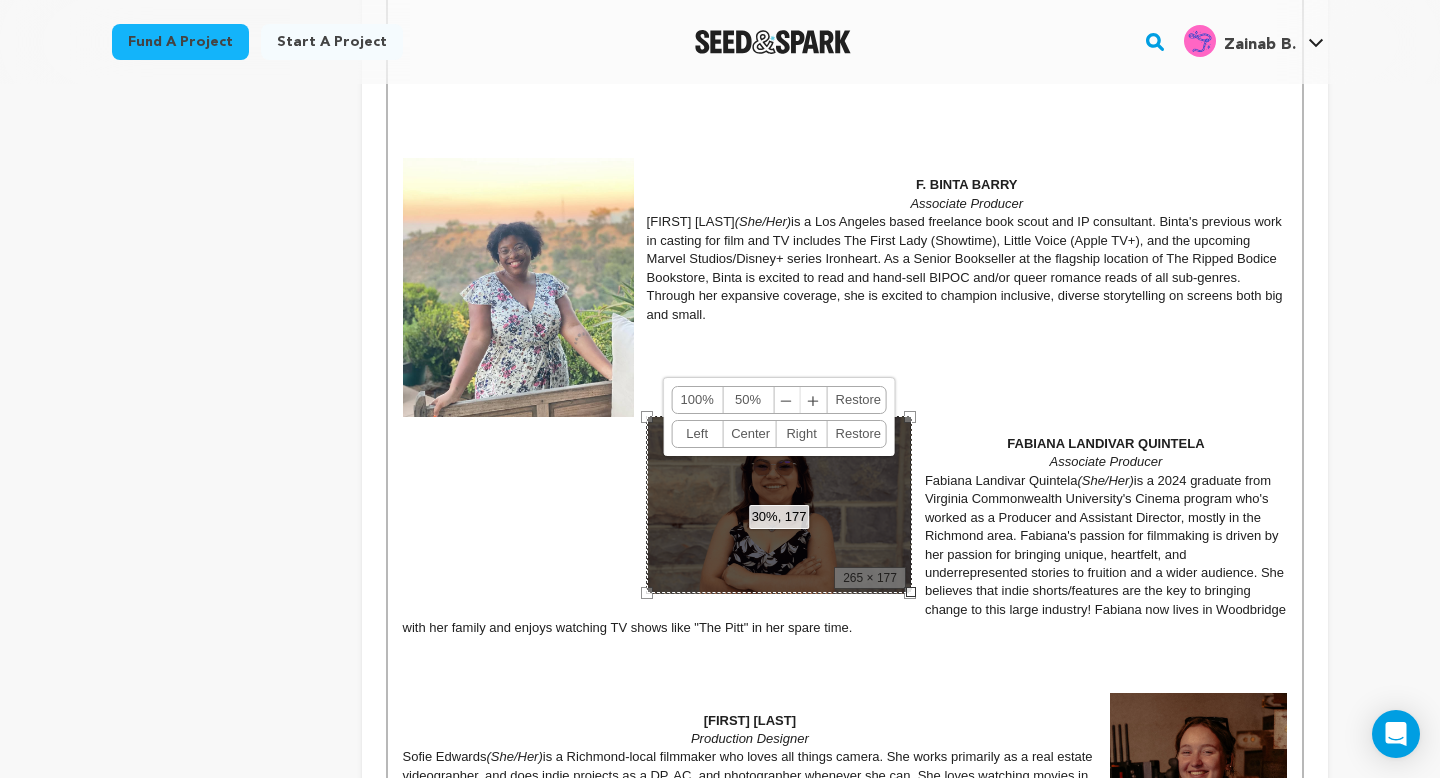 click on "30%, 177
100%
50%
﹣
﹢
Restore
Left
Center
Right
Restore" at bounding box center (779, 504) 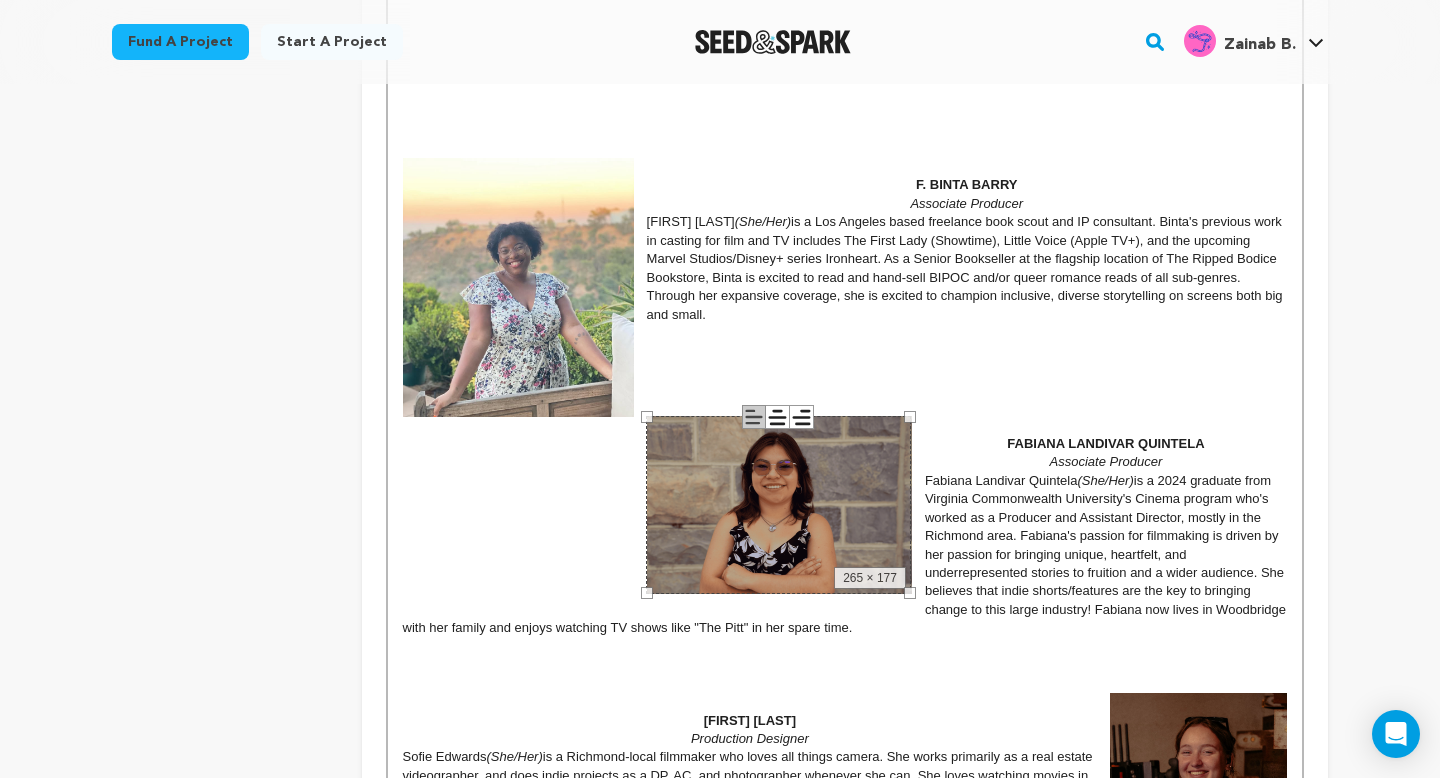 click 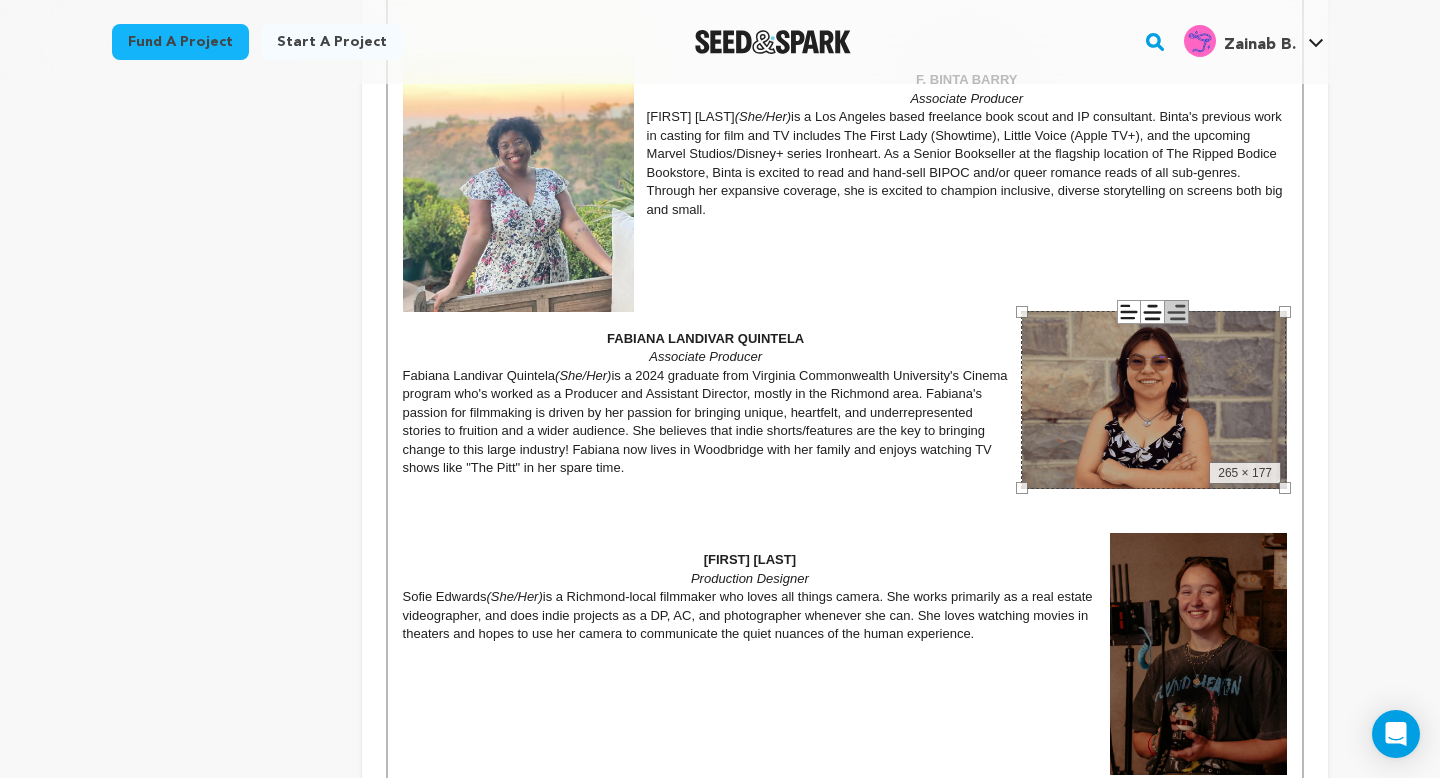 scroll, scrollTop: 2215, scrollLeft: 0, axis: vertical 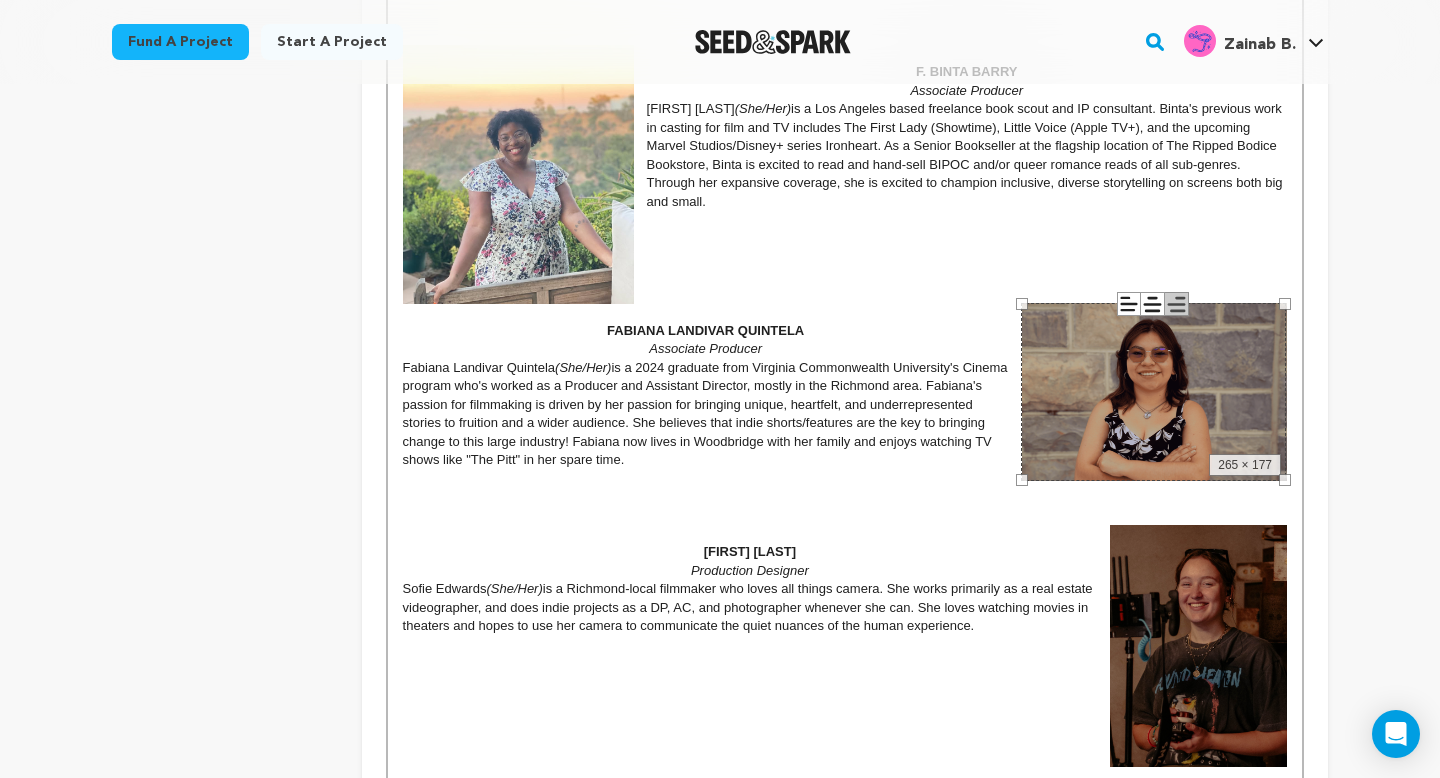 click at bounding box center [1198, 646] 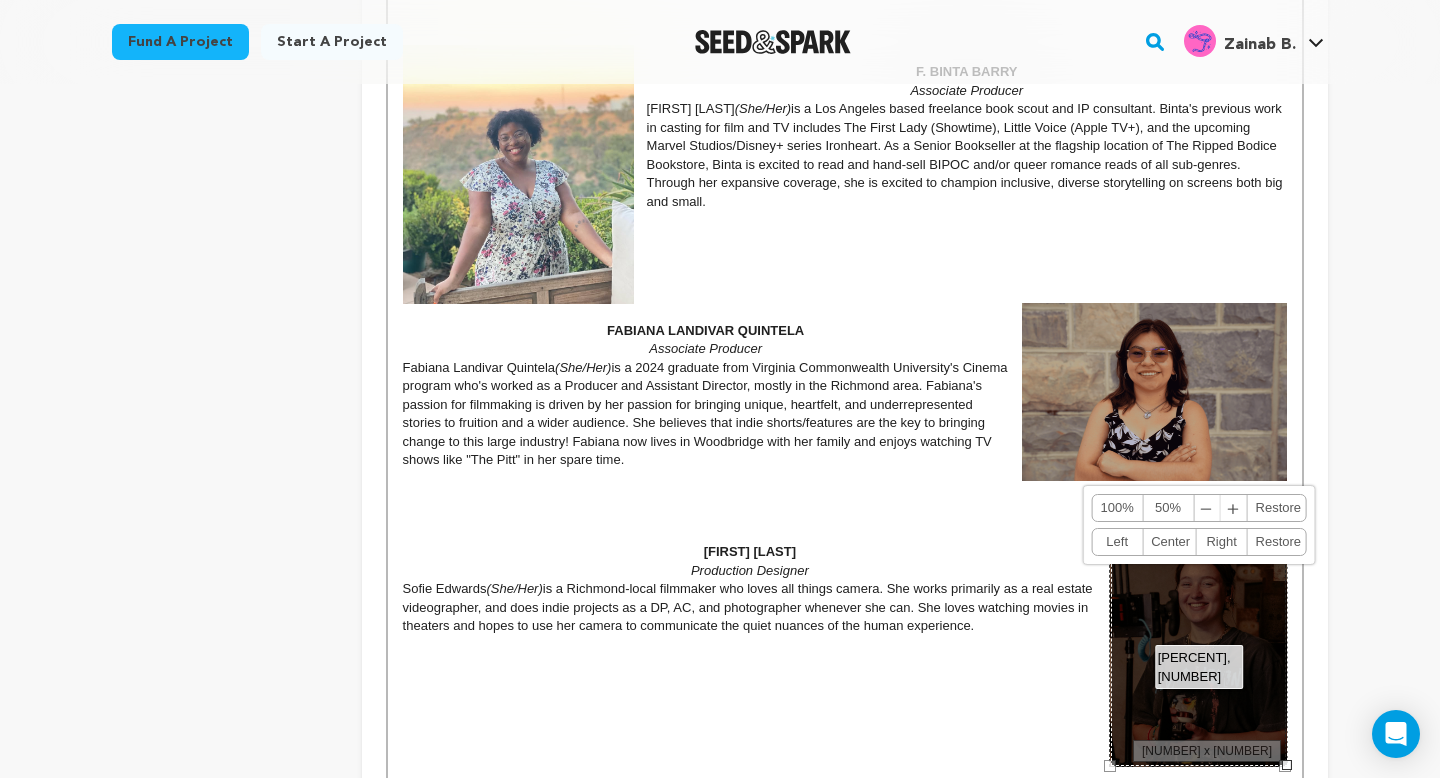 scroll, scrollTop: 2253, scrollLeft: 0, axis: vertical 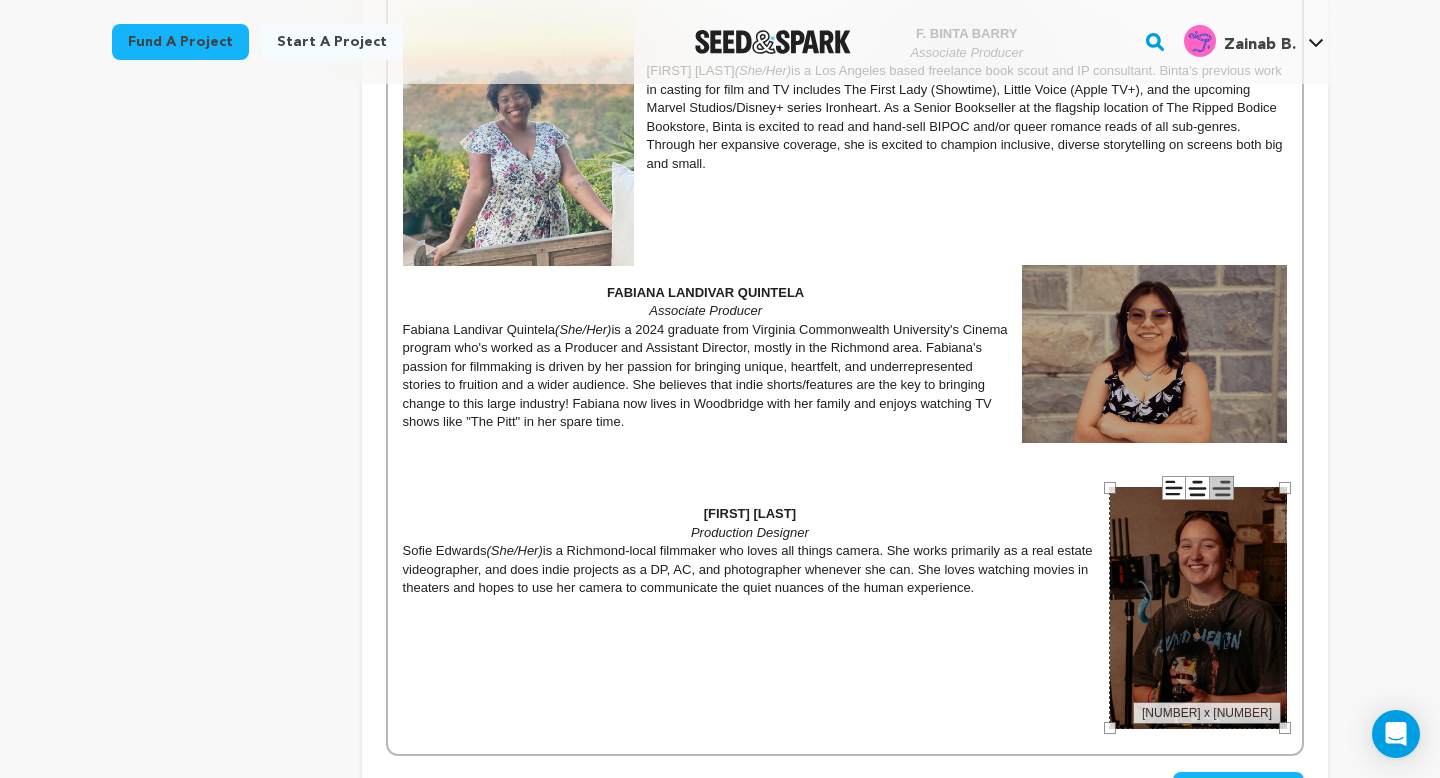 click at bounding box center (1110, 728) 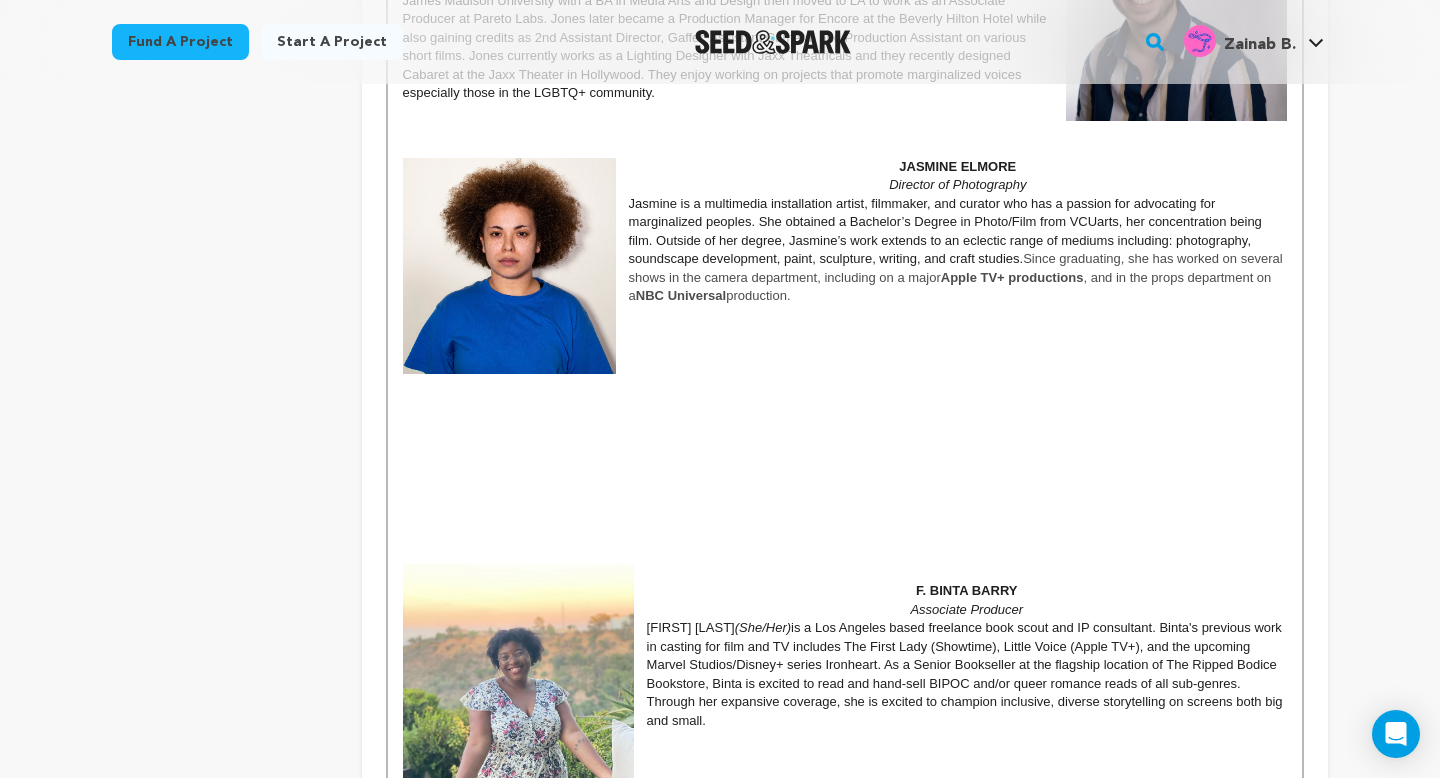 scroll, scrollTop: 1698, scrollLeft: 0, axis: vertical 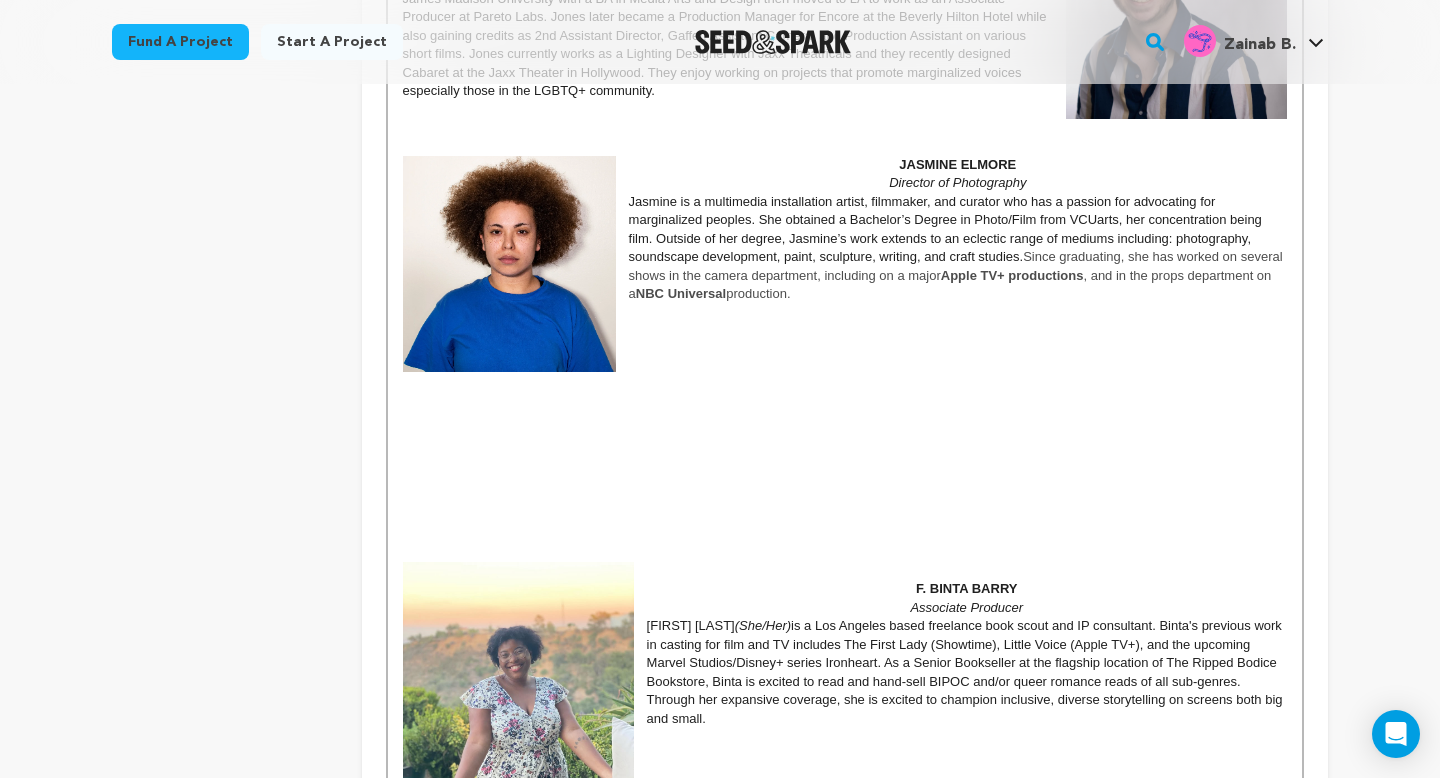 click at bounding box center (845, 497) 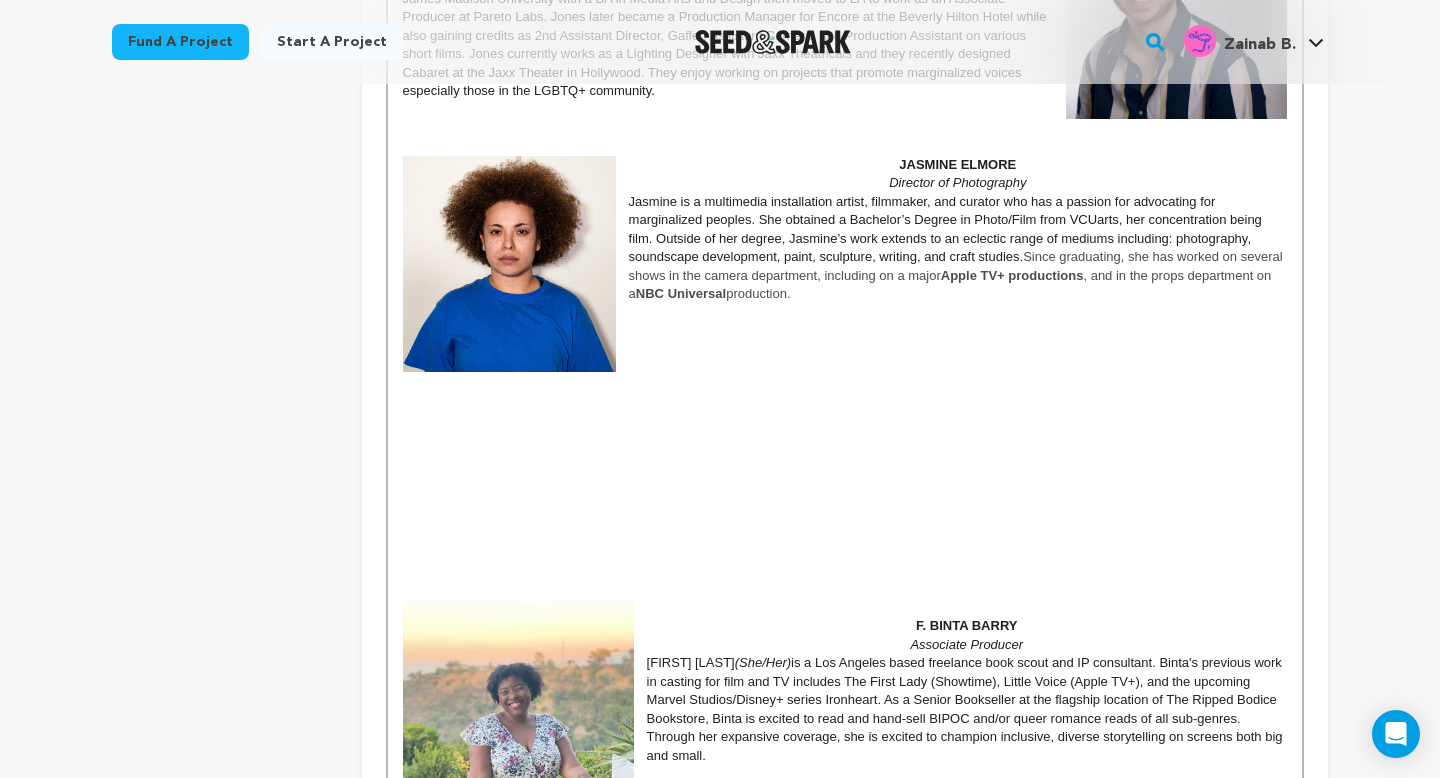 click at bounding box center [845, 442] 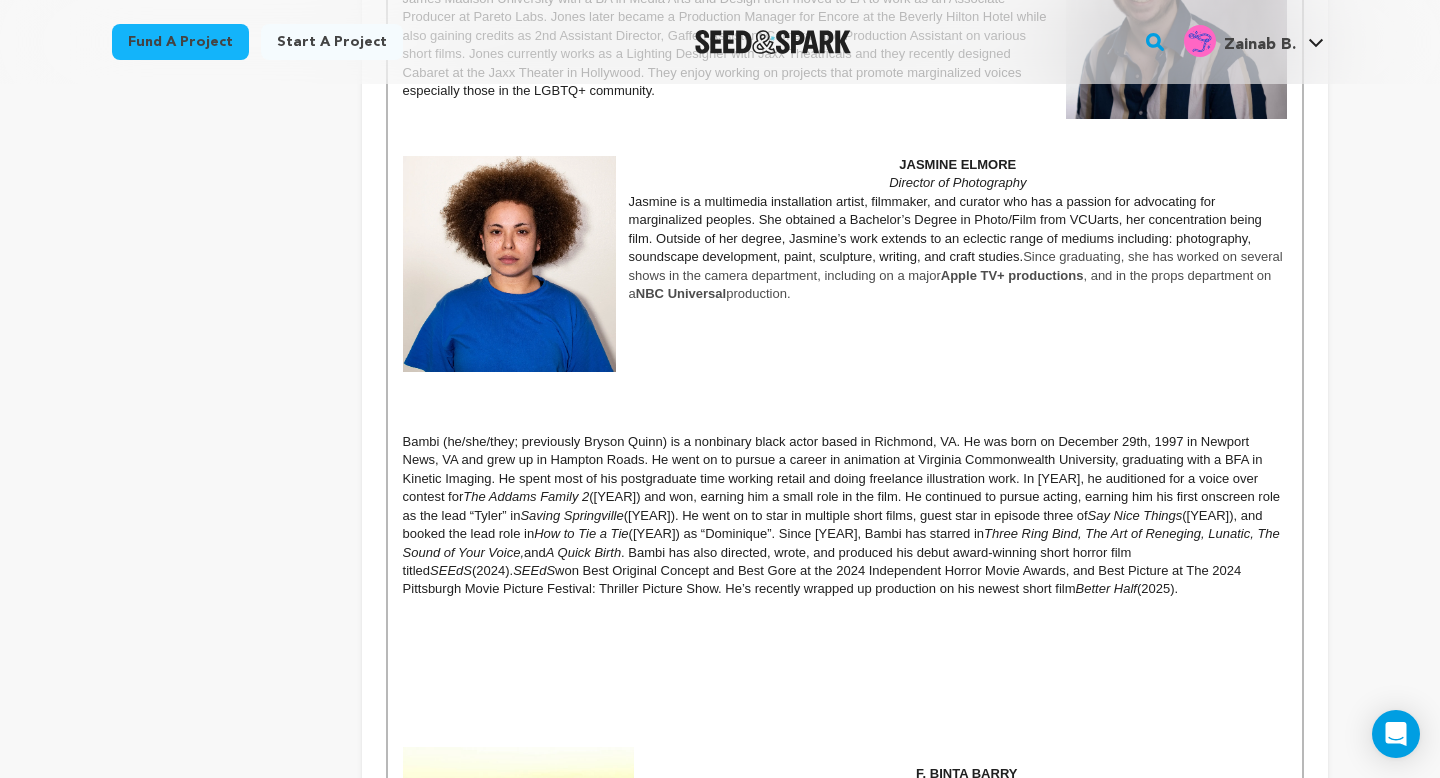 scroll, scrollTop: 733, scrollLeft: 0, axis: vertical 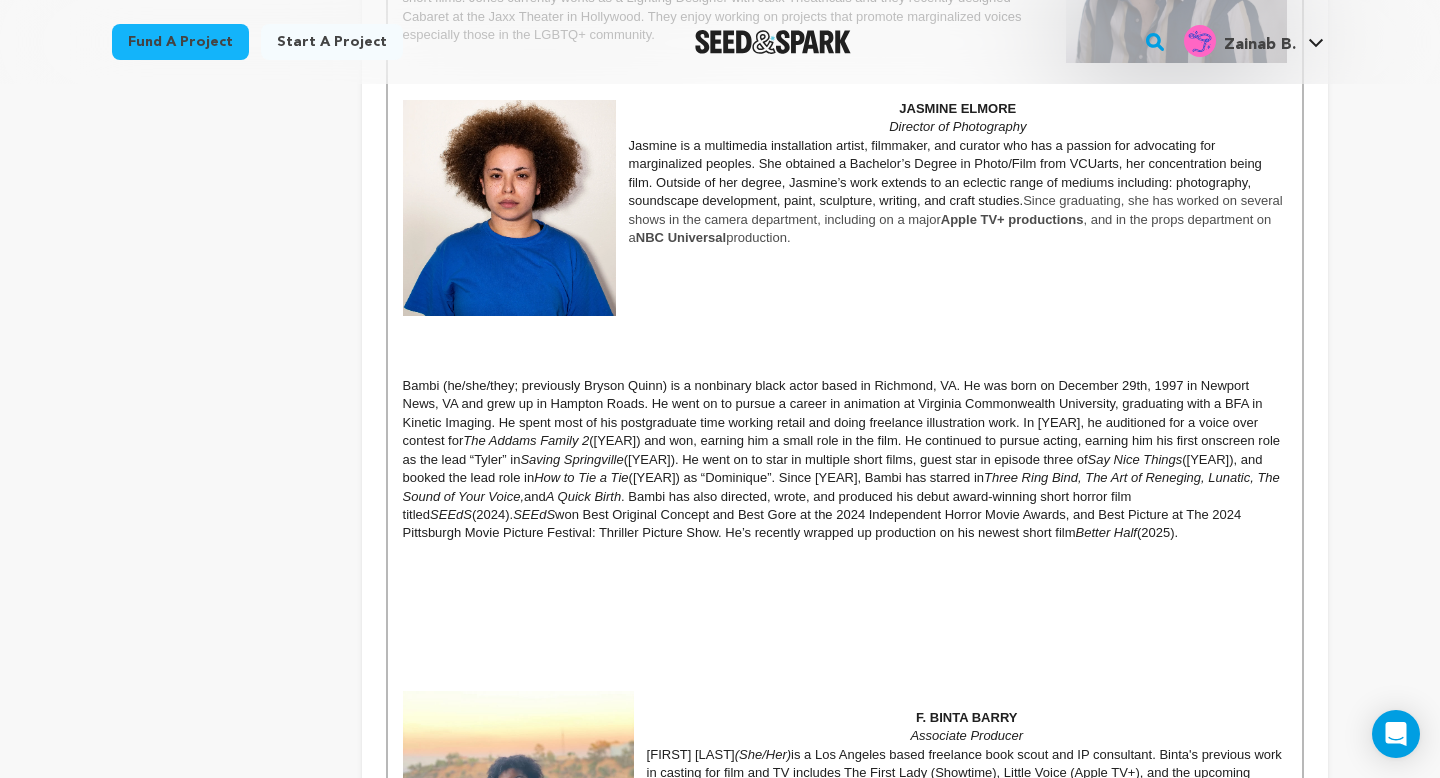click on "Jasmine is a multimedia installation artist, filmmaker, and curator who has a passion for advocating for marginalized peoples. She obtained a Bachelor’s Degree in Photo/Film from VCUarts, her concentration being film. Outside of her degree, Jasmine’s work extends to an eclectic range of mediums including: photography, soundscape development, paint, sculpture, writing, and craft studies.  Since graduating, she has worked on several shows in the camera department, including on a major  Apple TV+ productions , and in the props department on a  NBC   Universal  production." at bounding box center (845, 192) 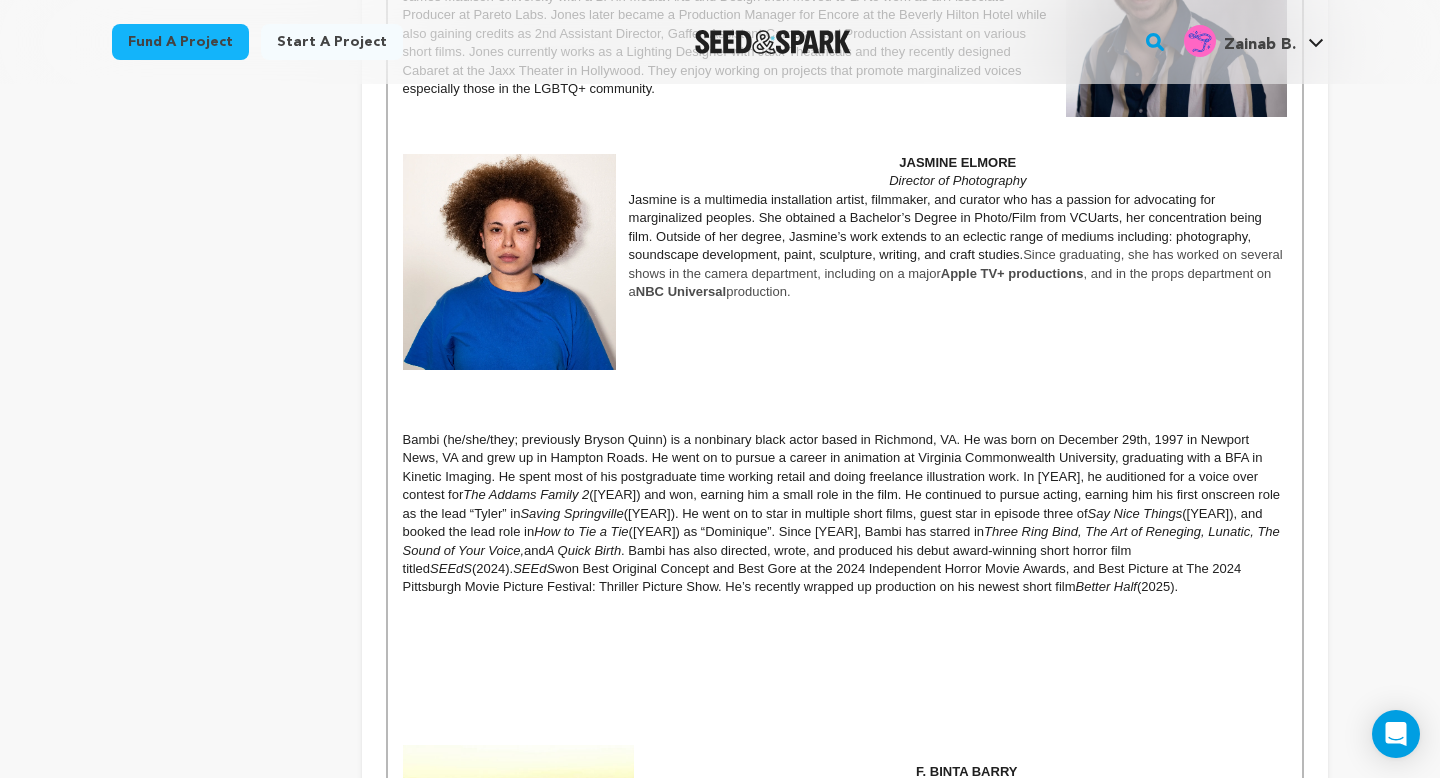 scroll, scrollTop: 1683, scrollLeft: 0, axis: vertical 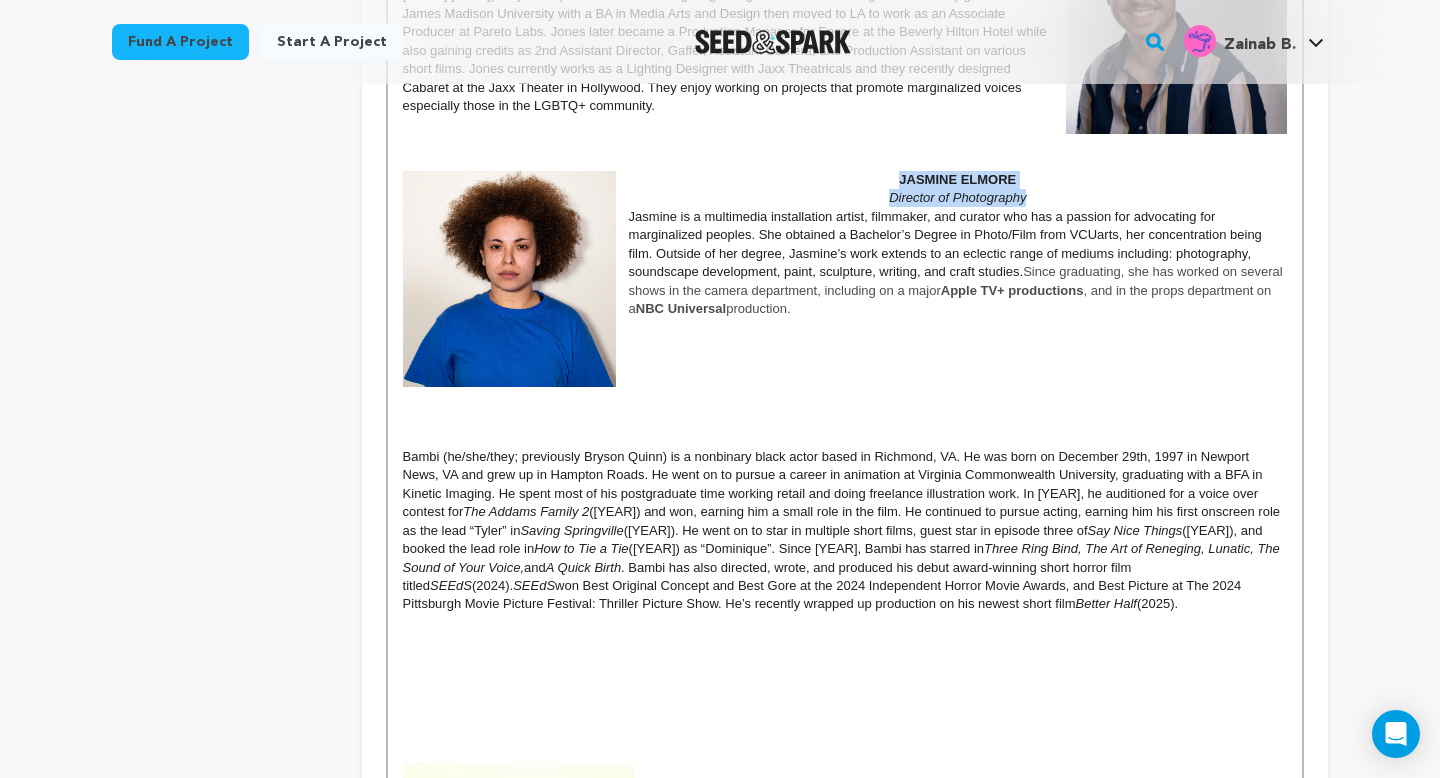 drag, startPoint x: 1029, startPoint y: 197, endPoint x: 895, endPoint y: 178, distance: 135.34032 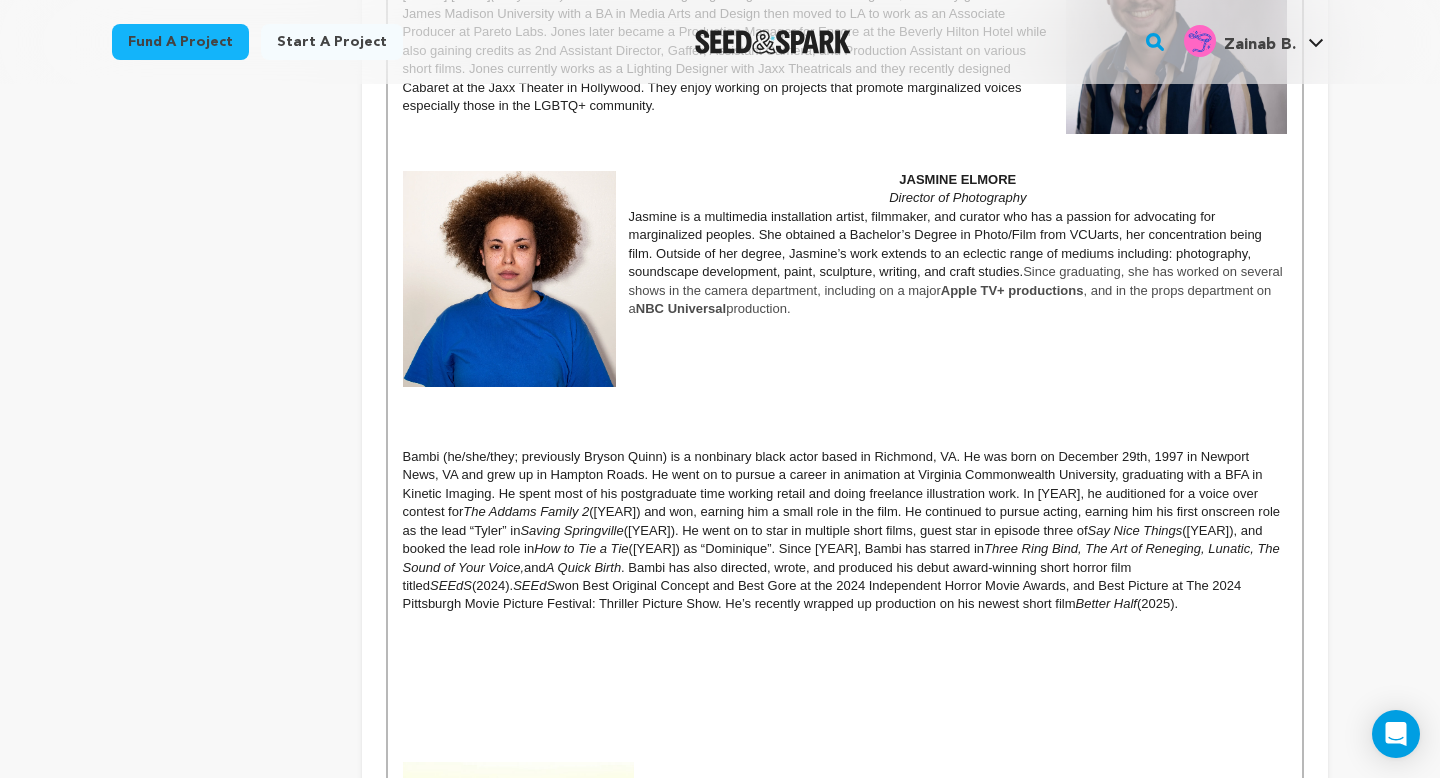 click at bounding box center (845, 420) 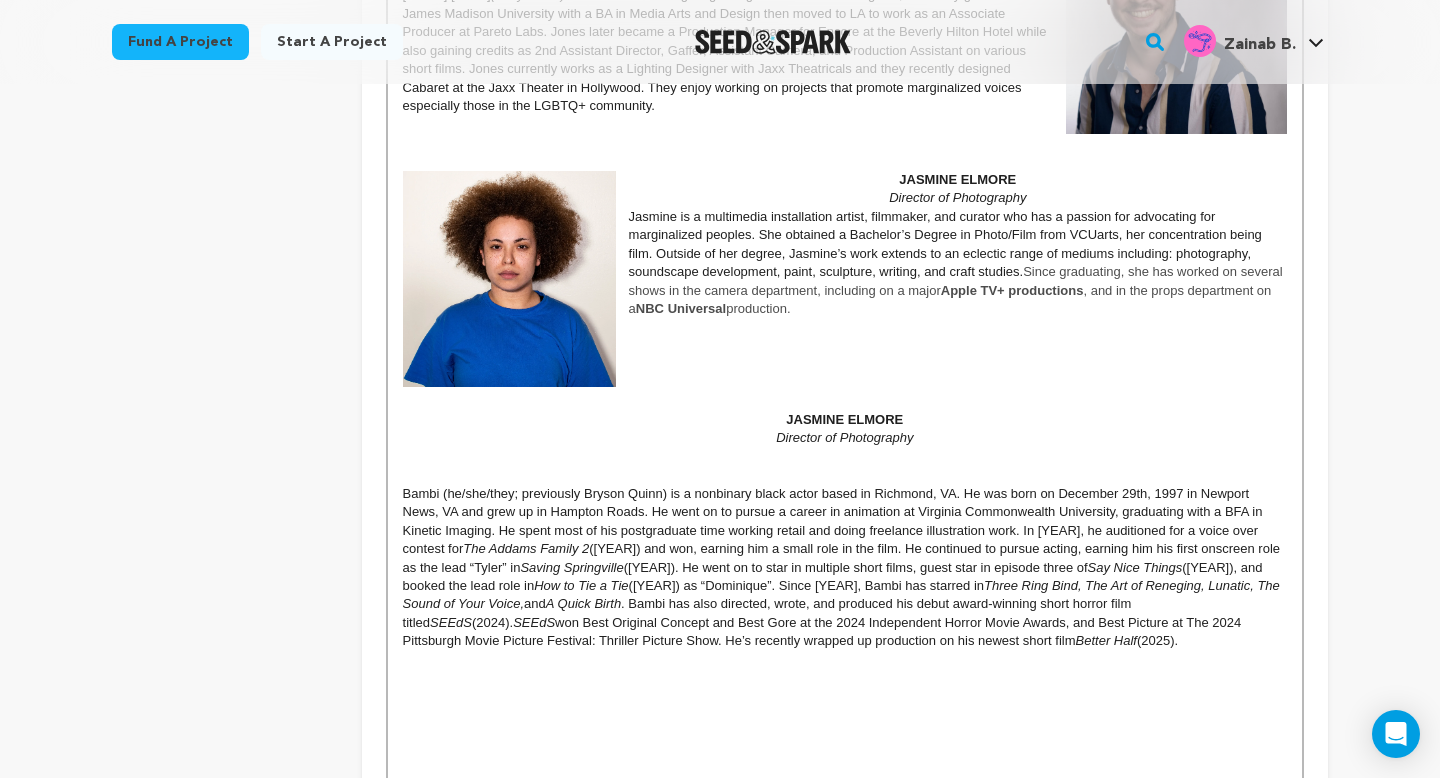 scroll, scrollTop: 733, scrollLeft: 0, axis: vertical 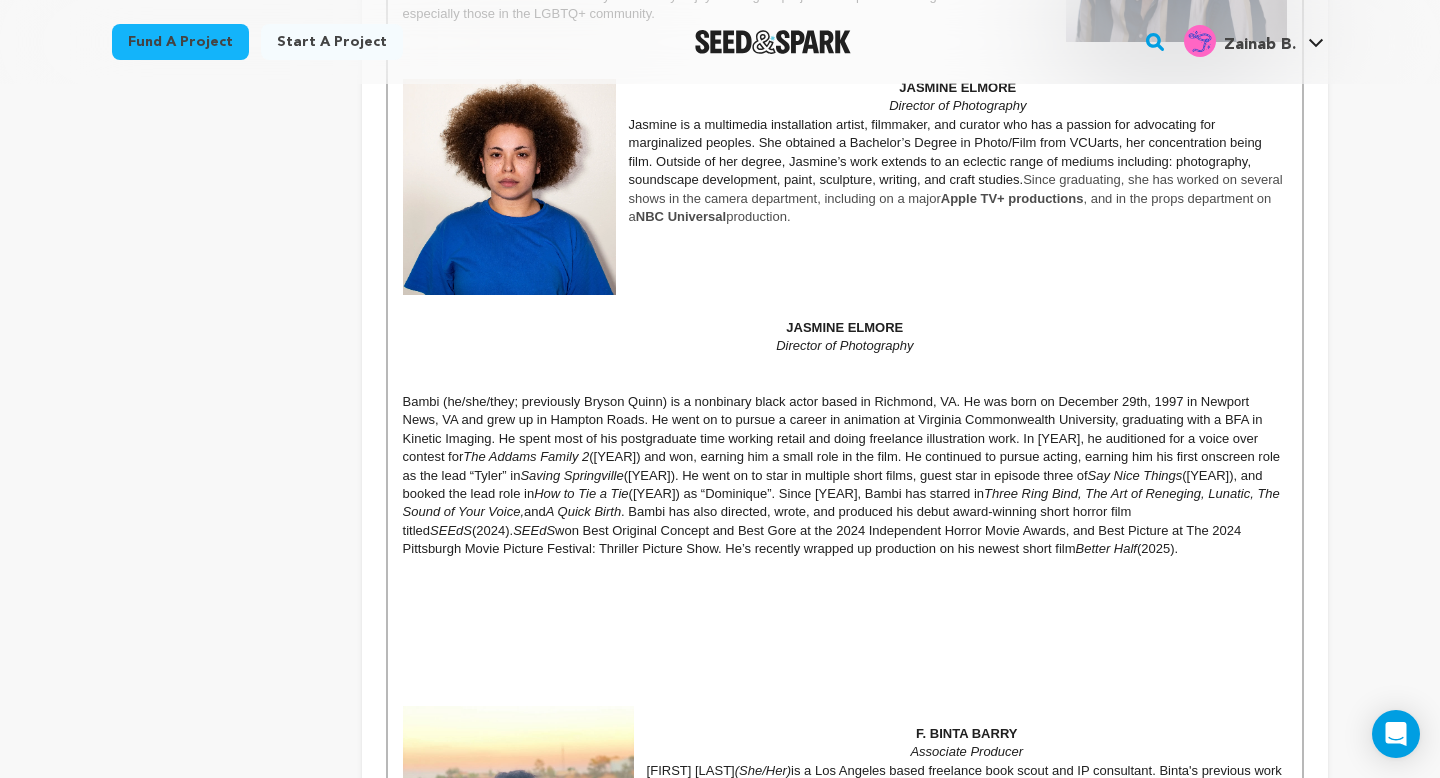 click on "JASMINE ELMORE" at bounding box center [844, 327] 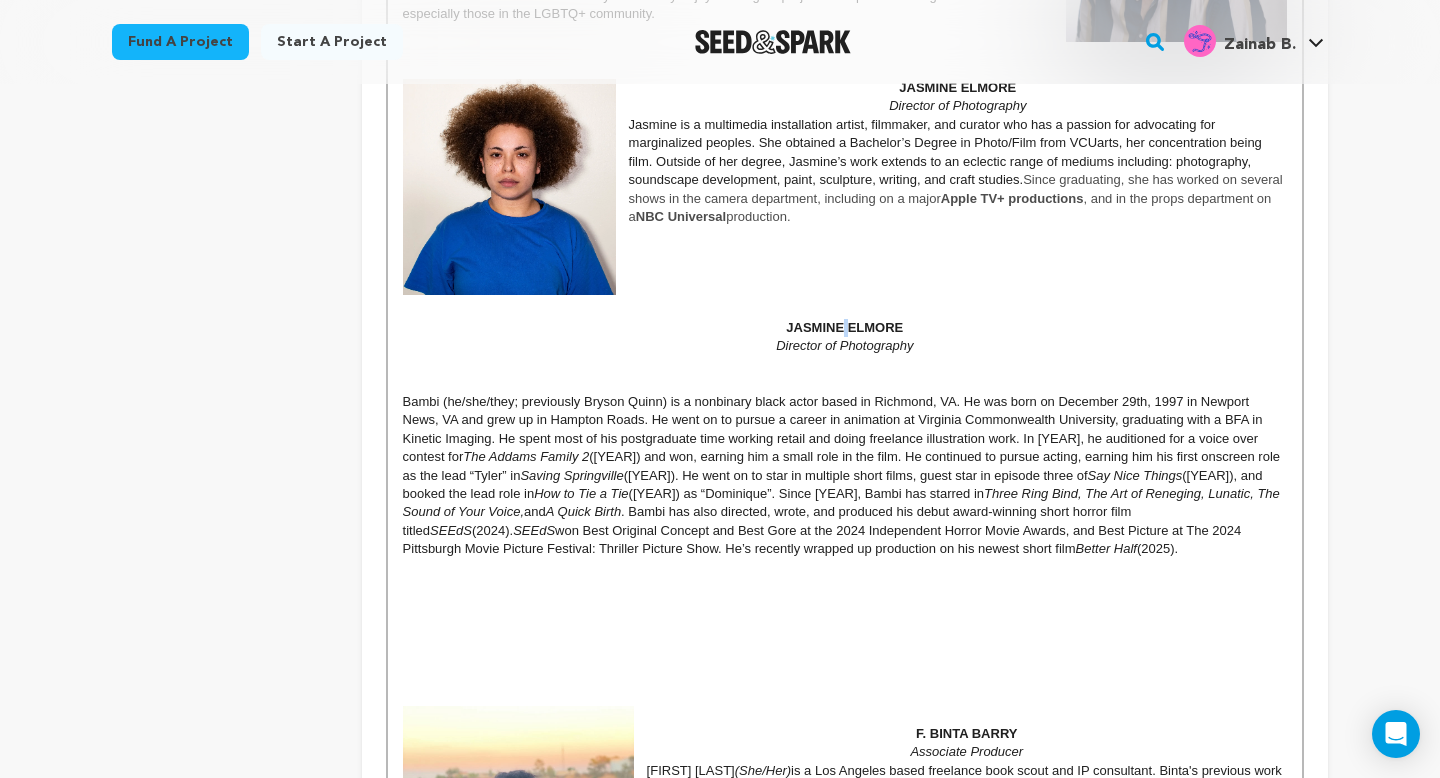 click on "JASMINE ELMORE" at bounding box center [844, 327] 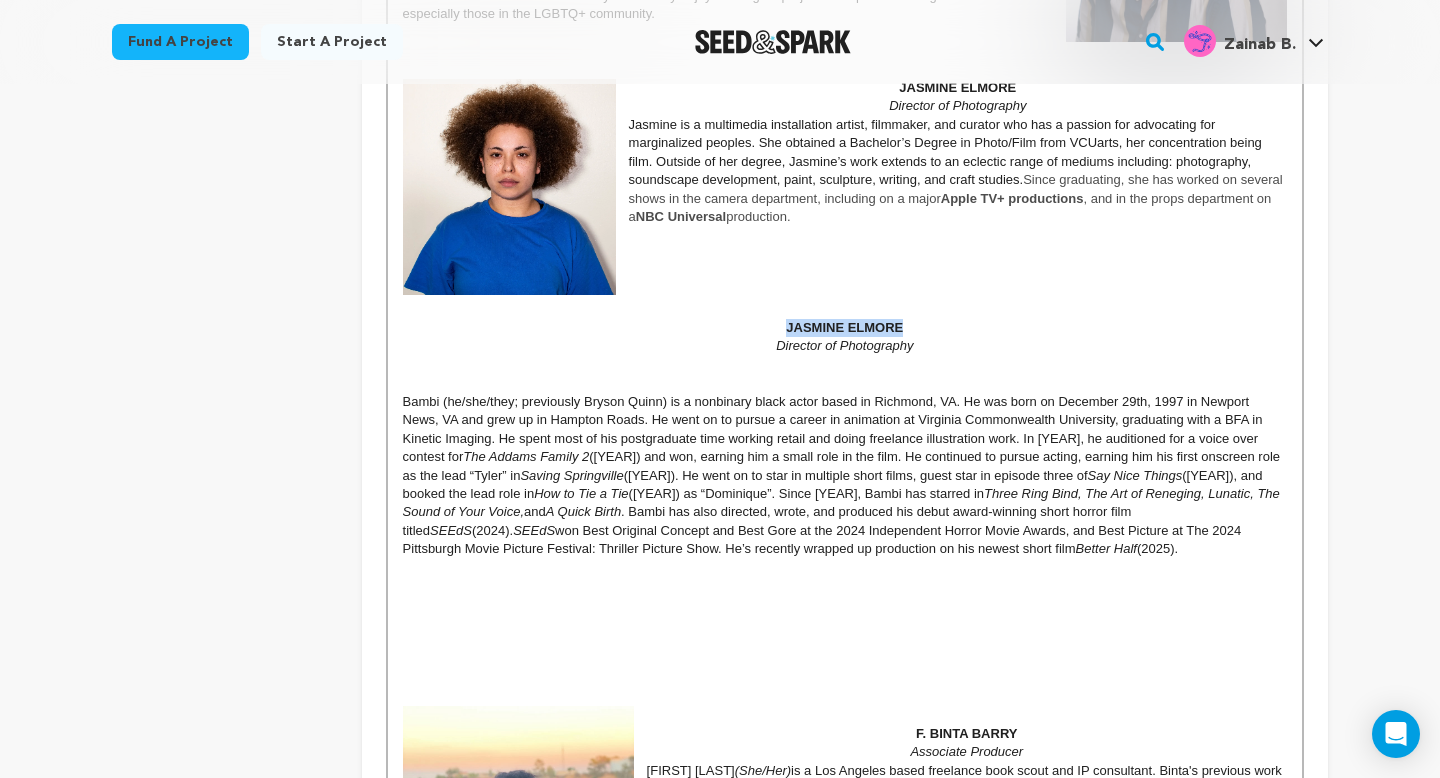 click on "JASMINE ELMORE" at bounding box center (844, 327) 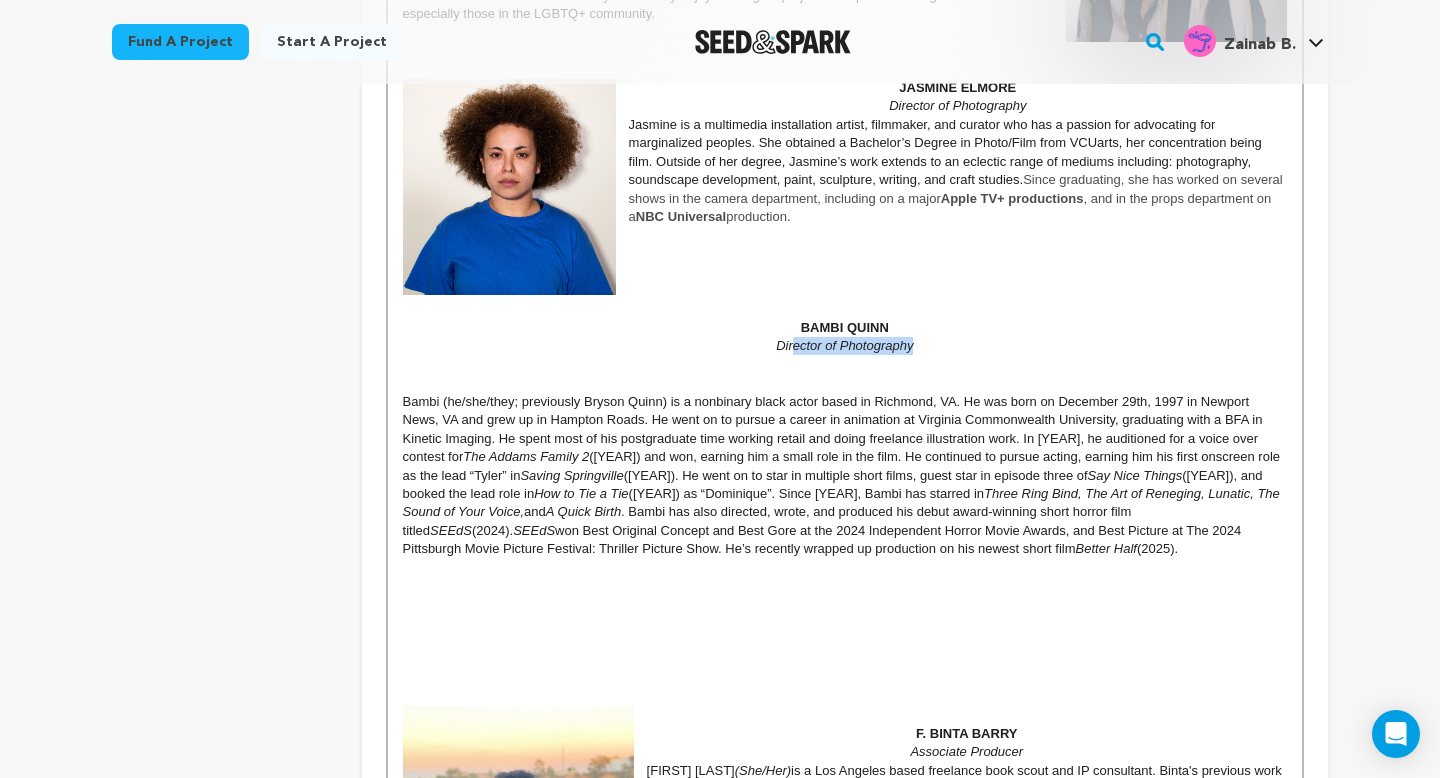 drag, startPoint x: 915, startPoint y: 342, endPoint x: 791, endPoint y: 345, distance: 124.036285 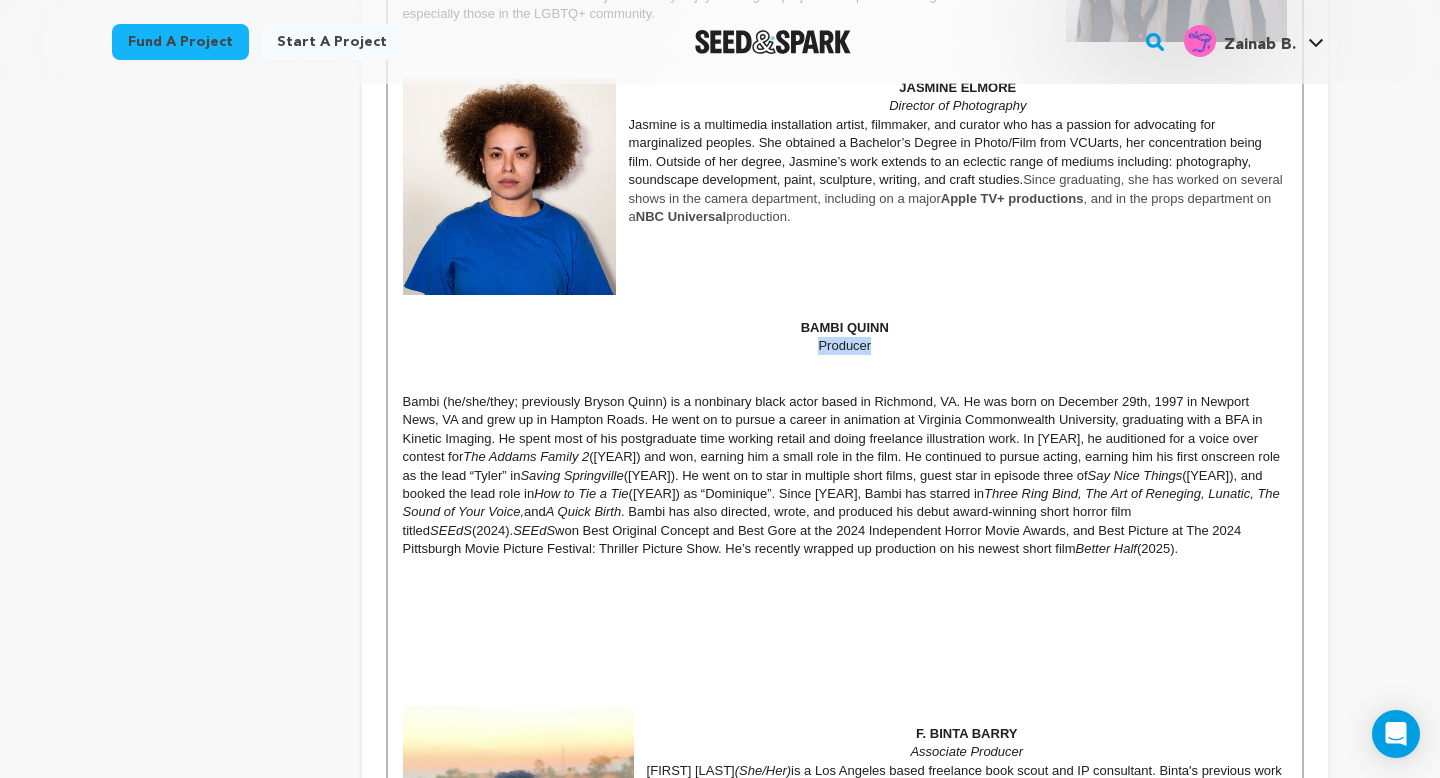 drag, startPoint x: 877, startPoint y: 344, endPoint x: 817, endPoint y: 344, distance: 60 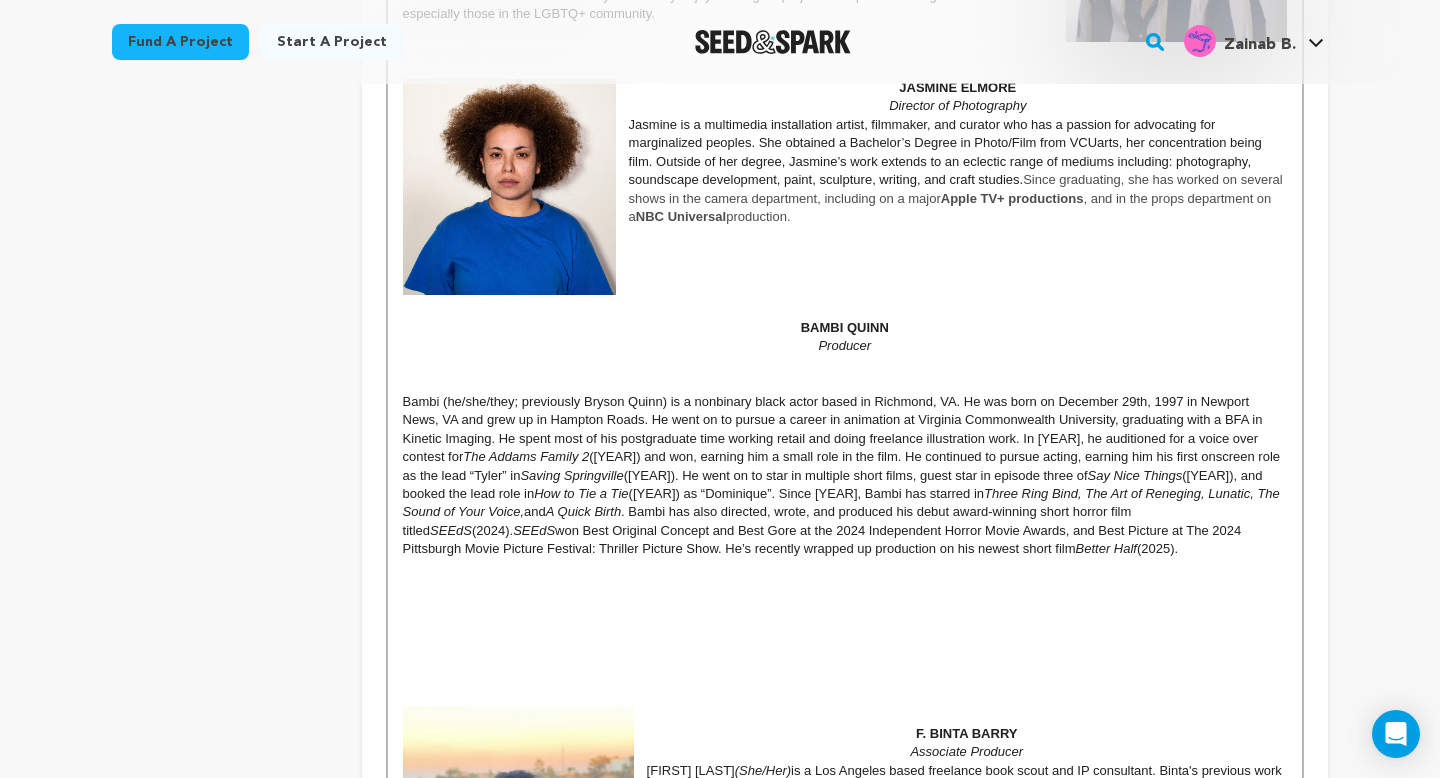click at bounding box center [845, 383] 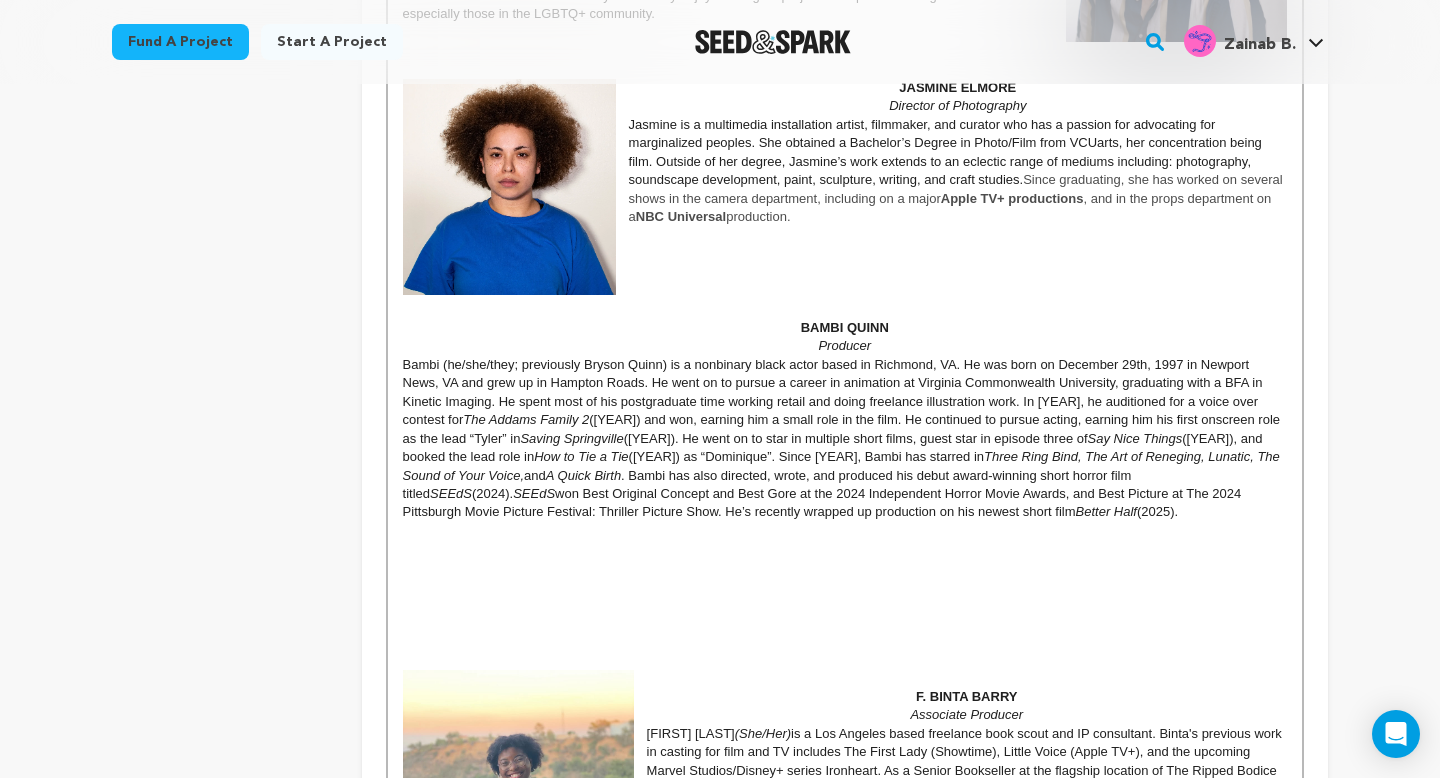 click at bounding box center [845, 586] 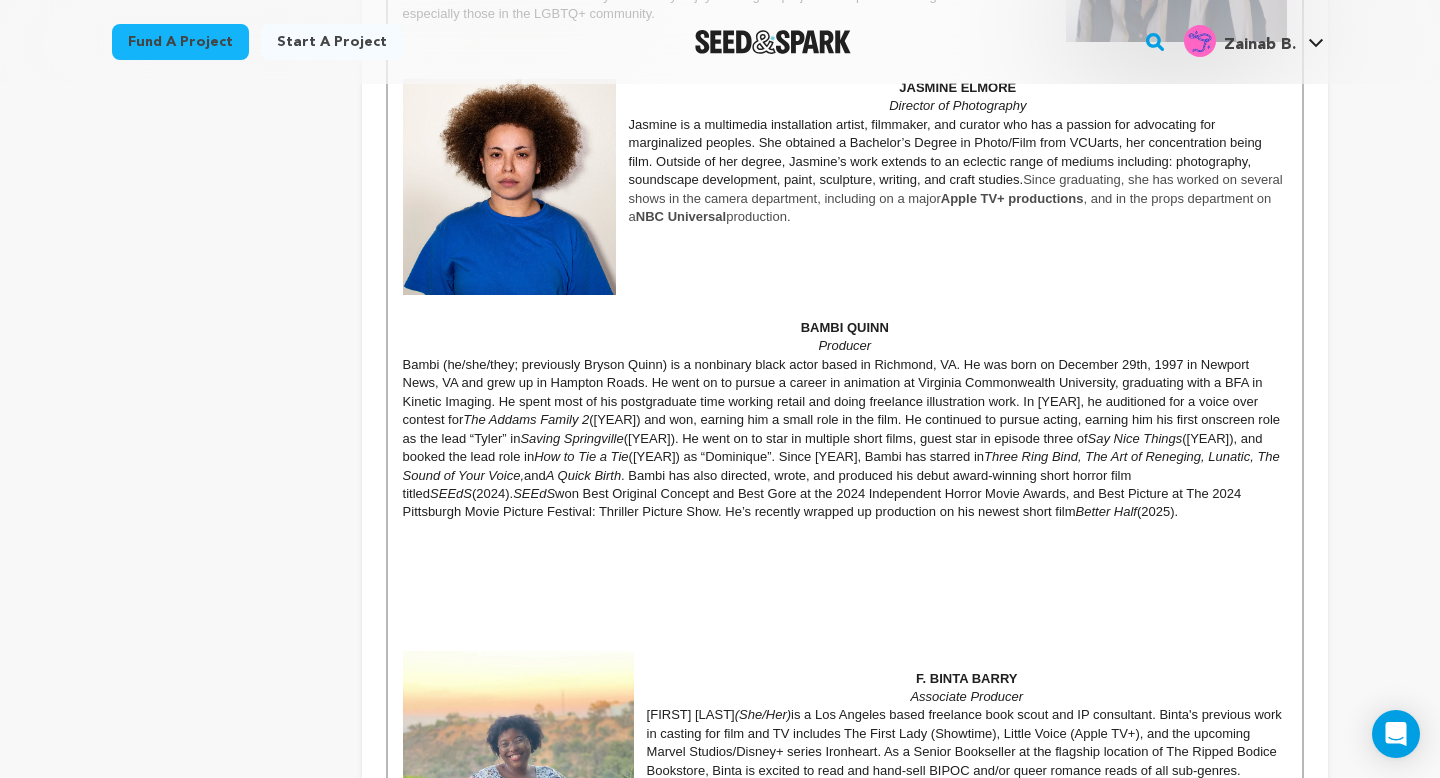 click on "ZAINAB BARI Writer | Director | Producer | “Soura” Zainab Bari  (She/They)  is a multi-hyphenate artist based in Chicago, DC, and NYC. Bari graduated from James Madison University with a BA in theatre, then went on to intern at festivals like the Williamstown Theatre Festival and Sundance Film Festival. Bari has worked professionally as an actor at the American Shakespeare Center and off-Broadway at the Second Stage Theater. They have worked behind the scenes on independent films such as For The Taking (2023 Virginia Film Festival Selection) and their debut short film,  Phenomena . Bari takes after artists like Michaela Coel and Quinta Brunson, who create and/or collaborate on projects that are personal and important to them. Bari’s work isn’t necessarily an answer to the questions within the industry or the world today. But, they hope their work adds more depth to what’s being asked and expands beyond worldviews.  ATTICUS JONES  Executive Producer | Director Atticus (Attie) Jones  (They/Them)  NBC" at bounding box center [845, 286] 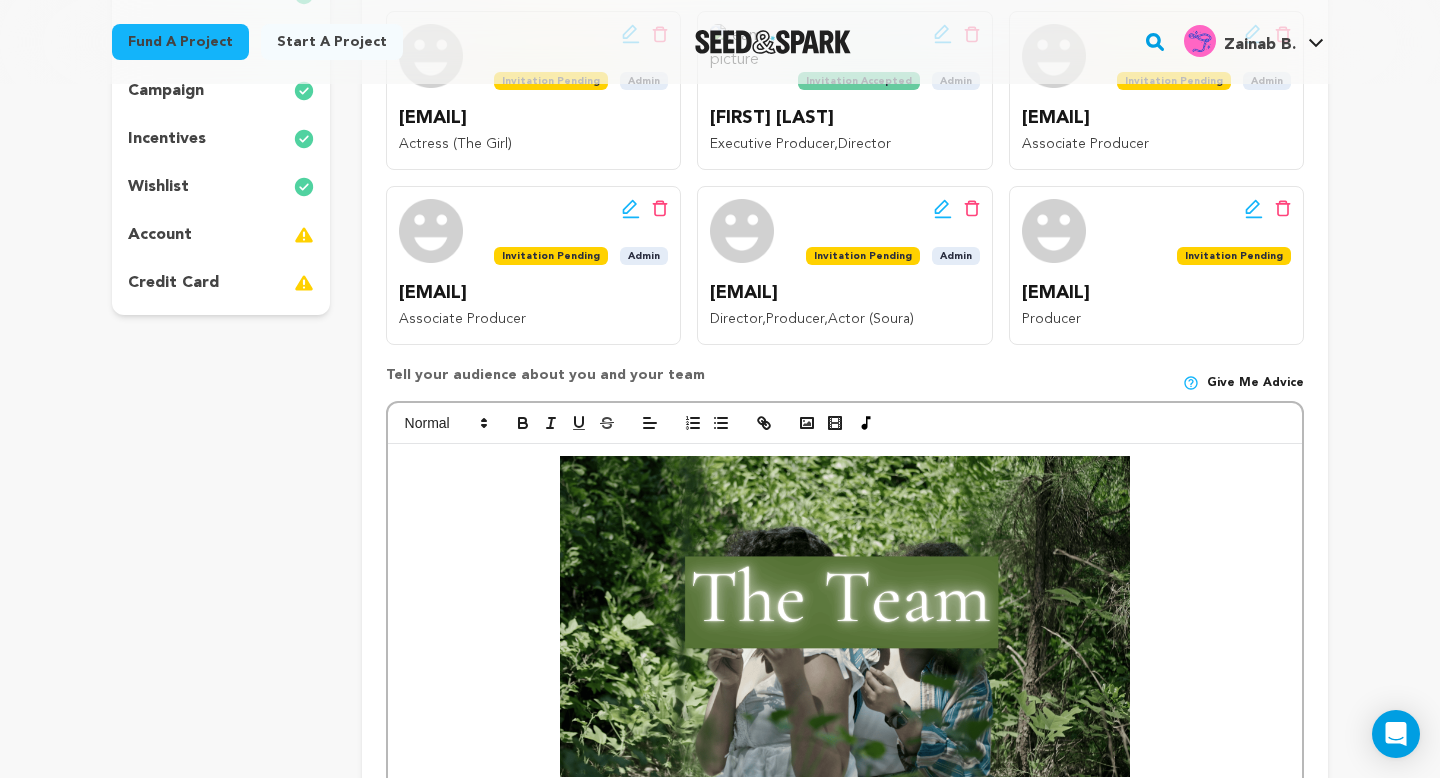 scroll, scrollTop: 504, scrollLeft: 0, axis: vertical 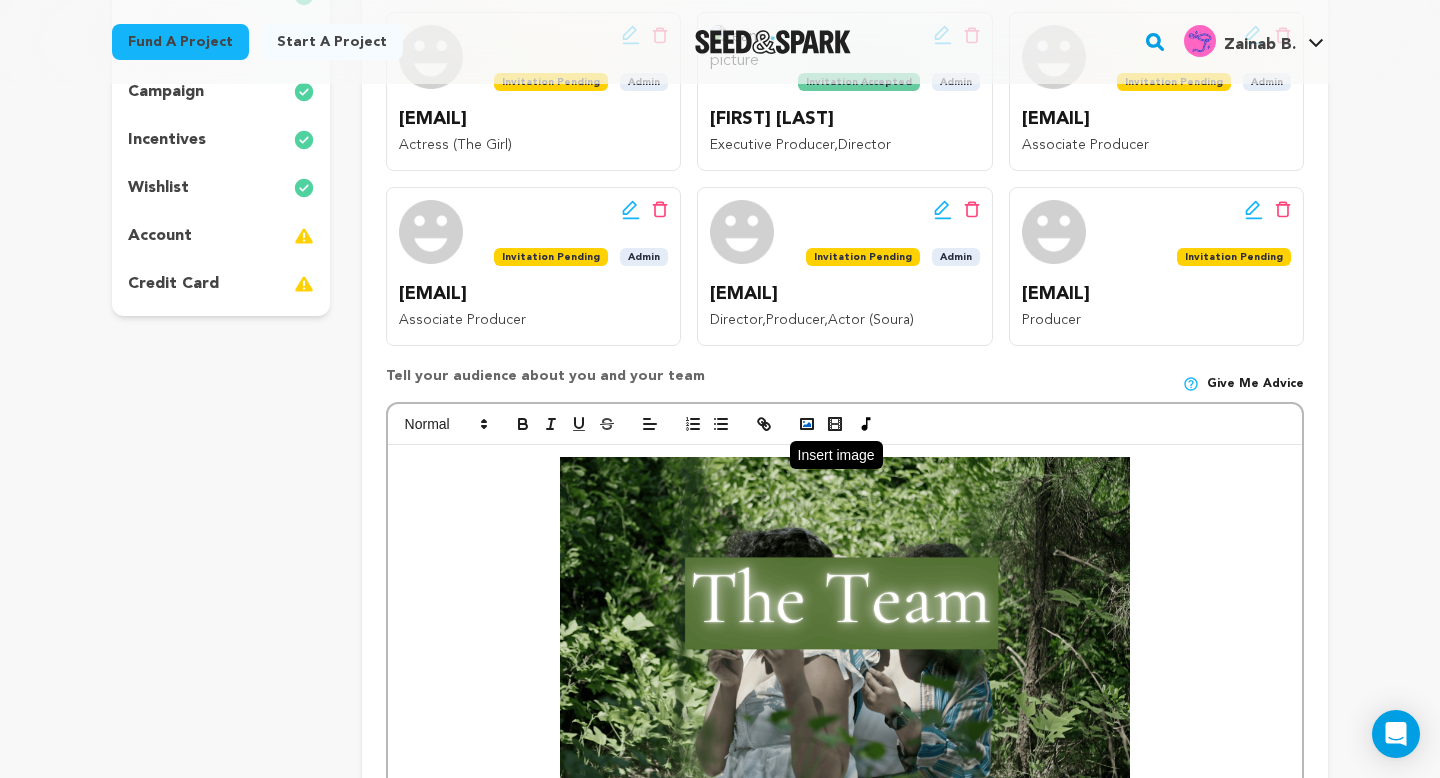 click 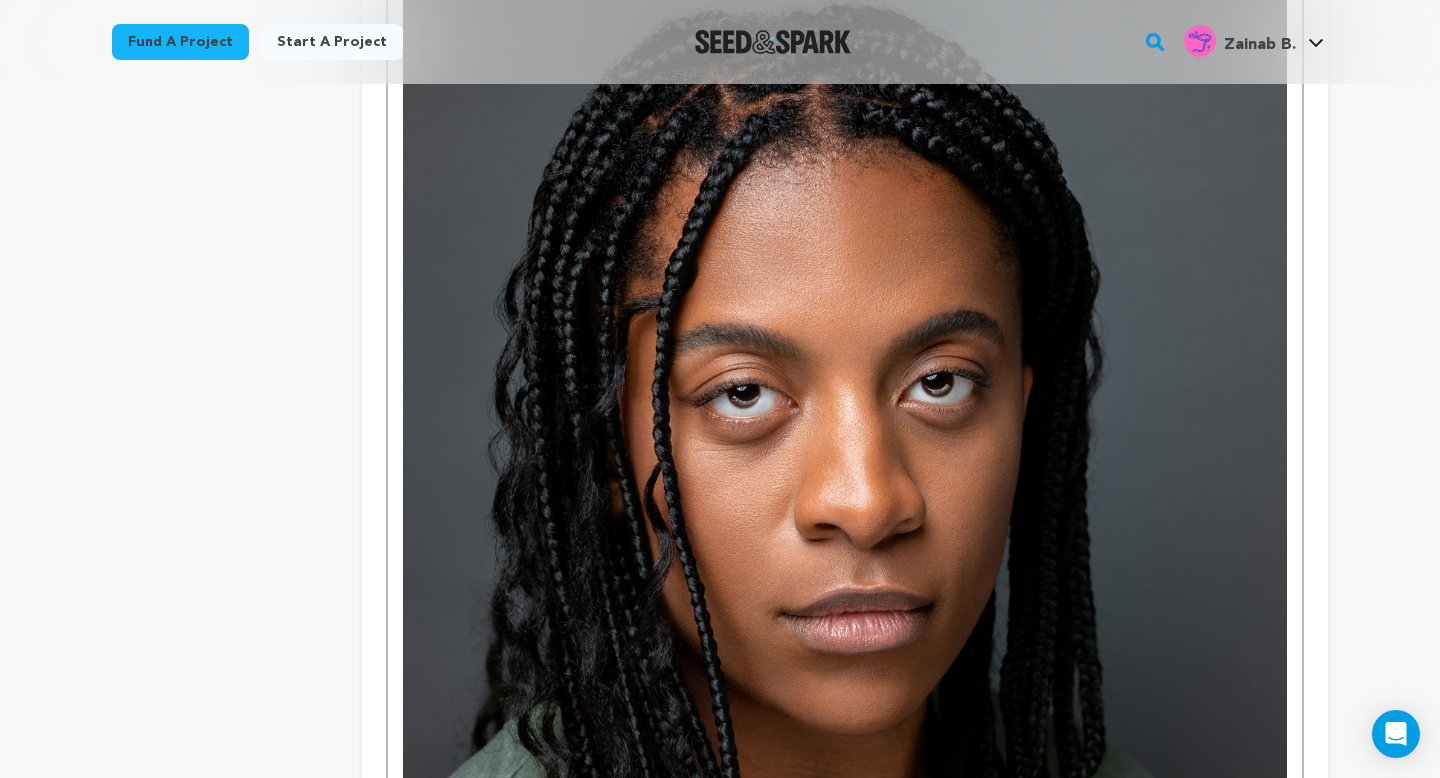 click at bounding box center (845, 641) 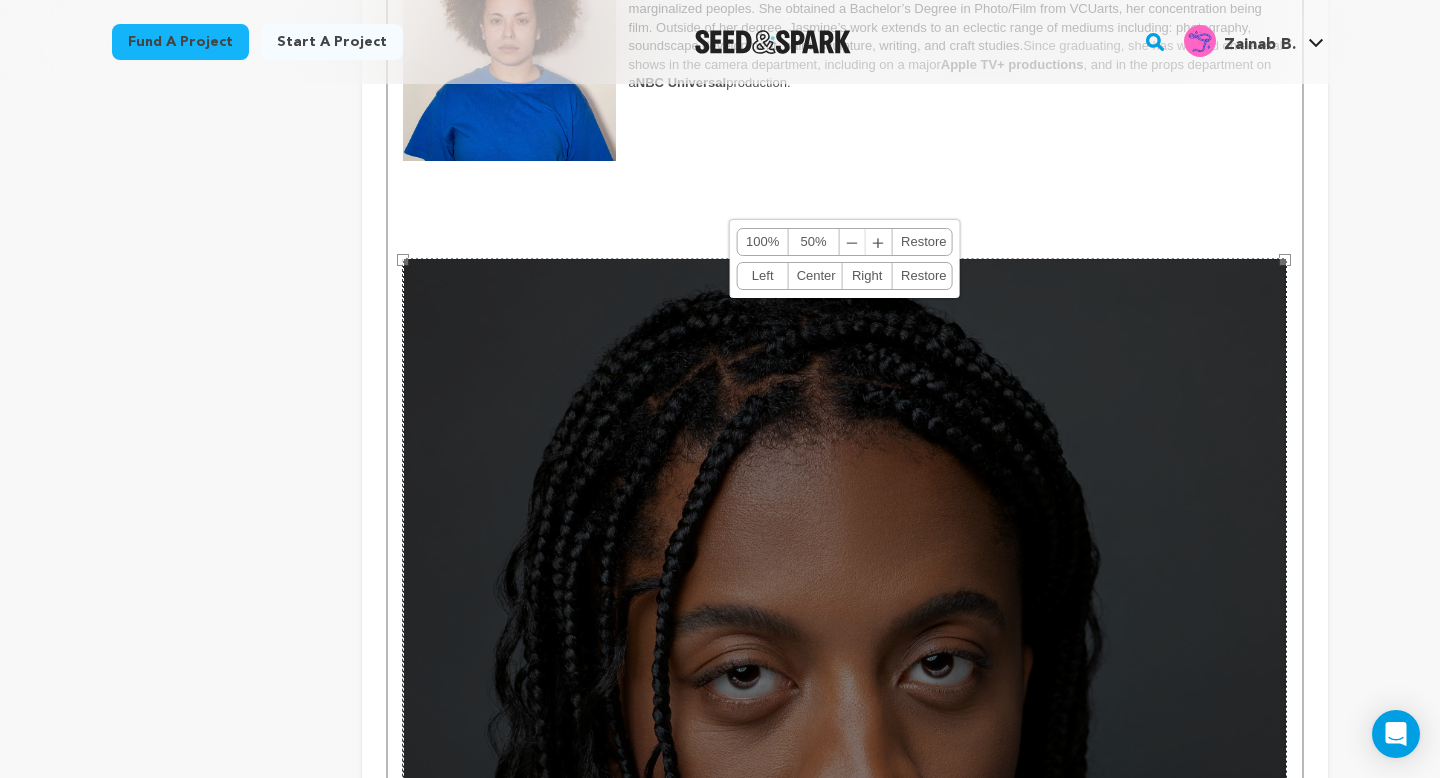 scroll, scrollTop: 1853, scrollLeft: 0, axis: vertical 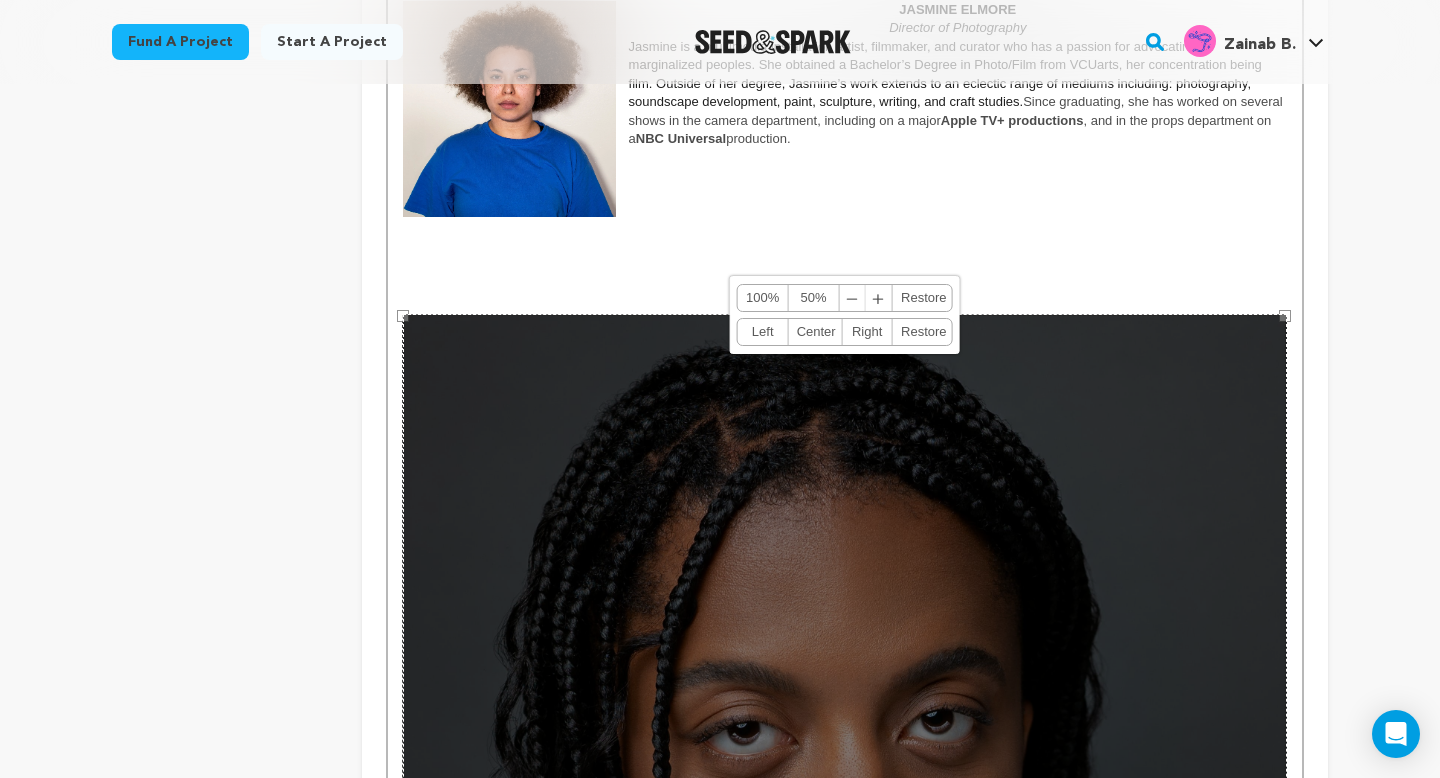 click on "50%" at bounding box center (814, 298) 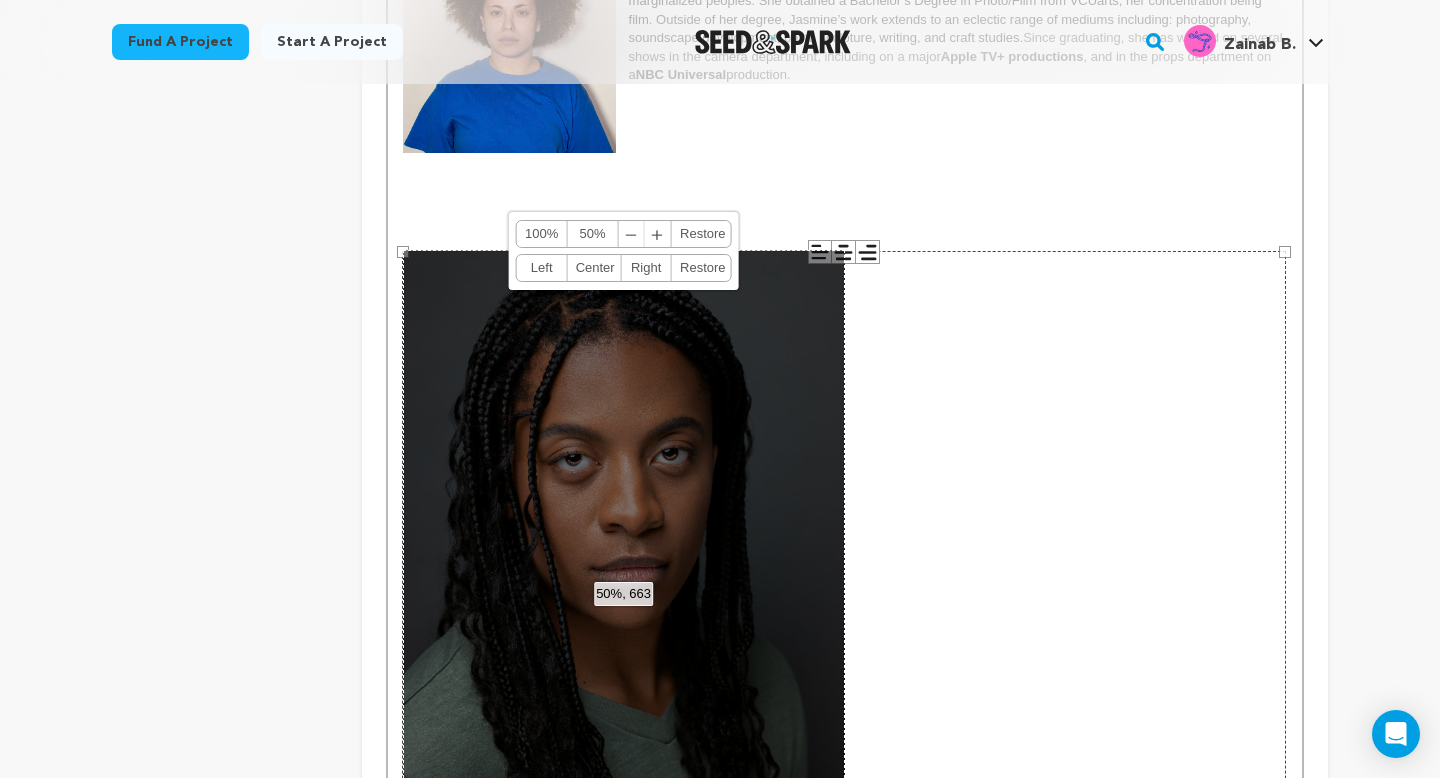 scroll, scrollTop: 1913, scrollLeft: 0, axis: vertical 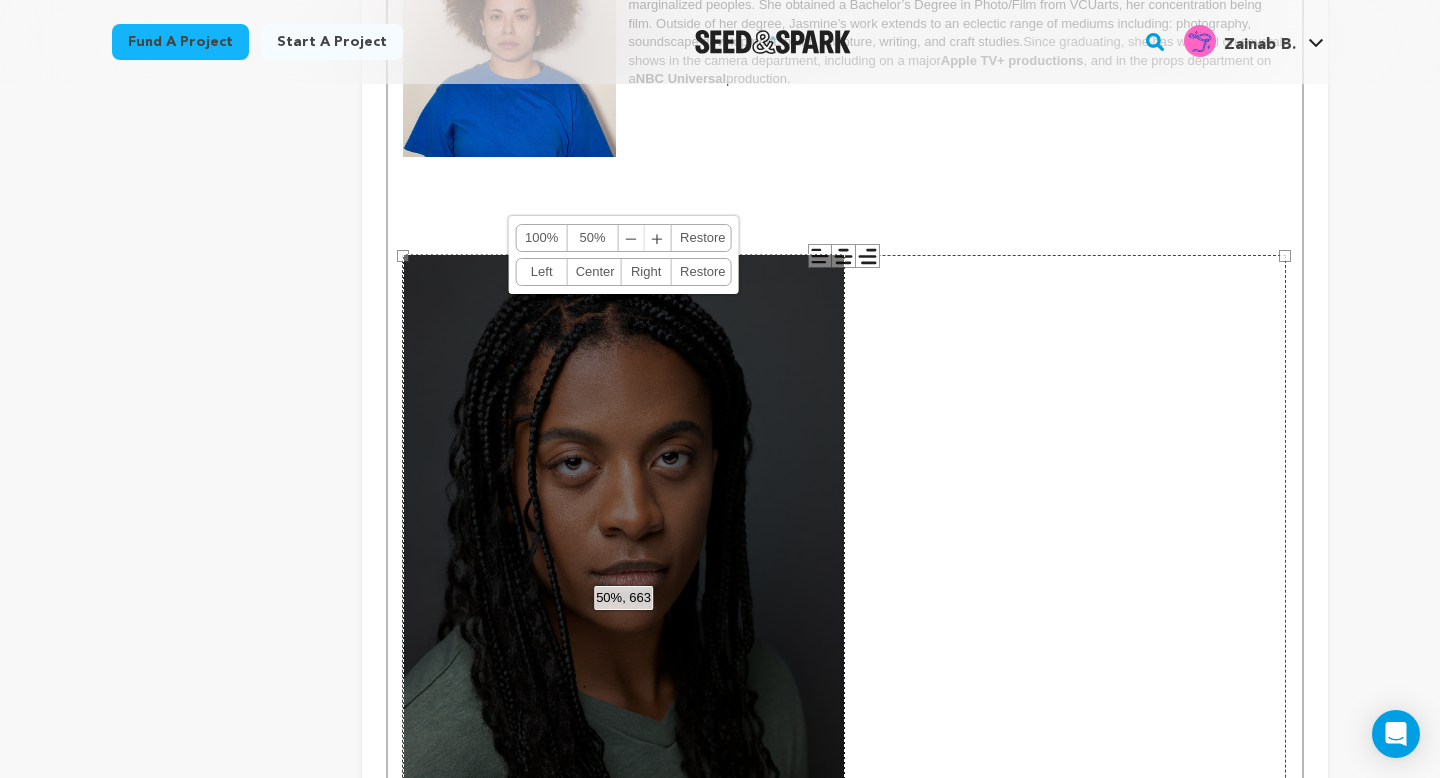click on "﹣" at bounding box center (632, 238) 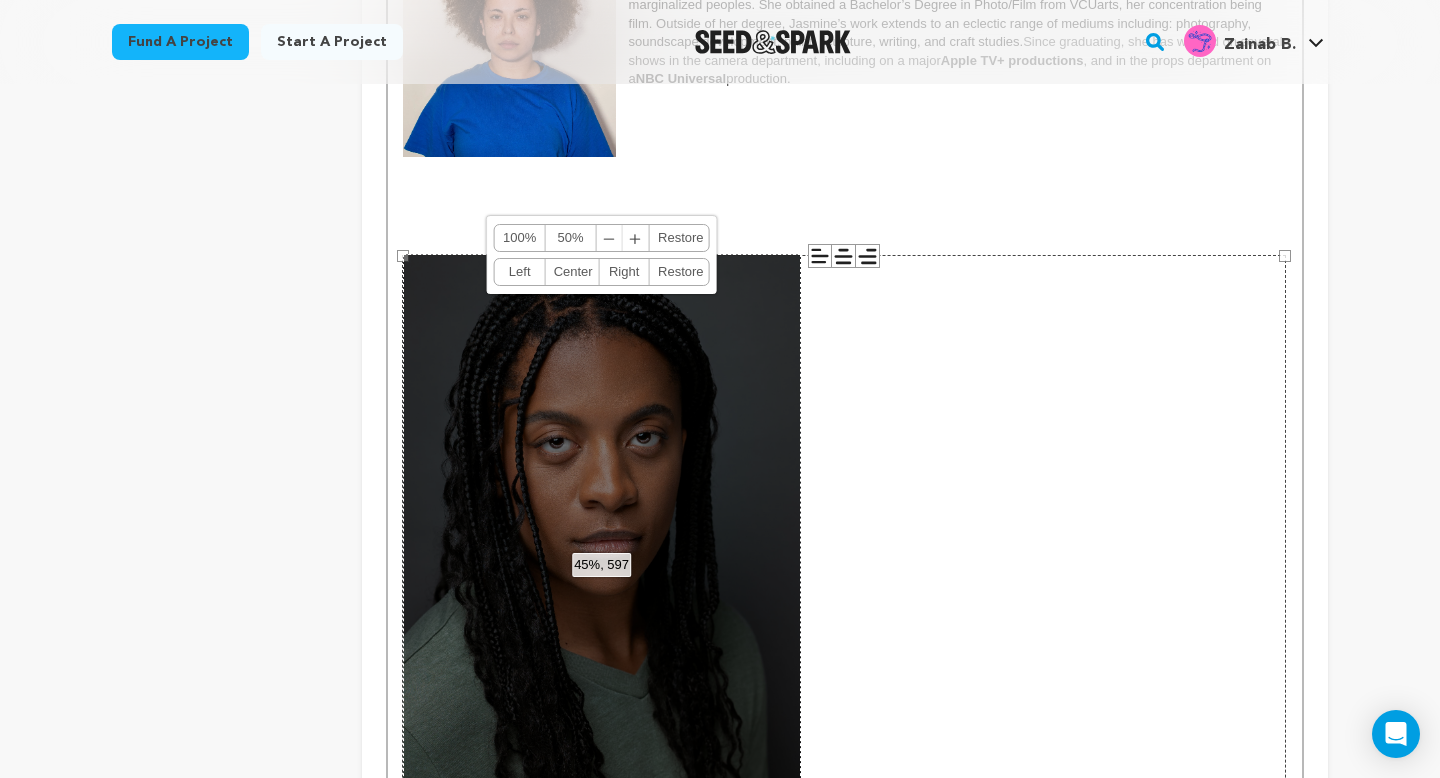click on "﹣" at bounding box center (610, 238) 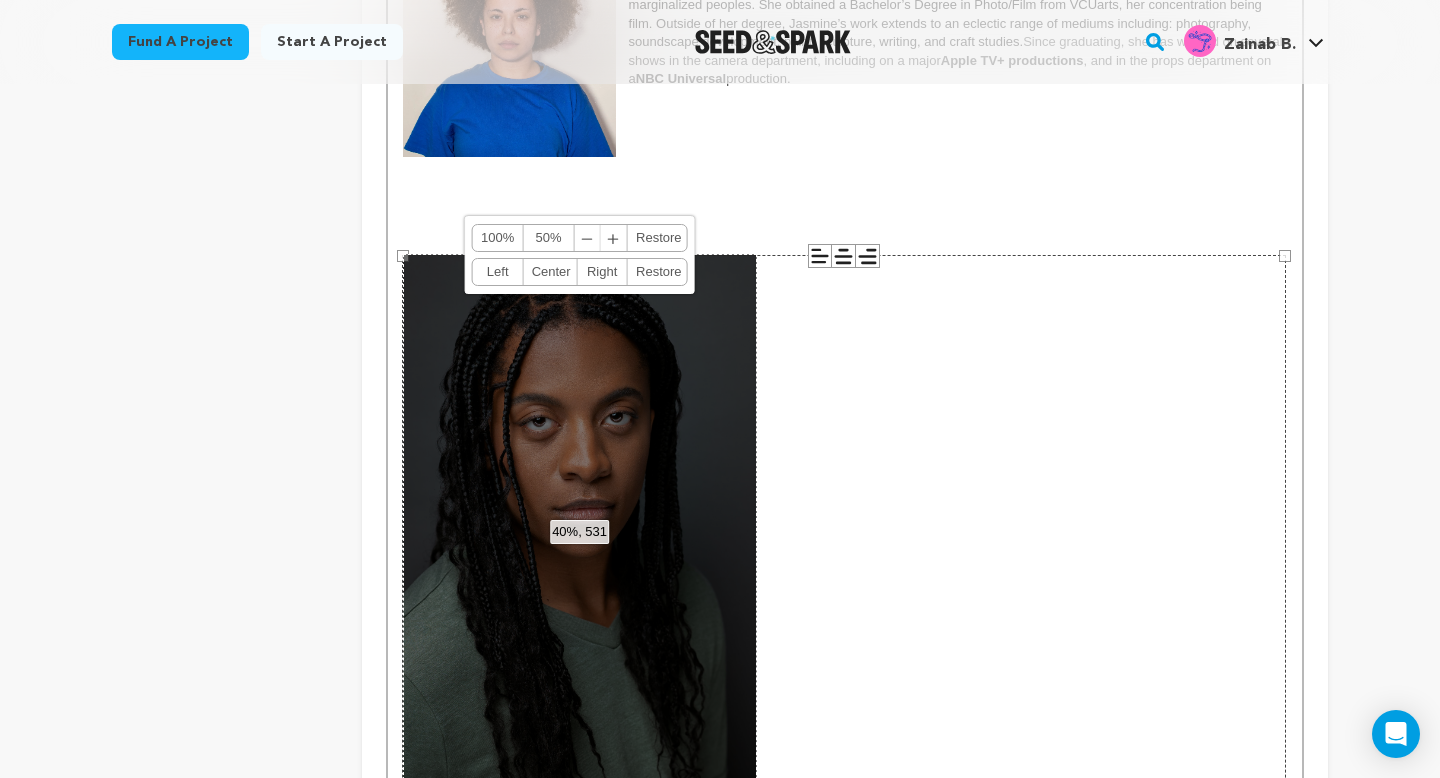 click on "﹢" at bounding box center [614, 238] 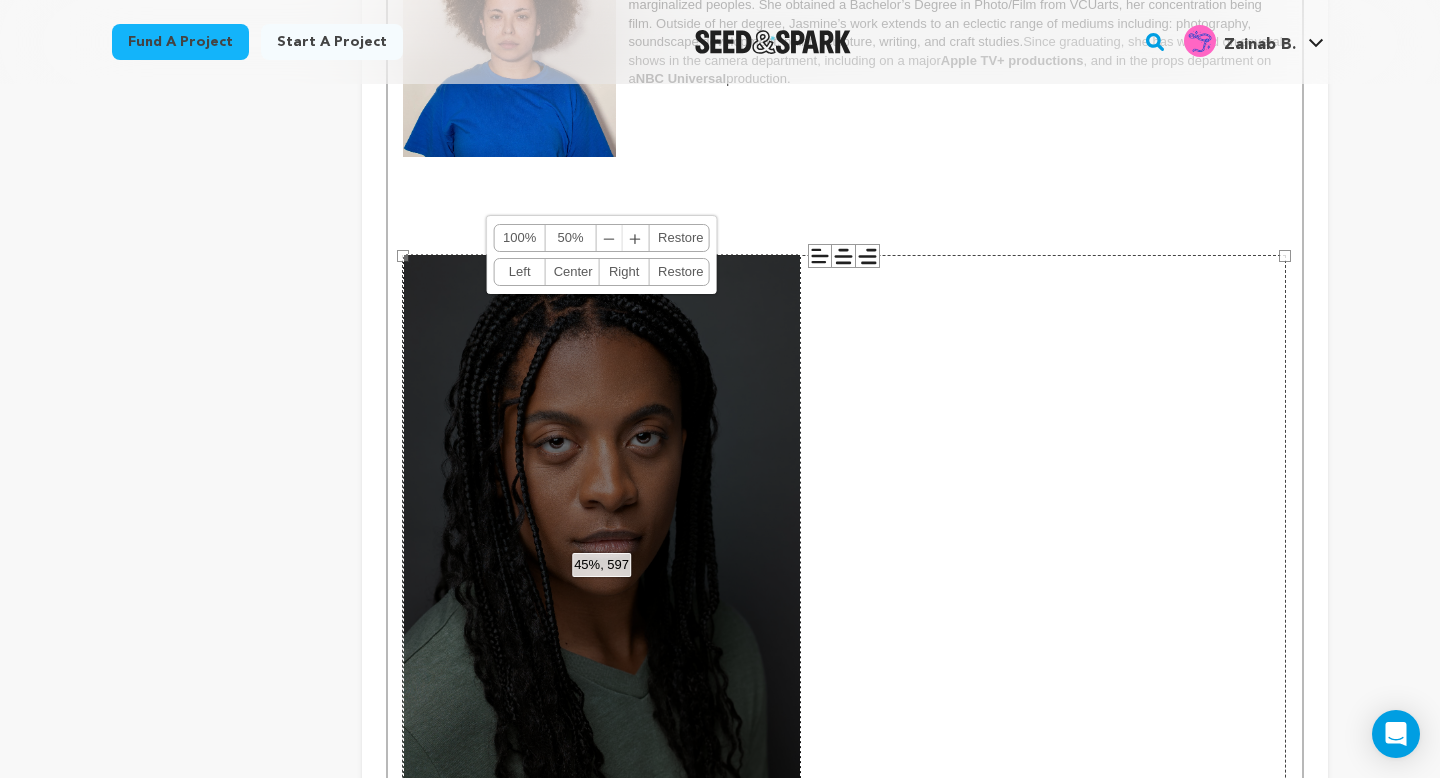 click on "﹣" at bounding box center [610, 238] 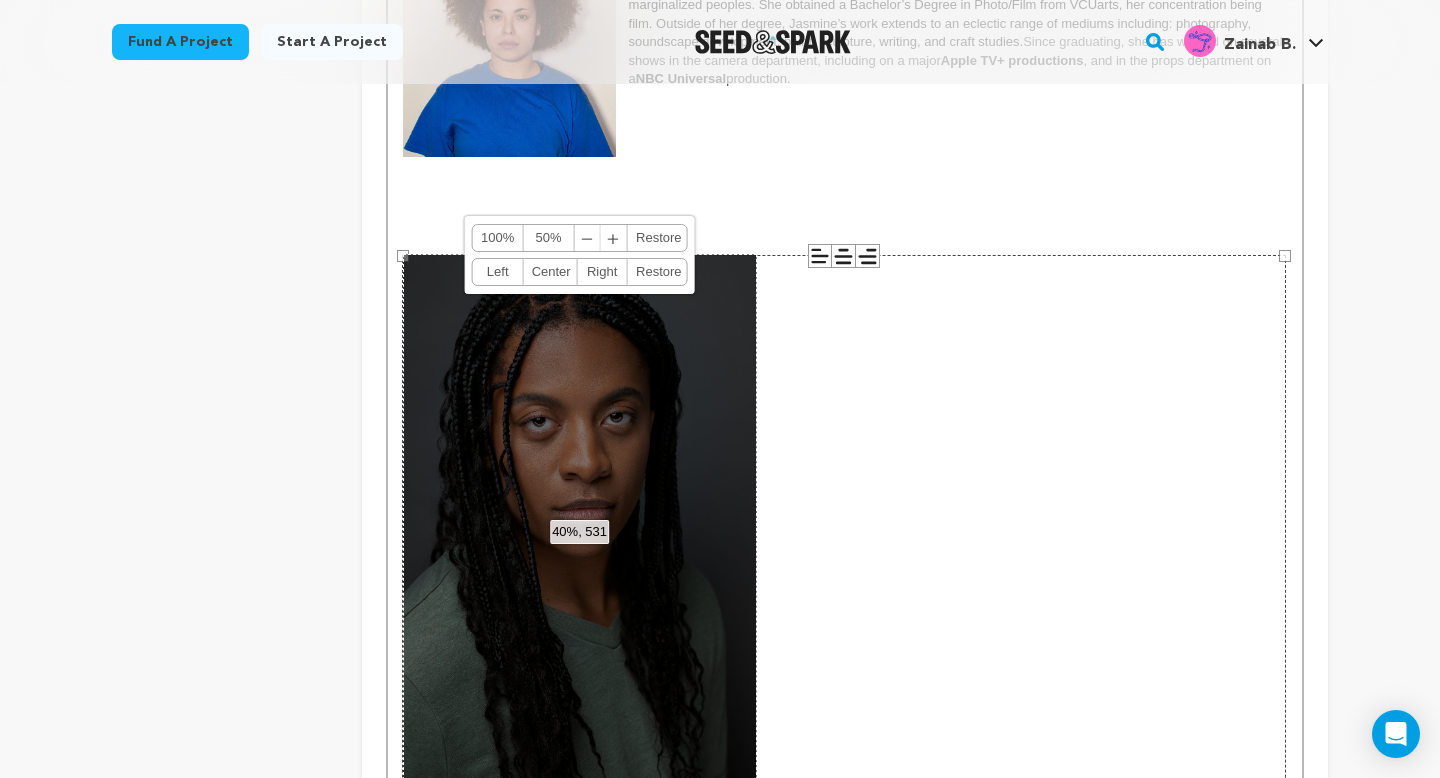 click on "﹣" at bounding box center (588, 238) 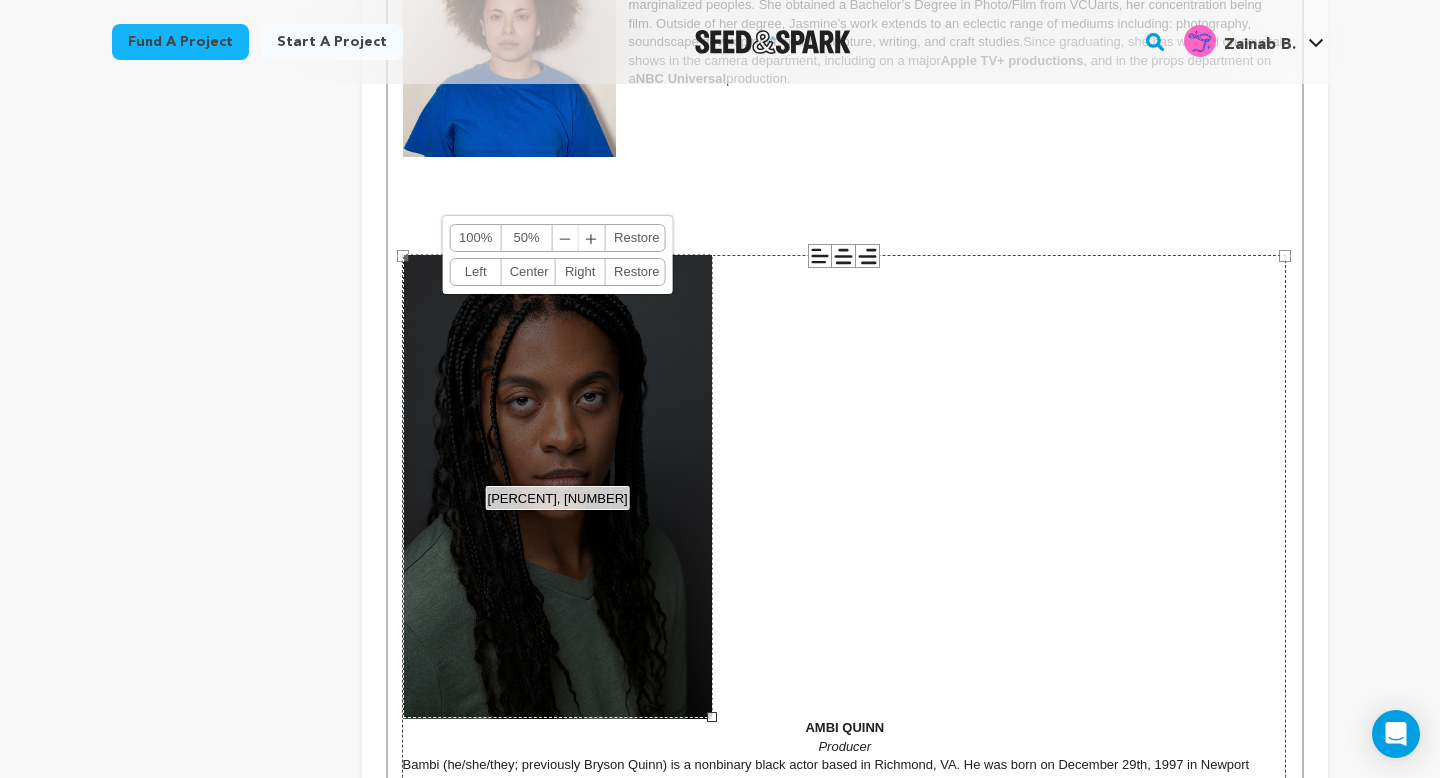 click on "﹣" at bounding box center [566, 238] 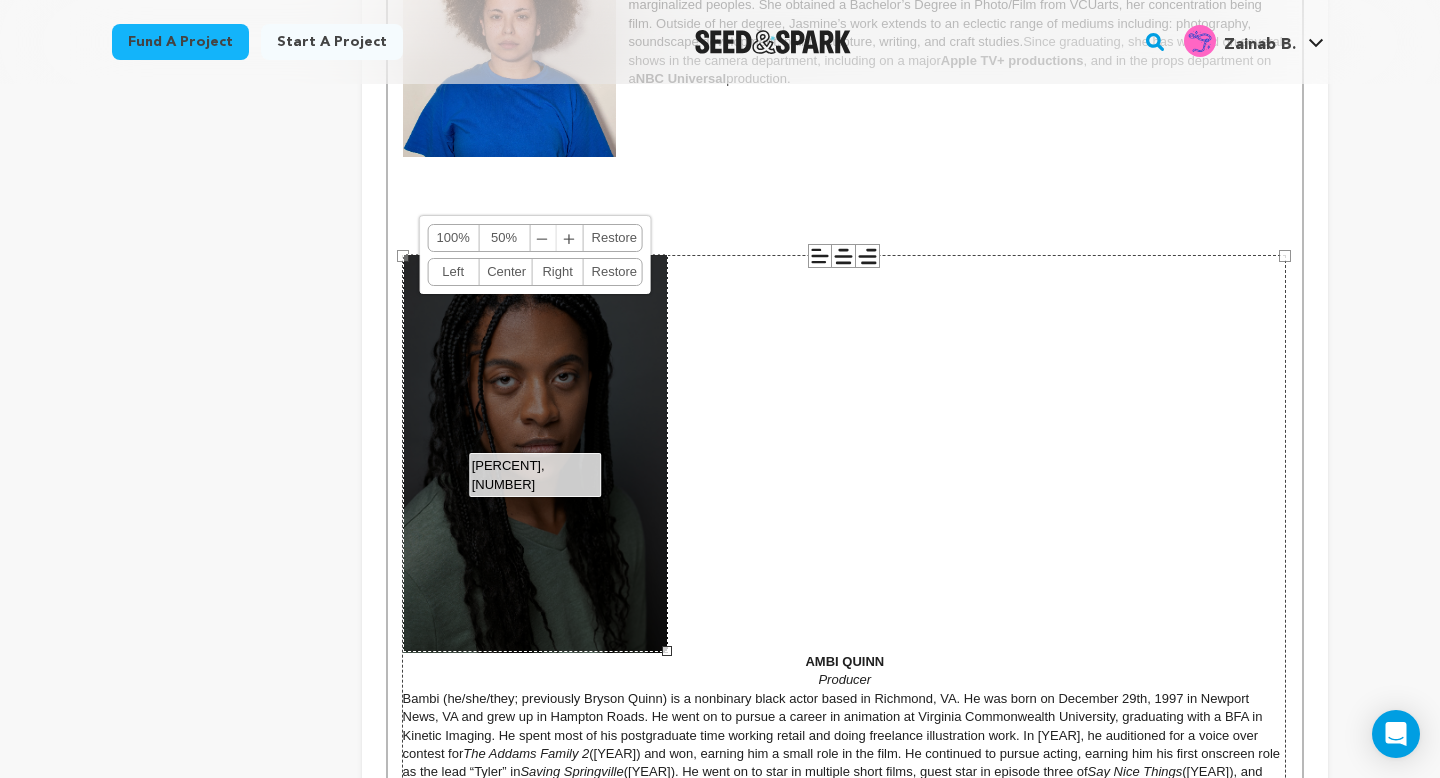 click on "﹣" at bounding box center (543, 238) 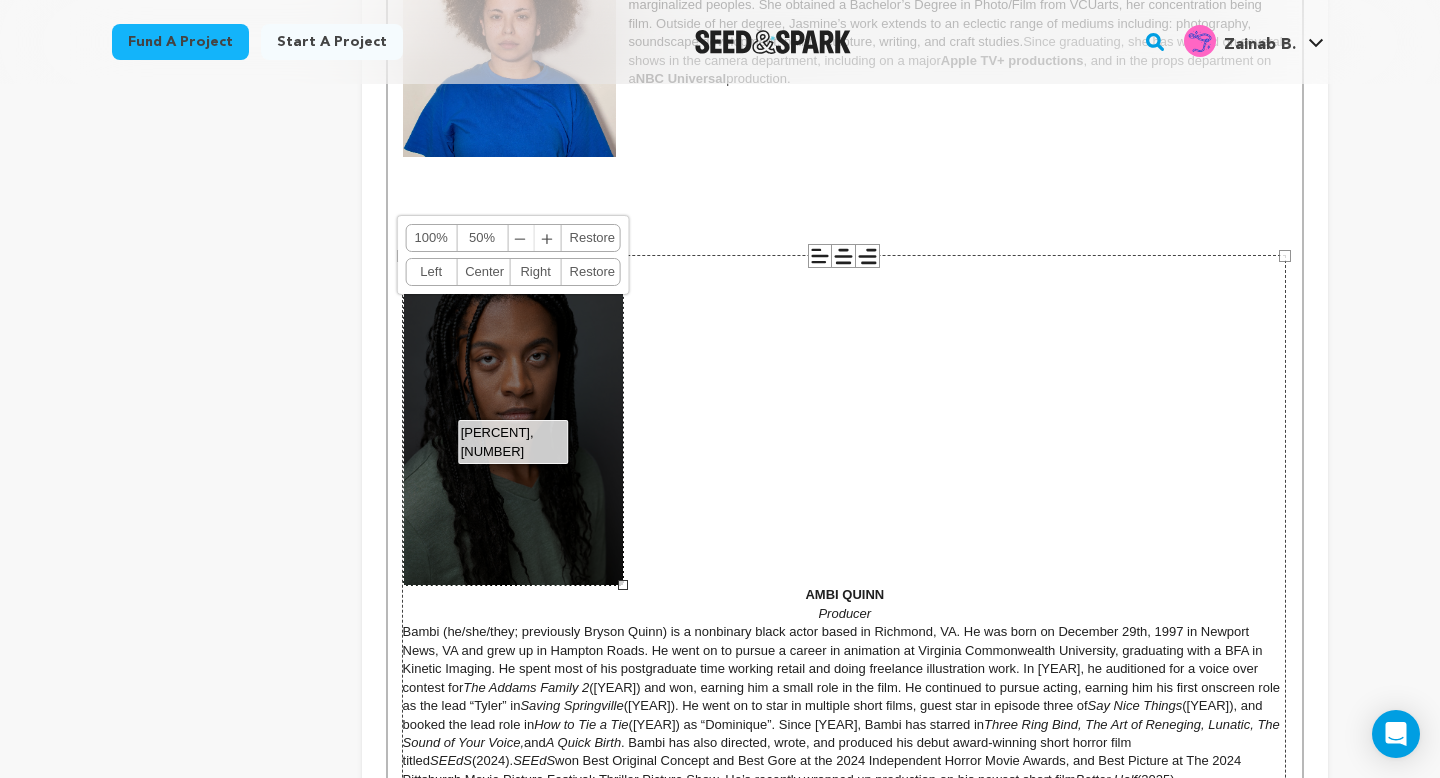 click on "﹢" at bounding box center (548, 238) 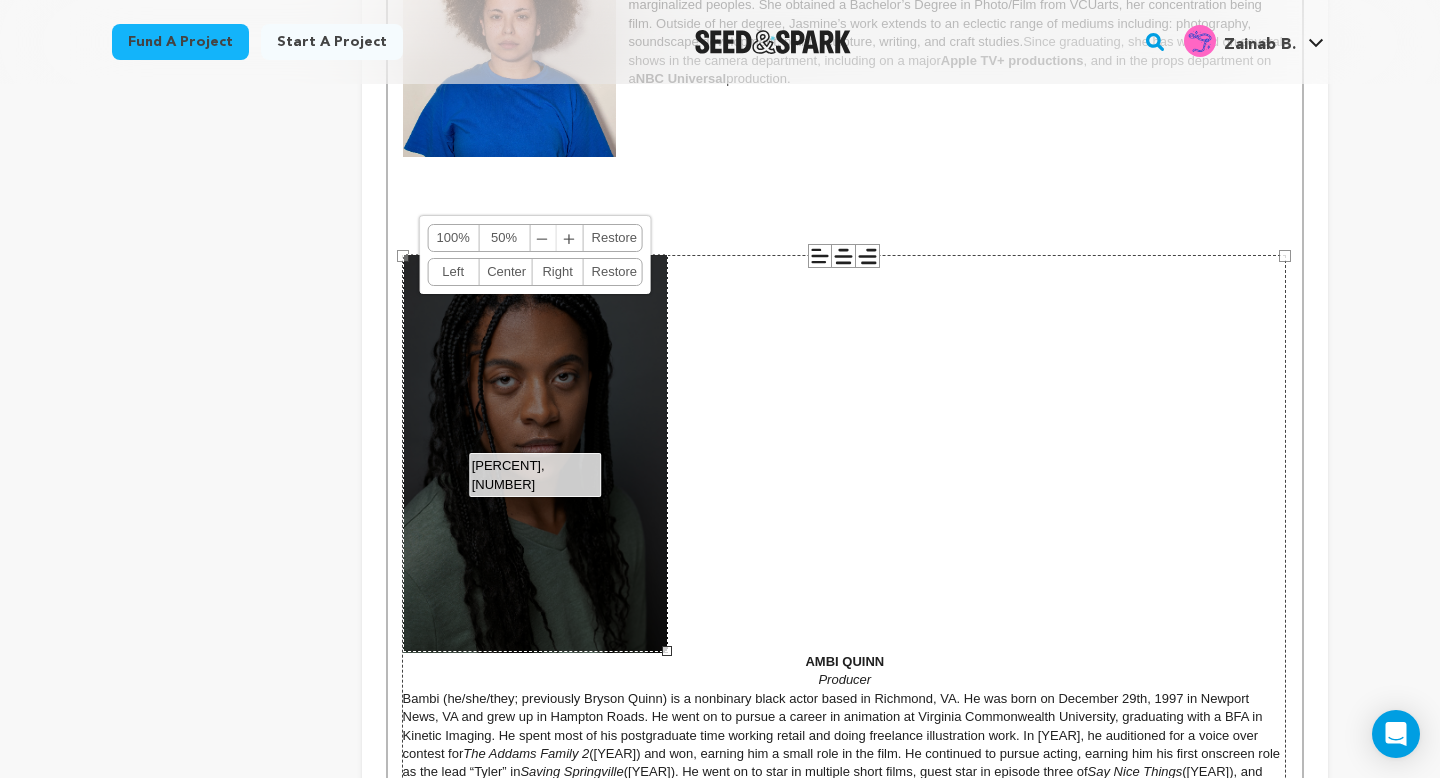 click on "﹣" at bounding box center (543, 238) 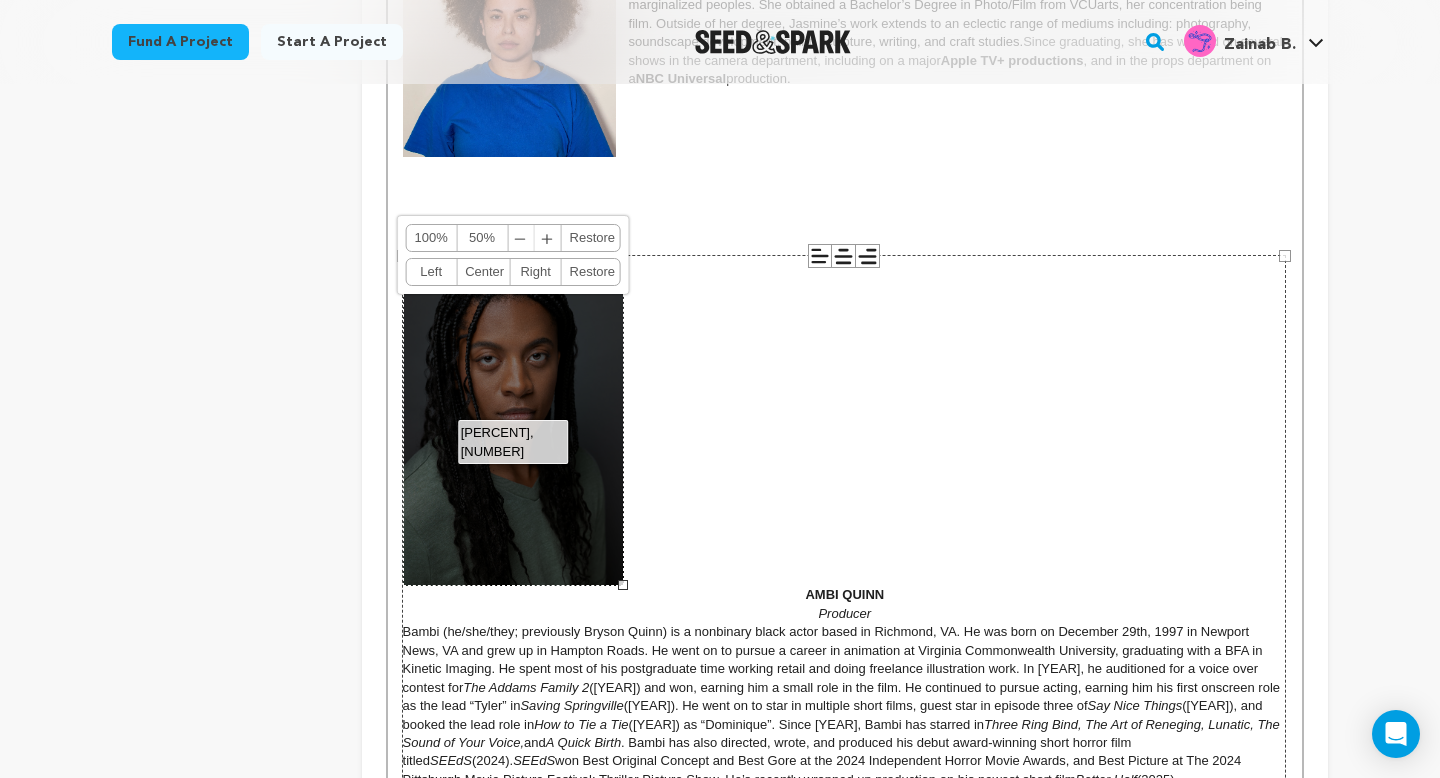 click on "﹣" at bounding box center (521, 238) 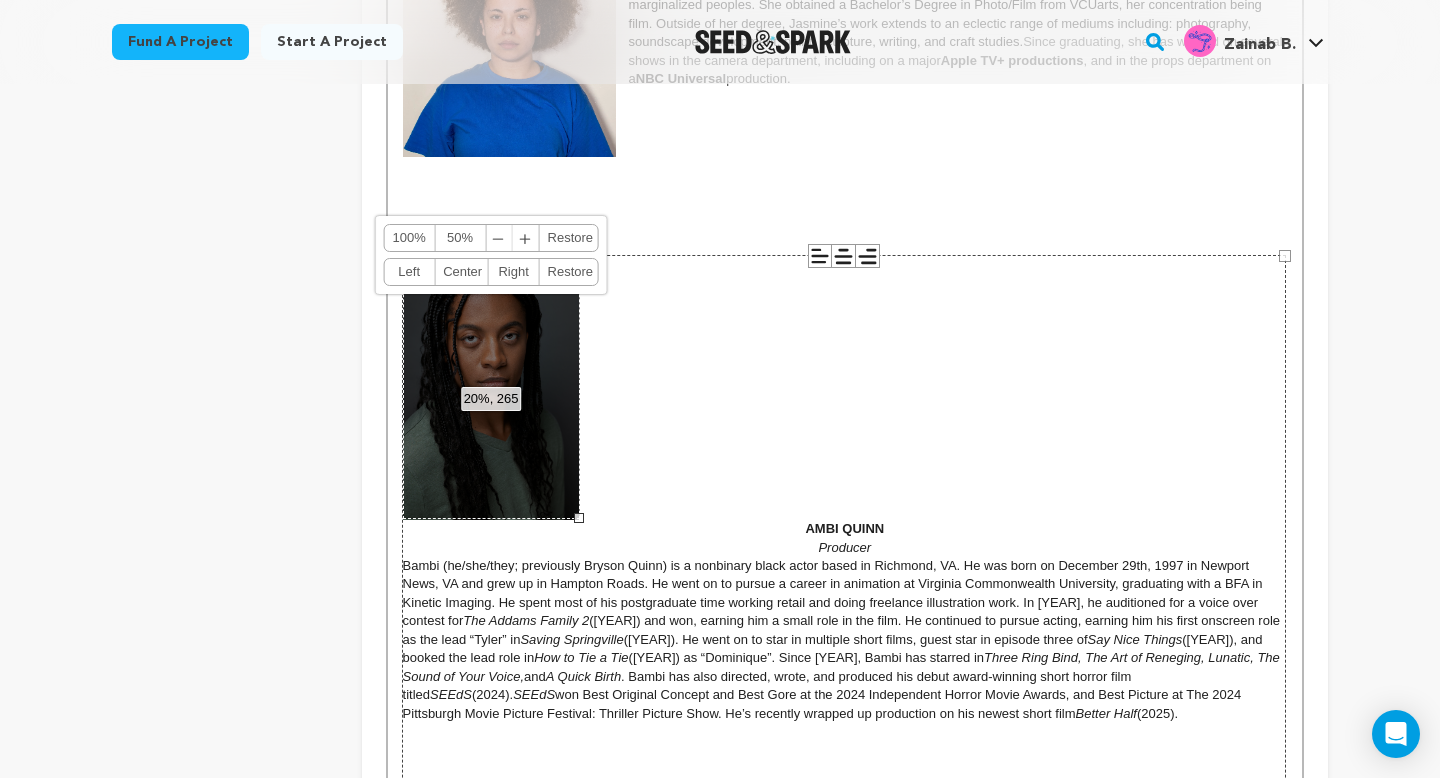click on "﹣" at bounding box center [499, 238] 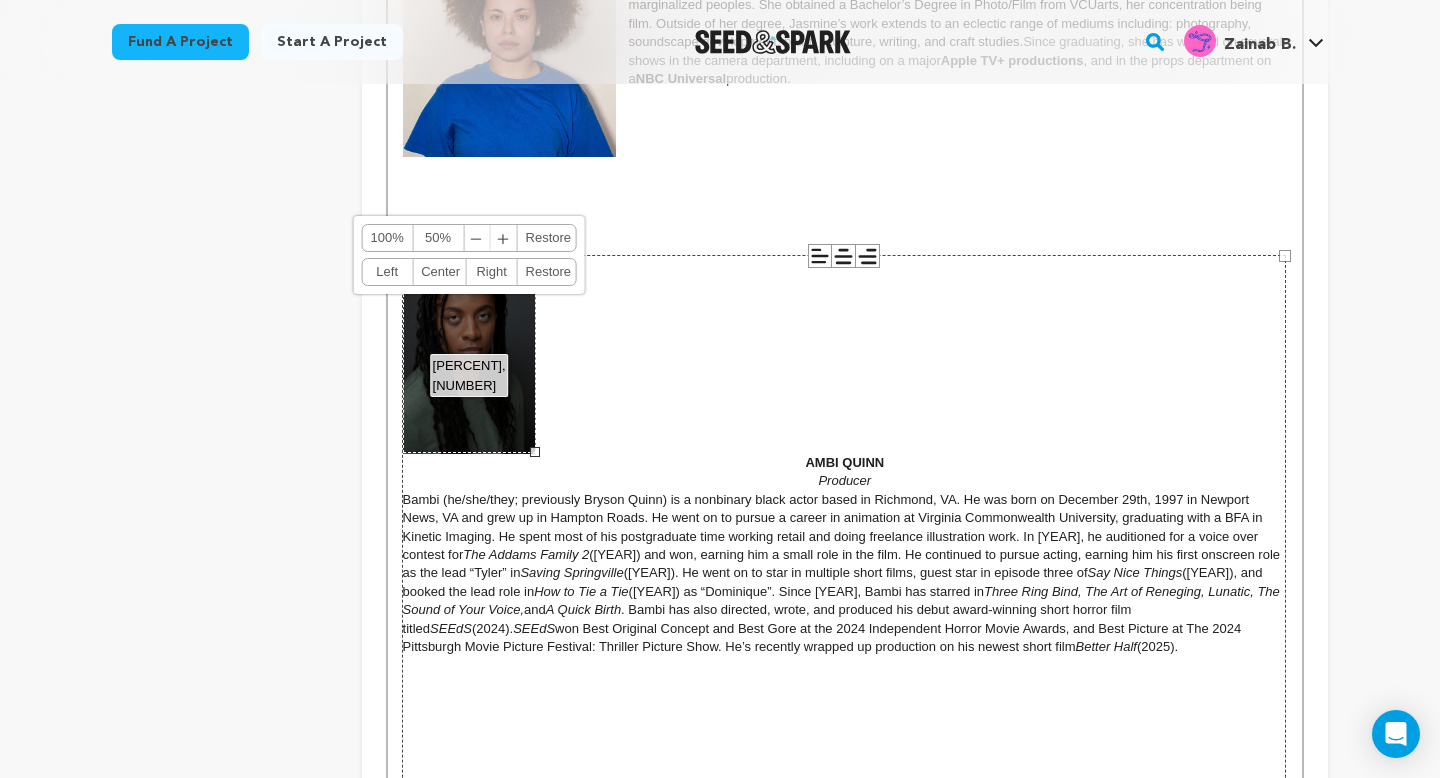 click on "﹢" at bounding box center [504, 238] 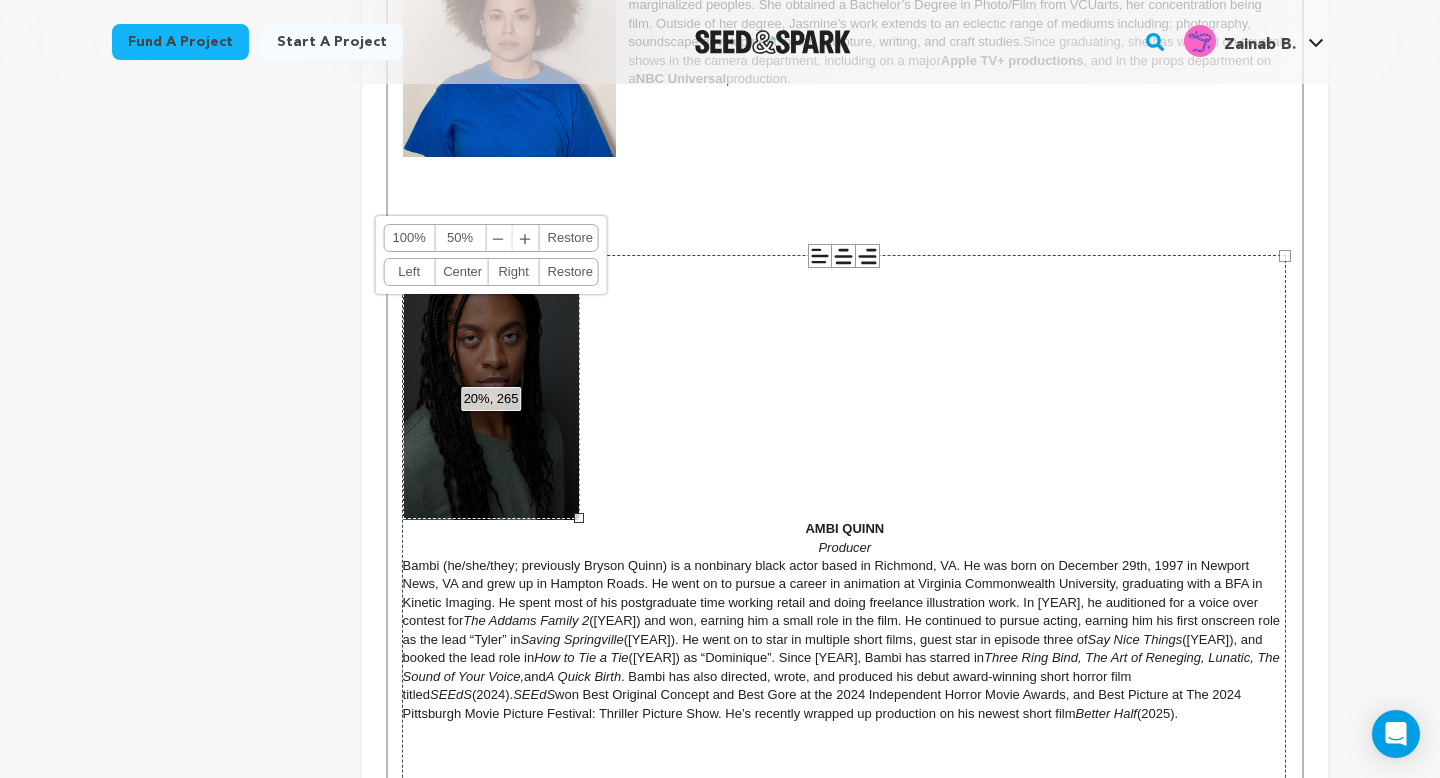 click on "Right" at bounding box center (514, 272) 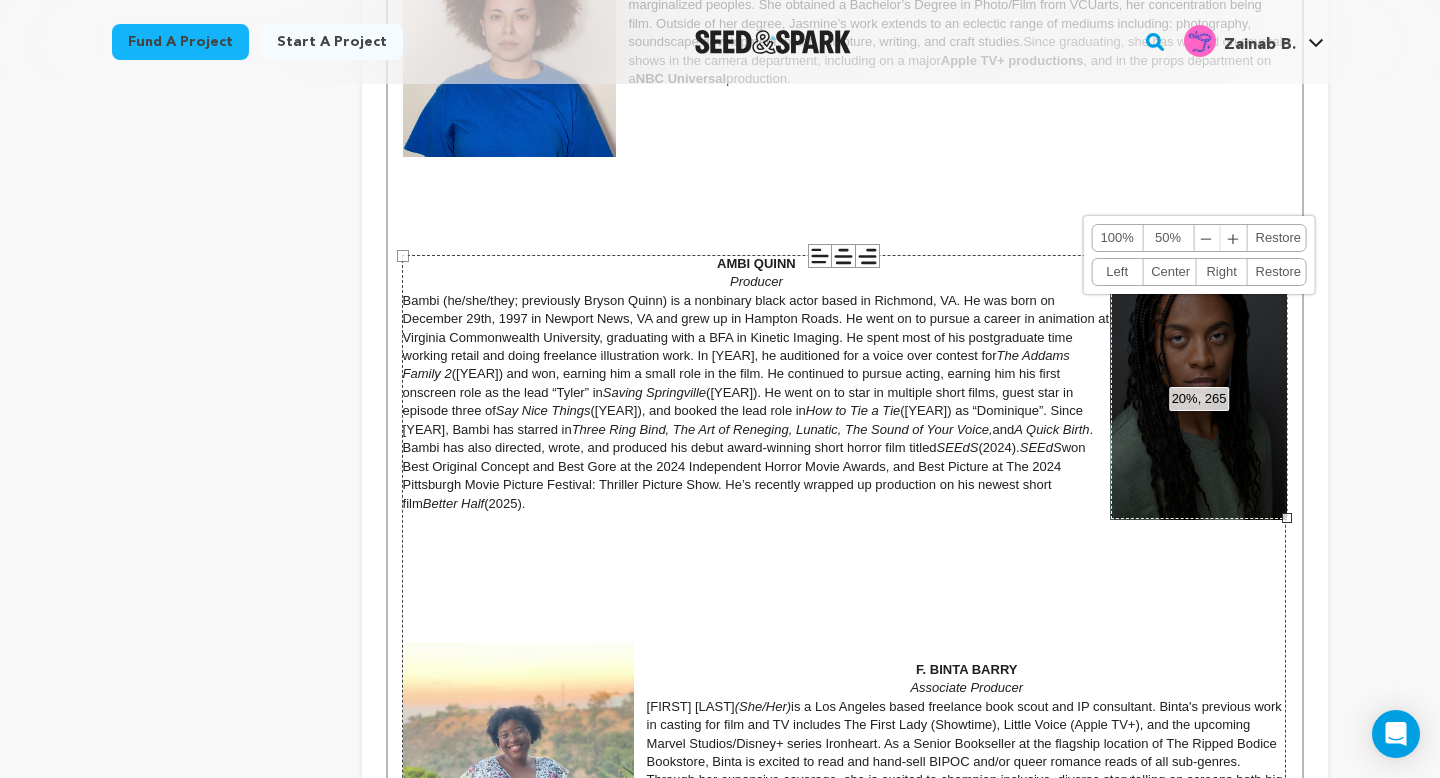 click on "884 × 1326" at bounding box center [844, 918] 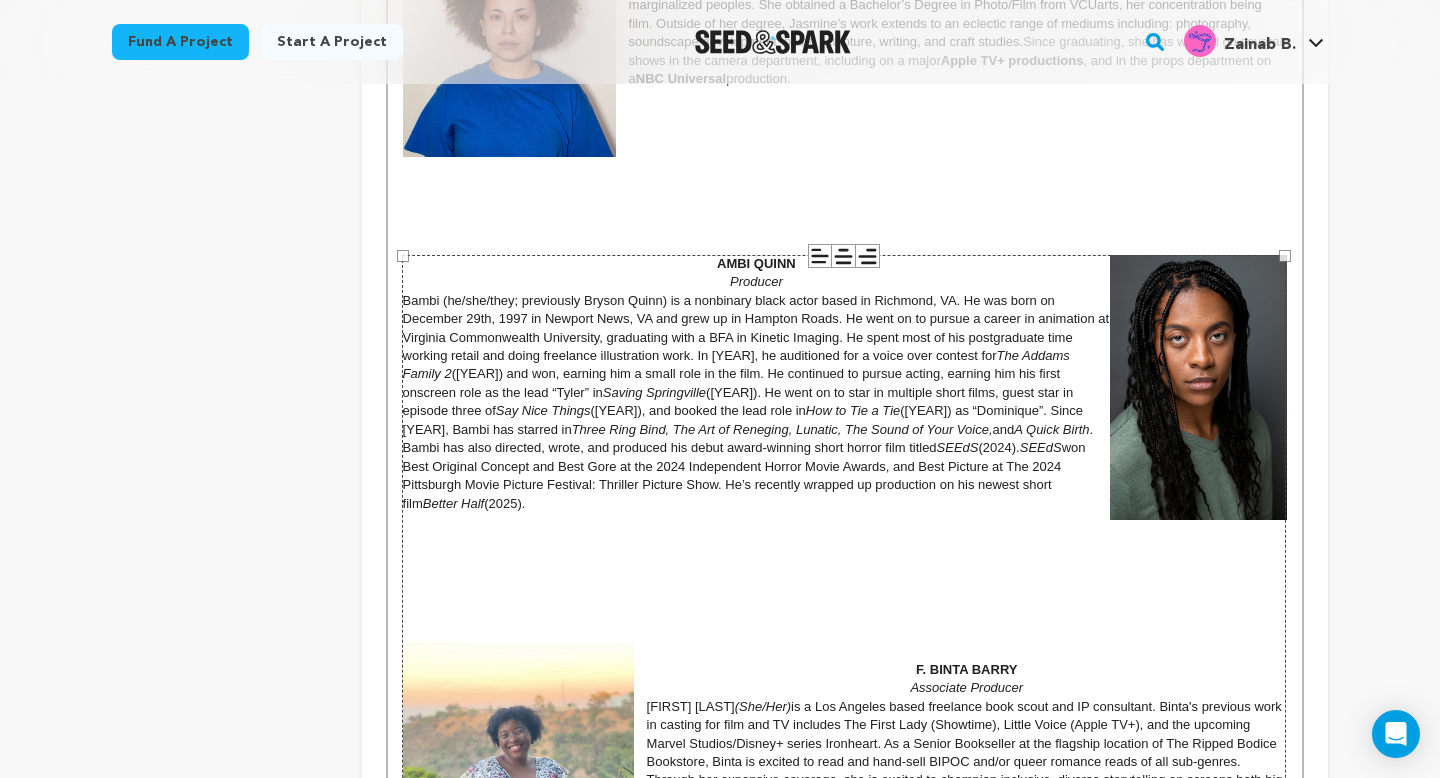 click on "884 × 1326" at bounding box center (844, 918) 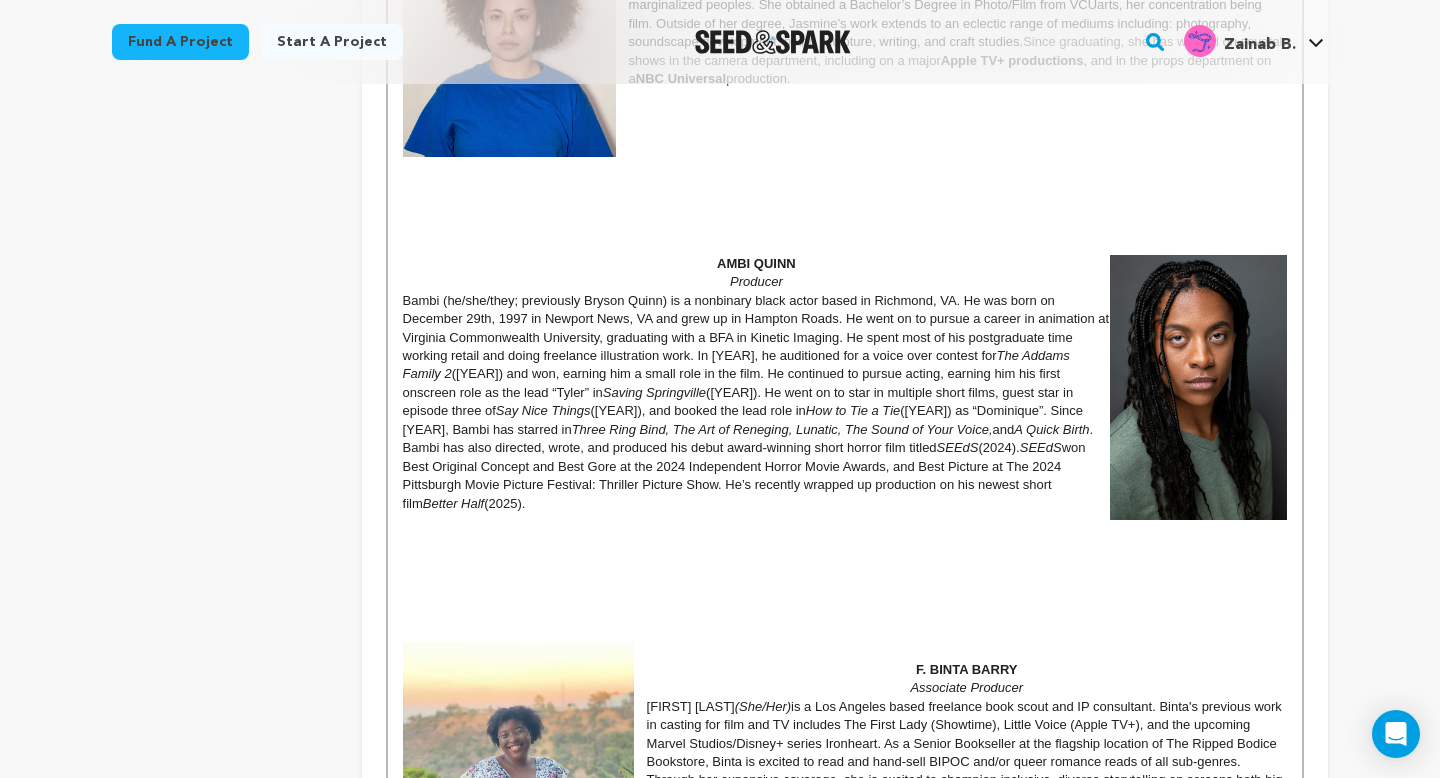 click at bounding box center [1198, 387] 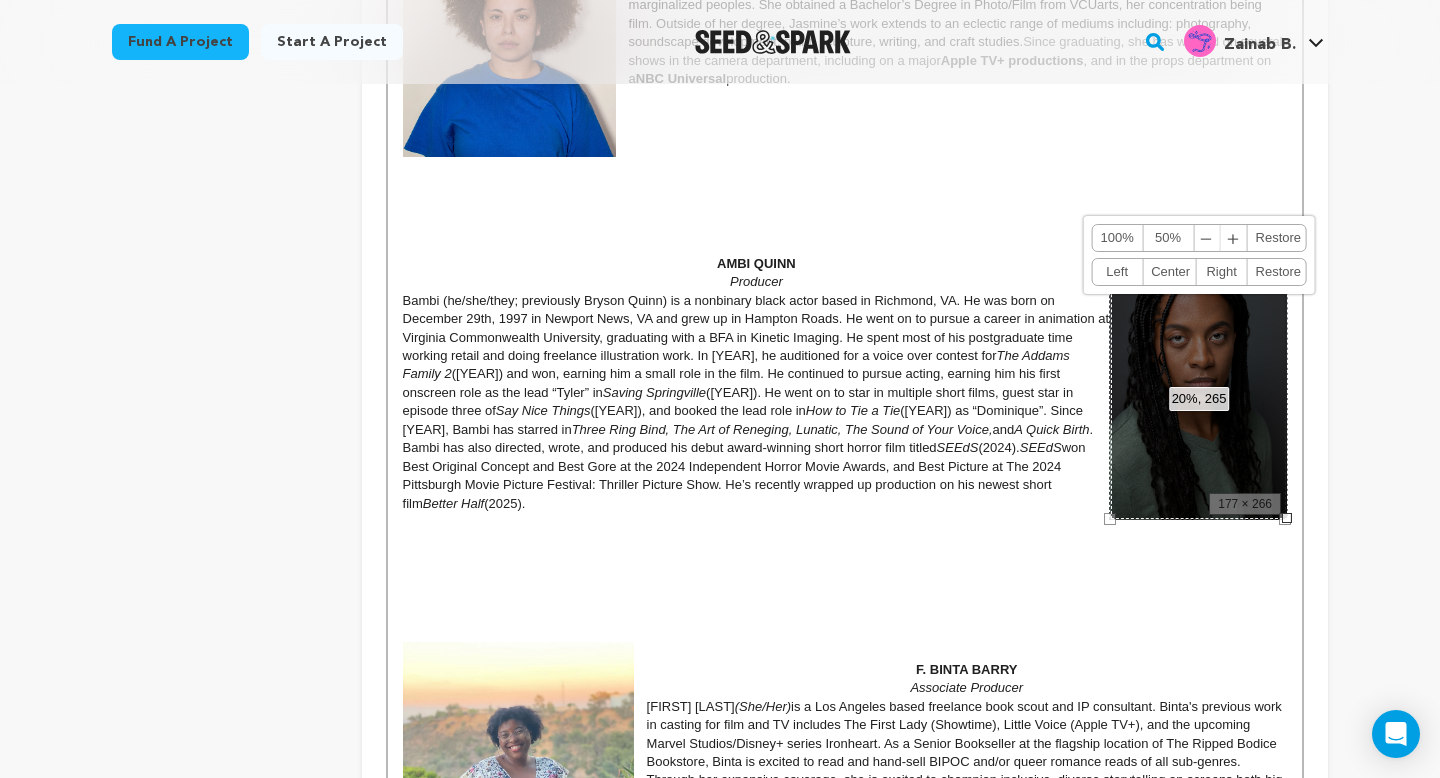 click on "20%, 265
100%
50%
﹣
﹢
Restore
Left
Center
Right
Restore" at bounding box center [1199, 386] 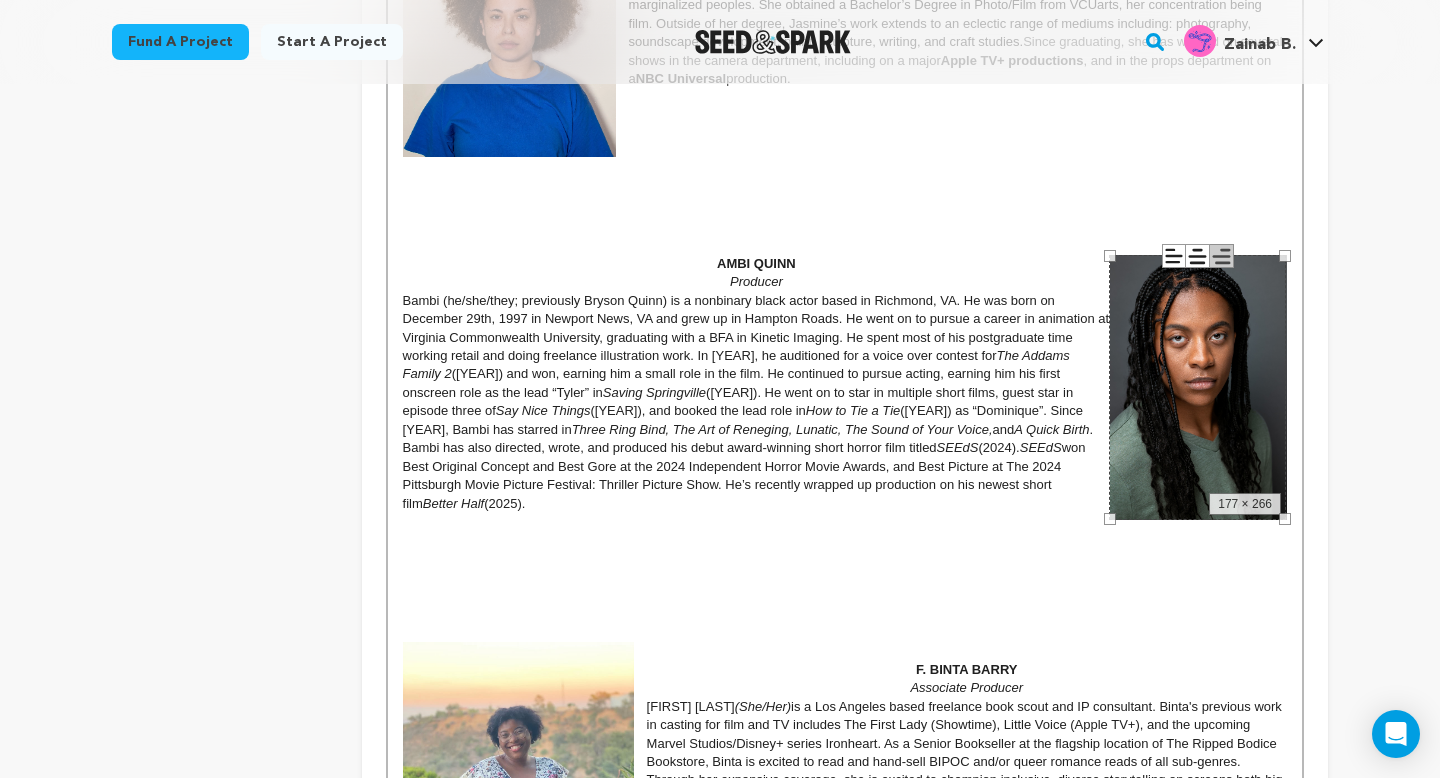 click 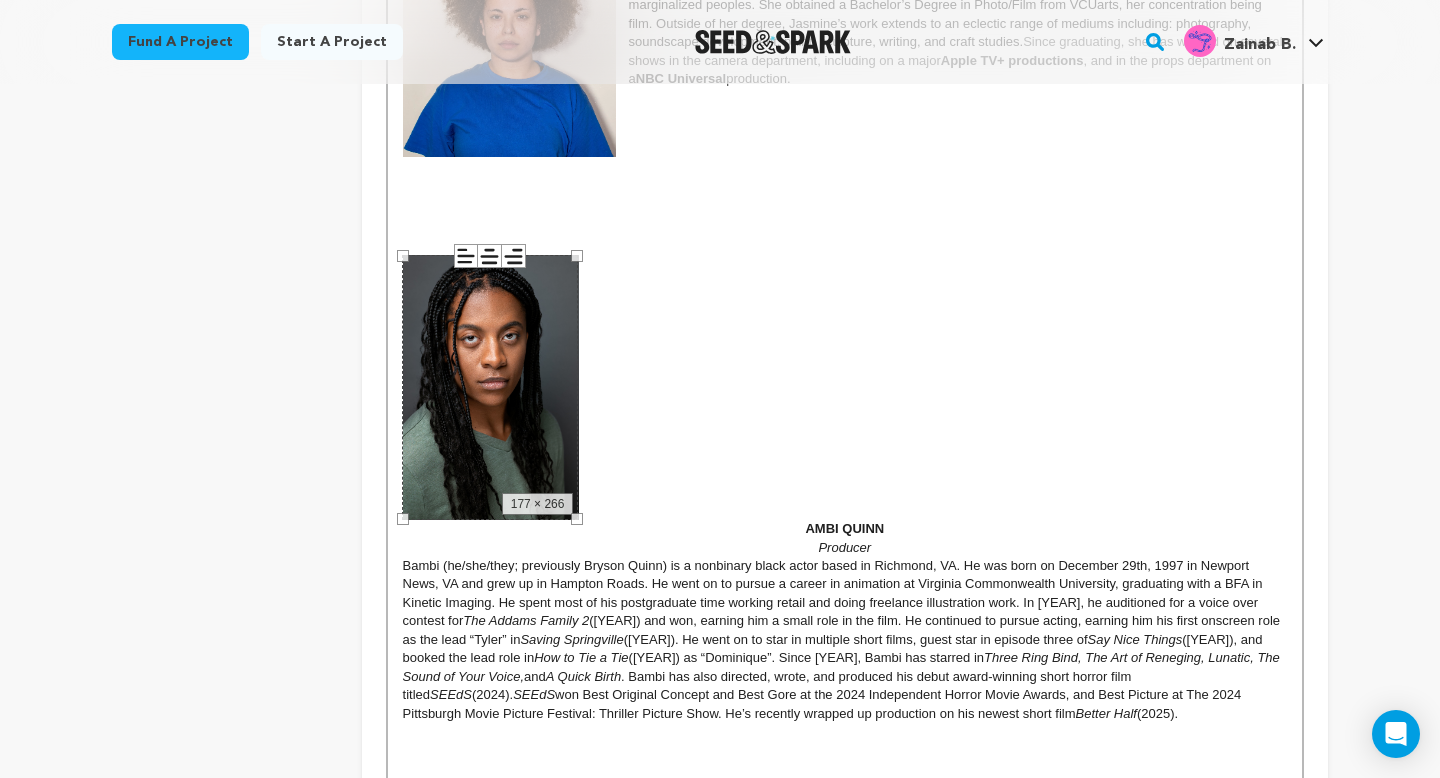 click 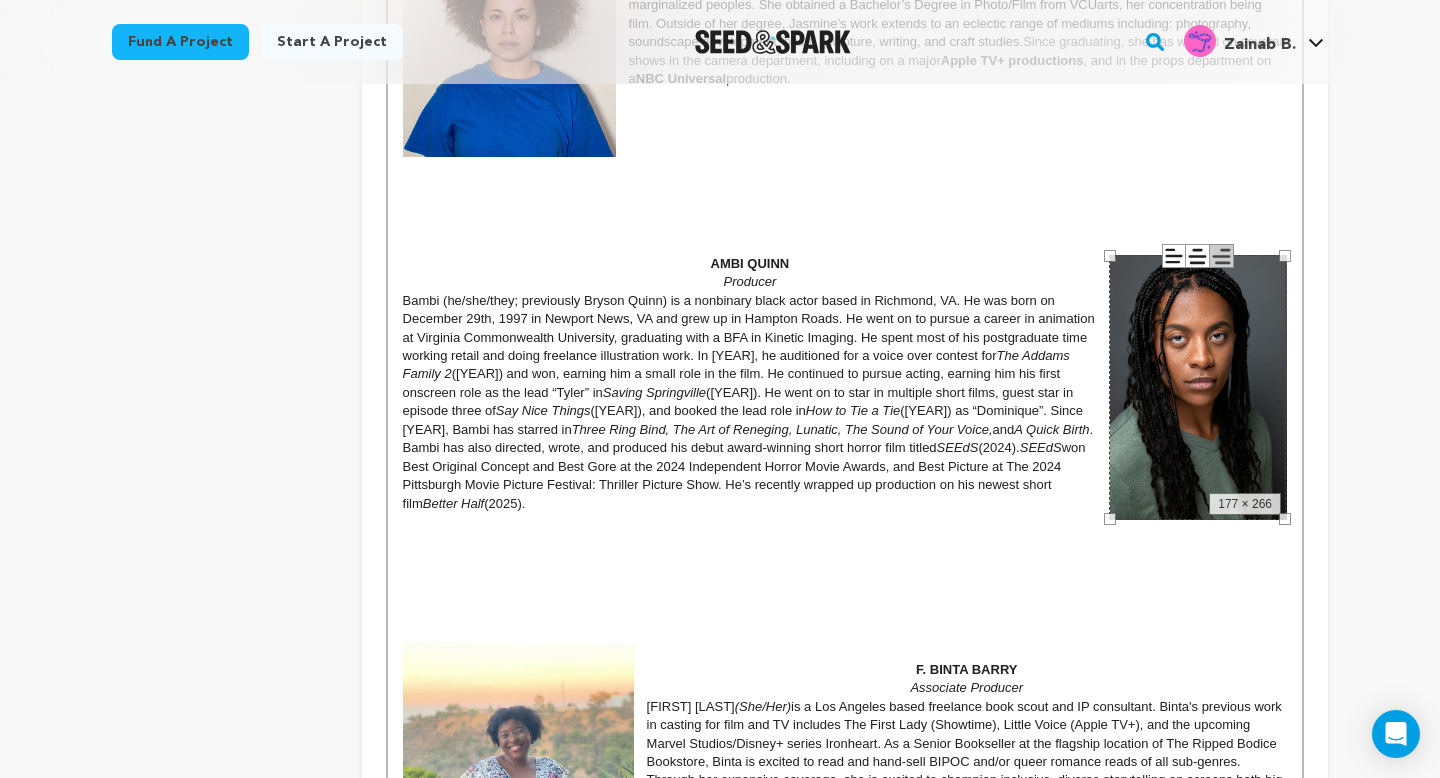 click at bounding box center (845, 245) 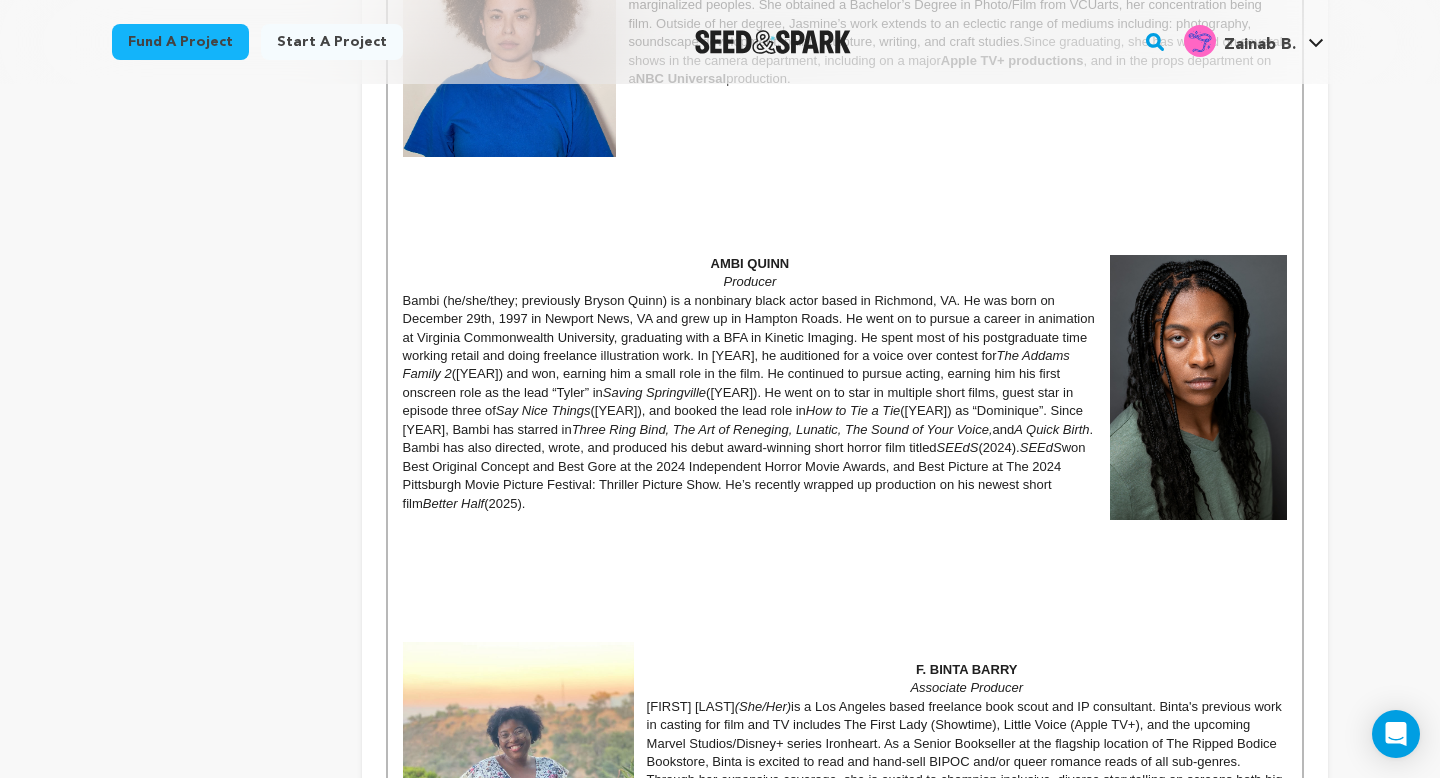 click on "AMBI QUINN" at bounding box center (845, 264) 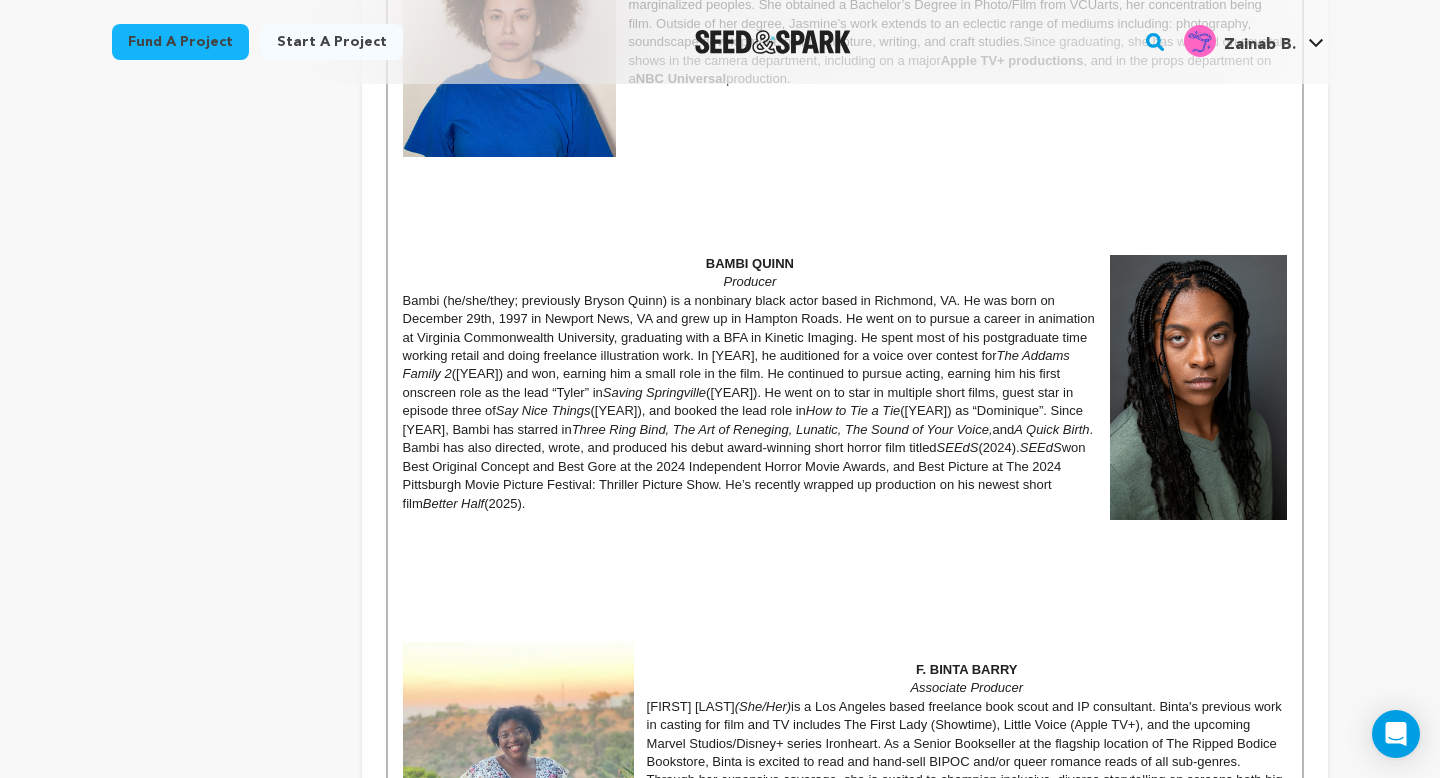 click at bounding box center (845, 208) 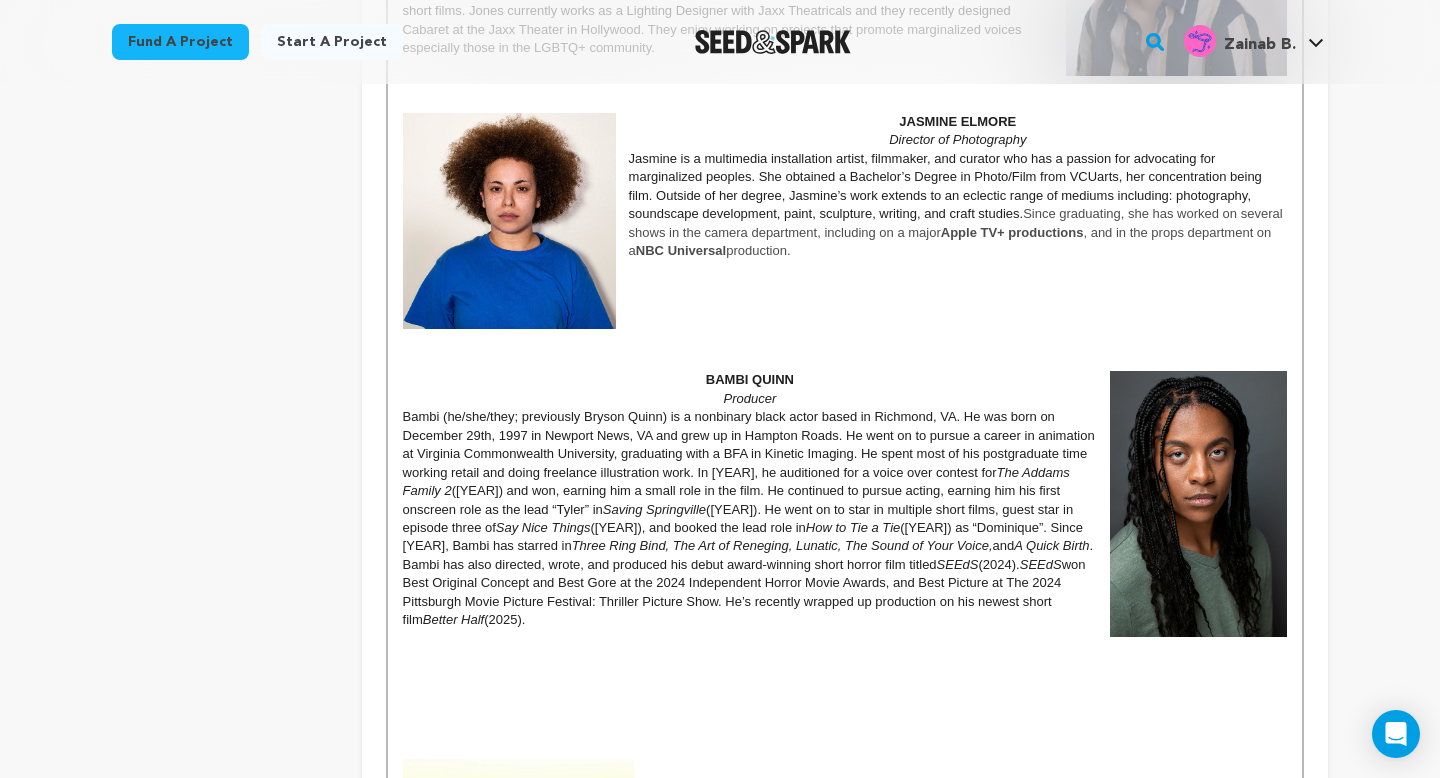 scroll, scrollTop: 1736, scrollLeft: 0, axis: vertical 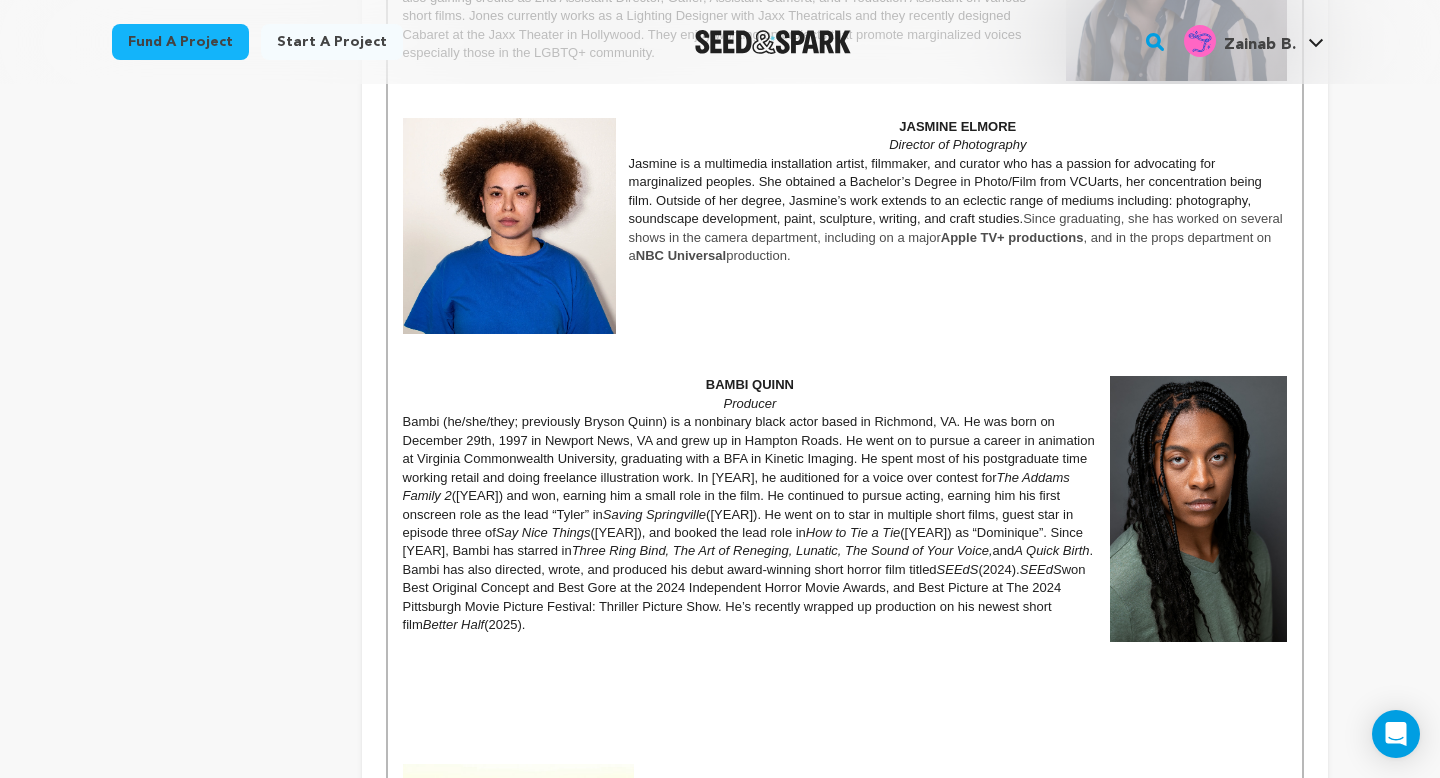 click at bounding box center (845, 348) 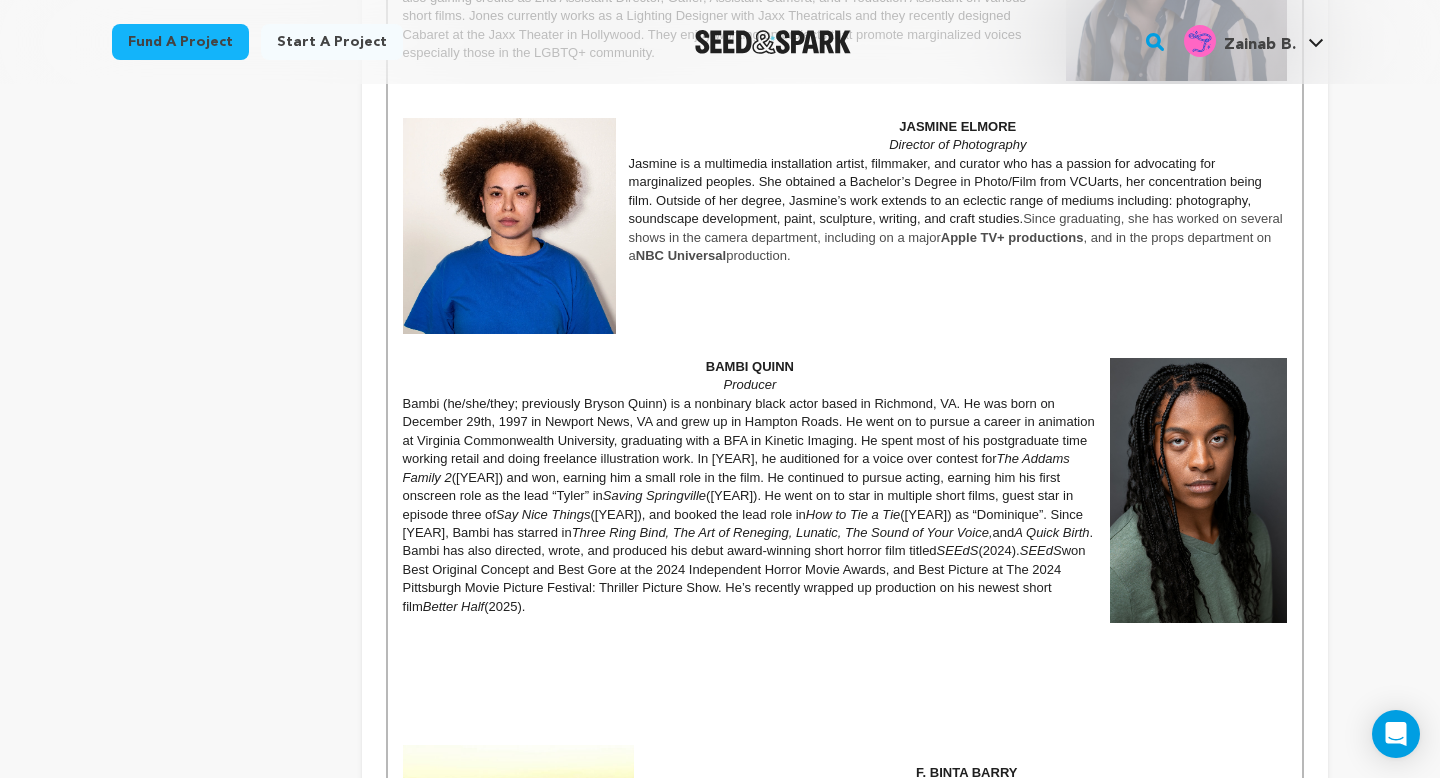 click at bounding box center [845, 718] 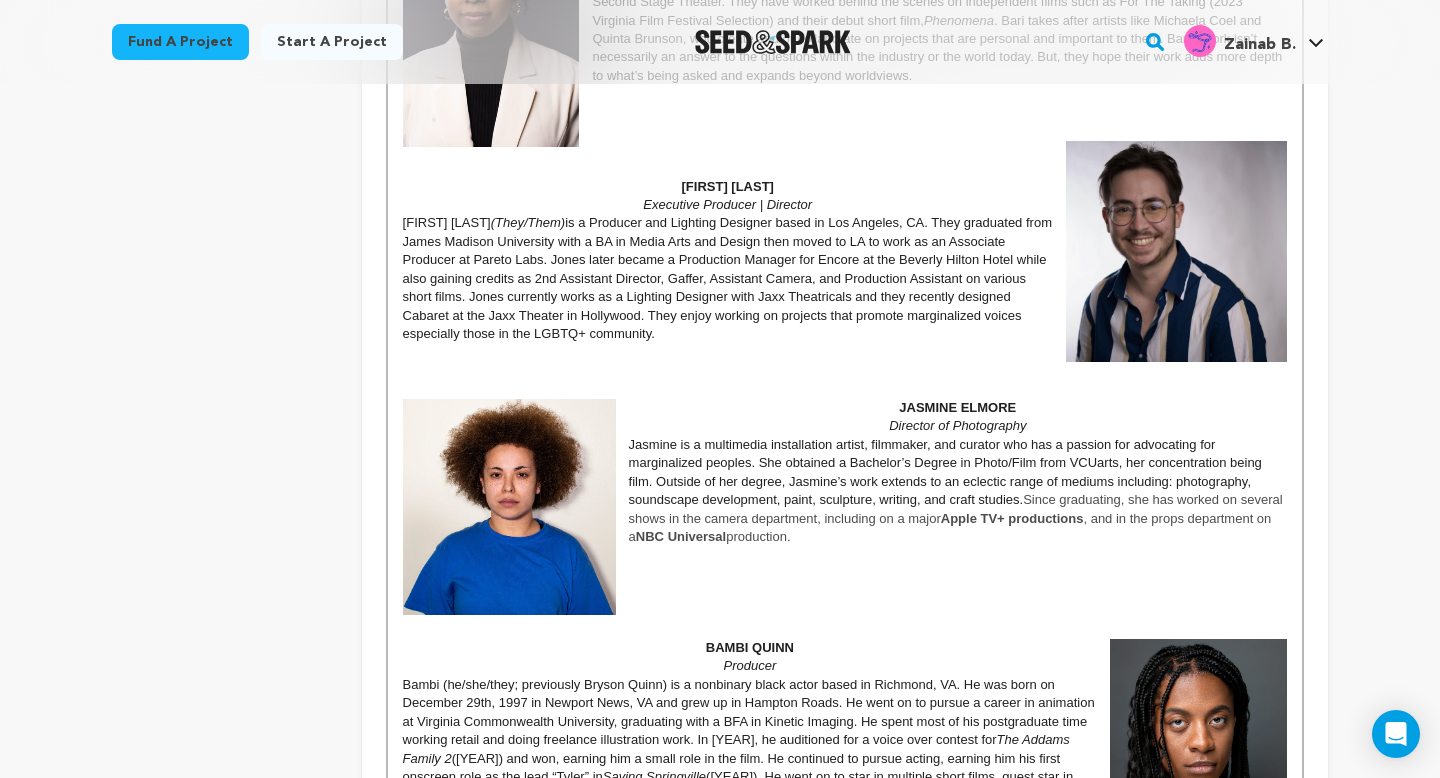 scroll, scrollTop: 1552, scrollLeft: 0, axis: vertical 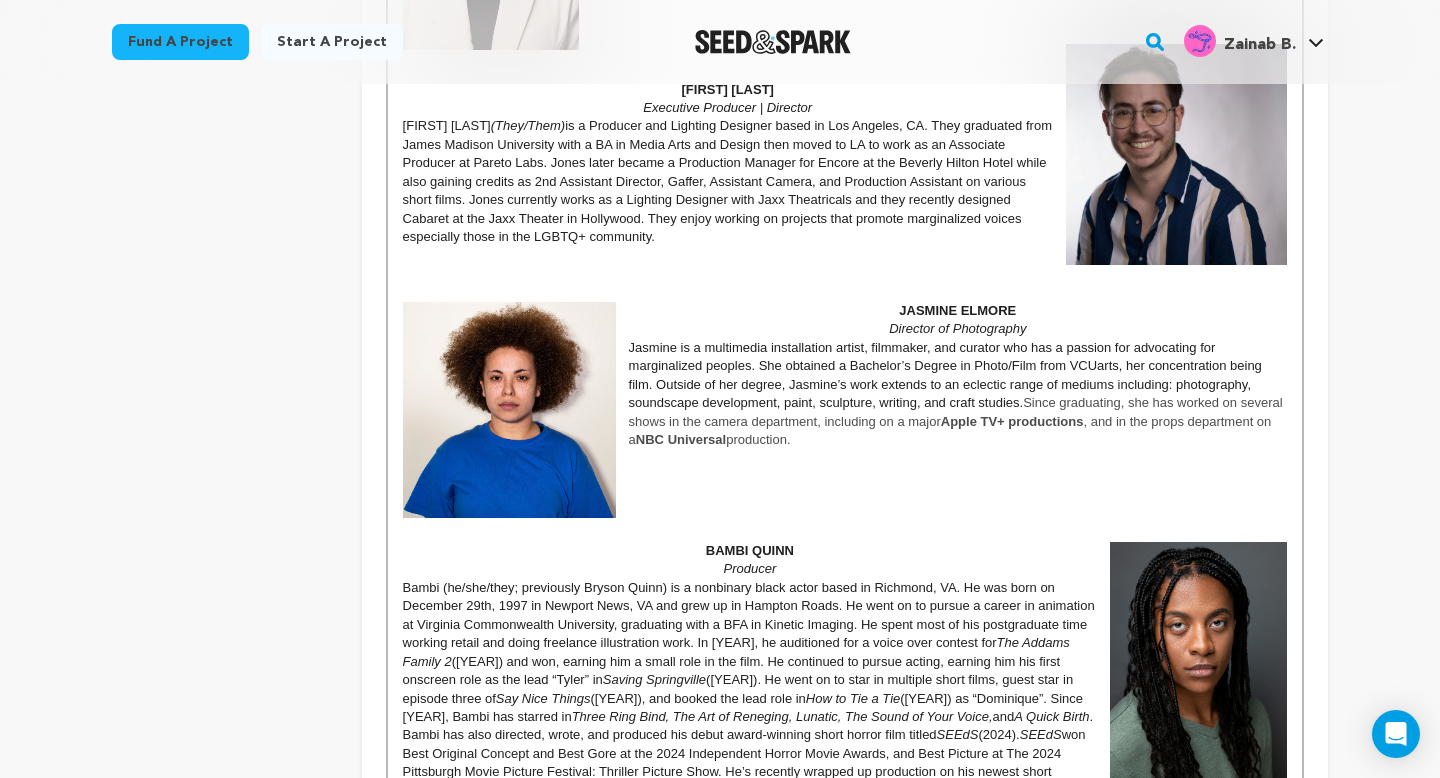 click at bounding box center (845, 532) 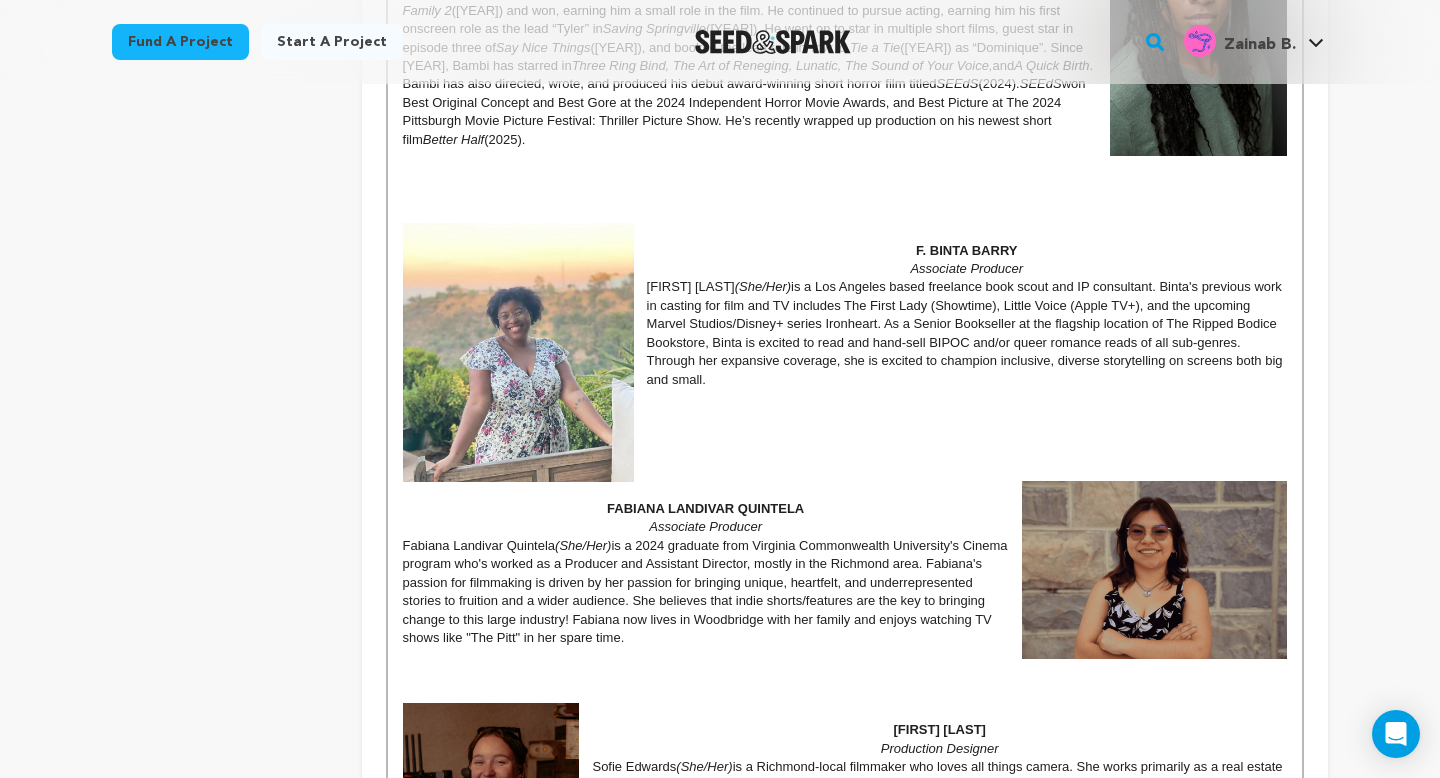scroll, scrollTop: 2211, scrollLeft: 0, axis: vertical 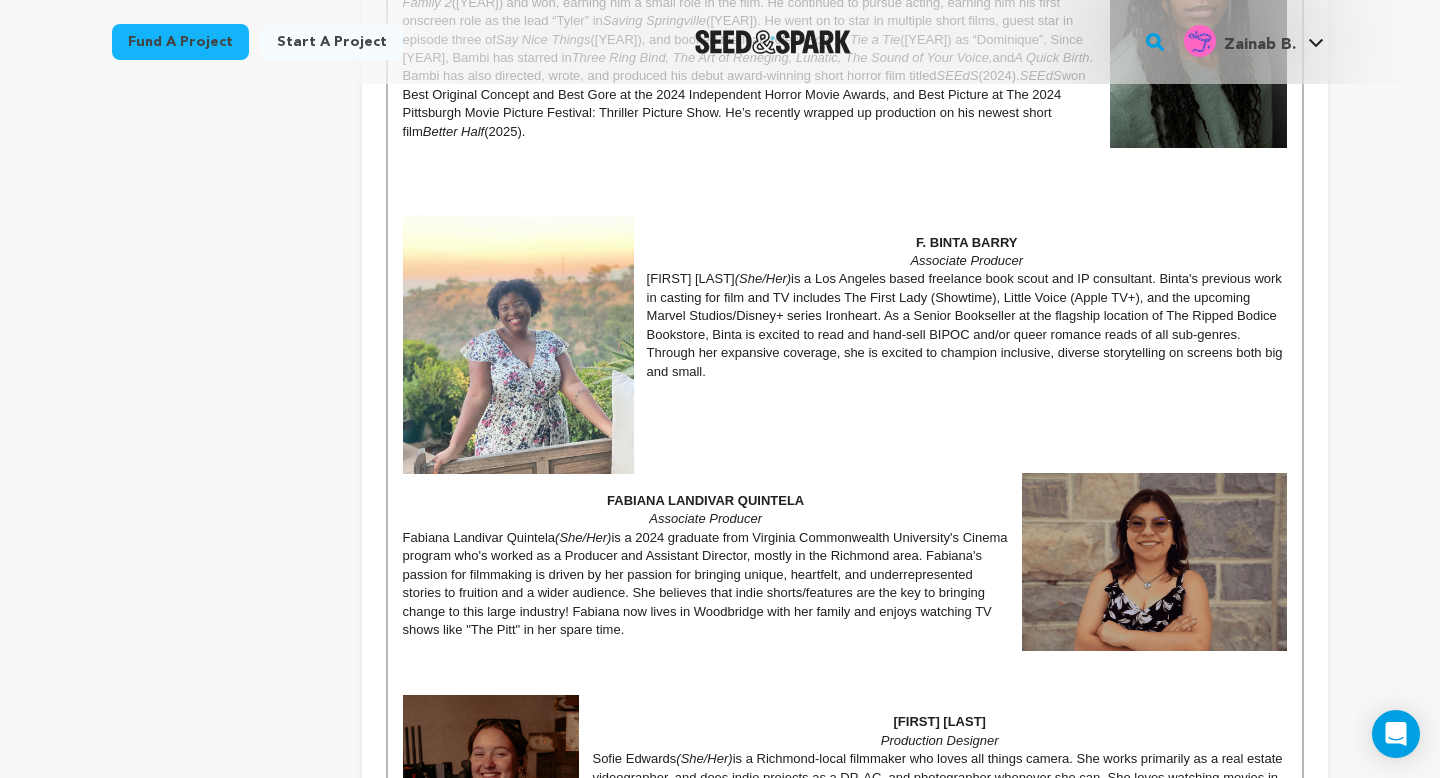 click at bounding box center (845, 482) 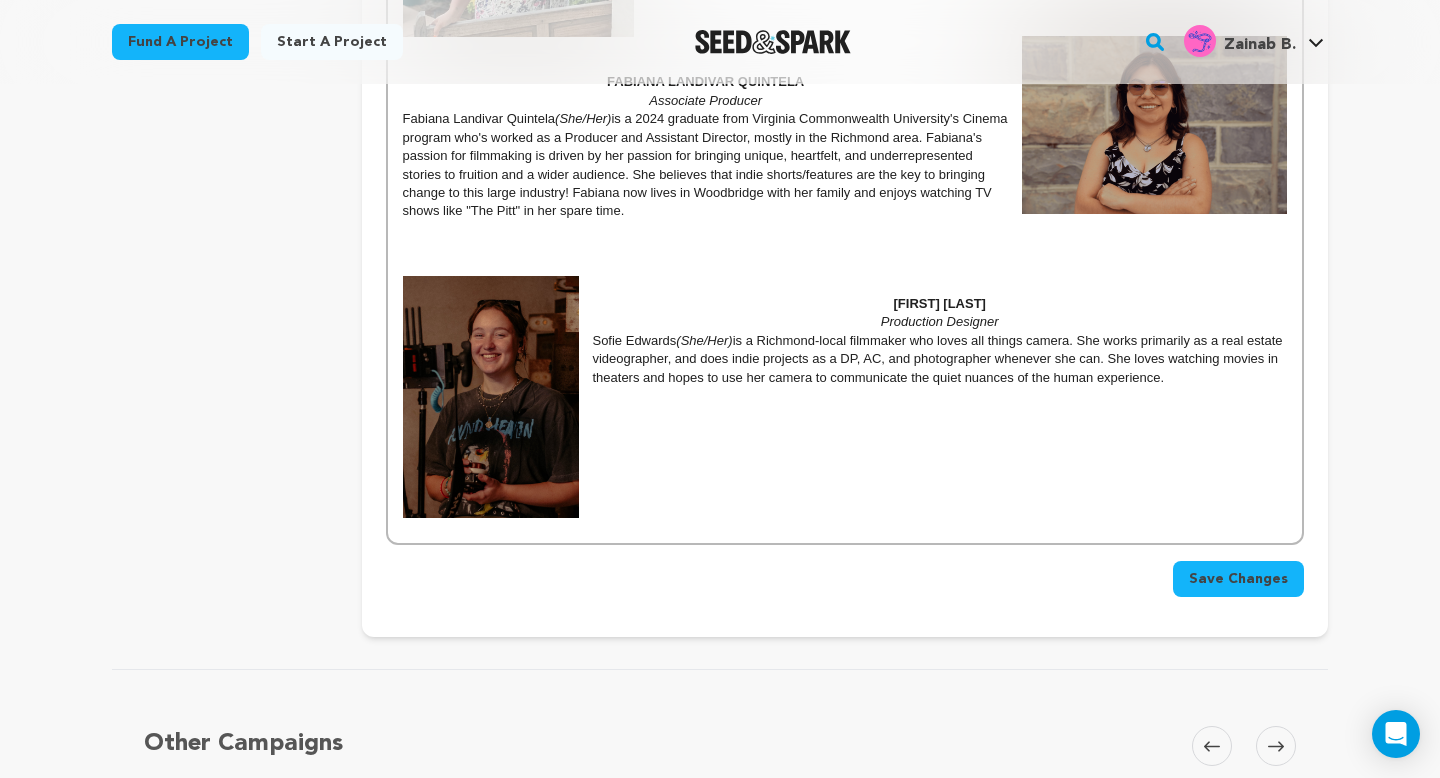 scroll, scrollTop: 2652, scrollLeft: 0, axis: vertical 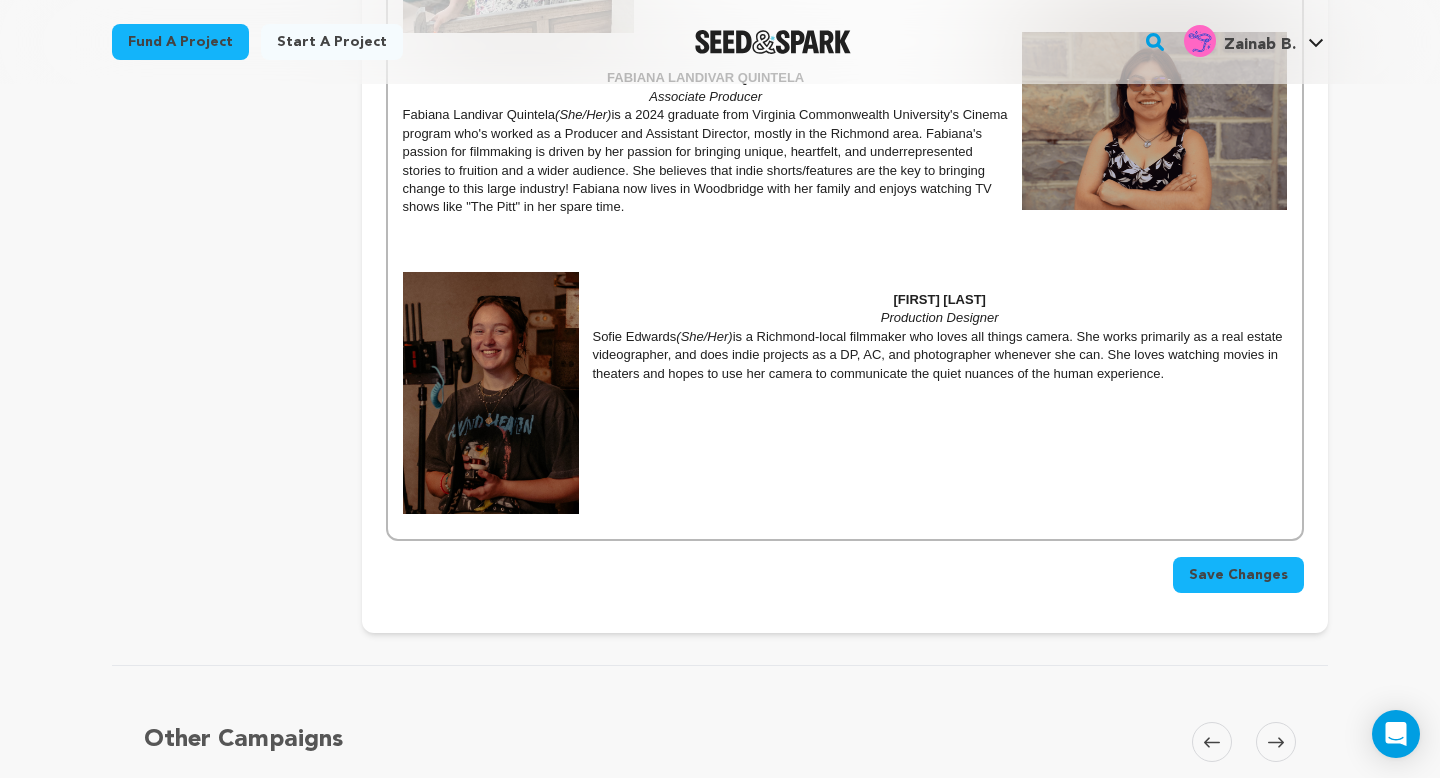 click on "Save Changes" at bounding box center [1238, 575] 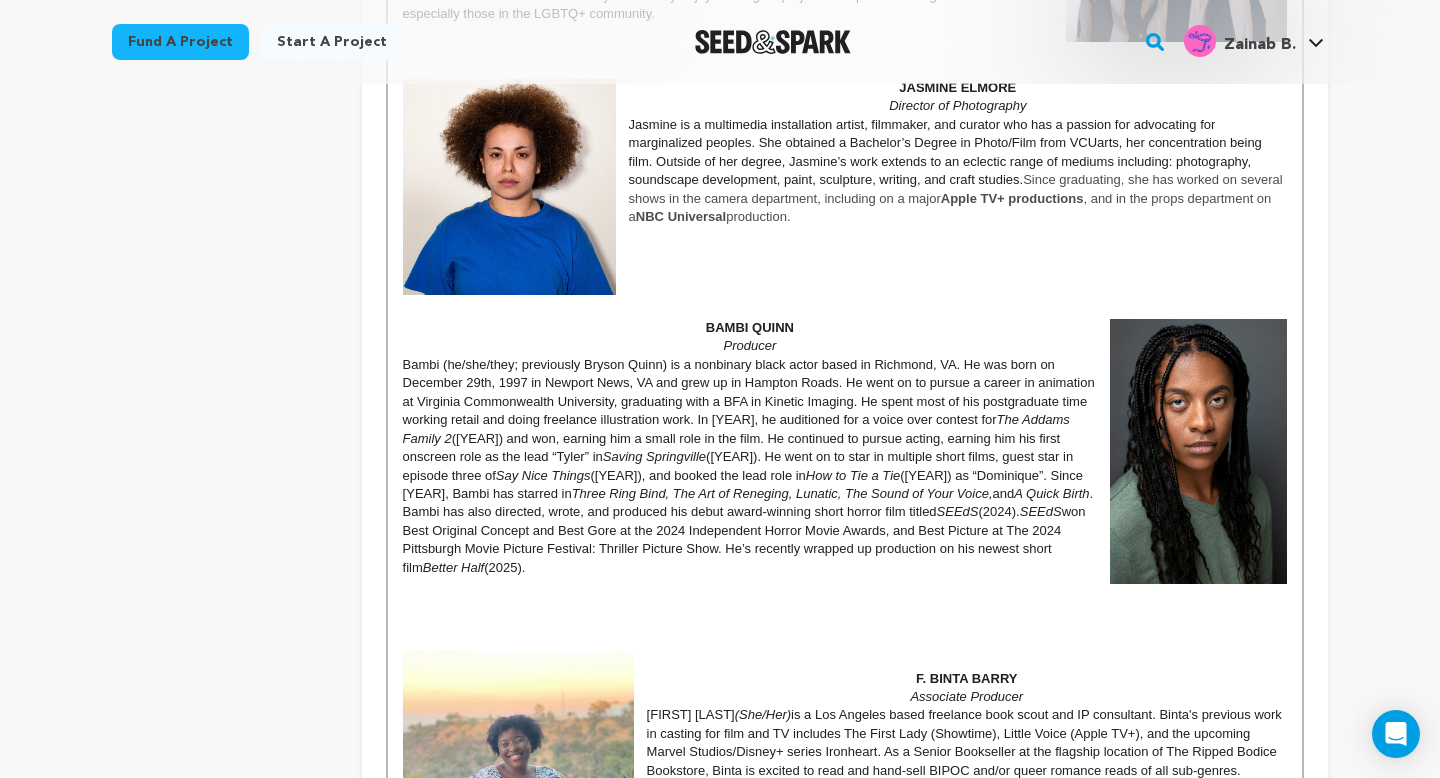 scroll, scrollTop: 1776, scrollLeft: 0, axis: vertical 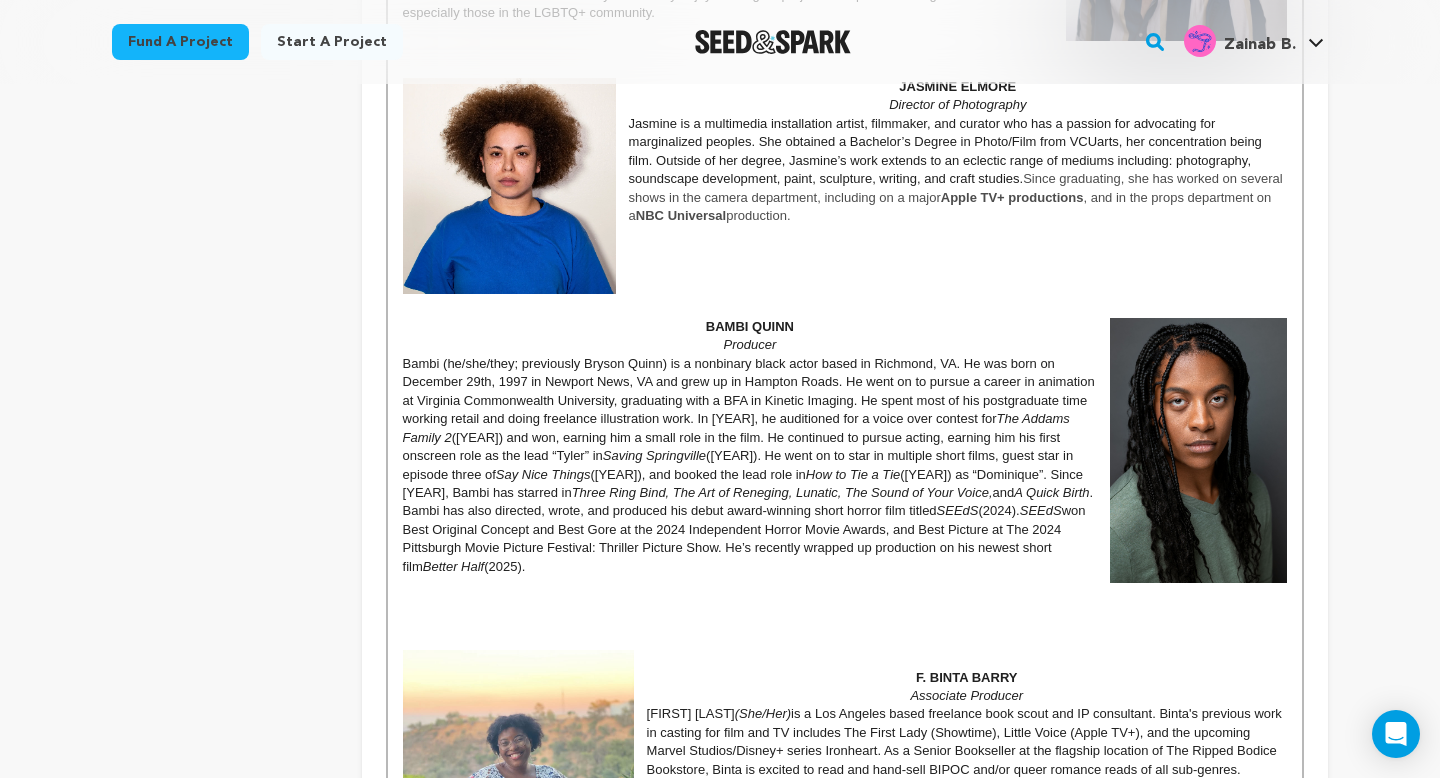 click on ". Bambi has also directed, wrote, and produced his debut award-winning short horror film titled" at bounding box center (750, 501) 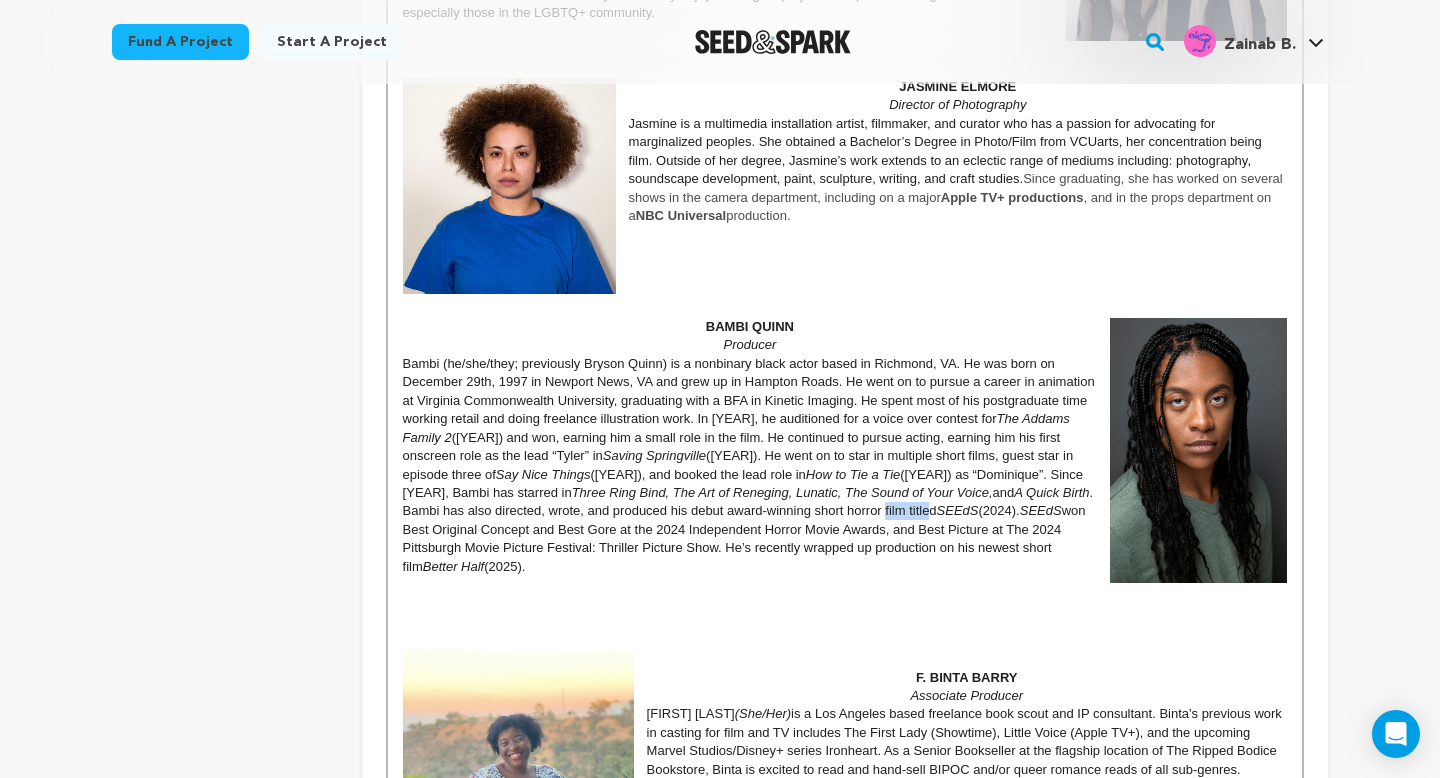 click on ". Bambi has also directed, wrote, and produced his debut award-winning short horror filmtitled" at bounding box center (750, 501) 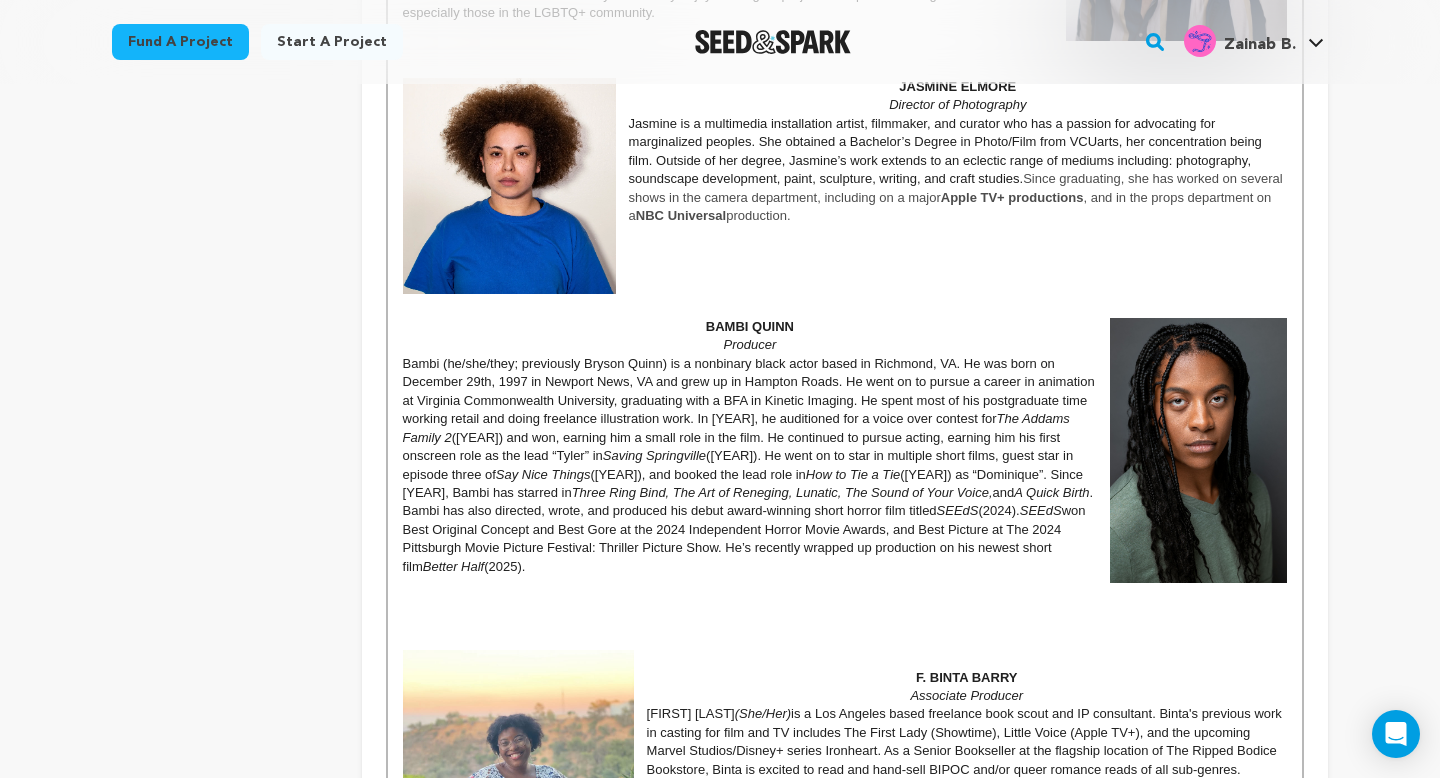 click on "SEEdS" at bounding box center [958, 510] 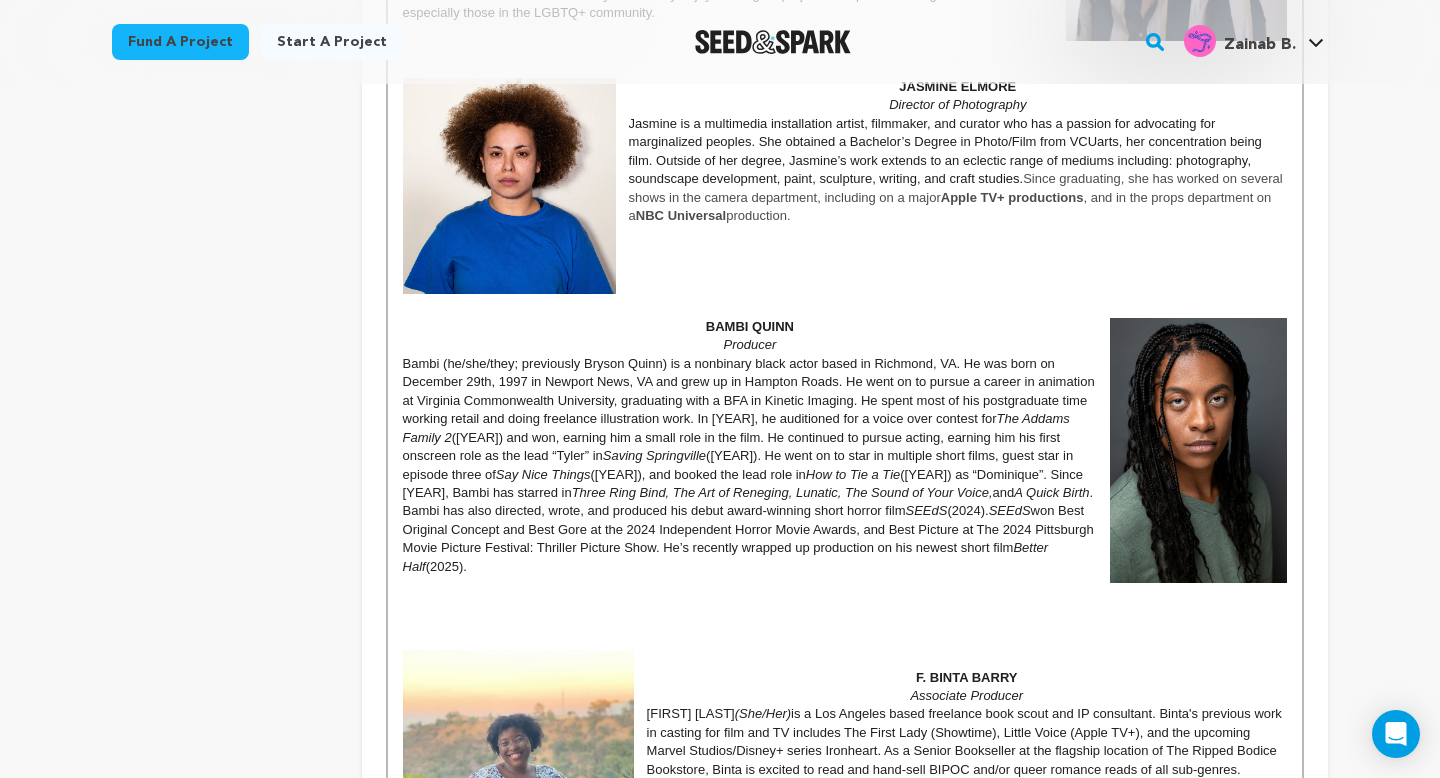 scroll, scrollTop: 1812, scrollLeft: 0, axis: vertical 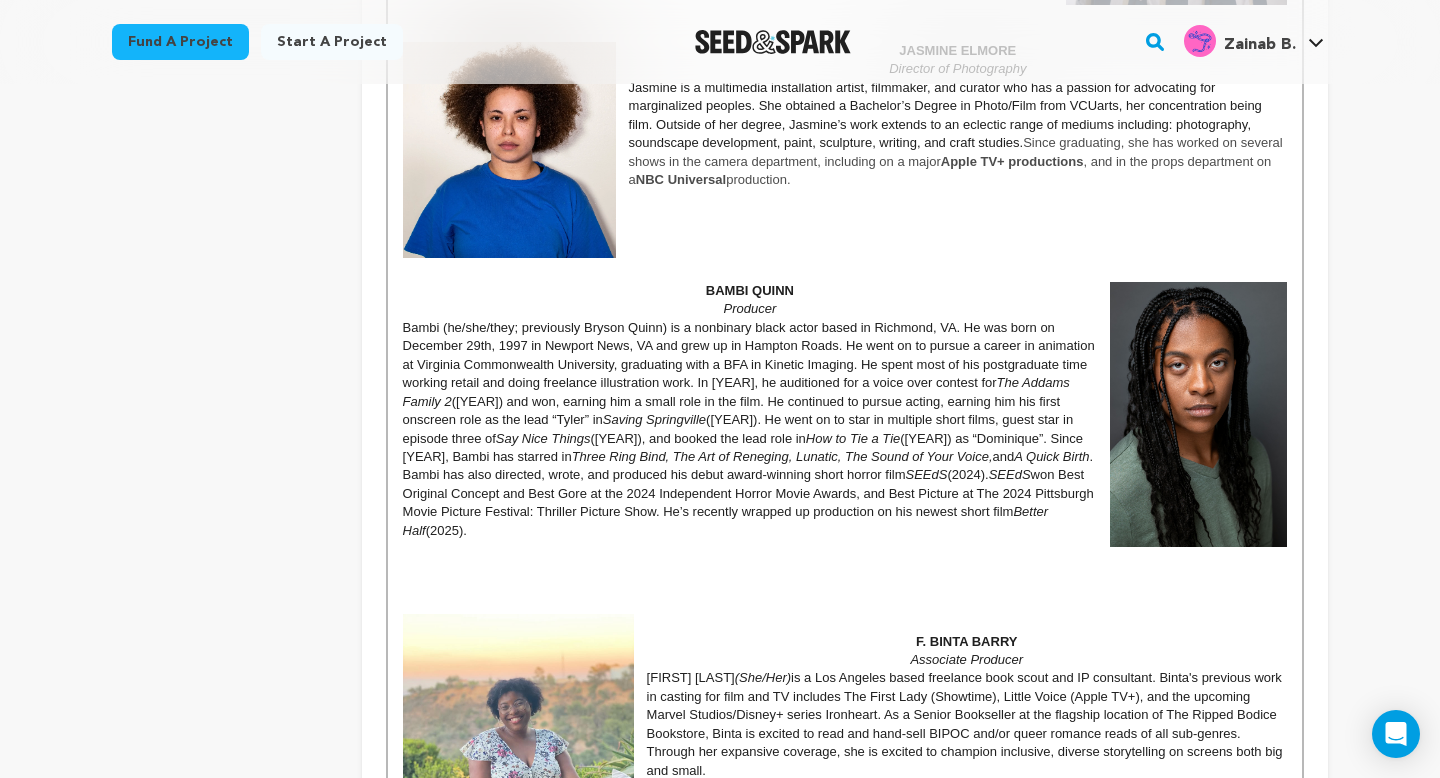 click at bounding box center [845, 586] 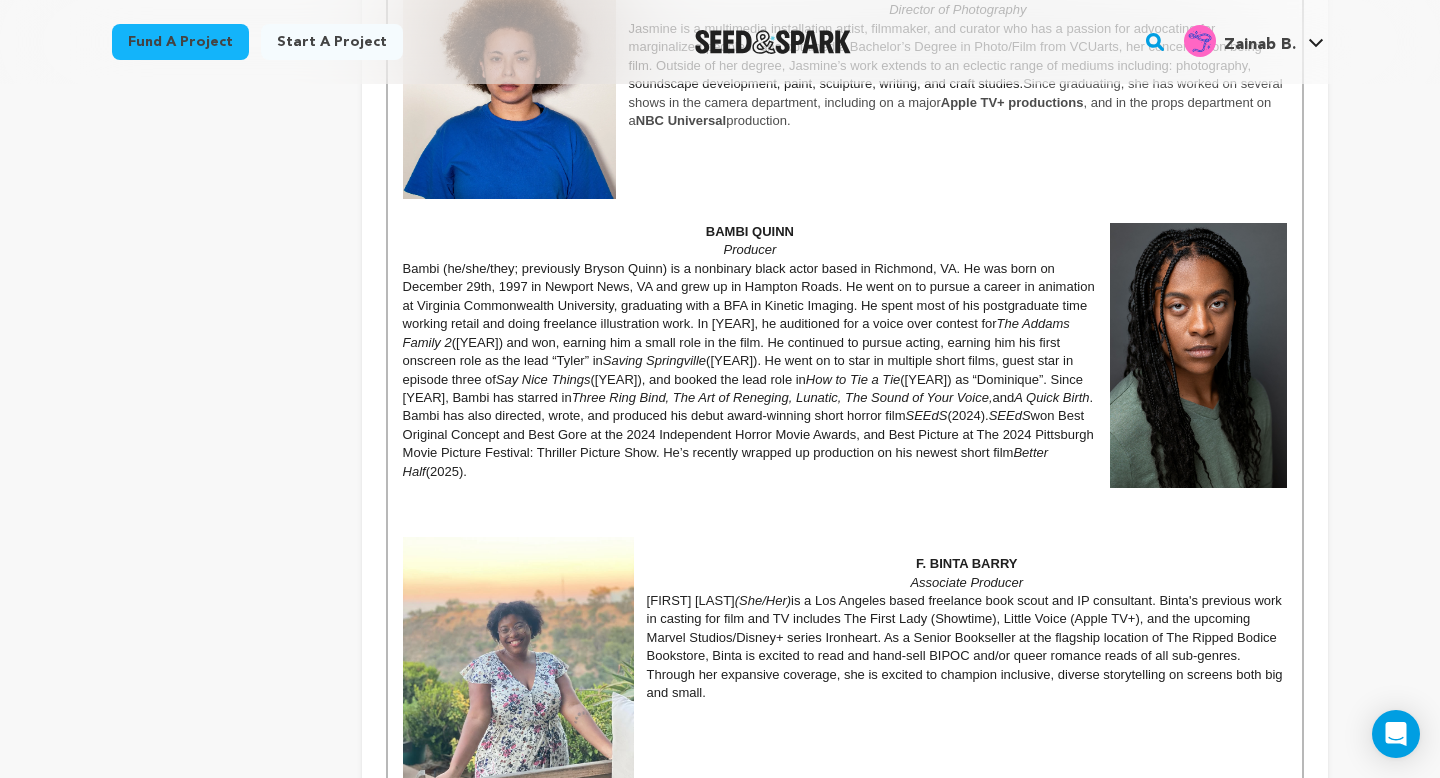 scroll, scrollTop: 1876, scrollLeft: 0, axis: vertical 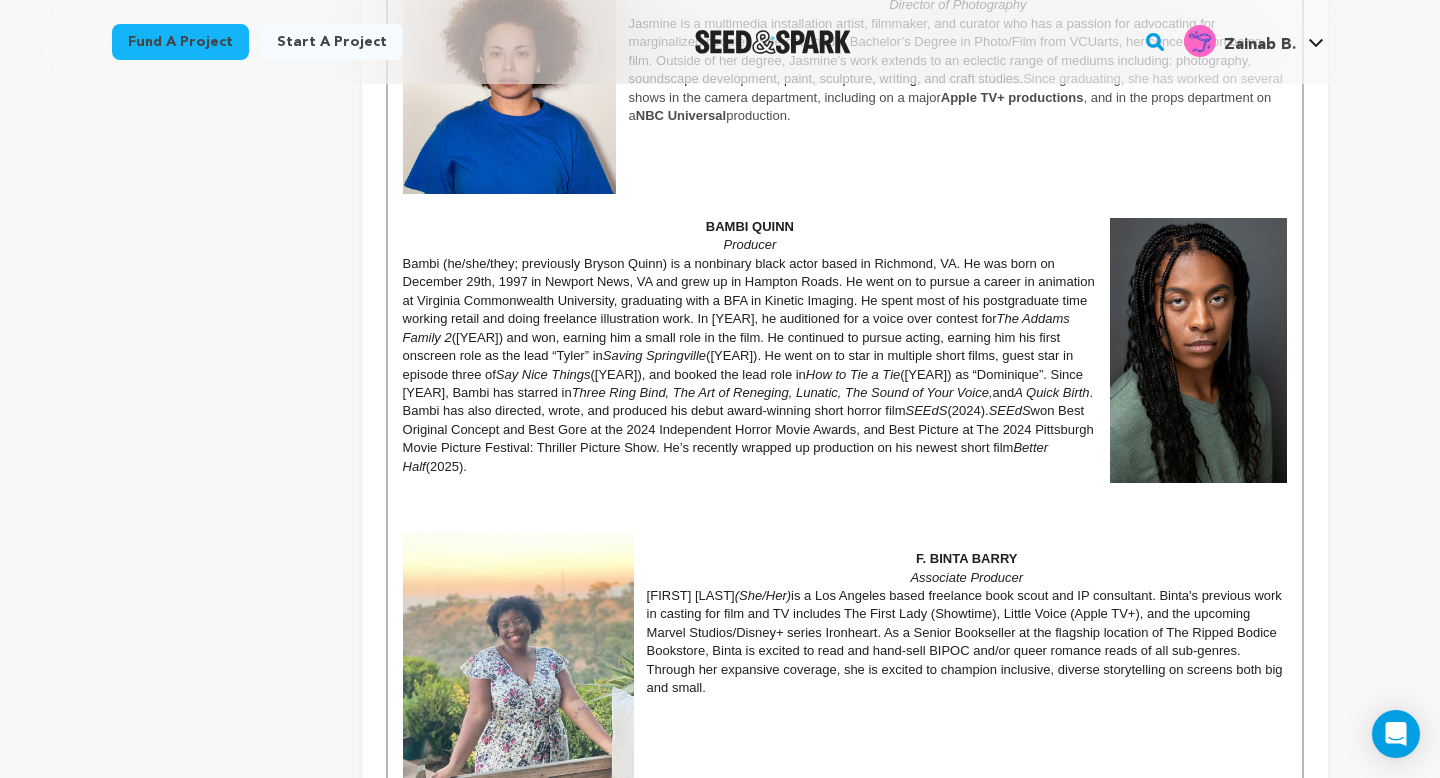 click on ". Bambi has also directed, wrote, and produced his debut award-winning short horror film" at bounding box center [750, 401] 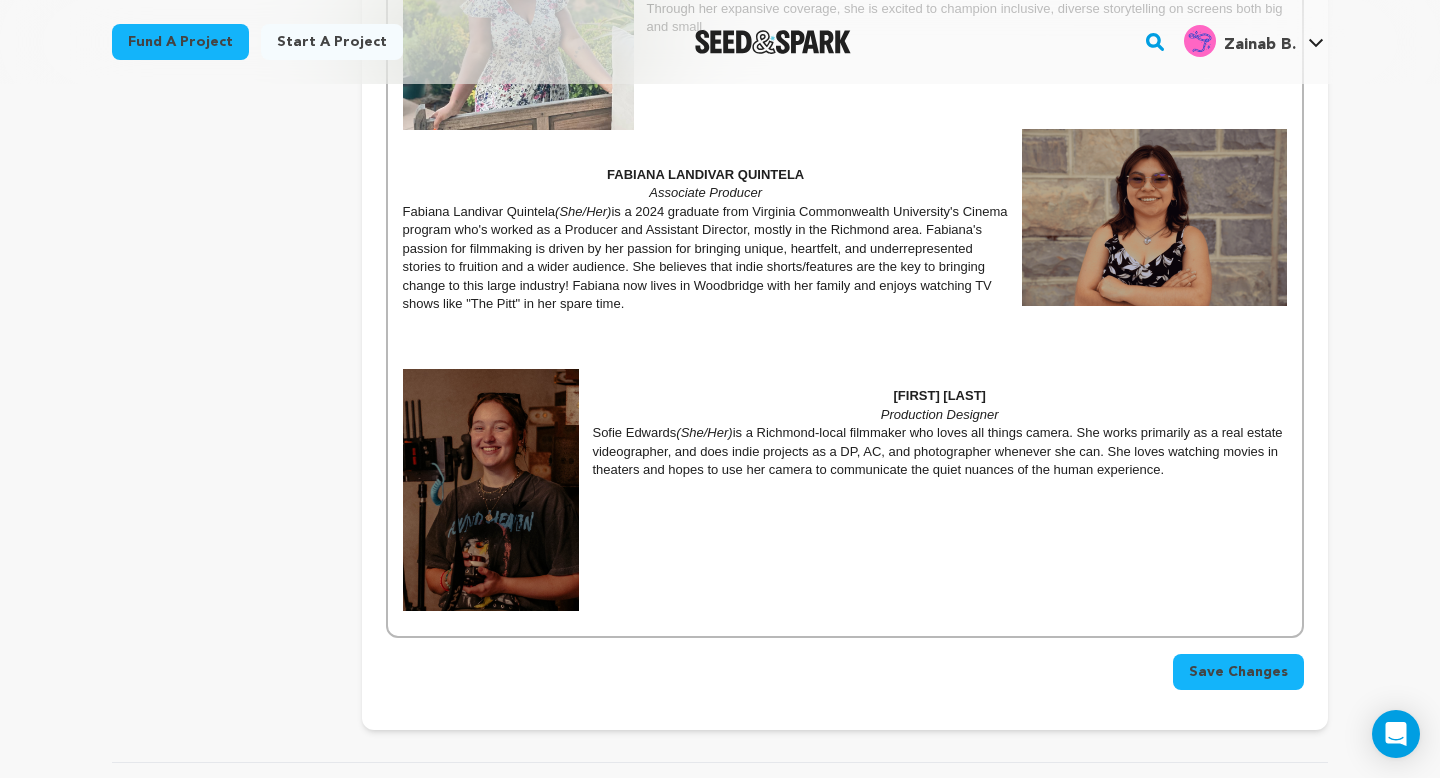 scroll, scrollTop: 2538, scrollLeft: 0, axis: vertical 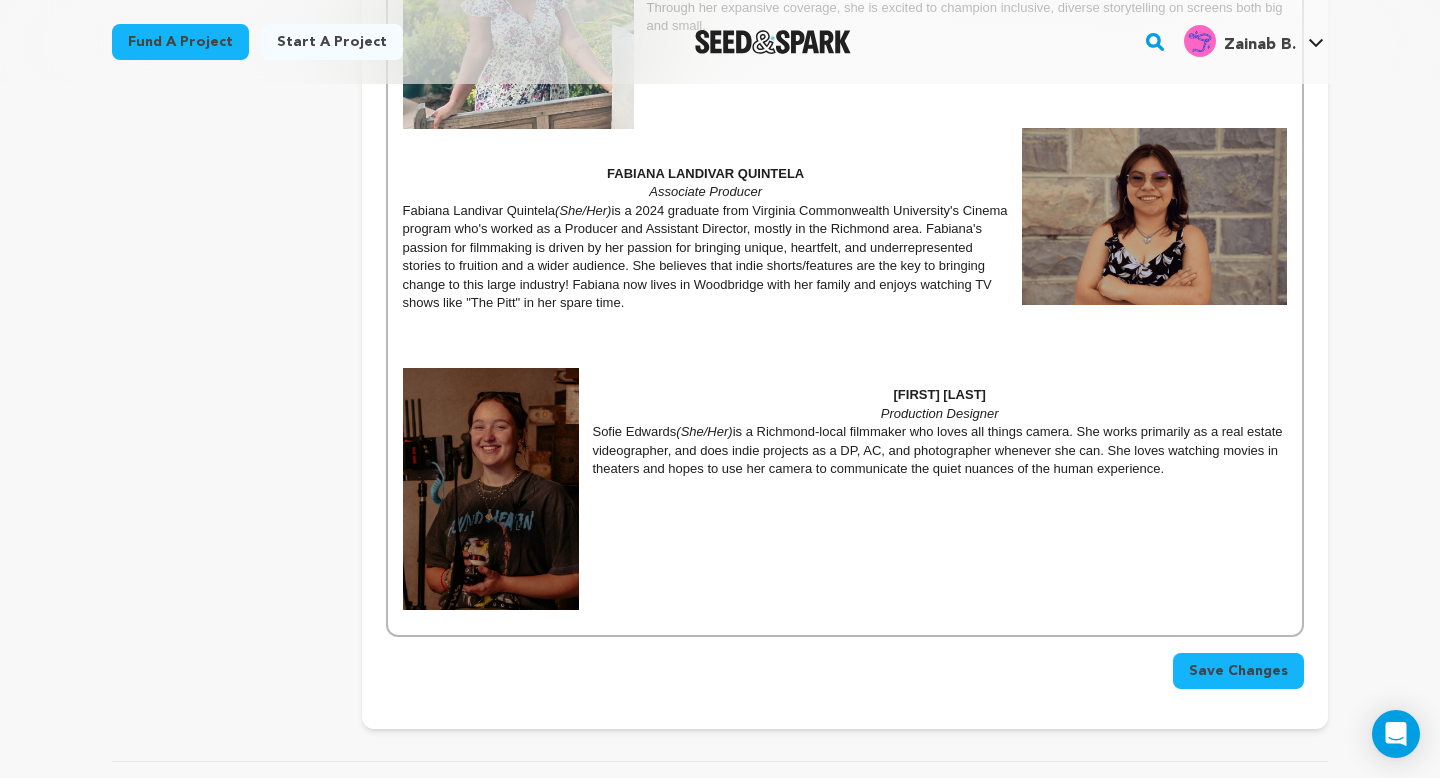click on "Save Changes" at bounding box center (1238, 671) 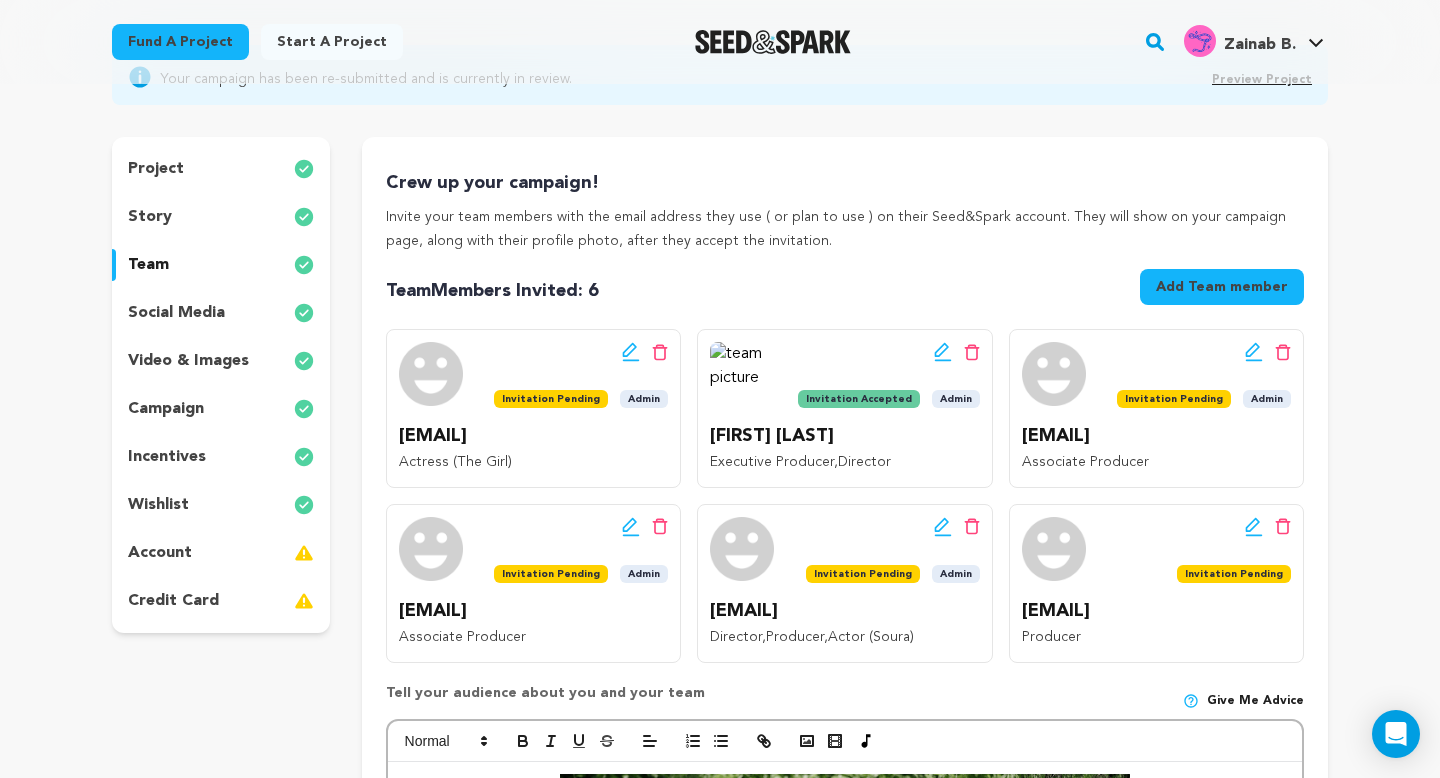 scroll, scrollTop: 0, scrollLeft: 0, axis: both 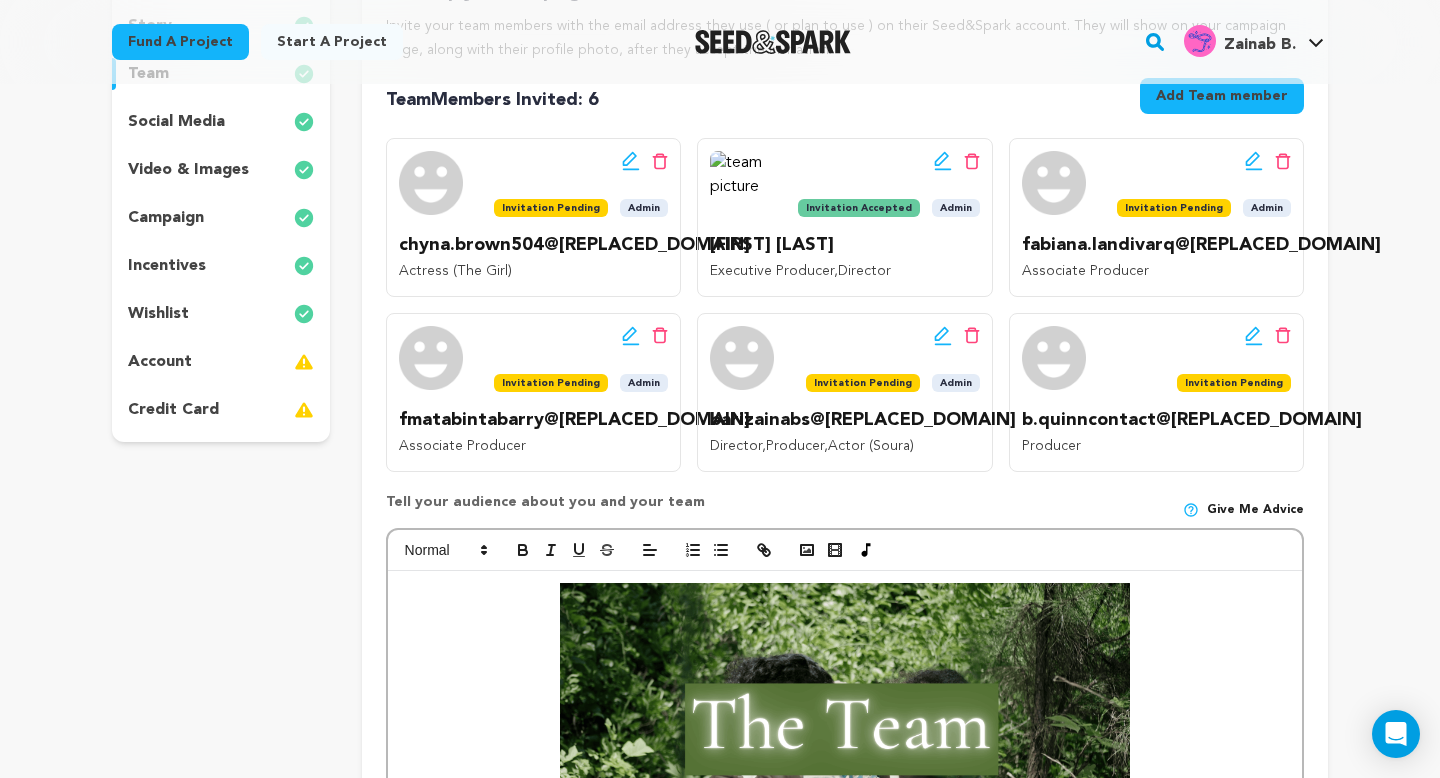 click 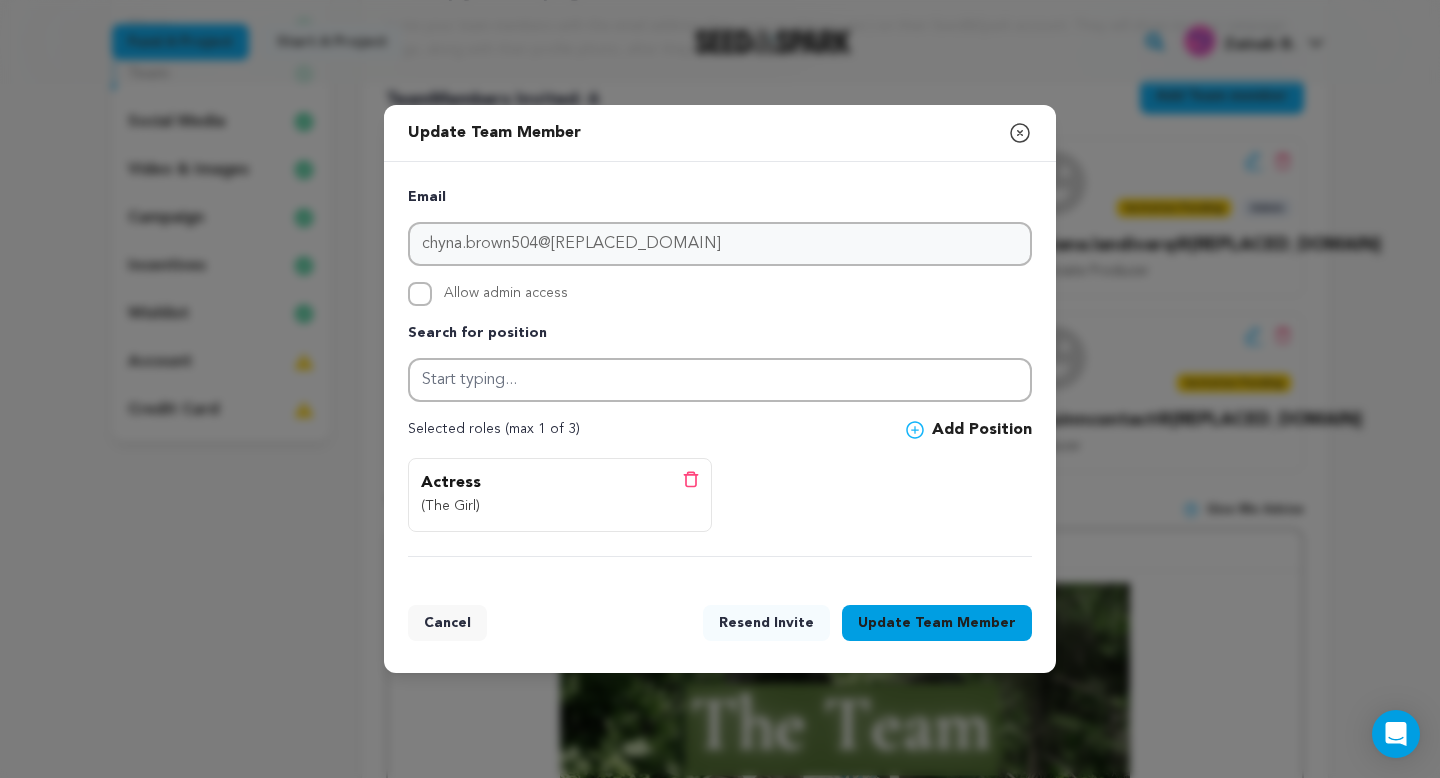 click 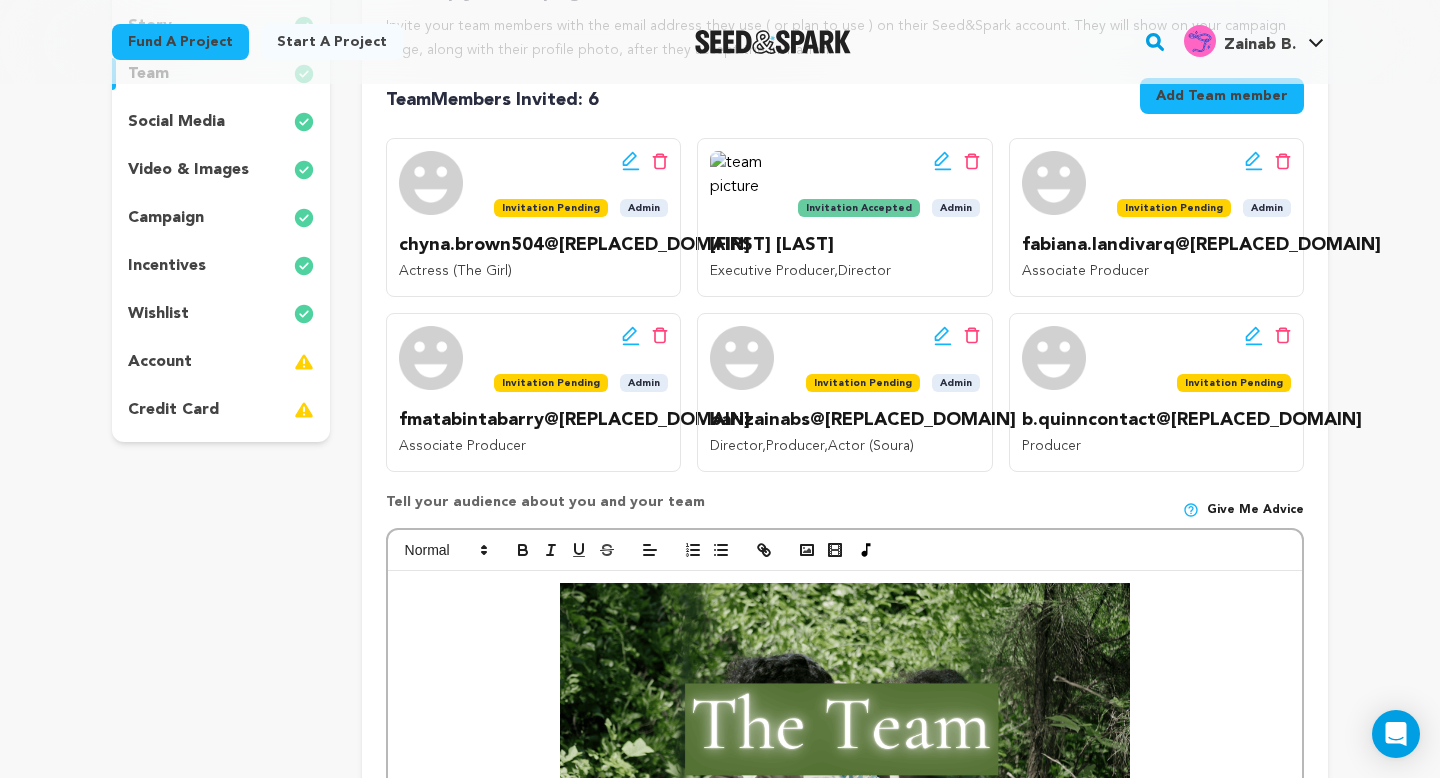 click 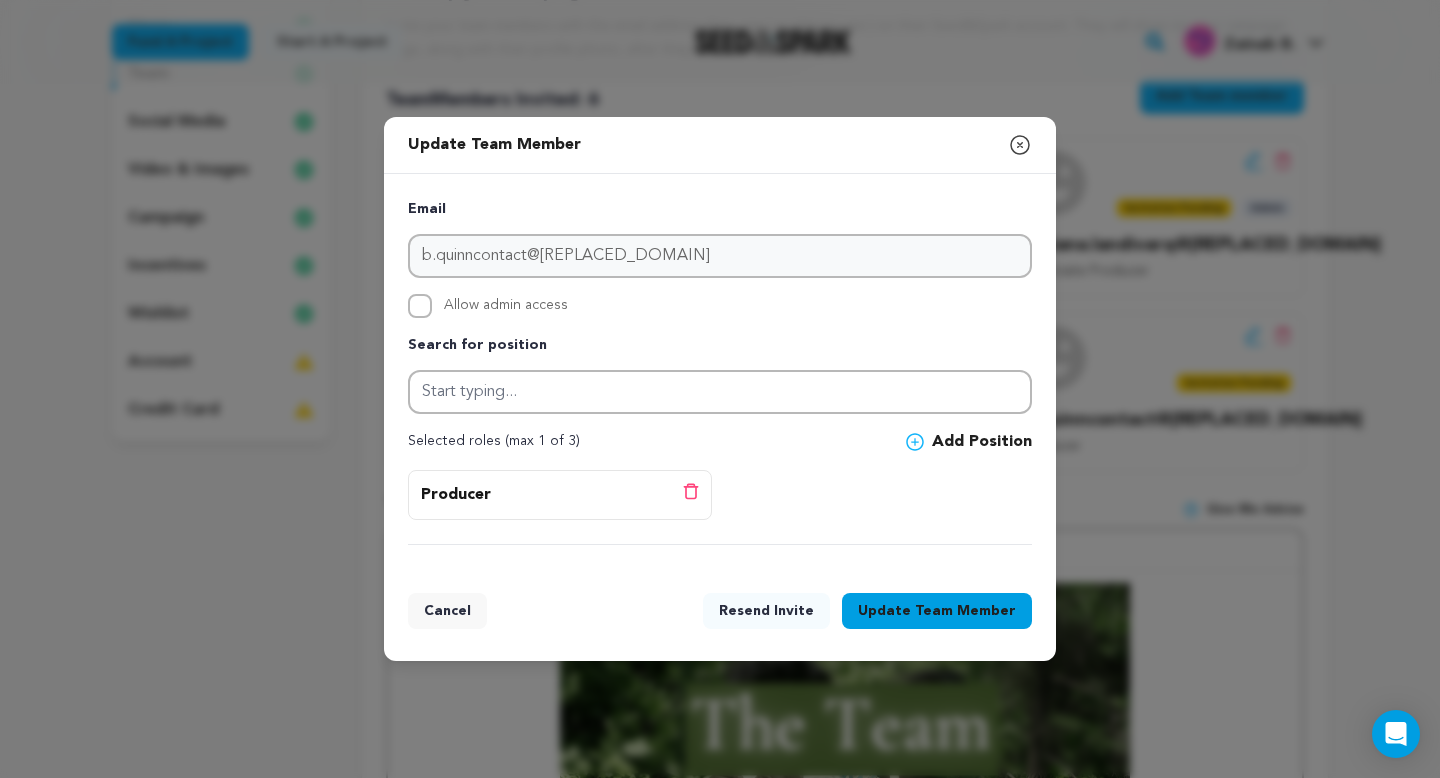 click on "Update Team
Member
Close modal
Email
b.quinncontact@gmail.com
Allow admin access
Search for position" at bounding box center [720, 389] 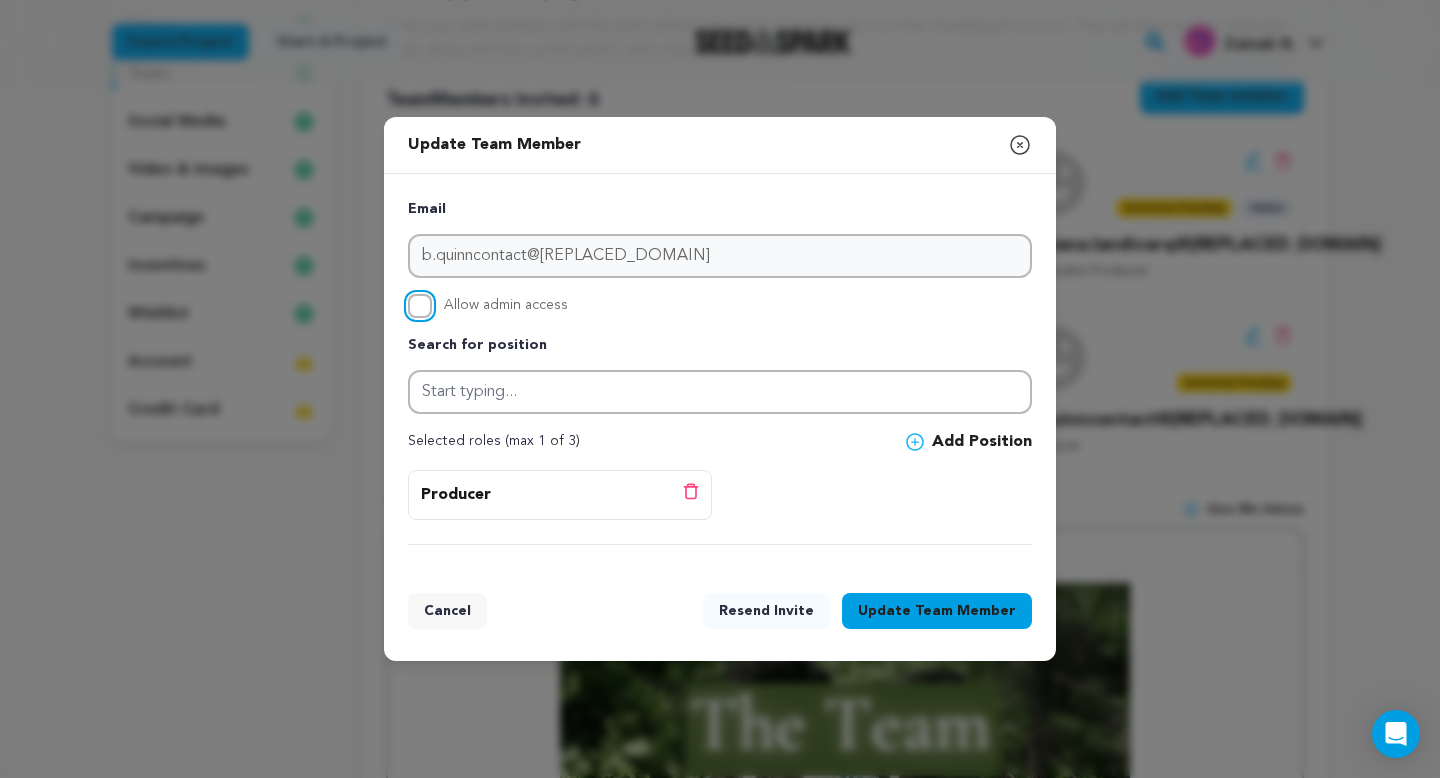 click on "Allow admin access" at bounding box center [420, 306] 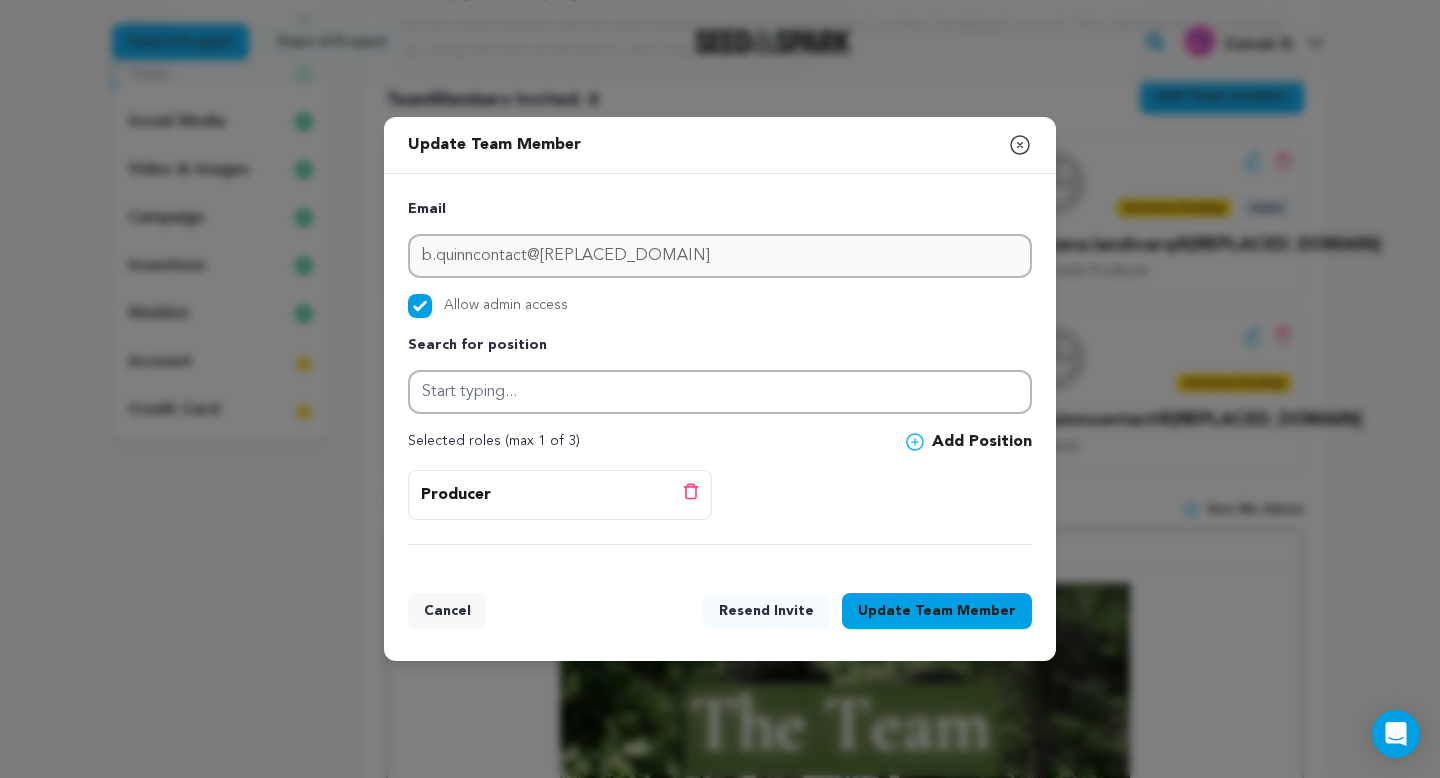 click on "Update  Team Member" at bounding box center [937, 611] 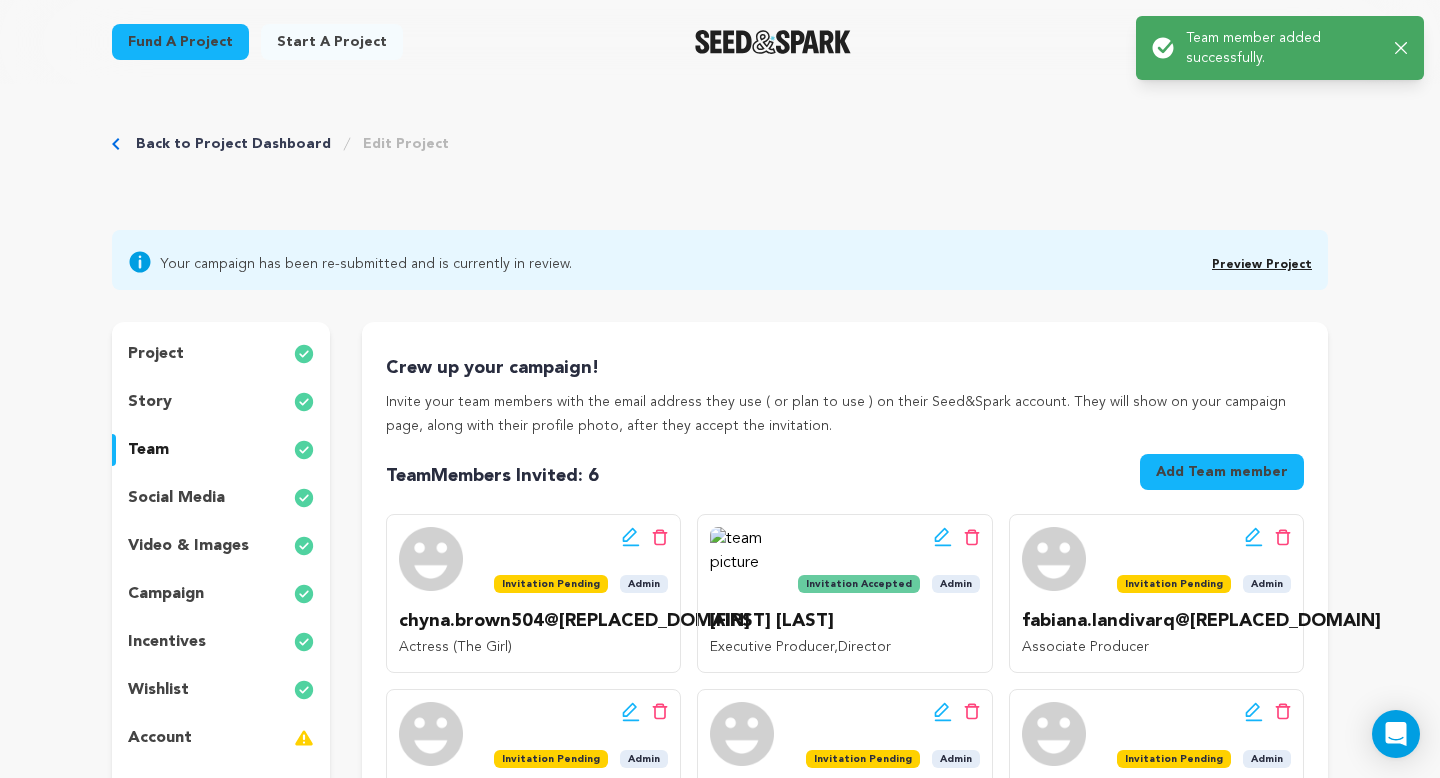 scroll, scrollTop: 0, scrollLeft: 0, axis: both 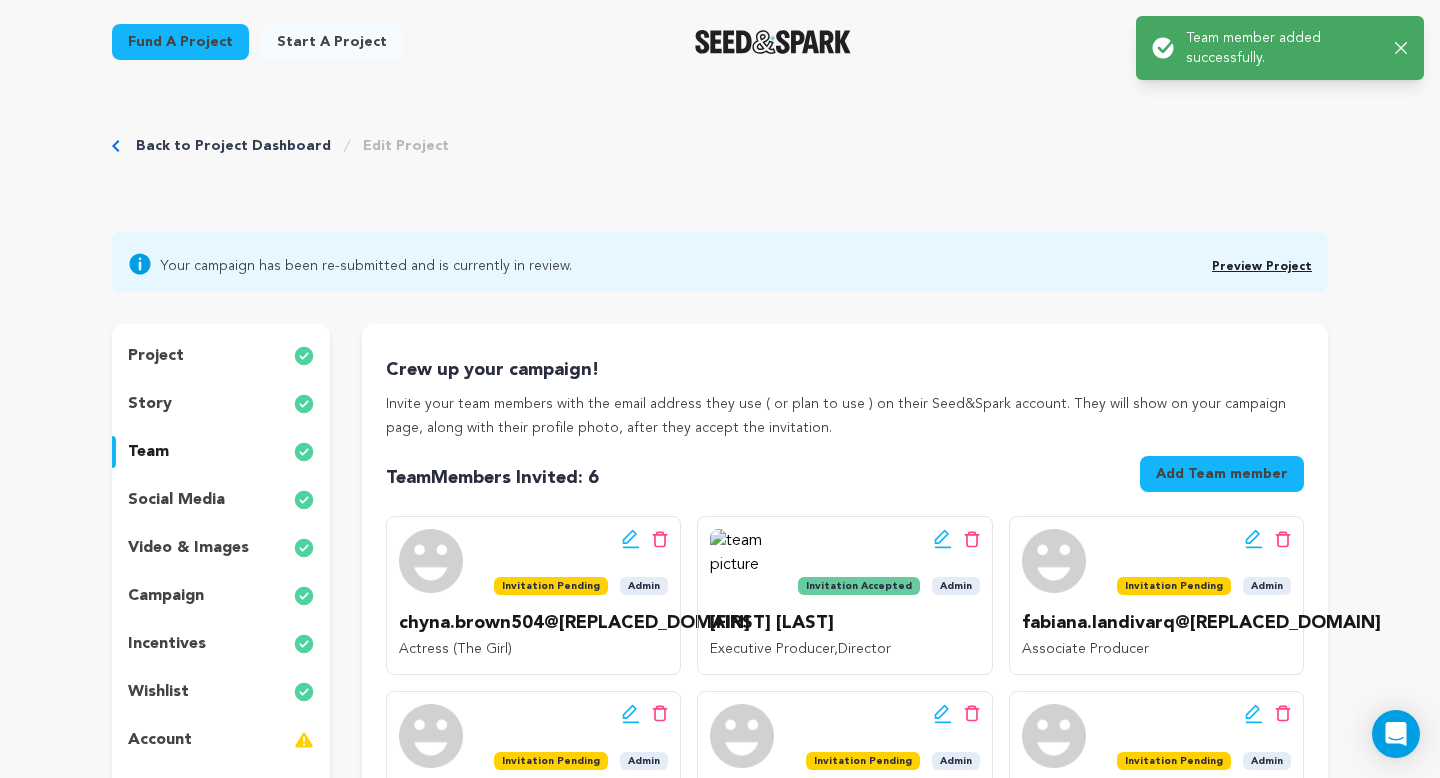 click 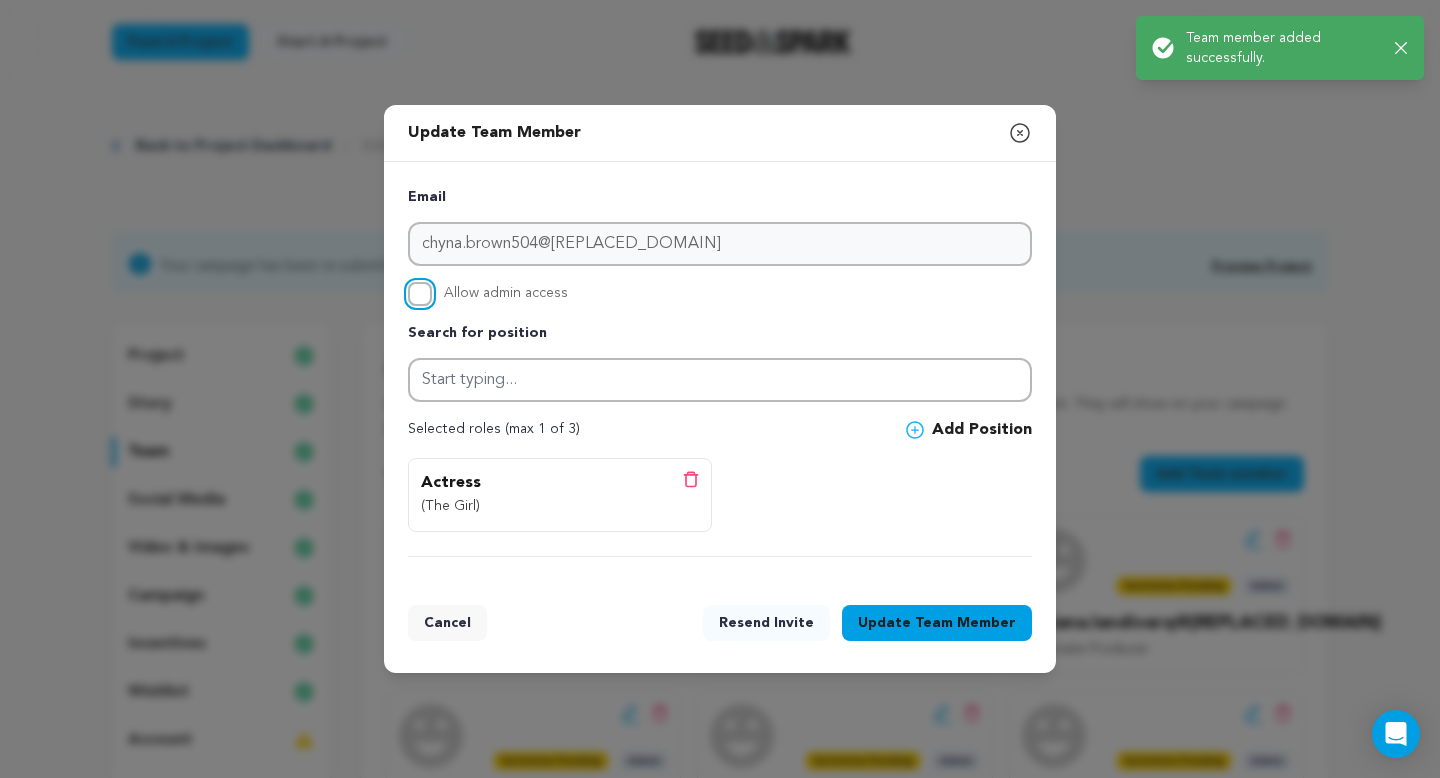 click on "Allow admin access" at bounding box center (420, 294) 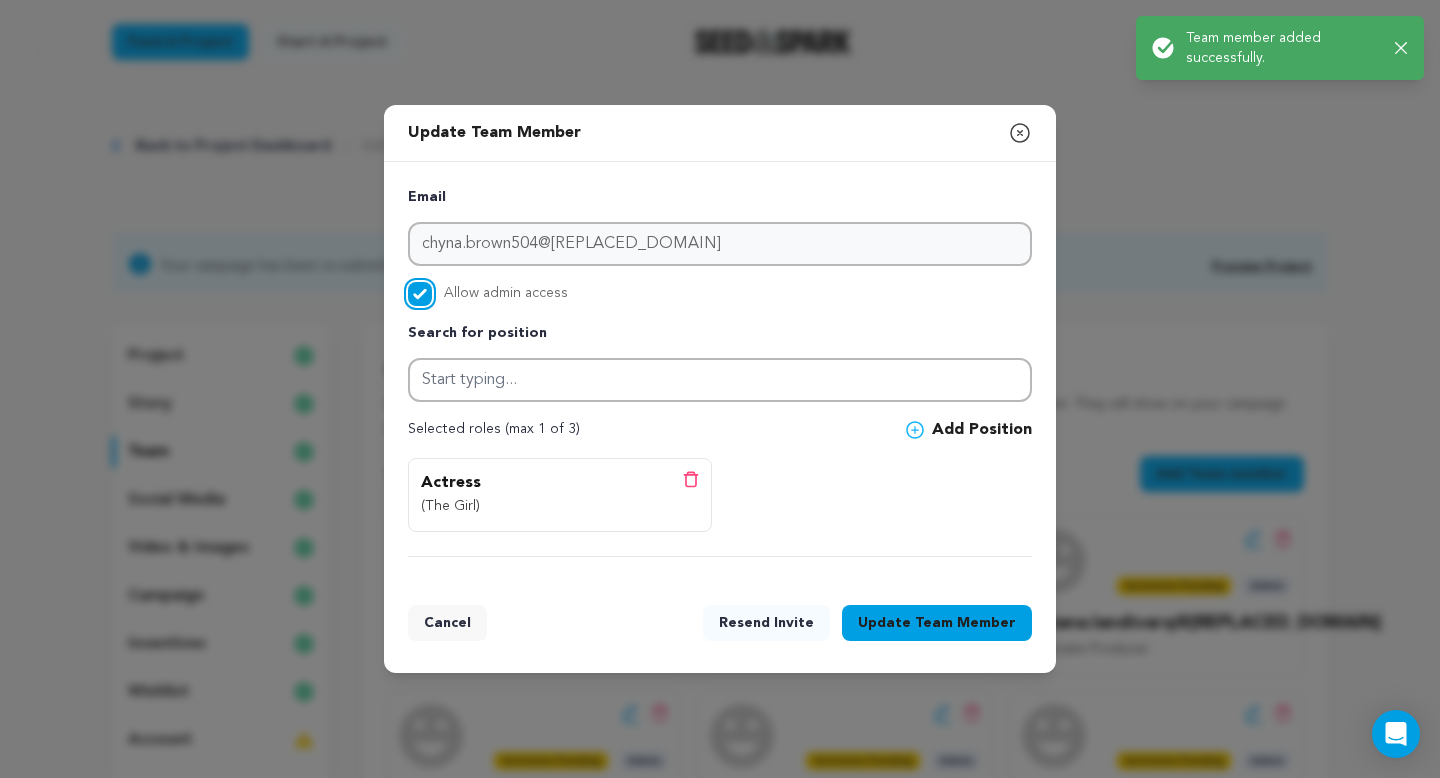 click on "Allow admin access" at bounding box center [420, 294] 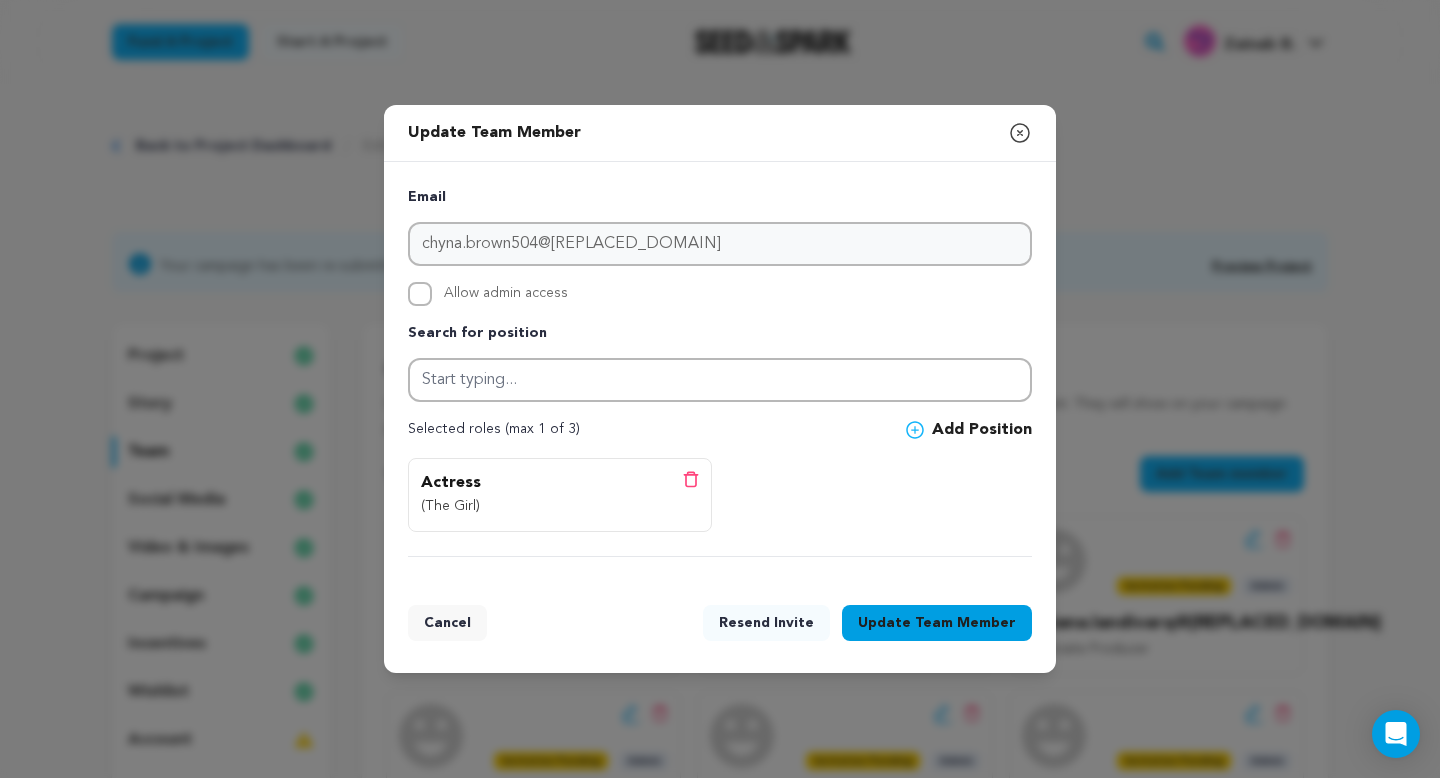 click on "Update  Team Member" at bounding box center (937, 623) 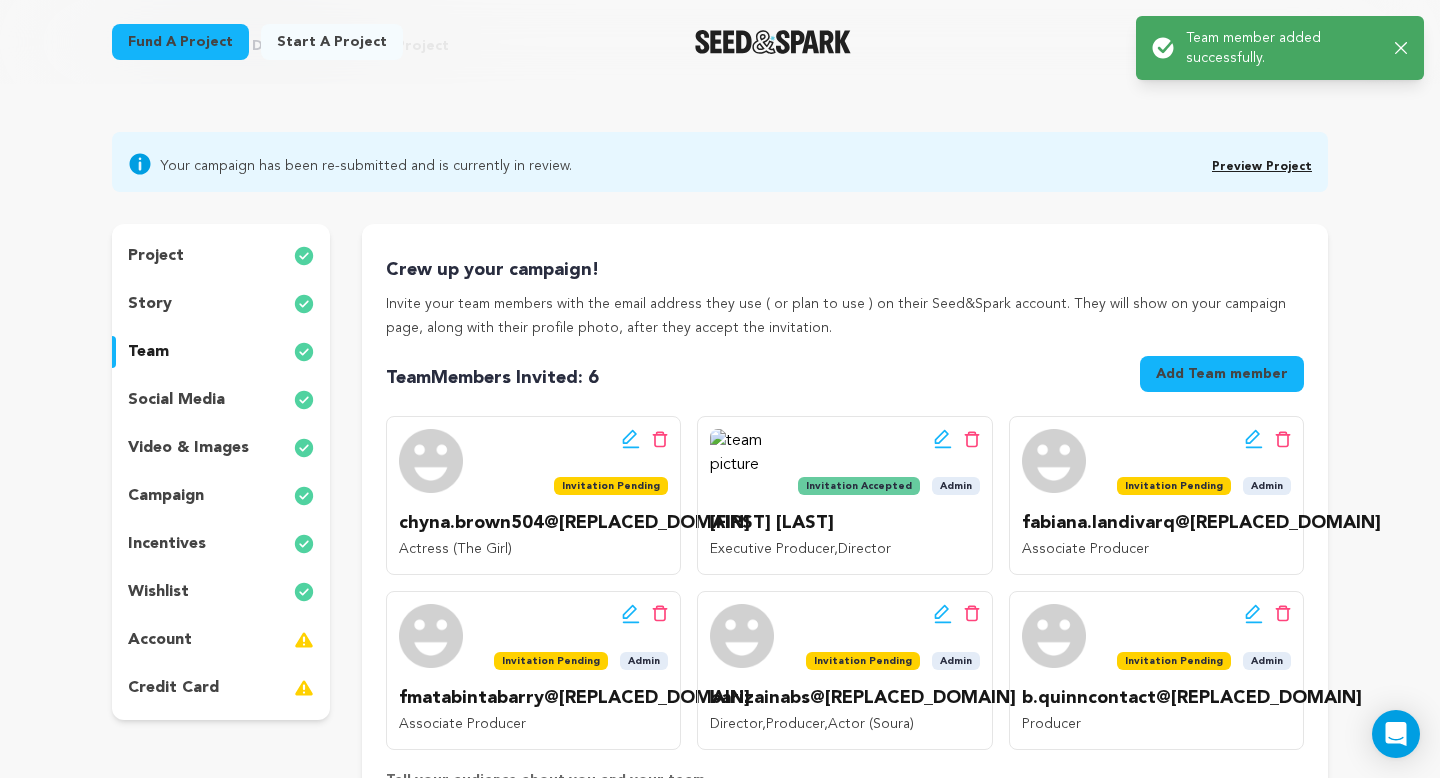 scroll, scrollTop: 127, scrollLeft: 0, axis: vertical 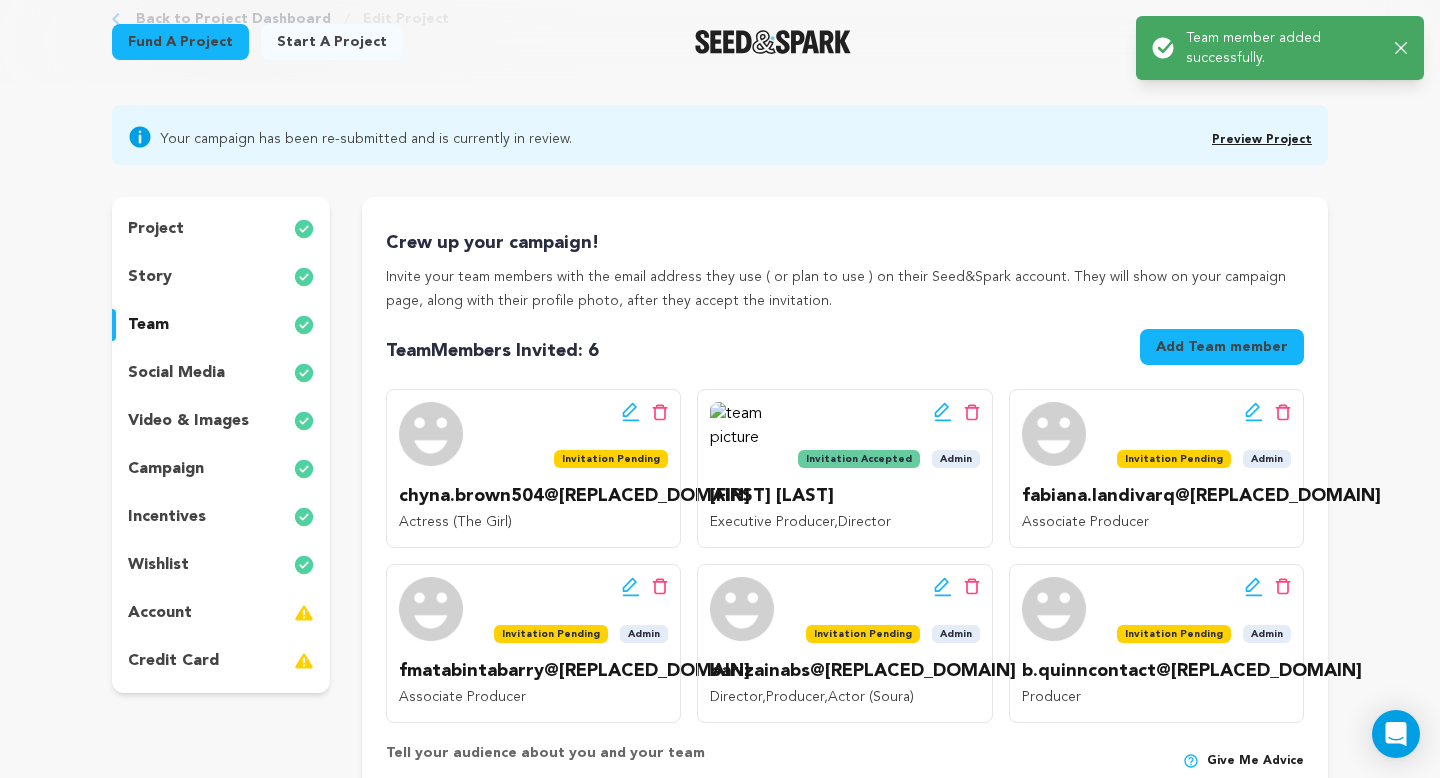 click 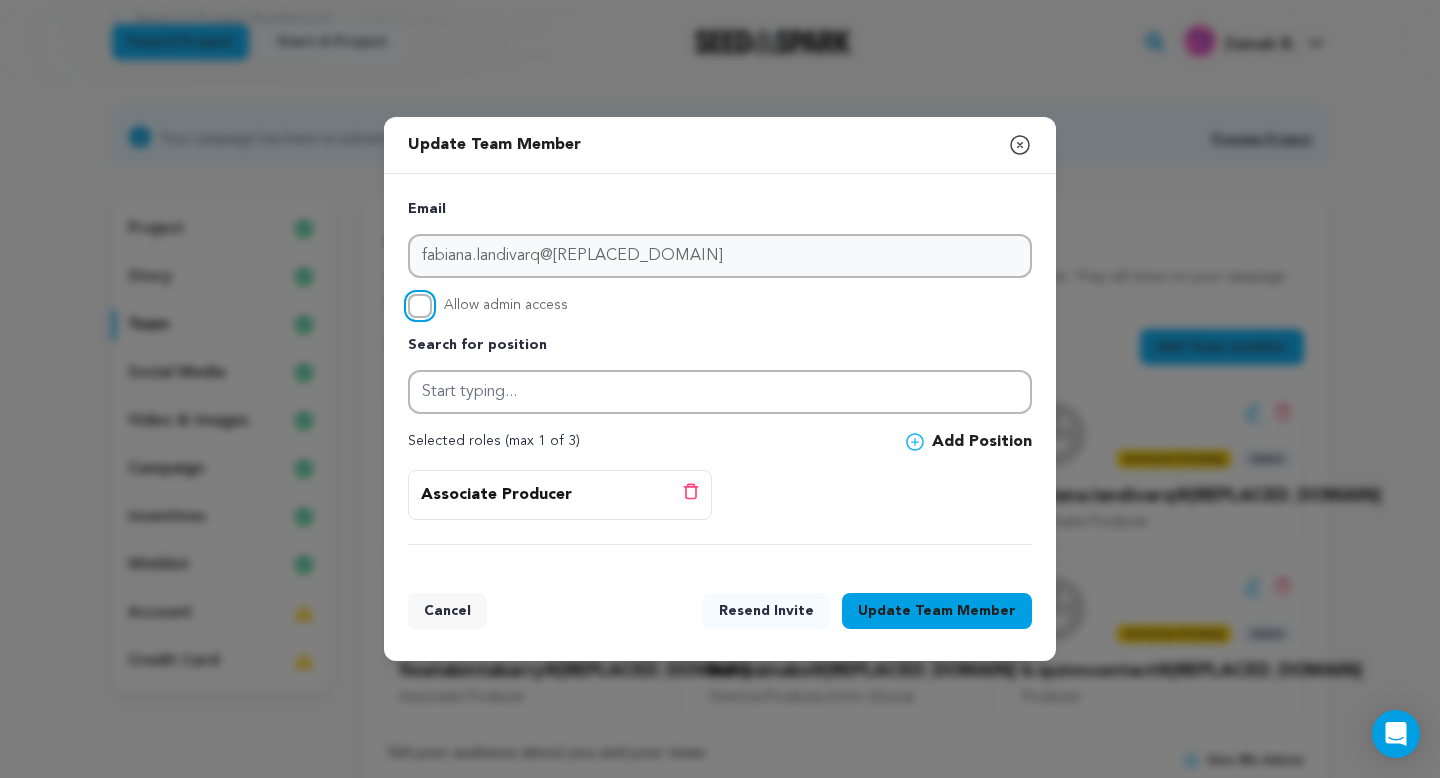 click on "Allow admin access" at bounding box center [420, 306] 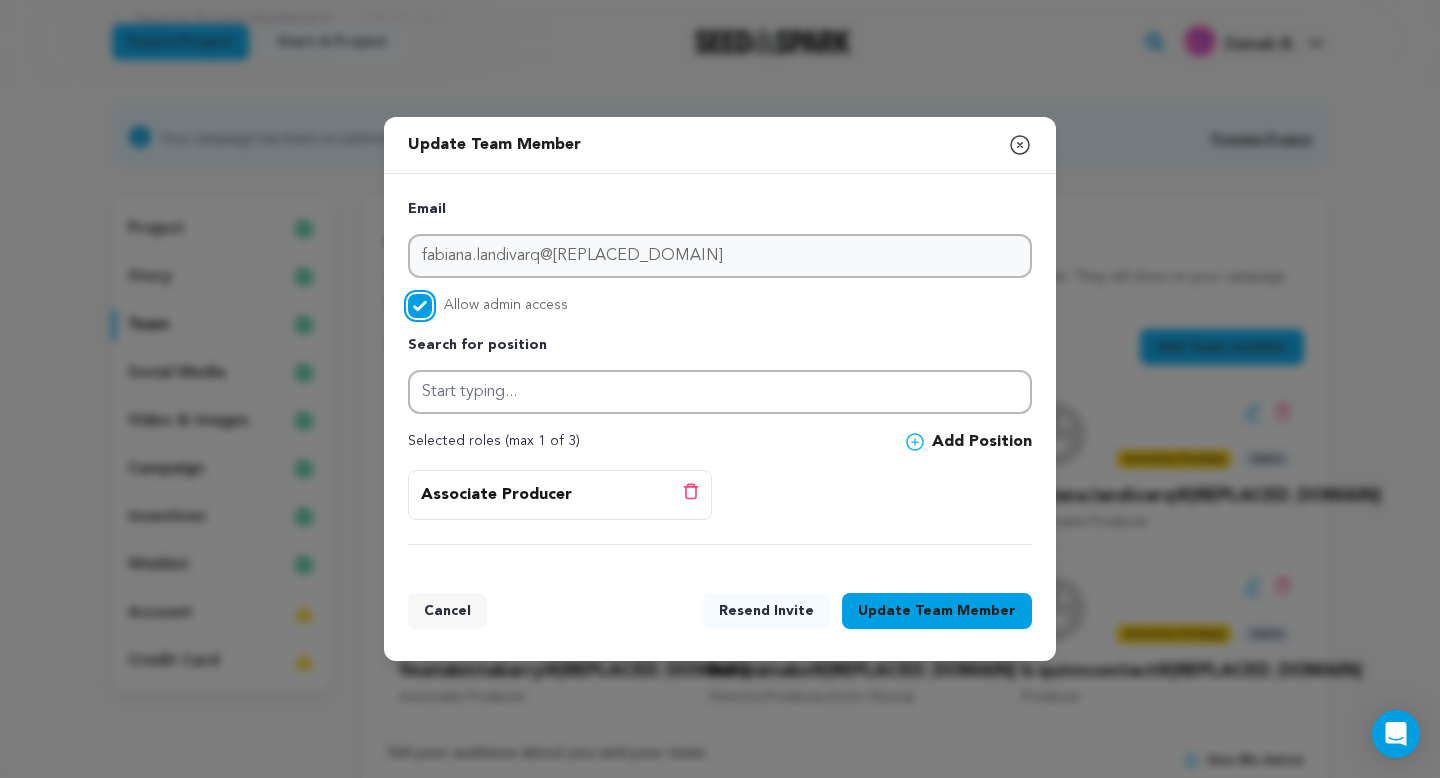 click on "Allow admin access" at bounding box center [420, 306] 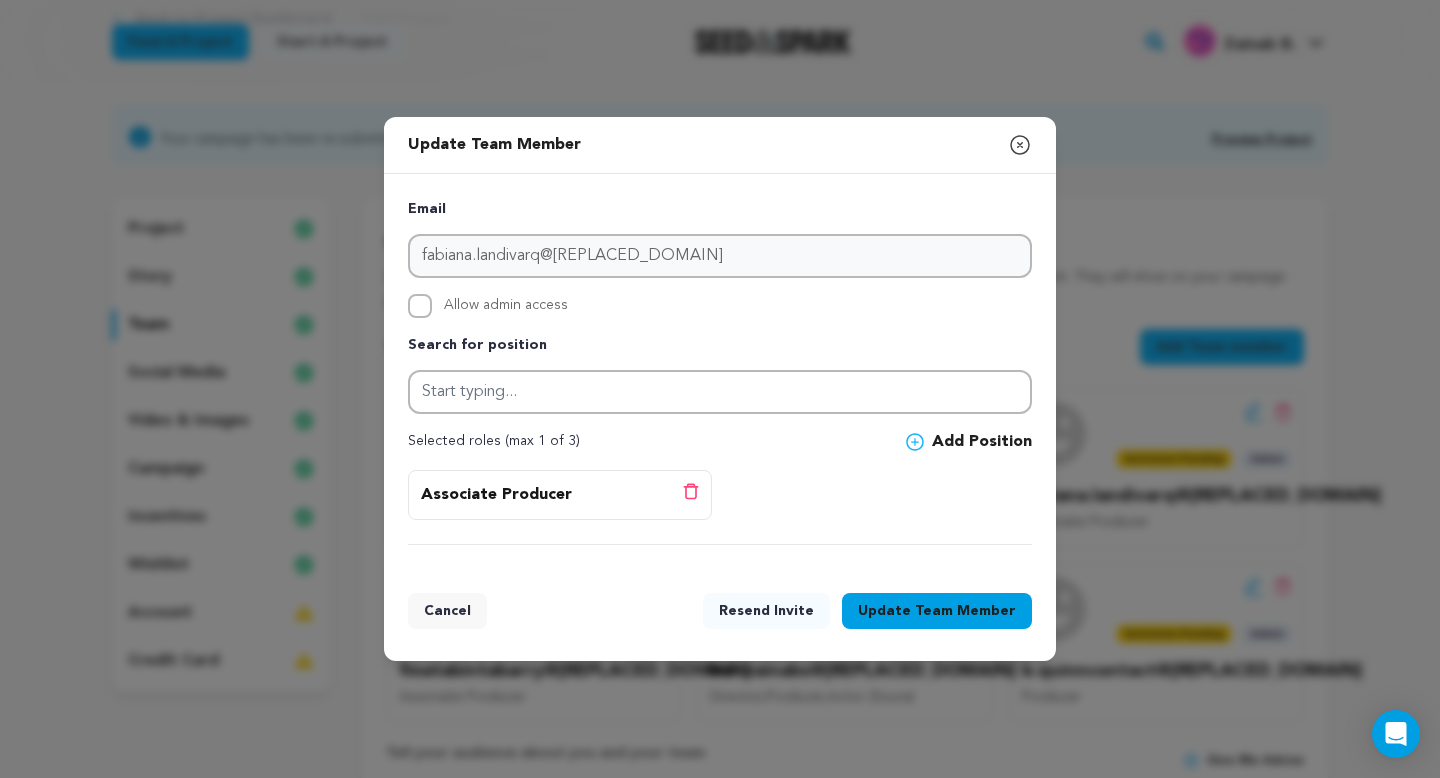 click on "Team Member" at bounding box center (965, 611) 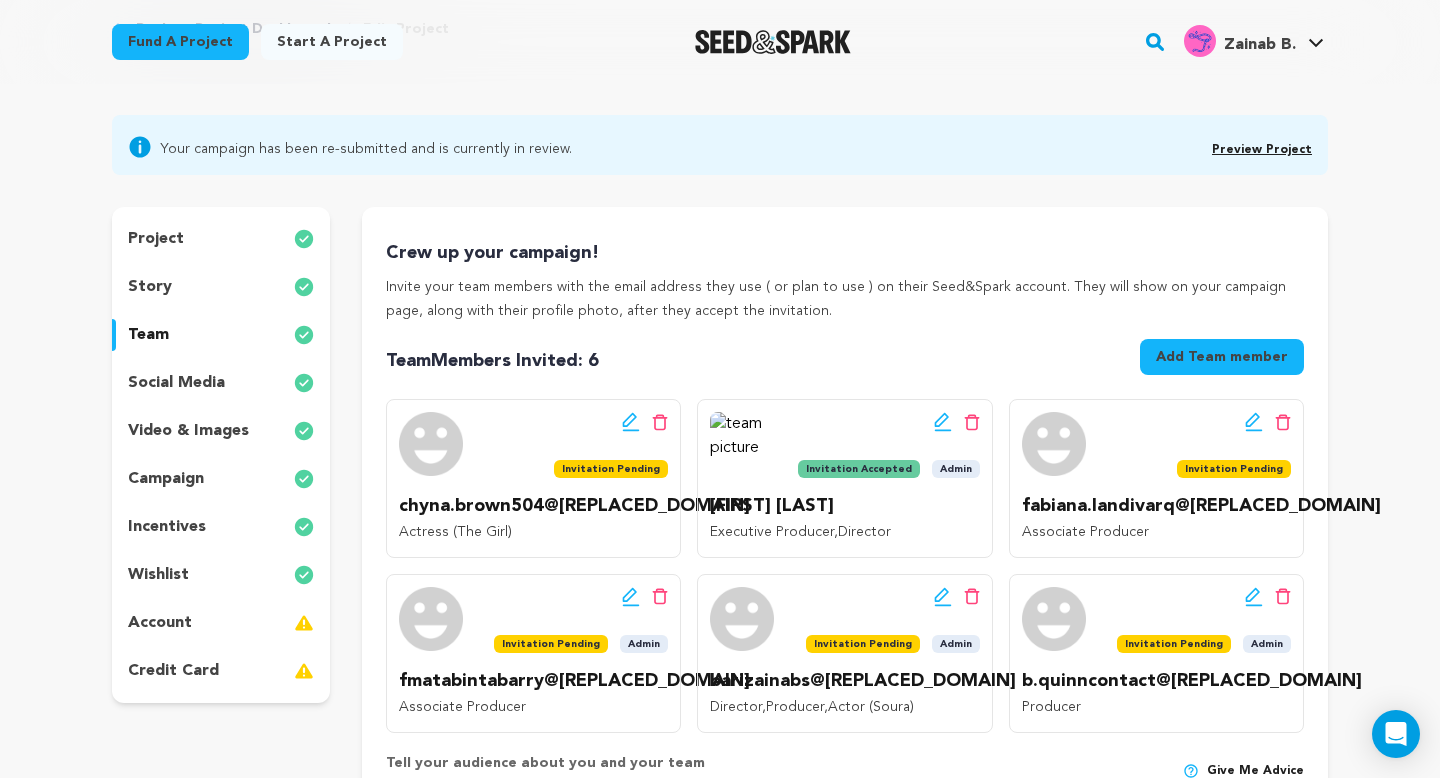 scroll, scrollTop: 0, scrollLeft: 0, axis: both 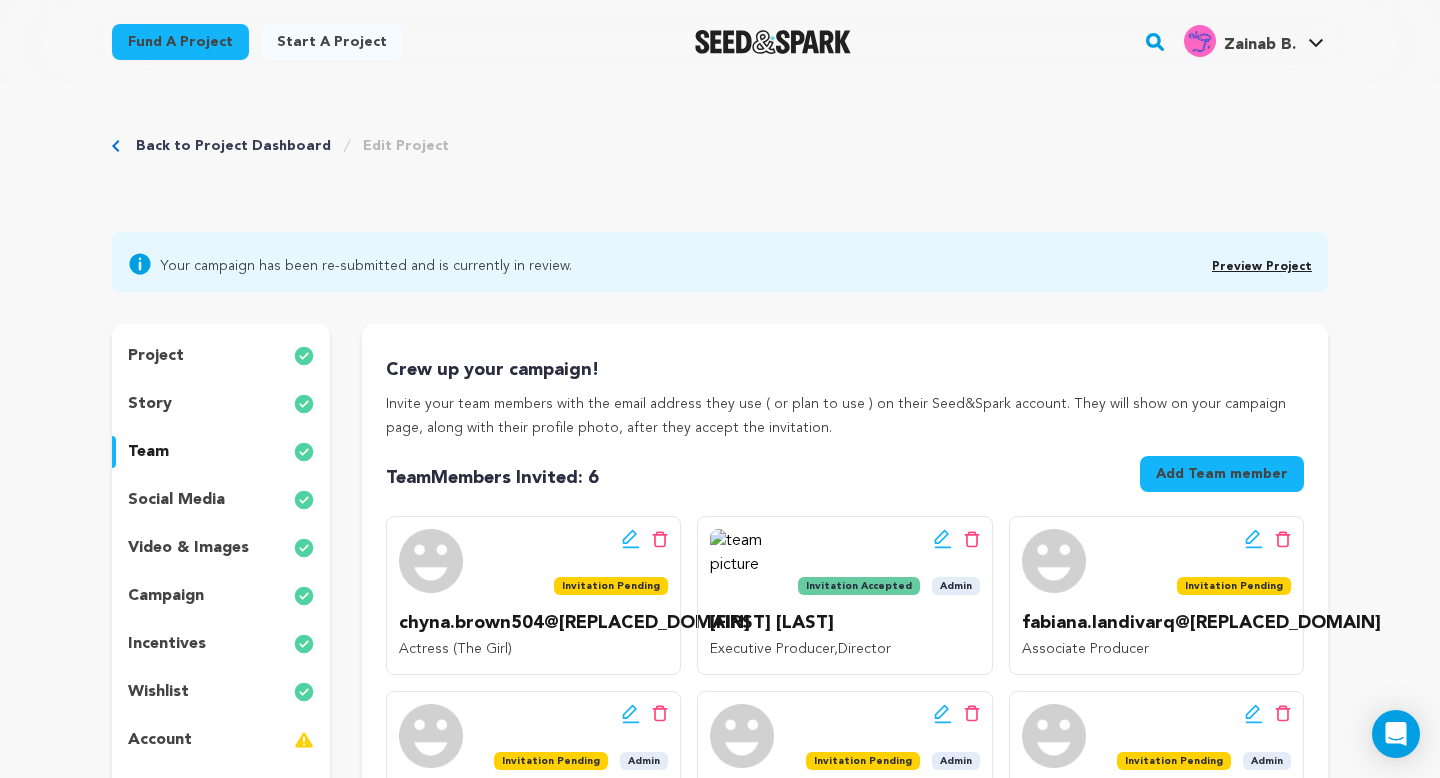 click on "Preview Project" at bounding box center [1262, 267] 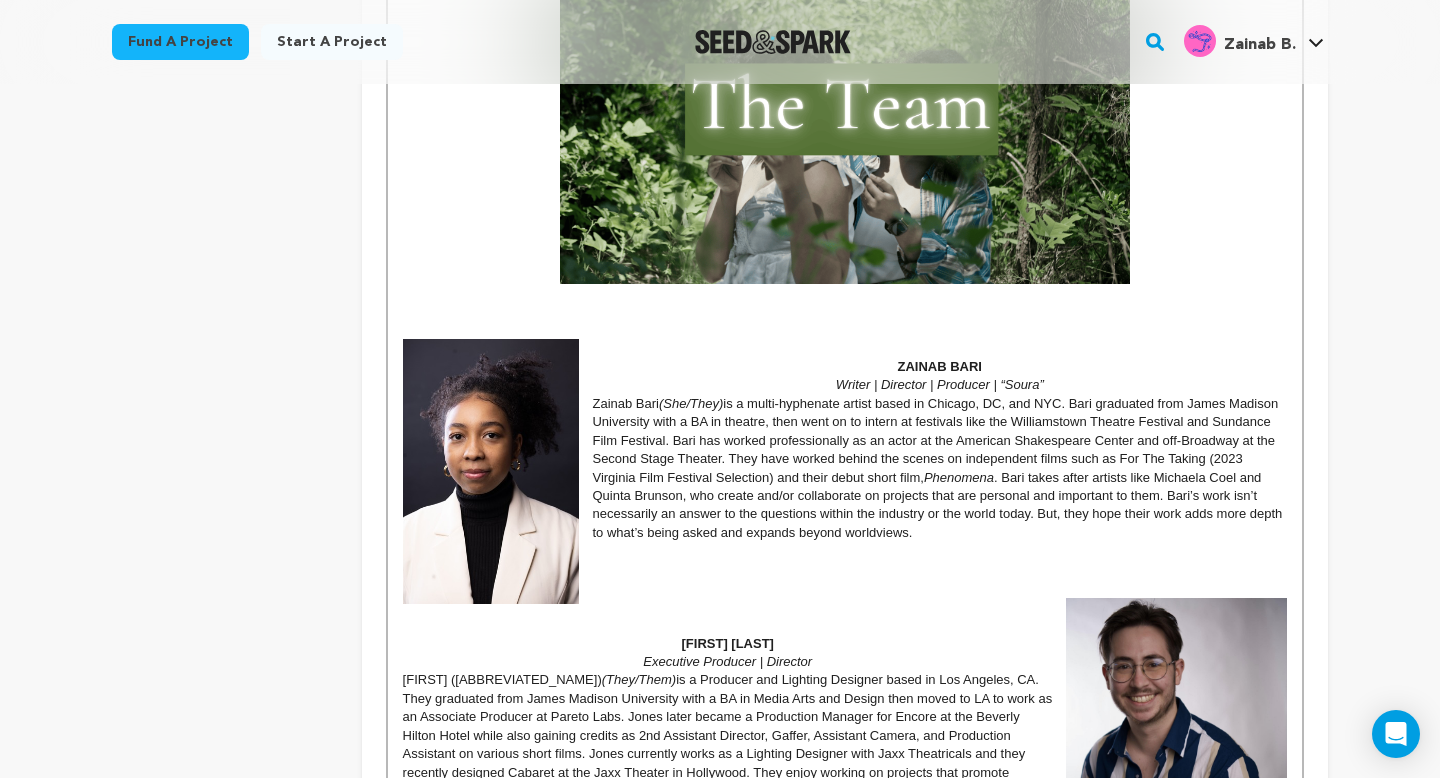 scroll, scrollTop: 1006, scrollLeft: 0, axis: vertical 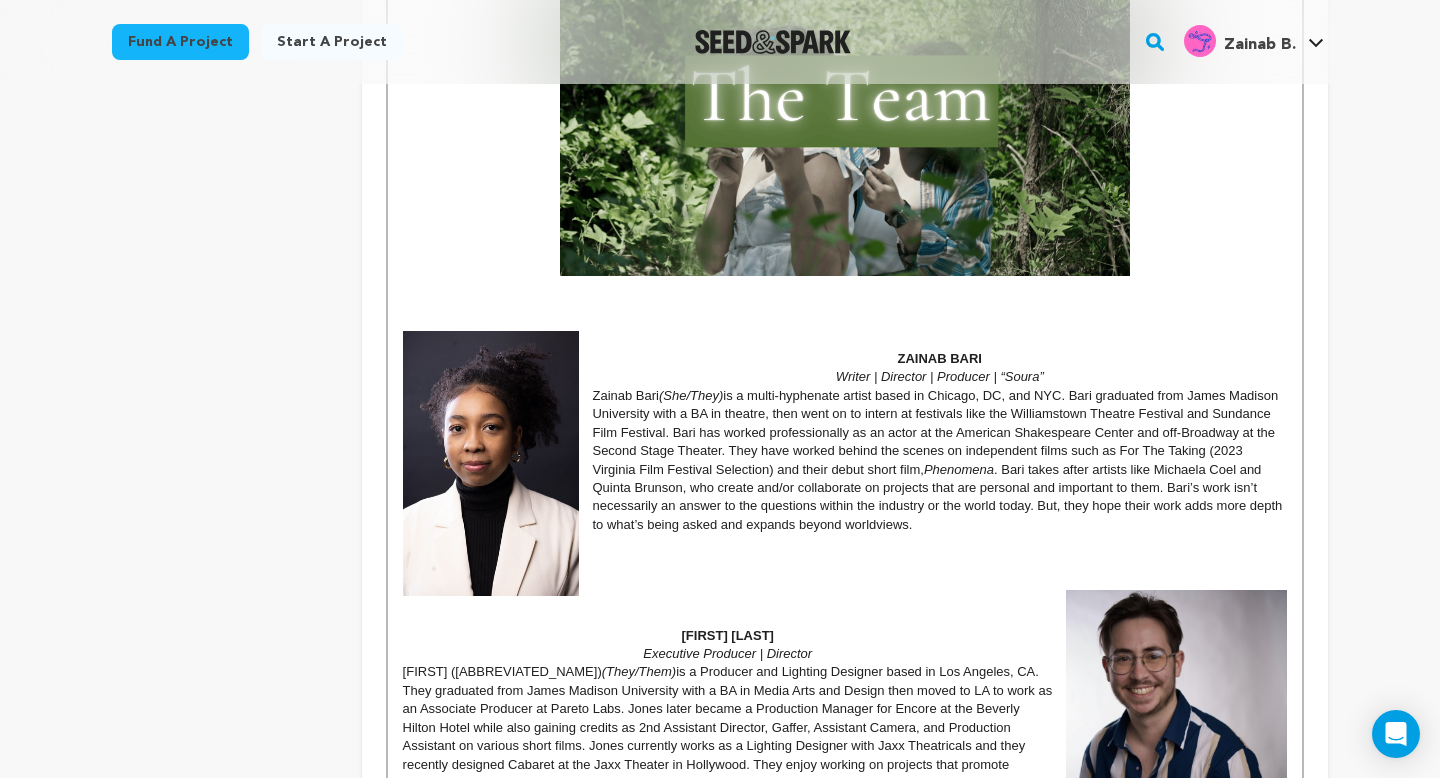 click at bounding box center (845, 599) 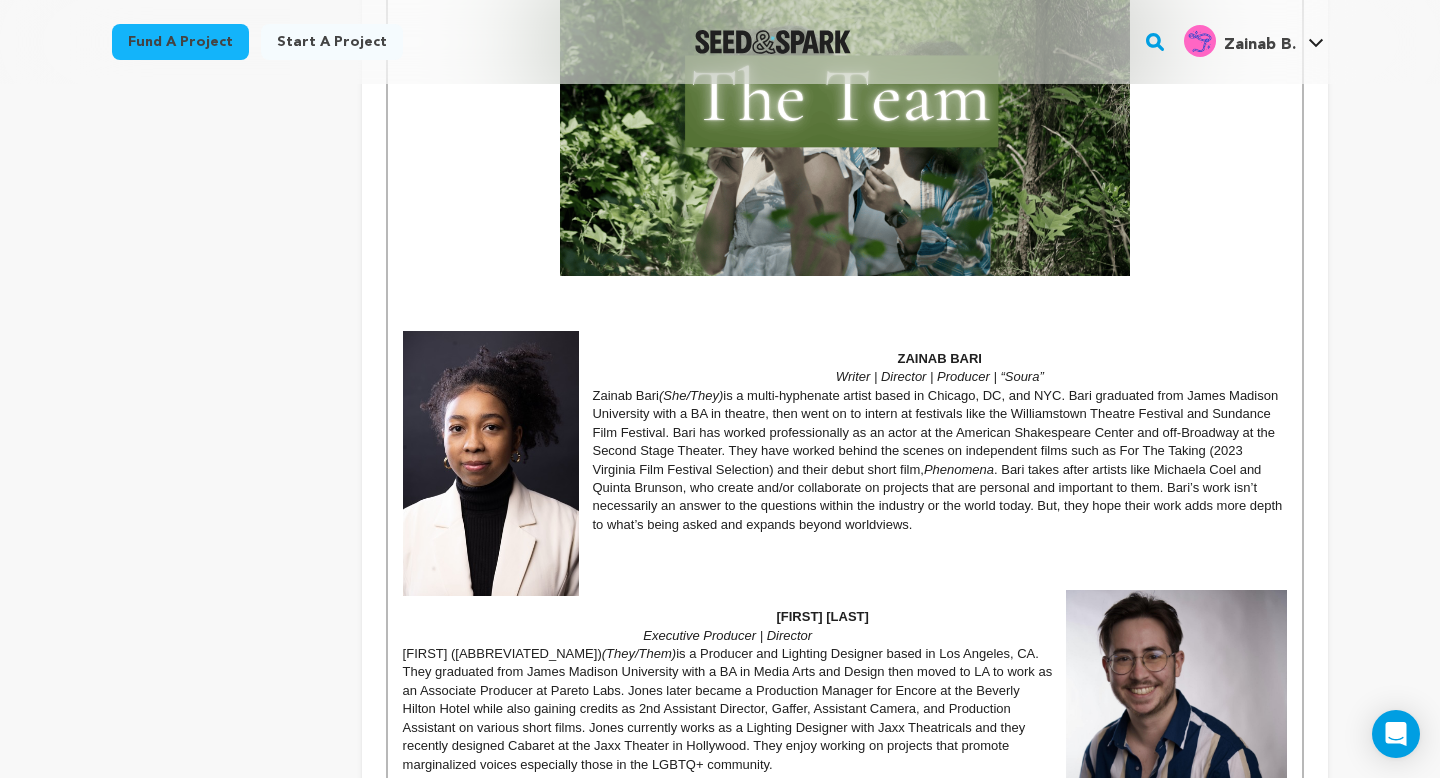 click on "[FIRST] [LAST]" at bounding box center [845, 617] 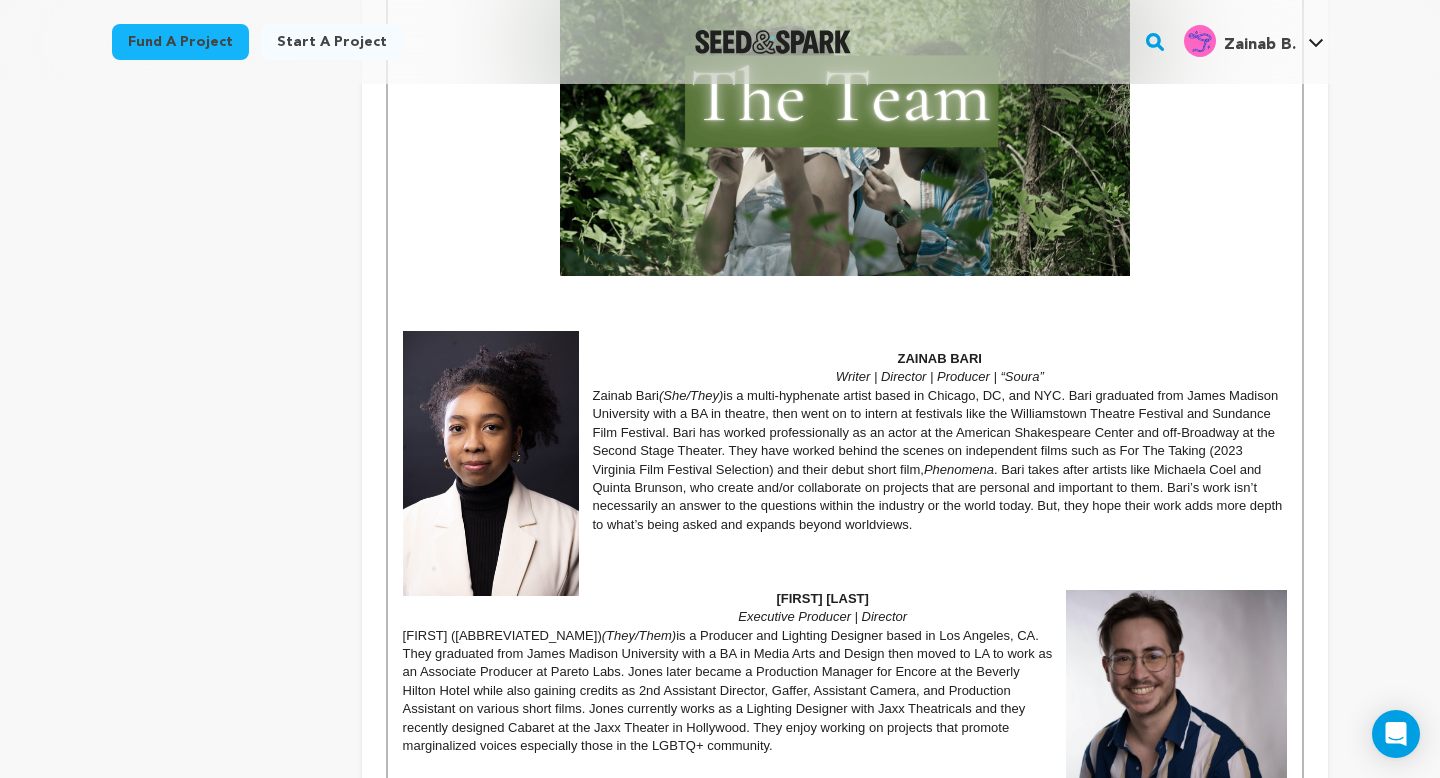 scroll, scrollTop: 1049, scrollLeft: 0, axis: vertical 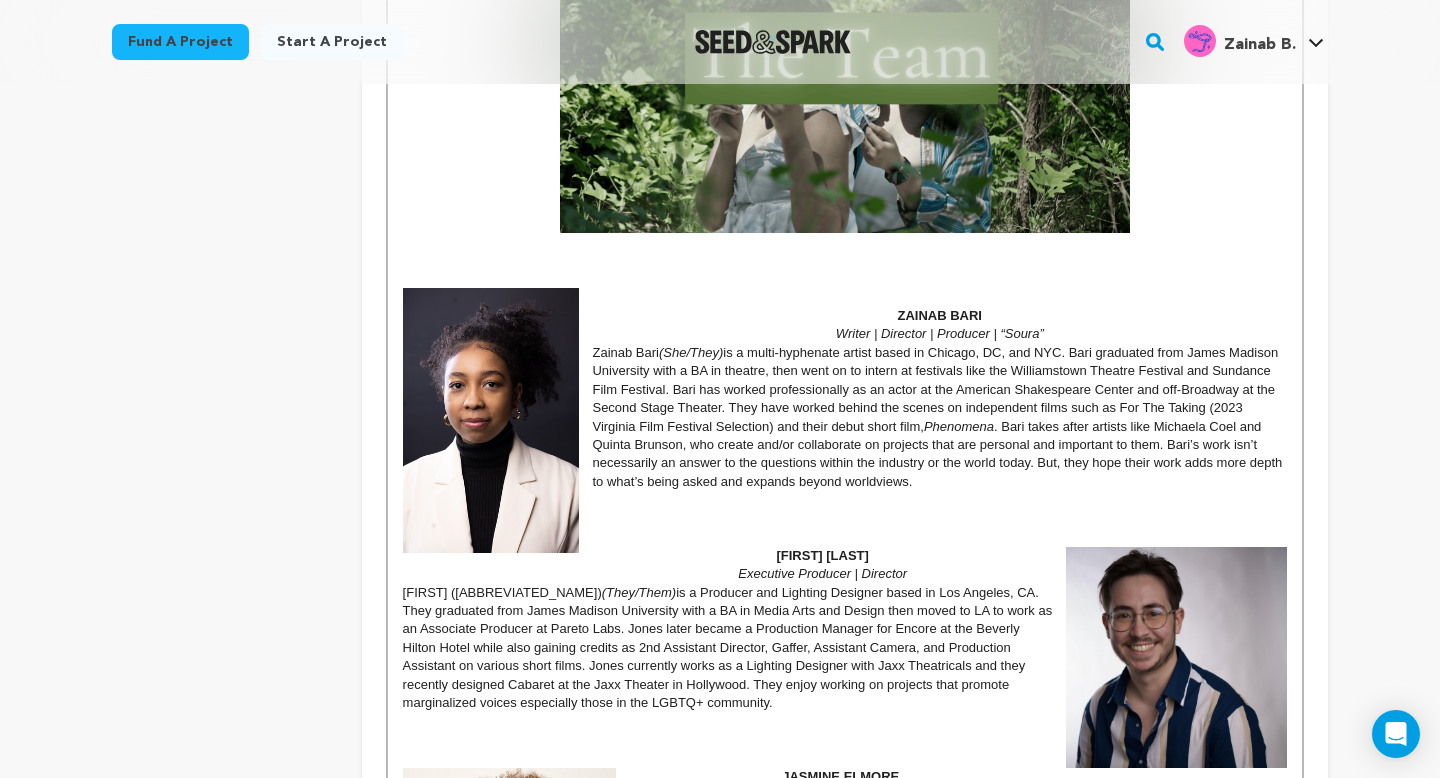 drag, startPoint x: 923, startPoint y: 579, endPoint x: 769, endPoint y: 559, distance: 155.29327 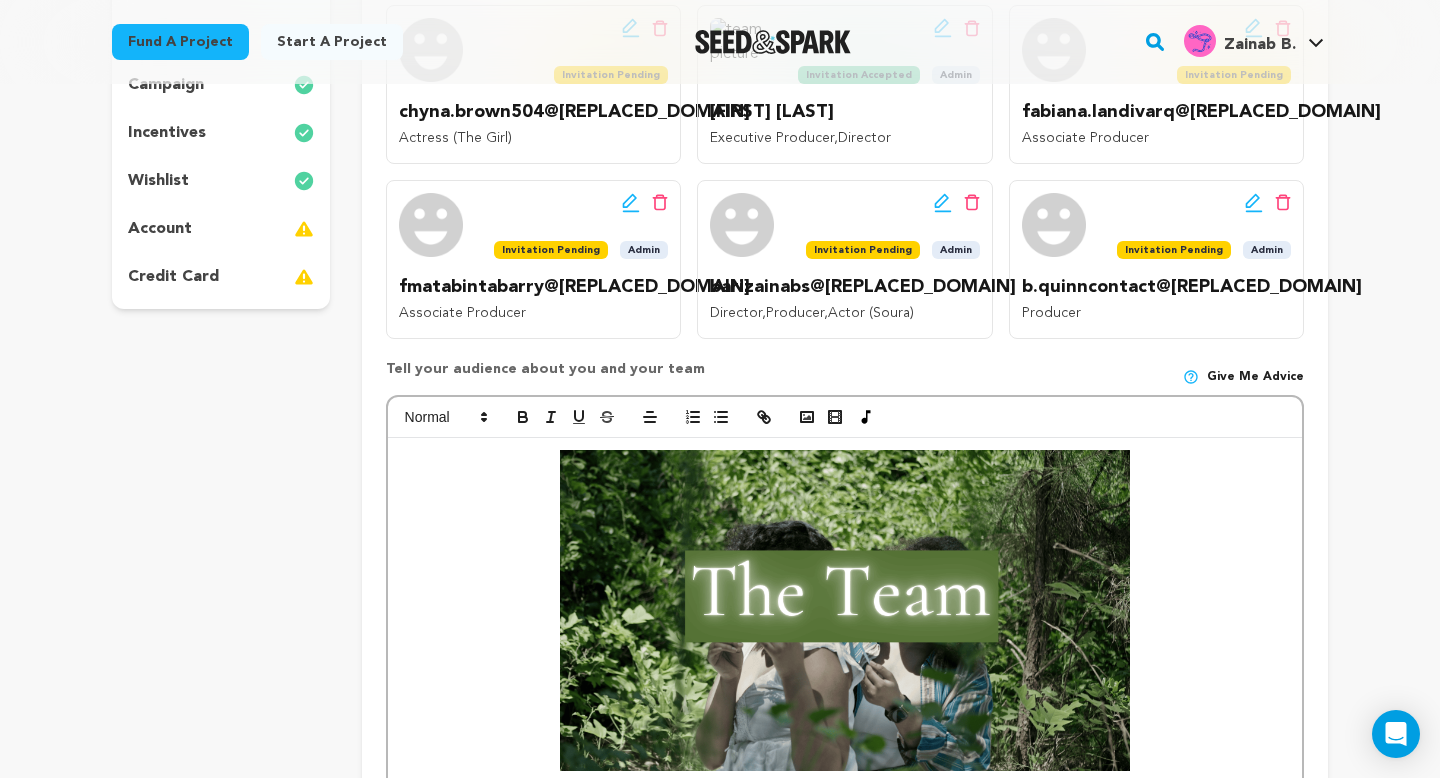 scroll, scrollTop: 499, scrollLeft: 0, axis: vertical 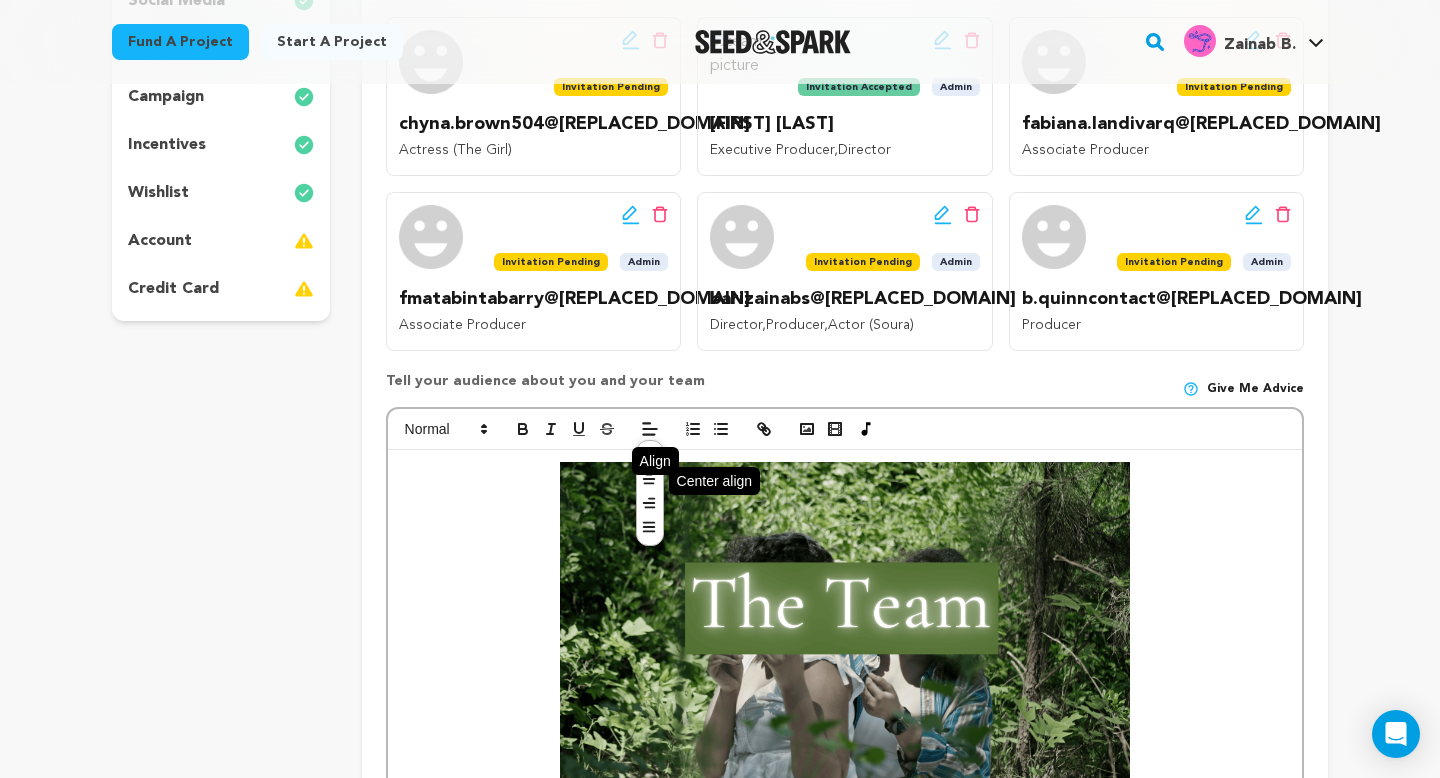 click 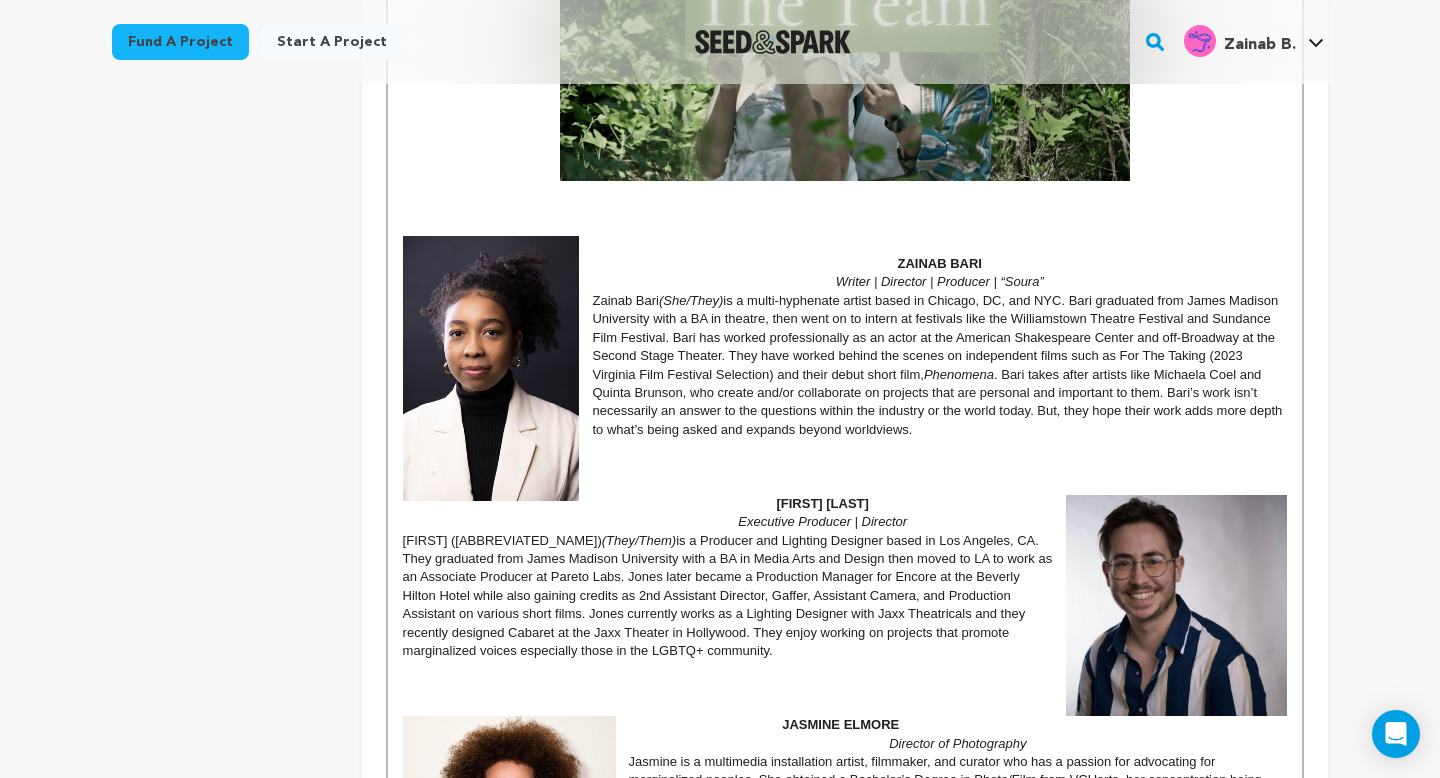 scroll, scrollTop: 1103, scrollLeft: 0, axis: vertical 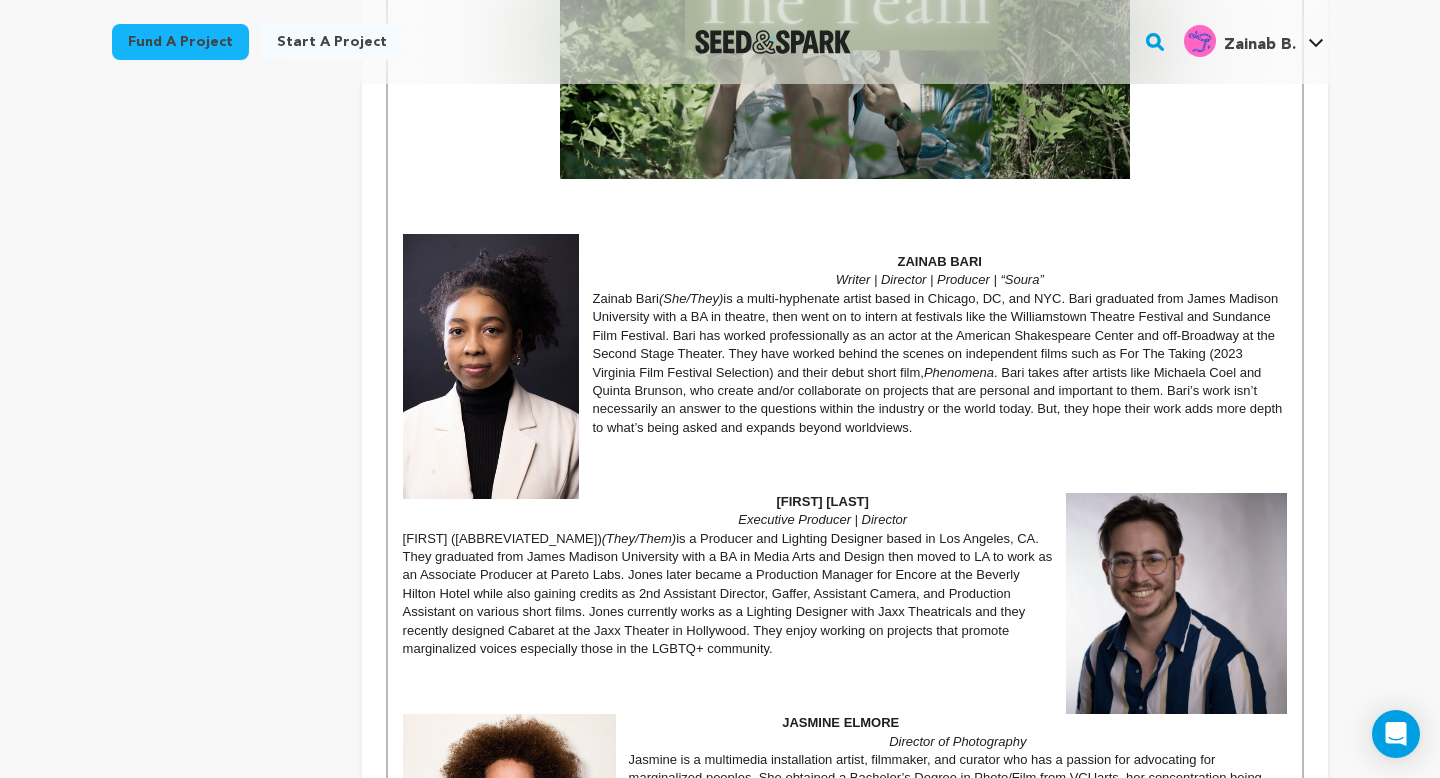 click on "Atticus (Attie) Jones  (They/Them)  is a Producer and Lighting Designer based in Los Angeles, CA. They graduated from James Madison University with a BA in Media Arts and Design then moved to LA to work as an Associate Producer at Pareto Labs. Jones later became a Production Manager for Encore at the Beverly Hilton Hotel while also gaining credits as 2nd Assistant Director, Gaffer, Assistant Camera, and Production Assistant on various short films. Jones currently works as a Lighting Designer with Jaxx Theatricals and they recently designed Cabaret at the Jaxx Theater in Hollywood. They enjoy working on projects that promote marginalized voices especially those in the LGBTQ+ community." at bounding box center [845, 594] 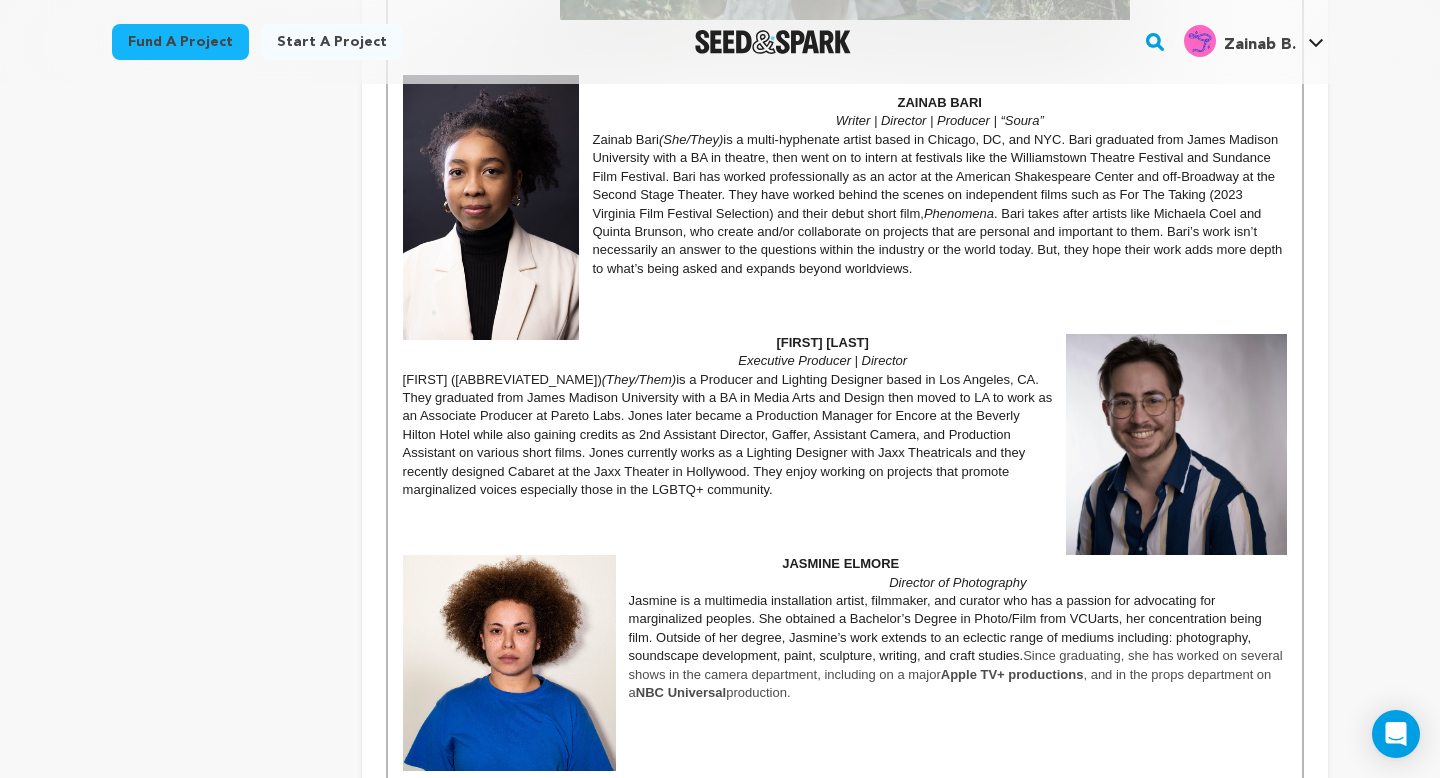 scroll, scrollTop: 1265, scrollLeft: 0, axis: vertical 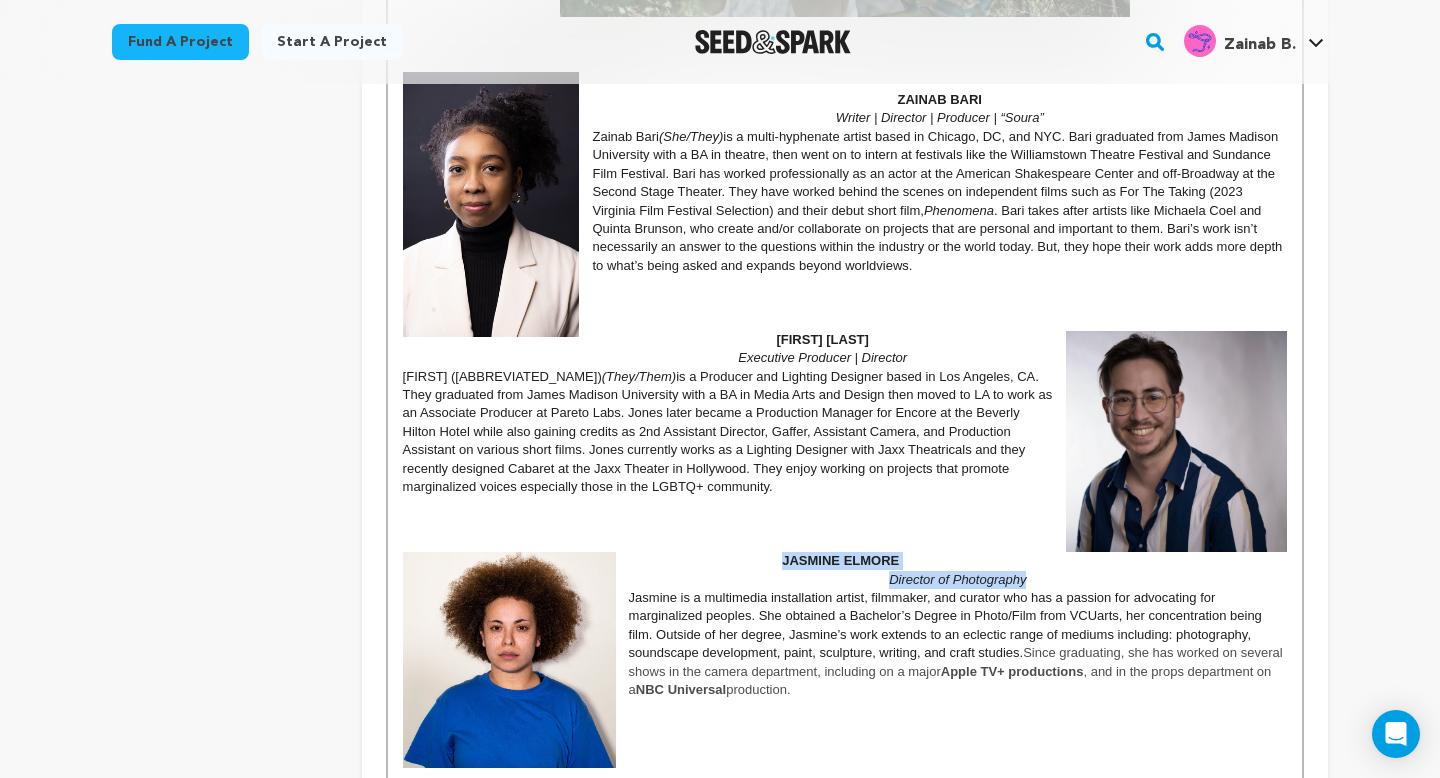 drag, startPoint x: 1047, startPoint y: 578, endPoint x: 774, endPoint y: 562, distance: 273.46848 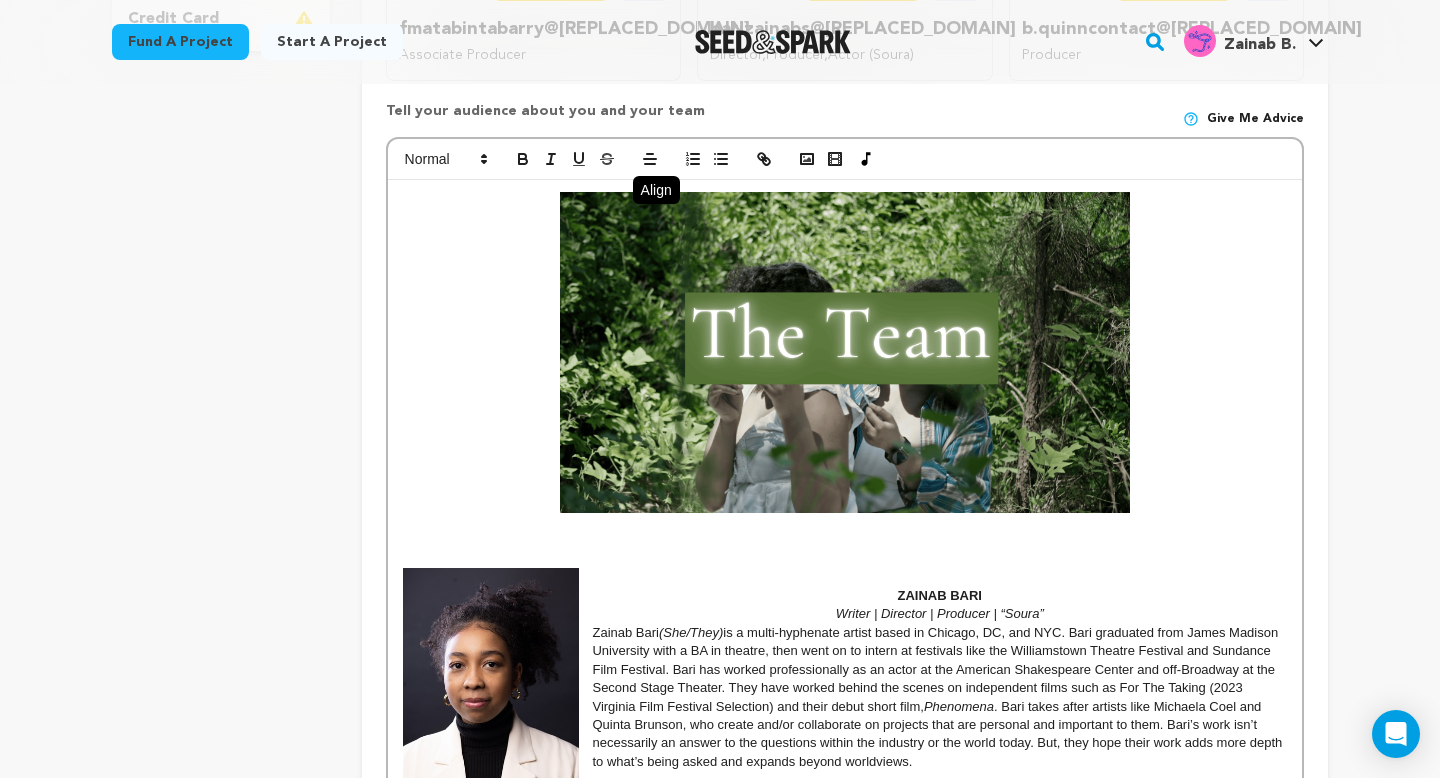 scroll, scrollTop: 740, scrollLeft: 0, axis: vertical 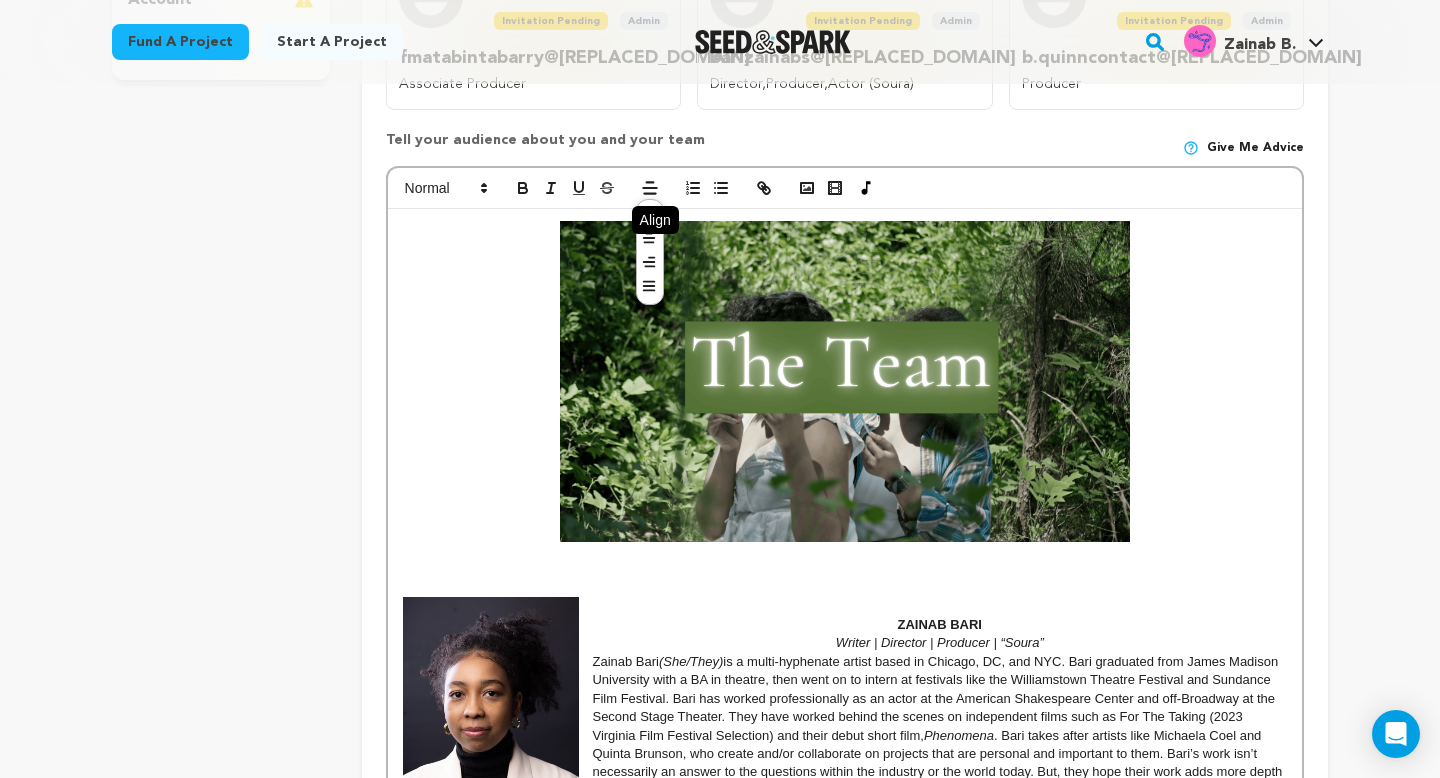 click at bounding box center [650, 188] 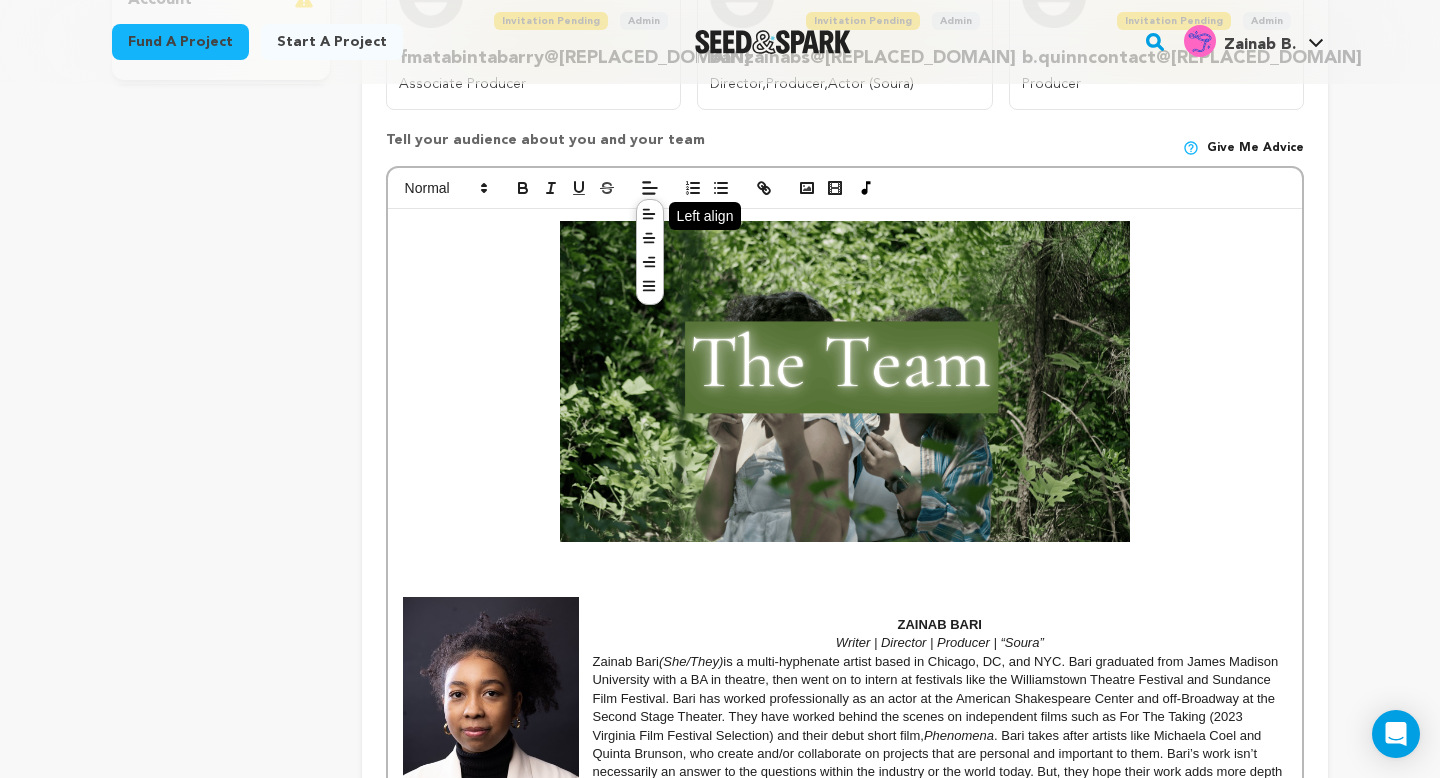 click 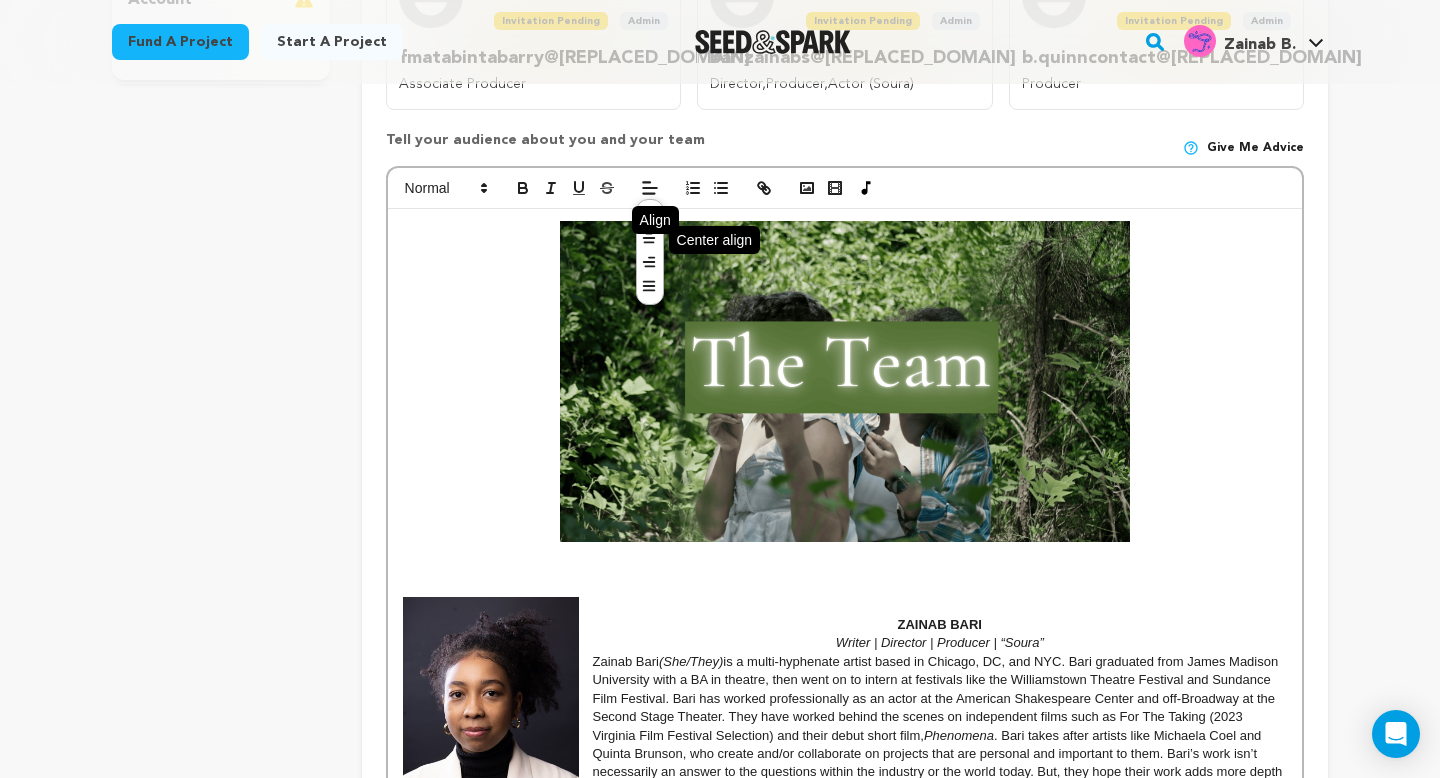 click 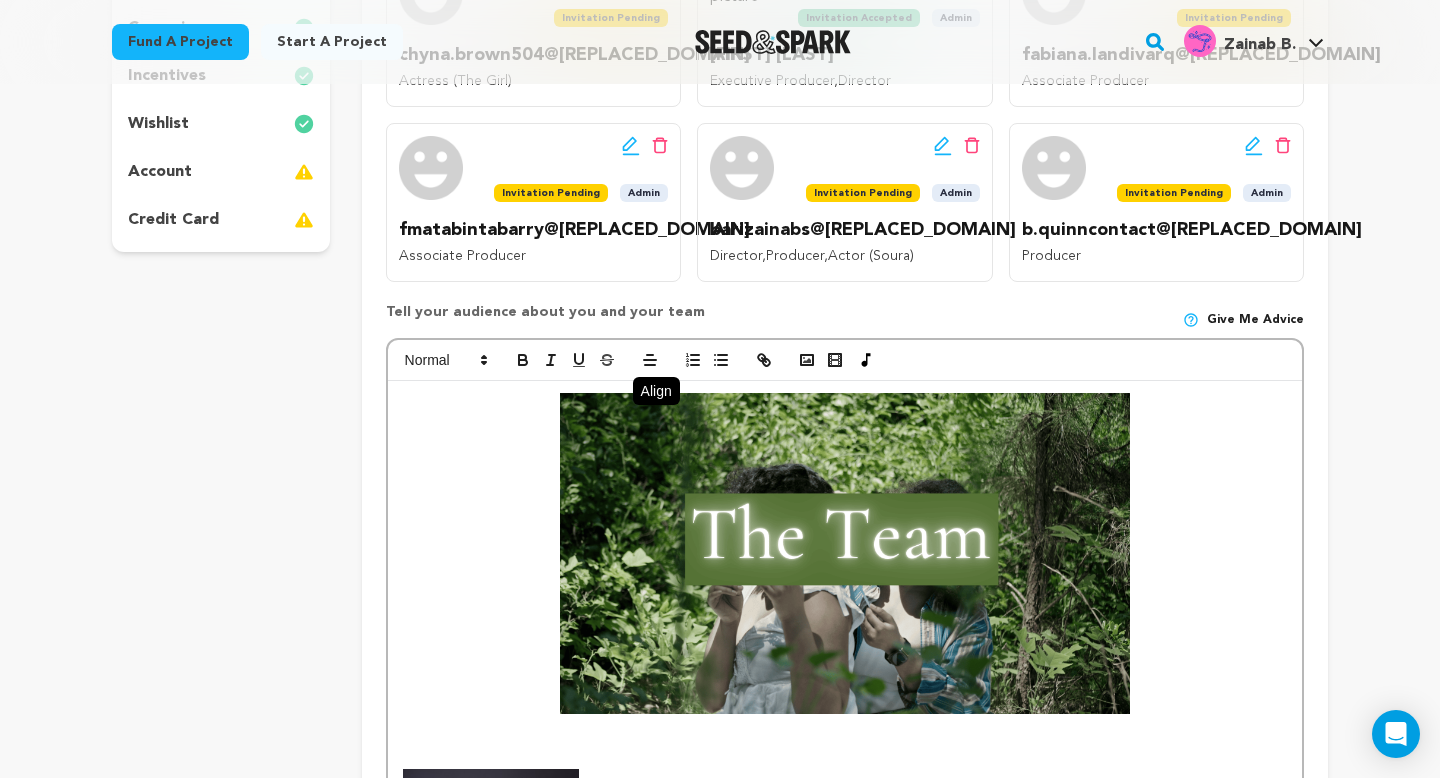 scroll, scrollTop: 496, scrollLeft: 0, axis: vertical 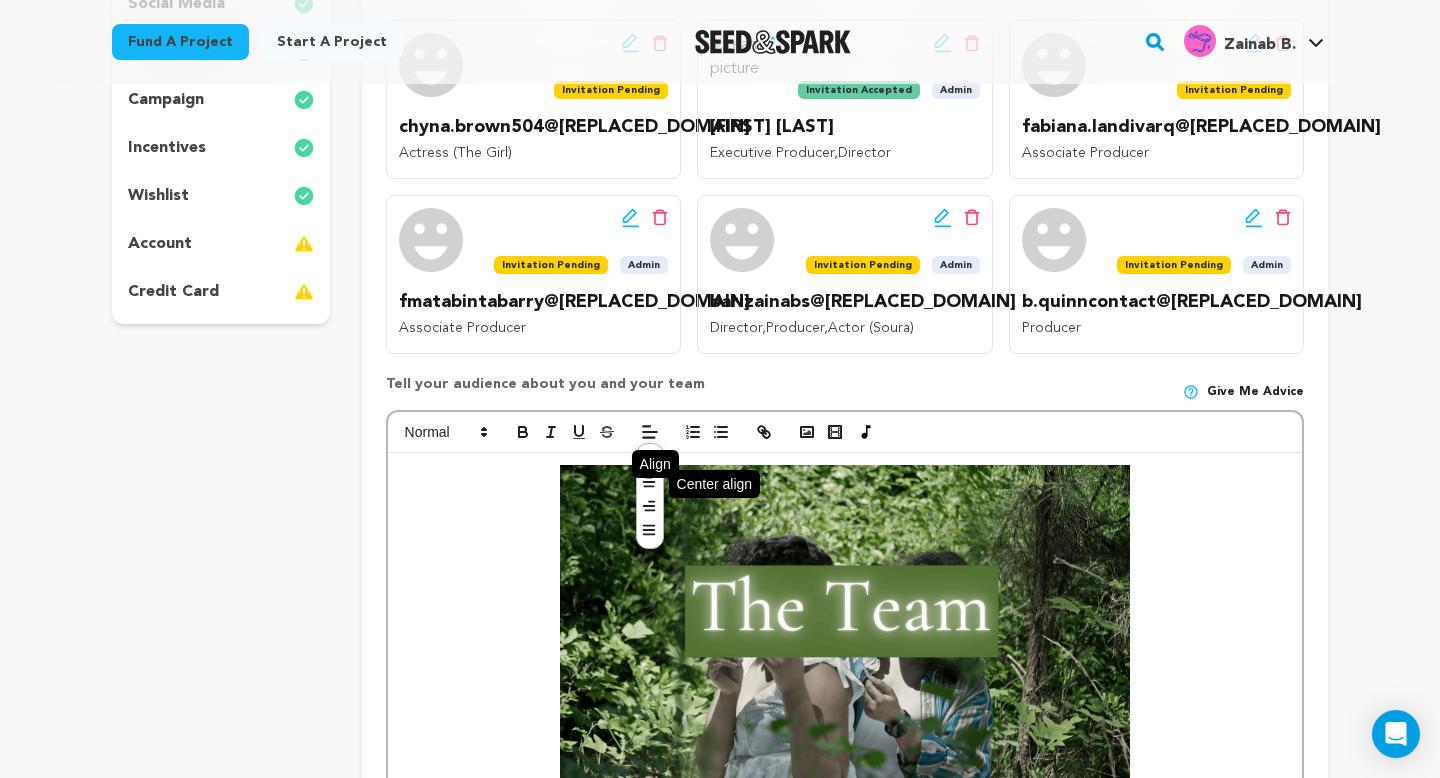 click 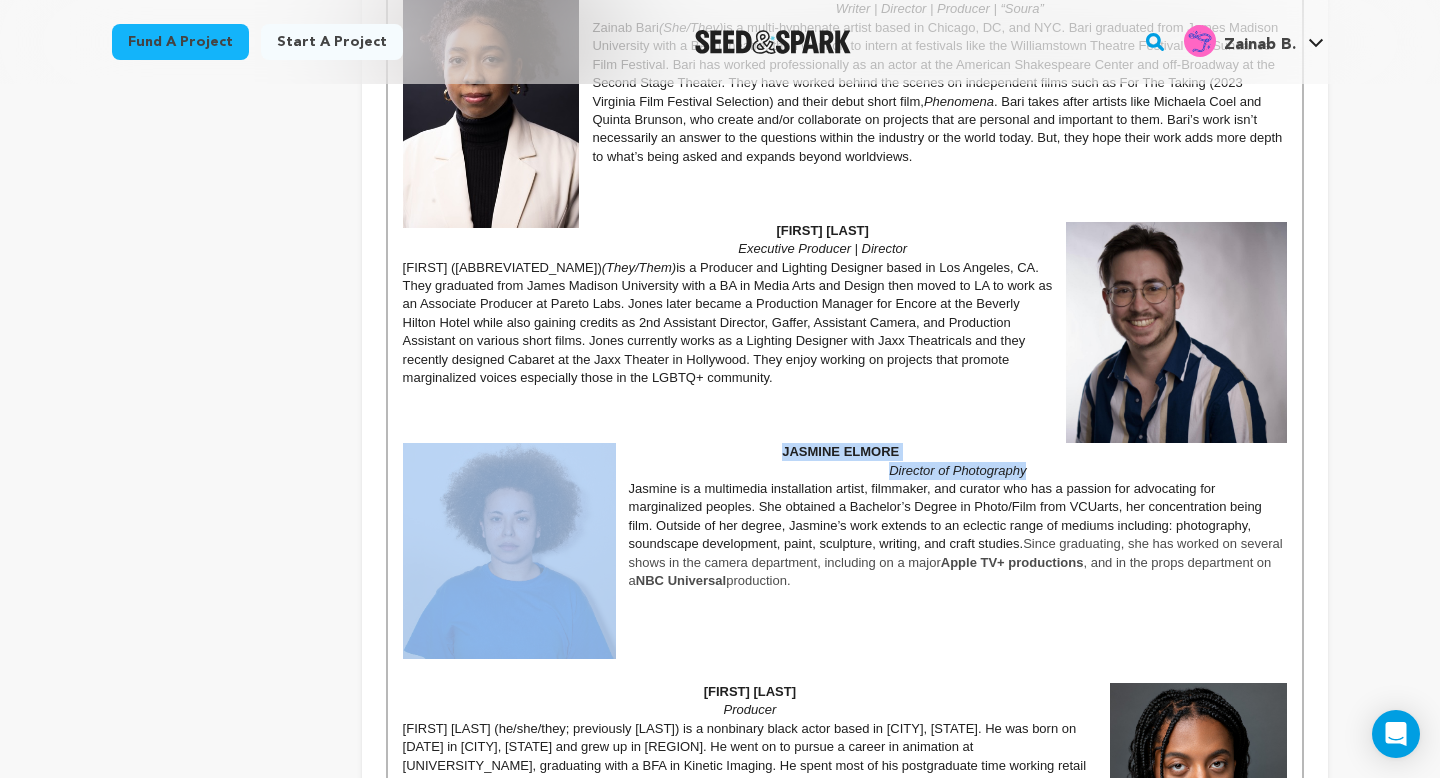 scroll, scrollTop: 1378, scrollLeft: 0, axis: vertical 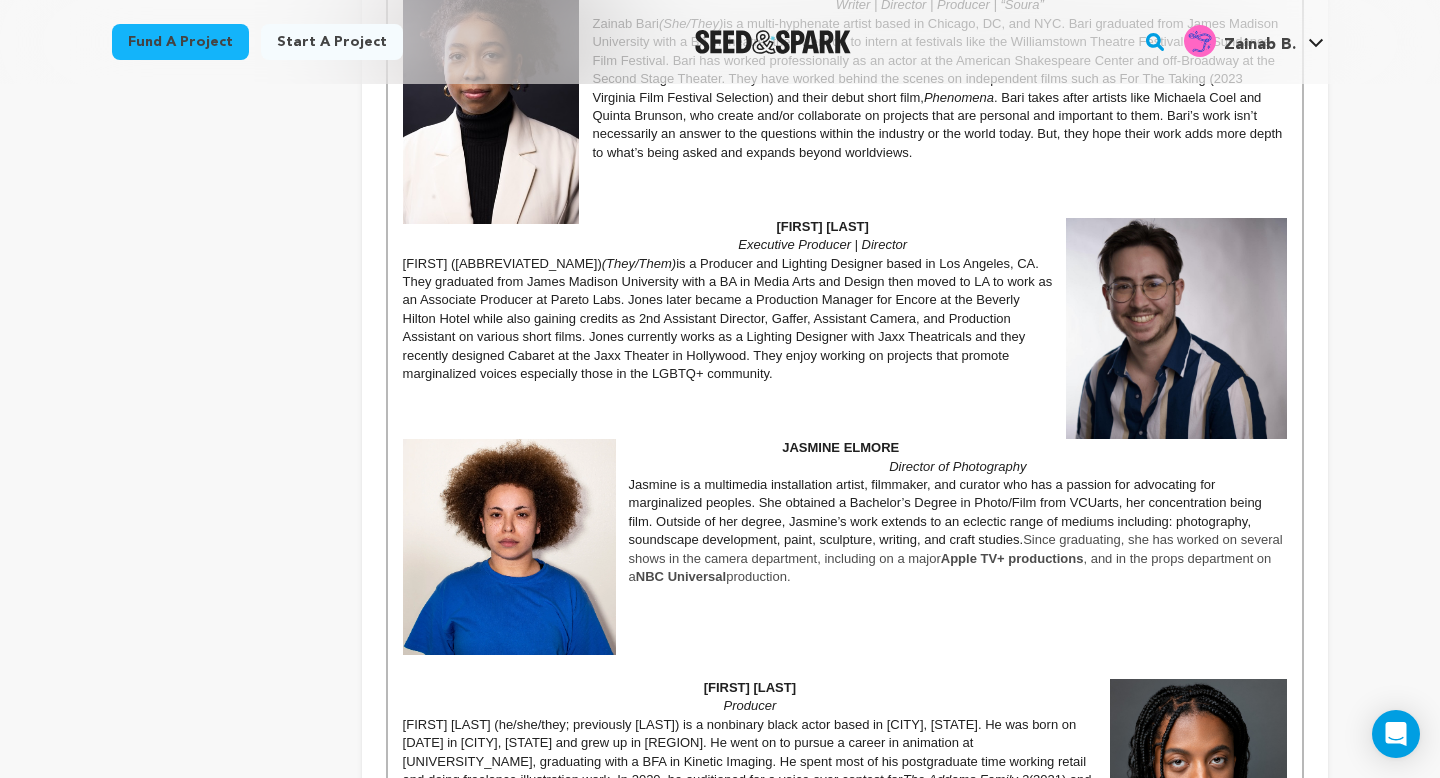 click at bounding box center [845, 596] 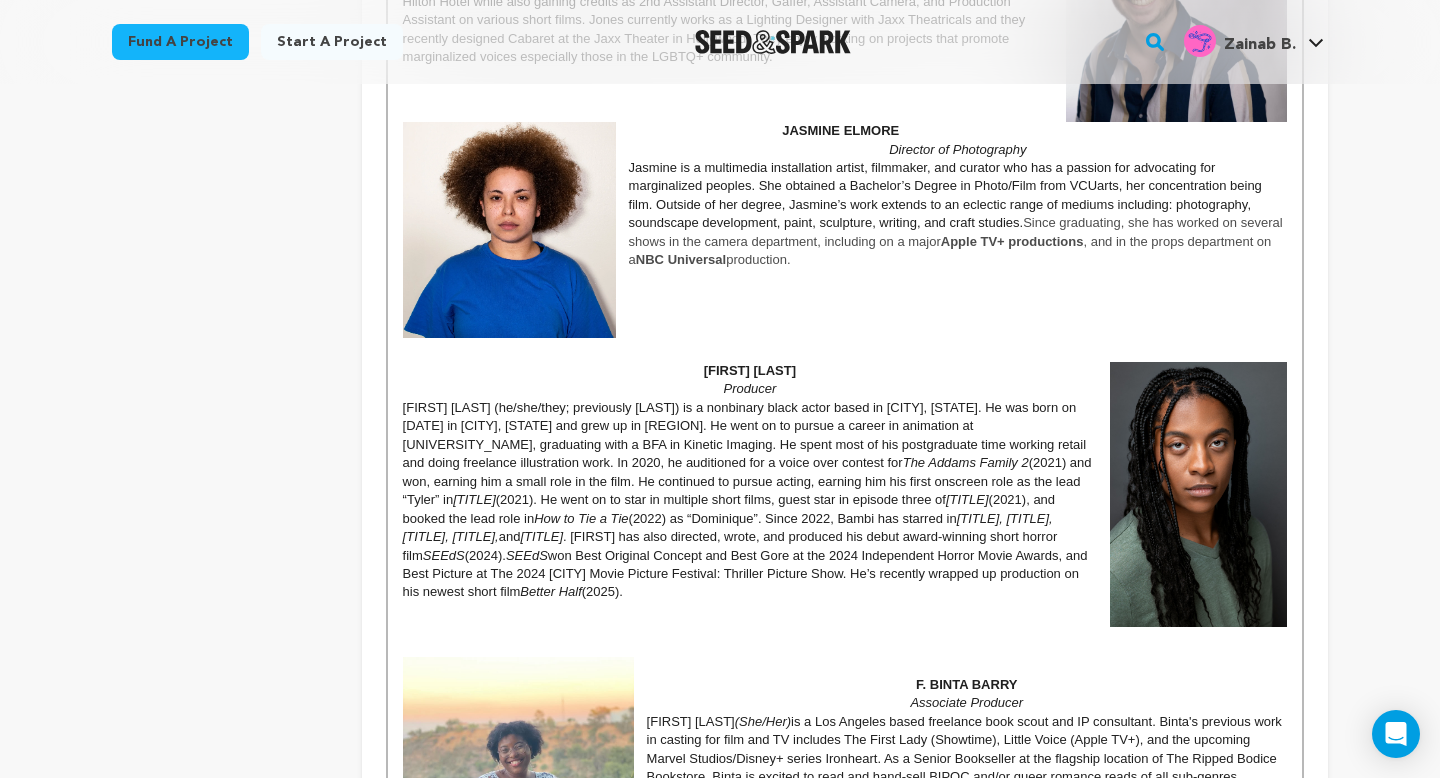 scroll, scrollTop: 1699, scrollLeft: 0, axis: vertical 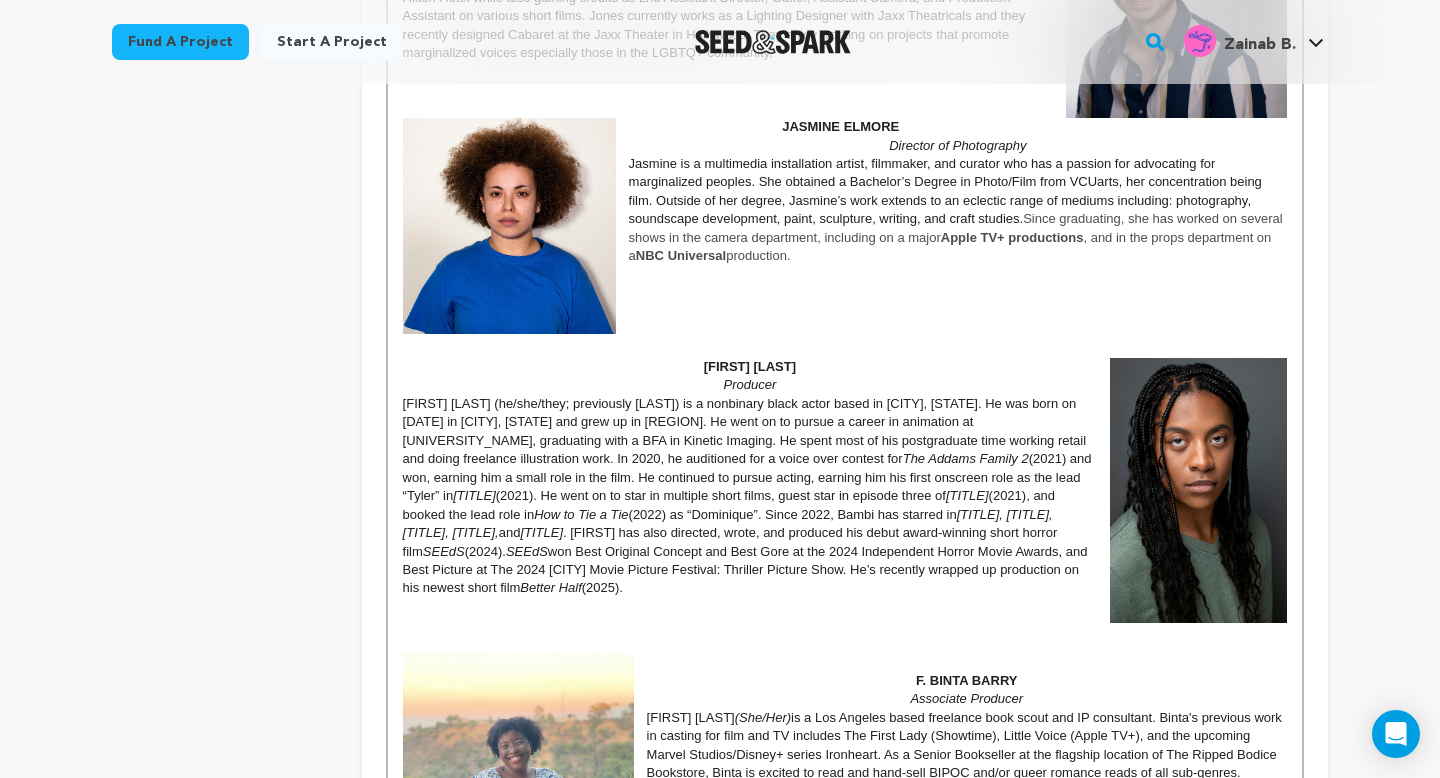 click at bounding box center [845, 349] 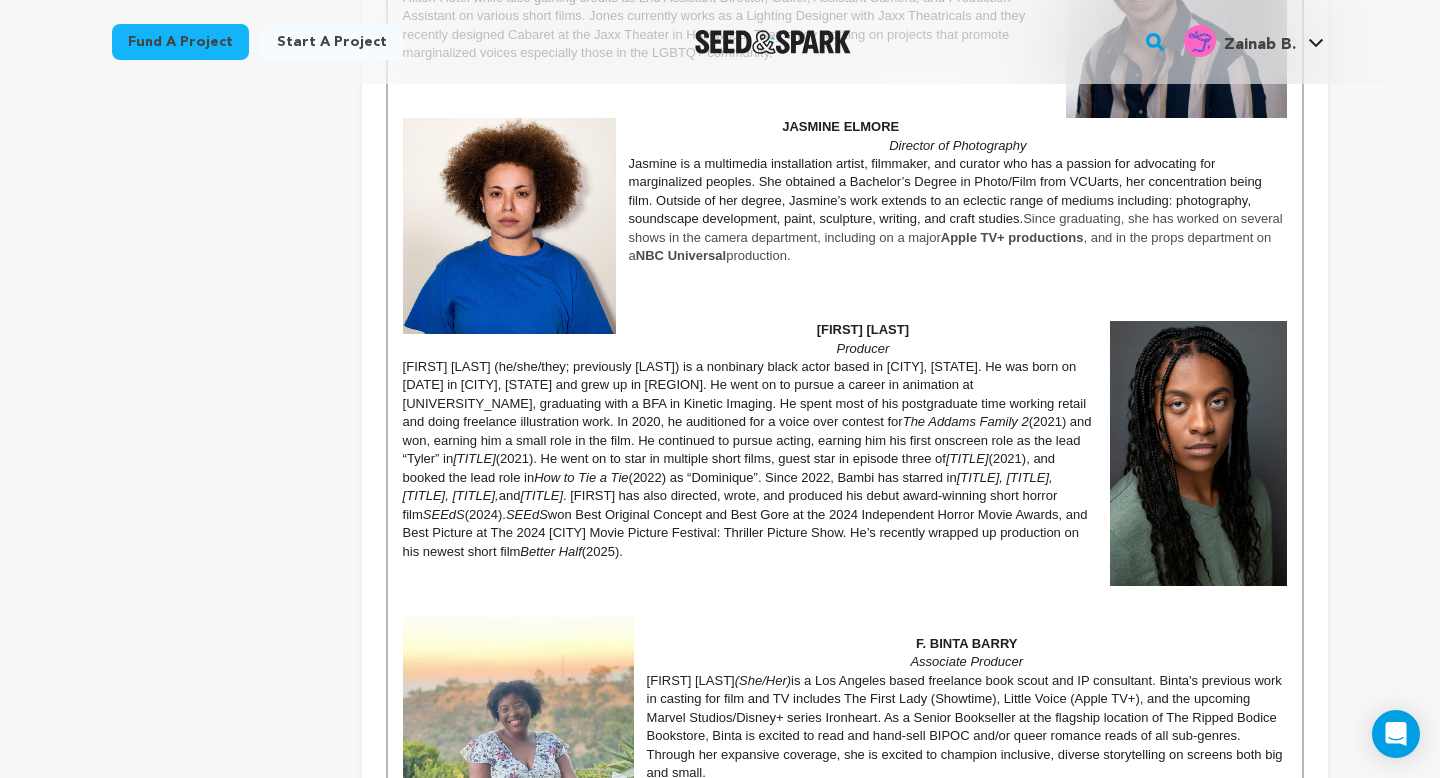 click at bounding box center (845, 607) 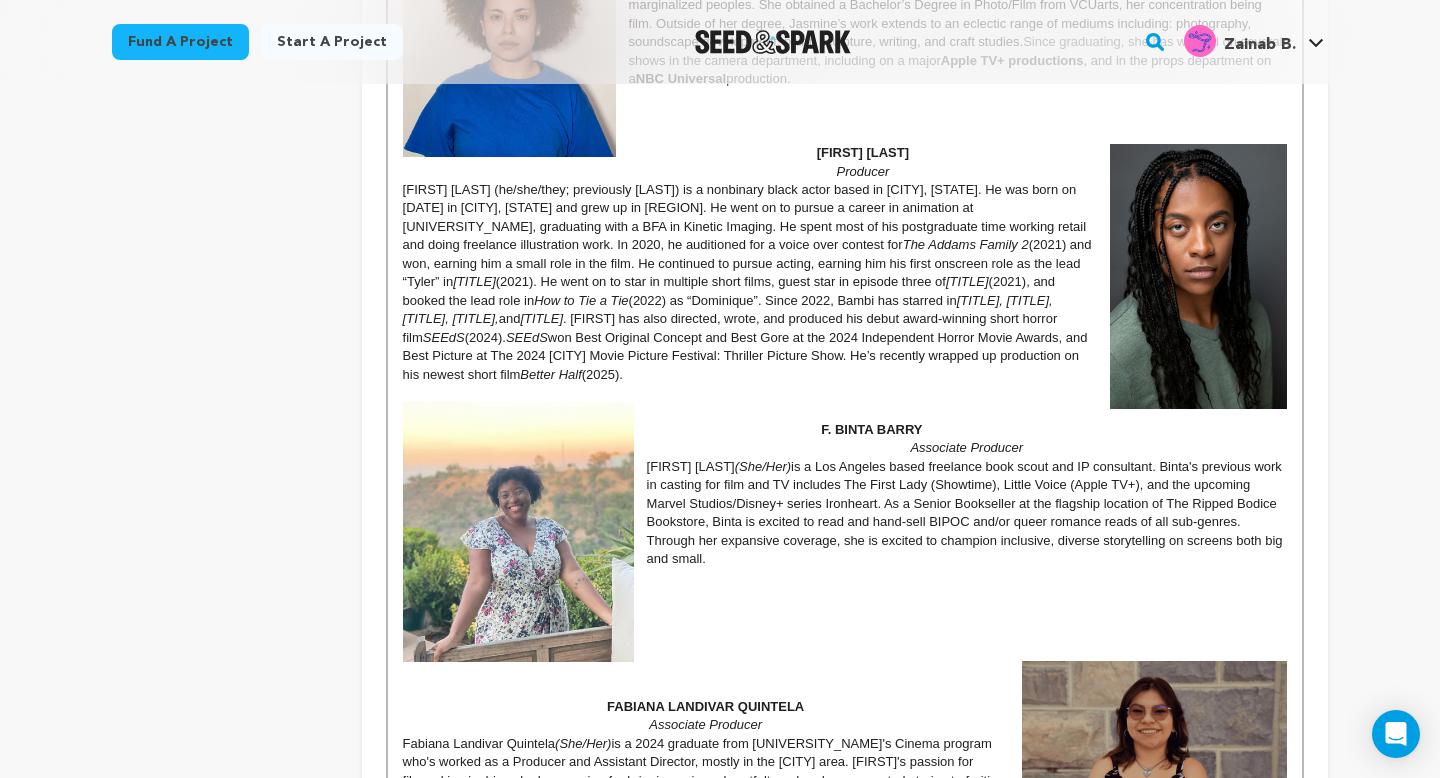 scroll, scrollTop: 2187, scrollLeft: 0, axis: vertical 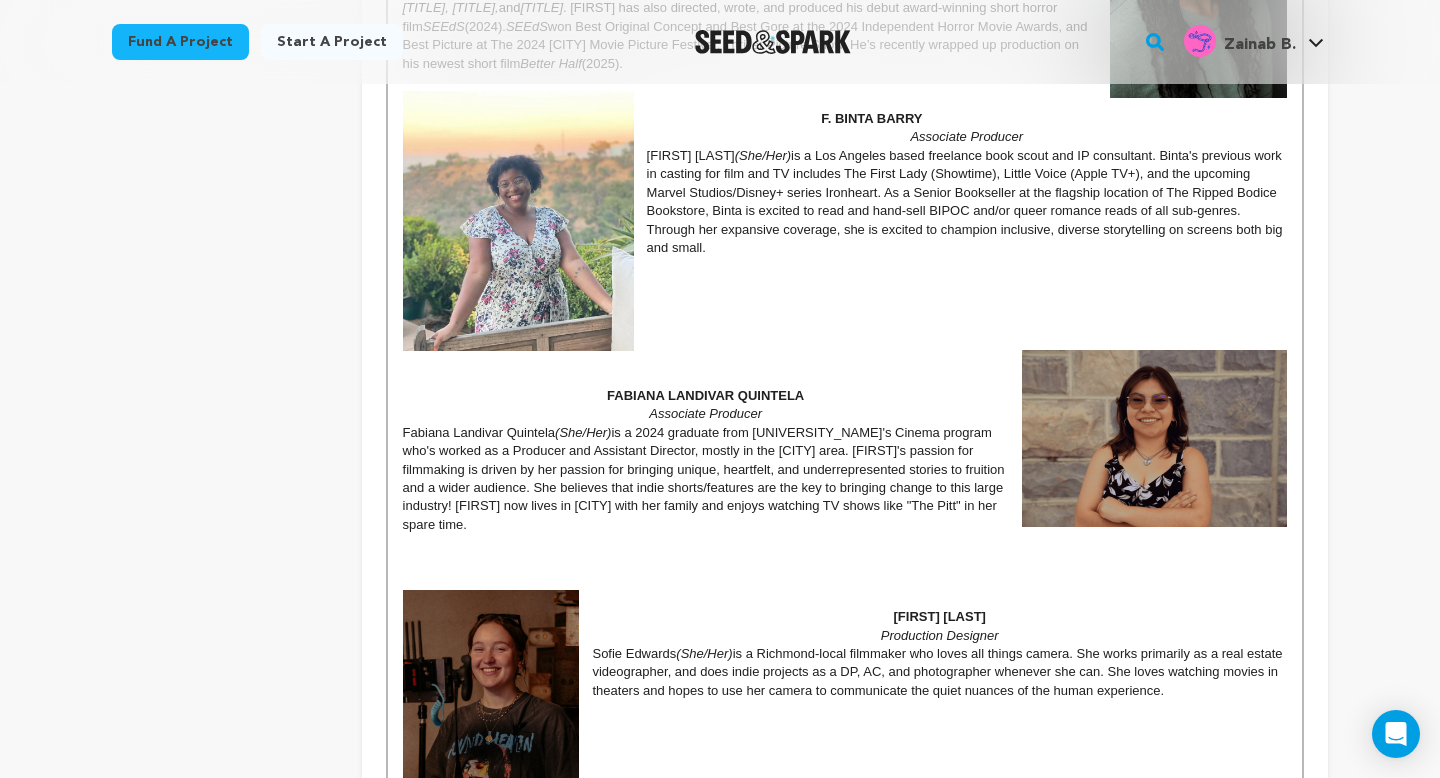 click at bounding box center [845, 377] 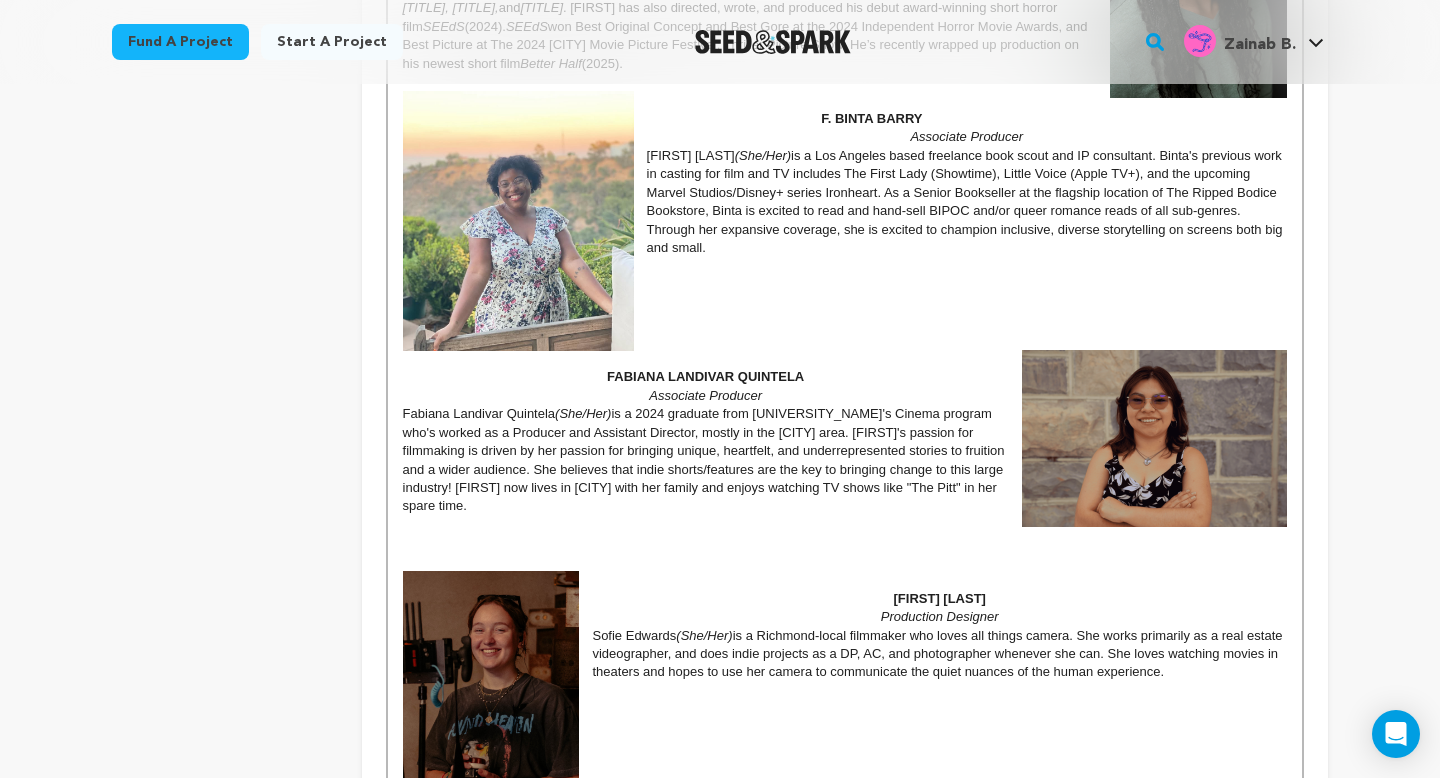 click at bounding box center [845, 562] 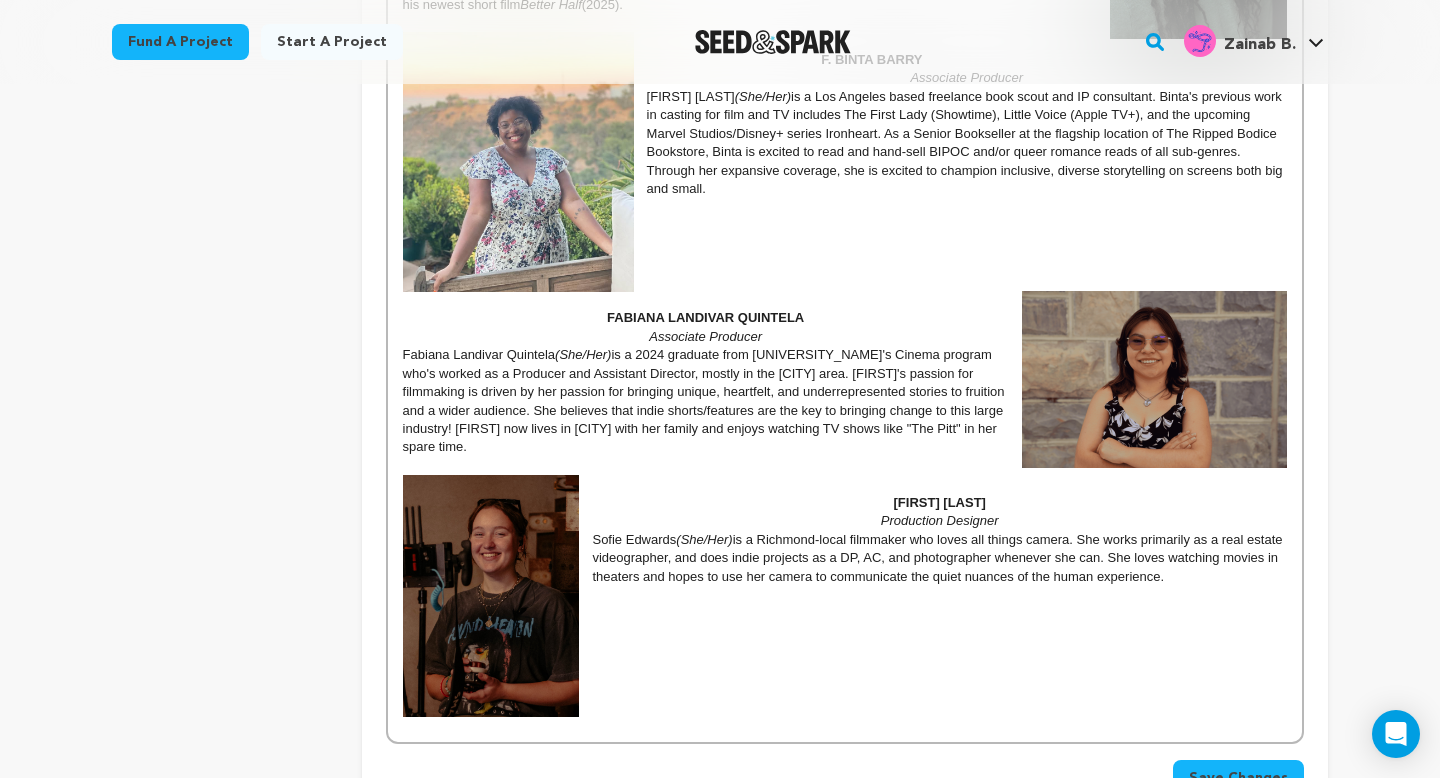 scroll, scrollTop: 2240, scrollLeft: 0, axis: vertical 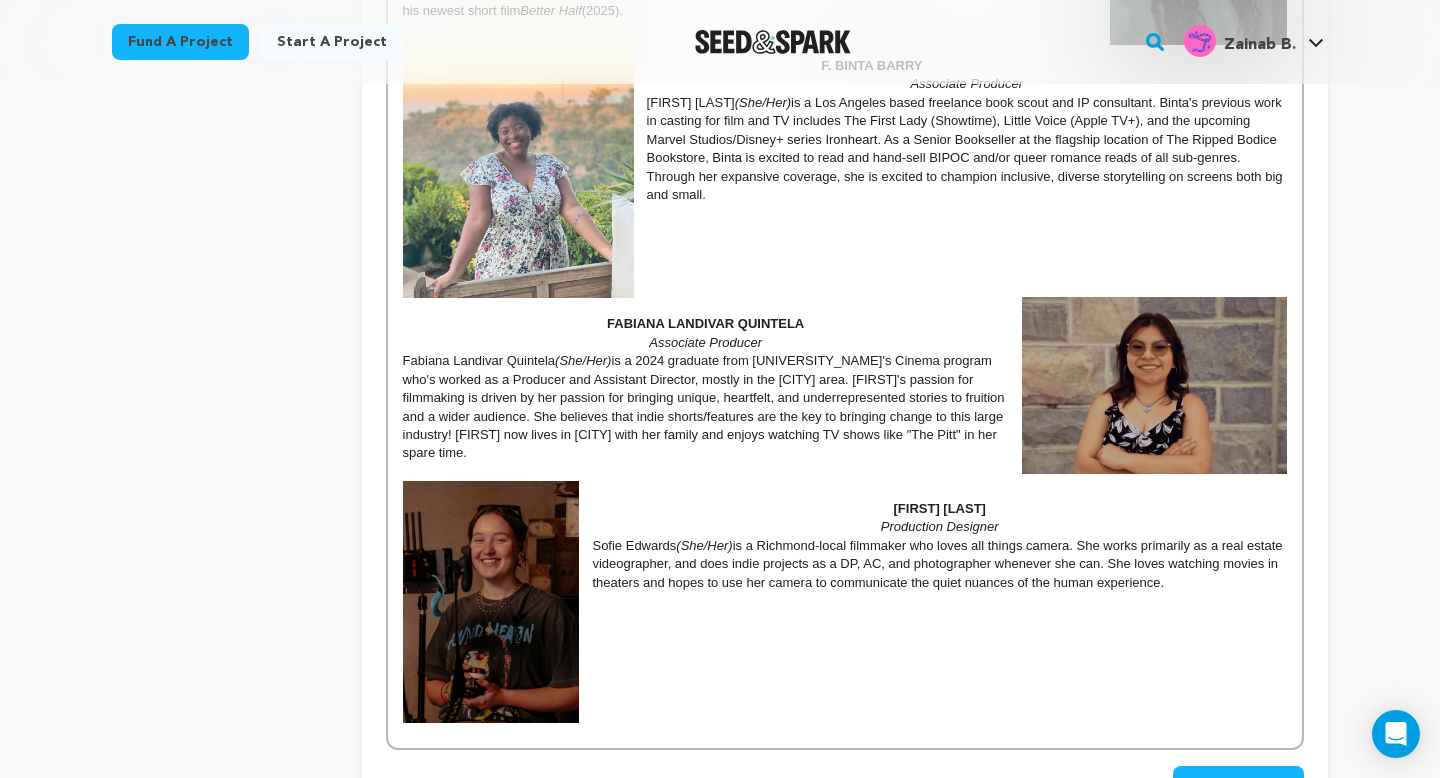 click at bounding box center (491, 602) 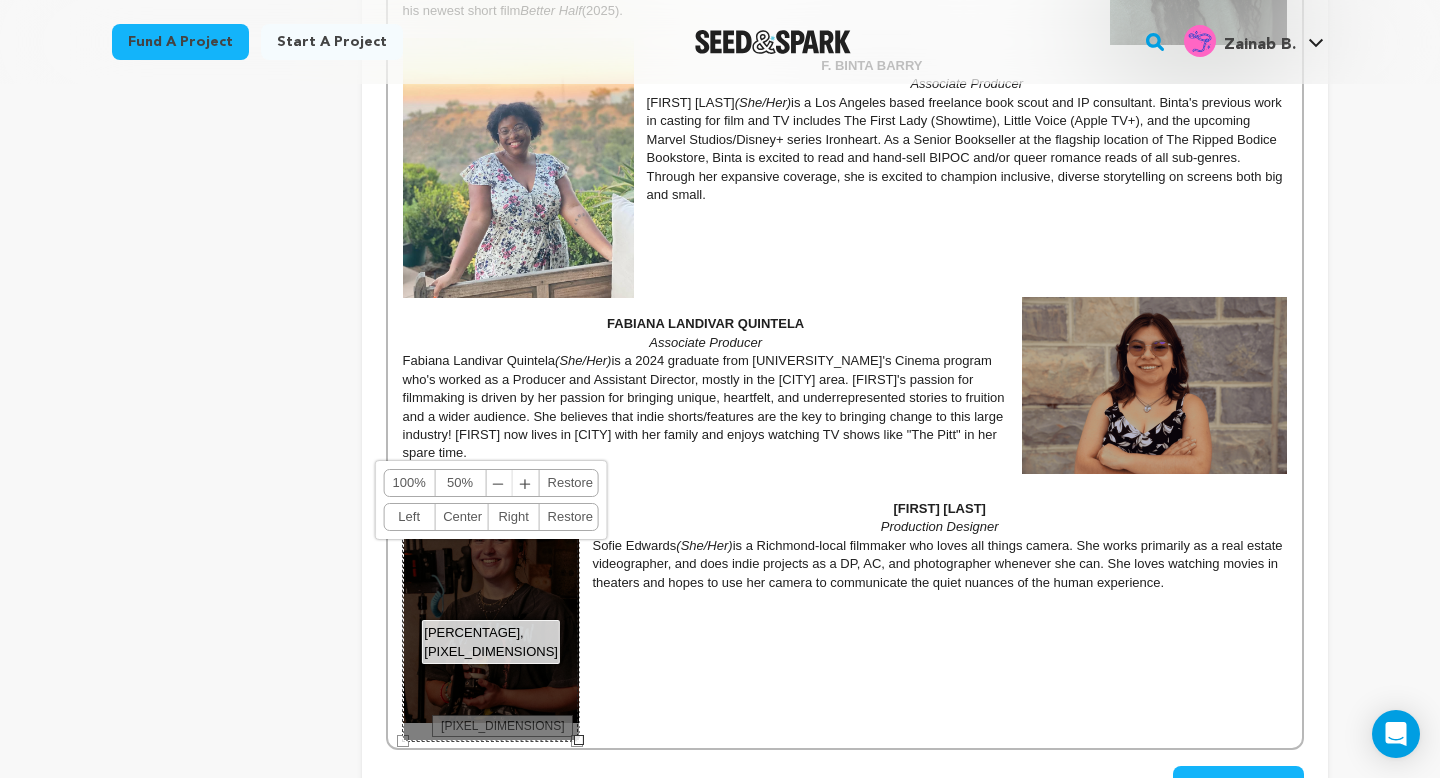 click on "﹢" at bounding box center (526, 483) 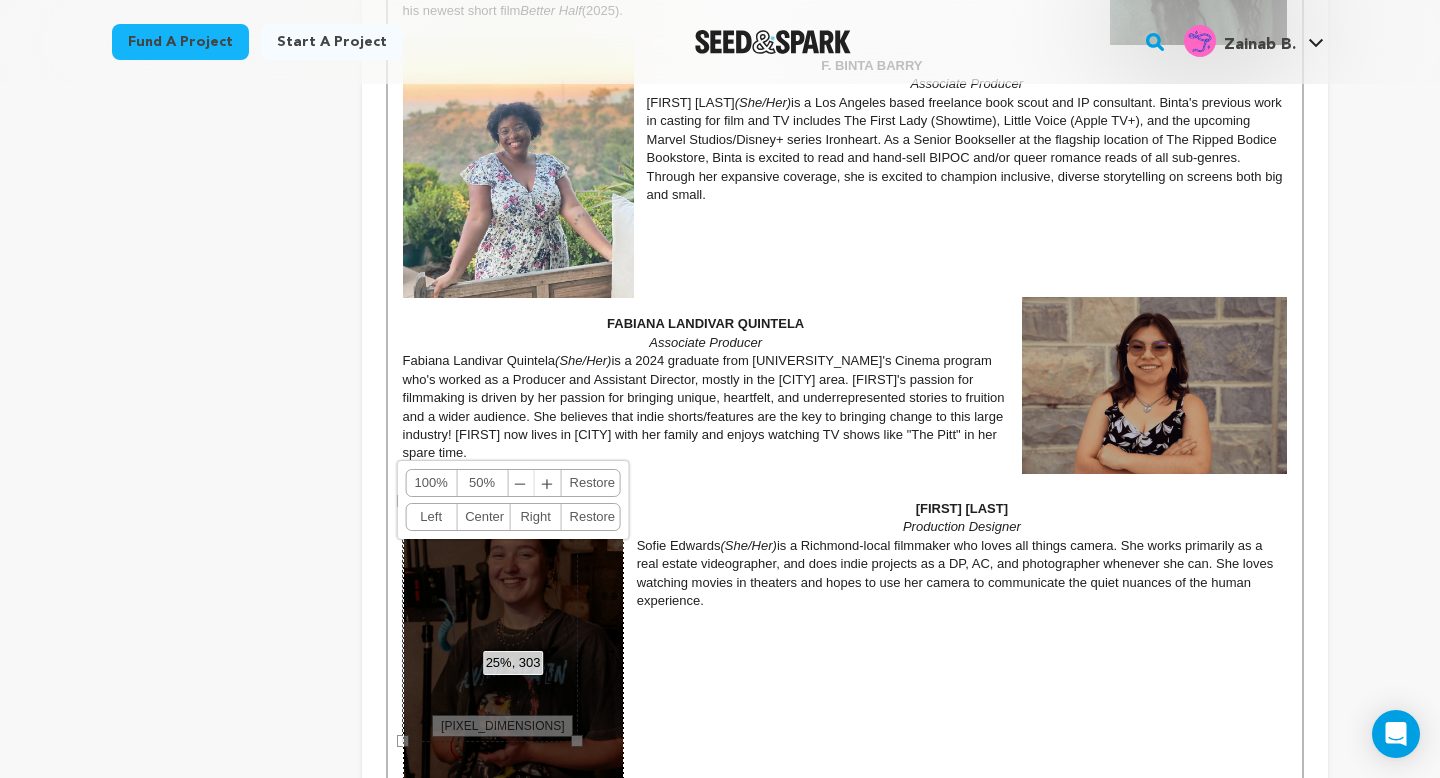 click on "Sofie Edwards  (She/Her)  is a Richmond-local filmmaker who loves all things camera. She works primarily as a real estate videographer, and does indie projects as a DP, AC, and photographer whenever she can. She loves watching movies in theaters and hopes to use her camera to communicate the quiet nuances of the human experience." at bounding box center (845, 574) 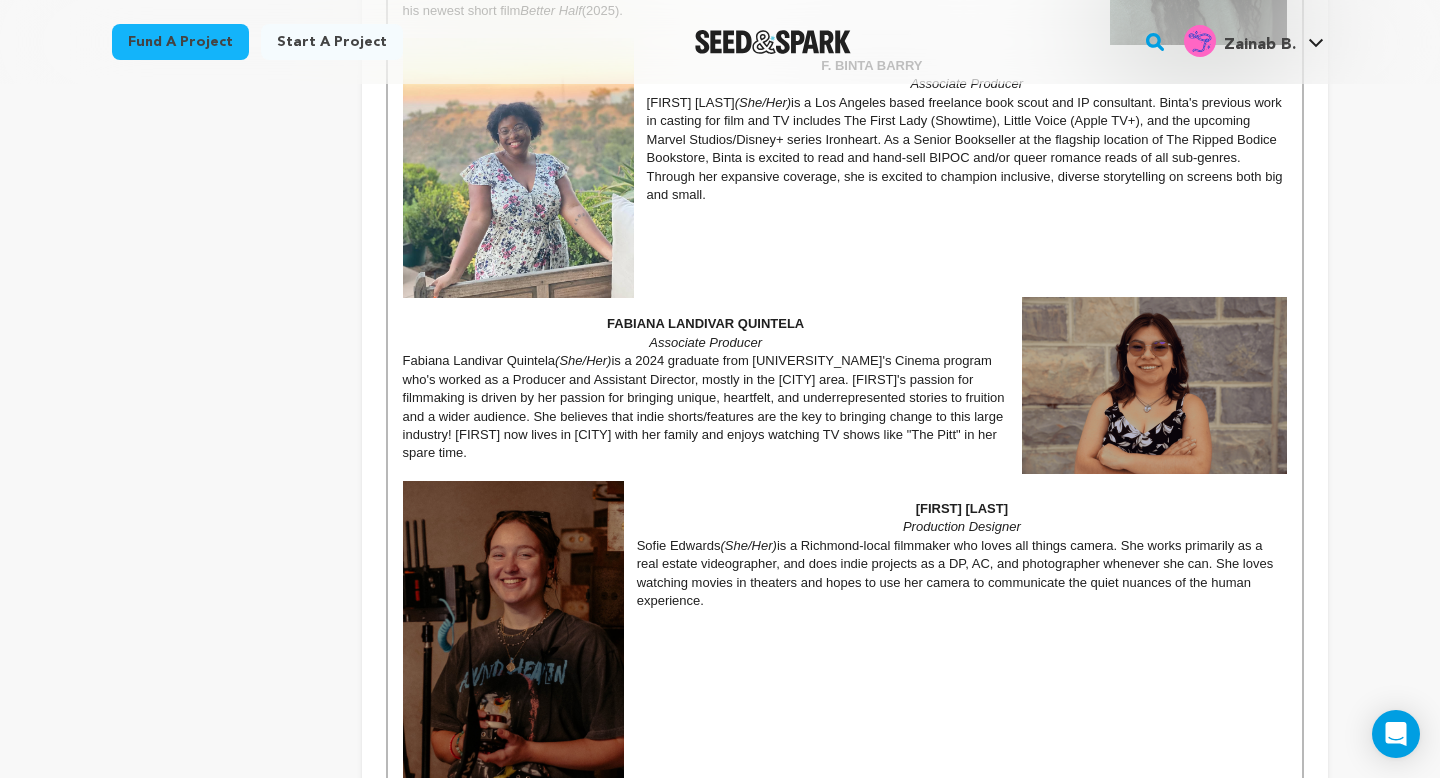 click at bounding box center (1154, 385) 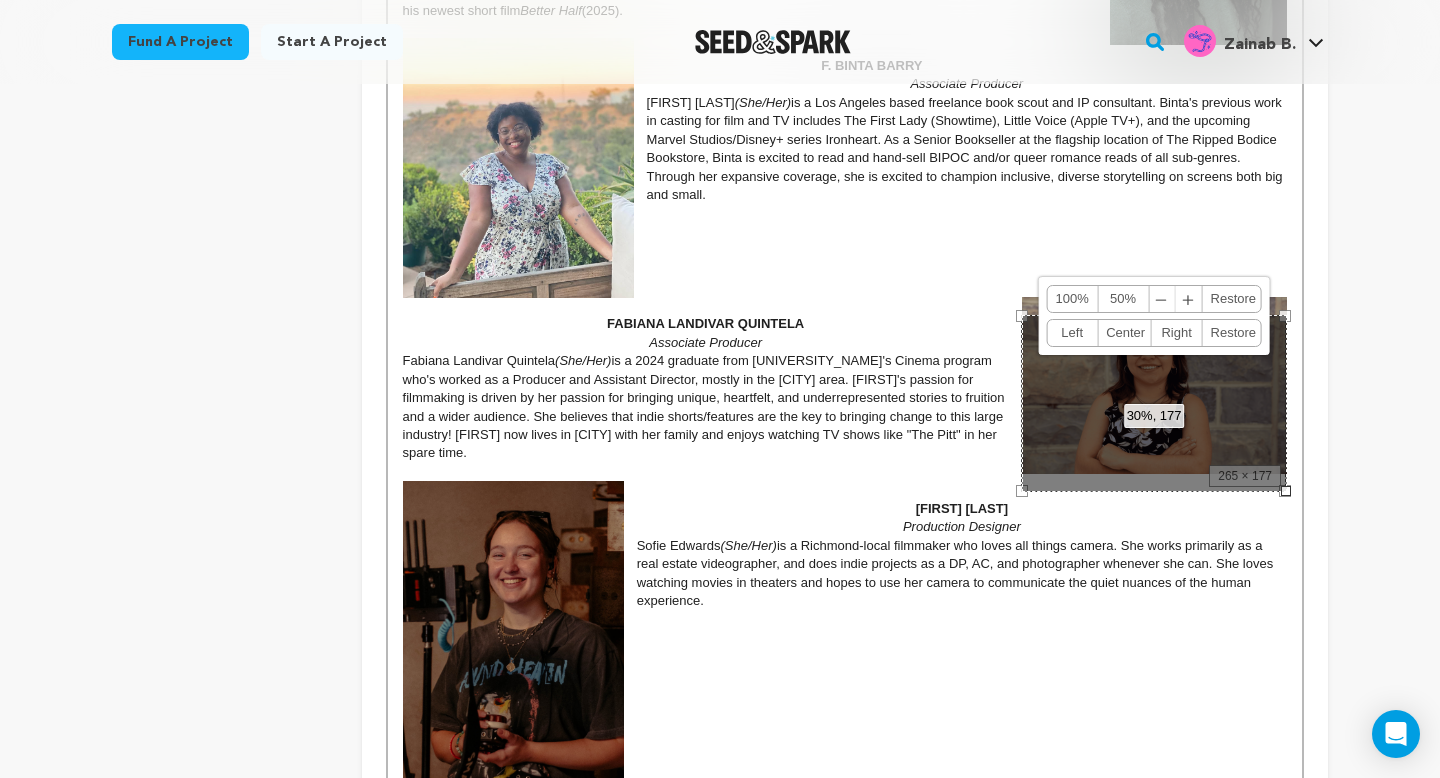 click on "﹢" at bounding box center (1189, 299) 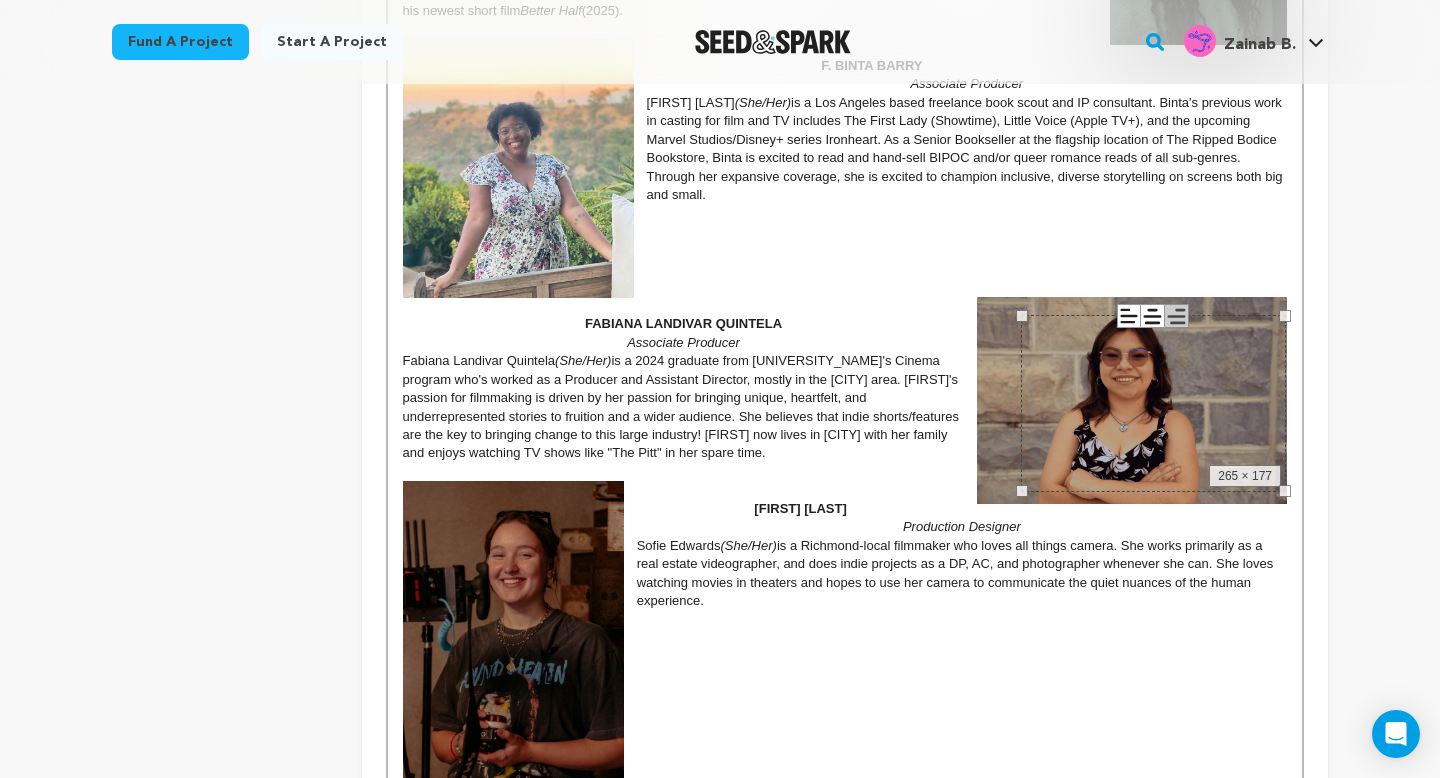 click at bounding box center (845, 287) 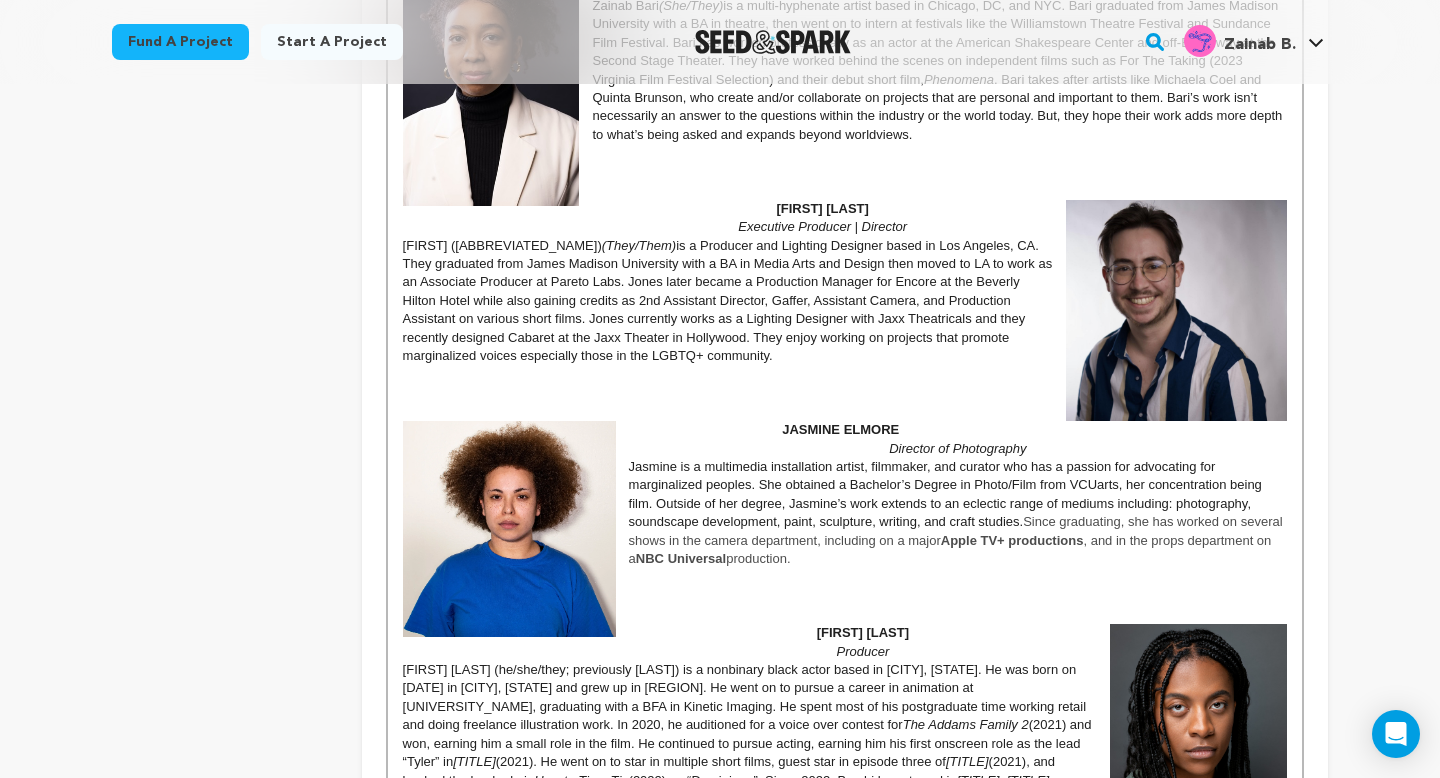 scroll, scrollTop: 1382, scrollLeft: 0, axis: vertical 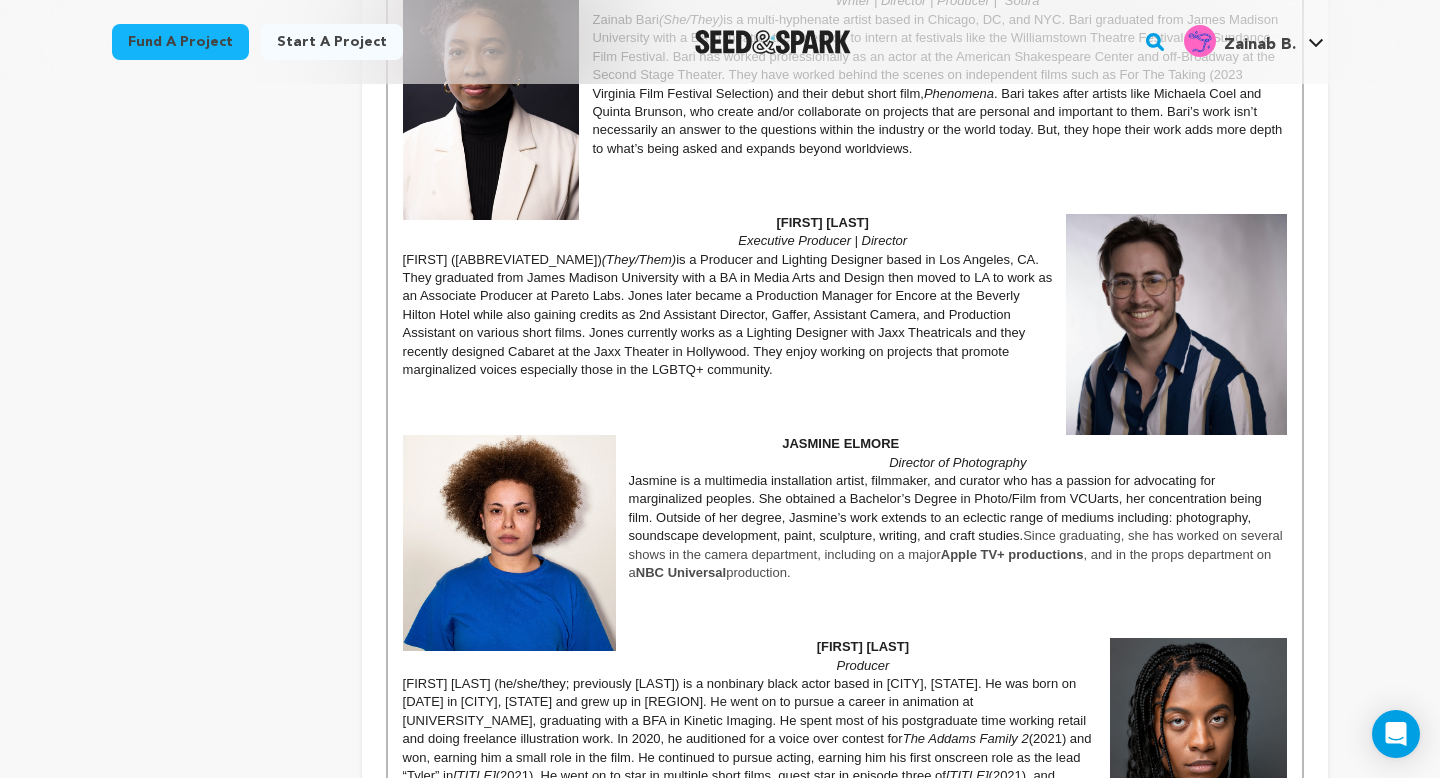 click at bounding box center (509, 543) 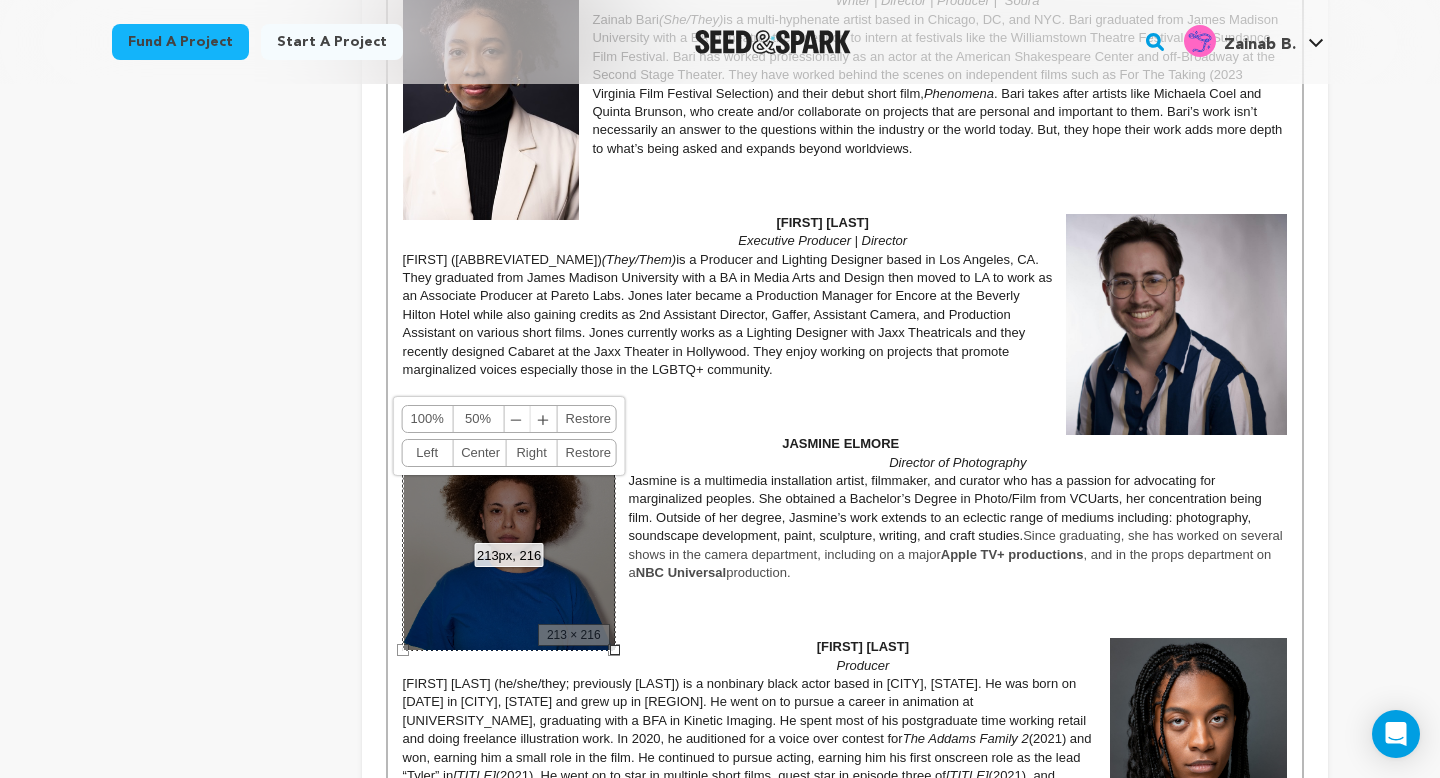 click on "﹢" at bounding box center (544, 419) 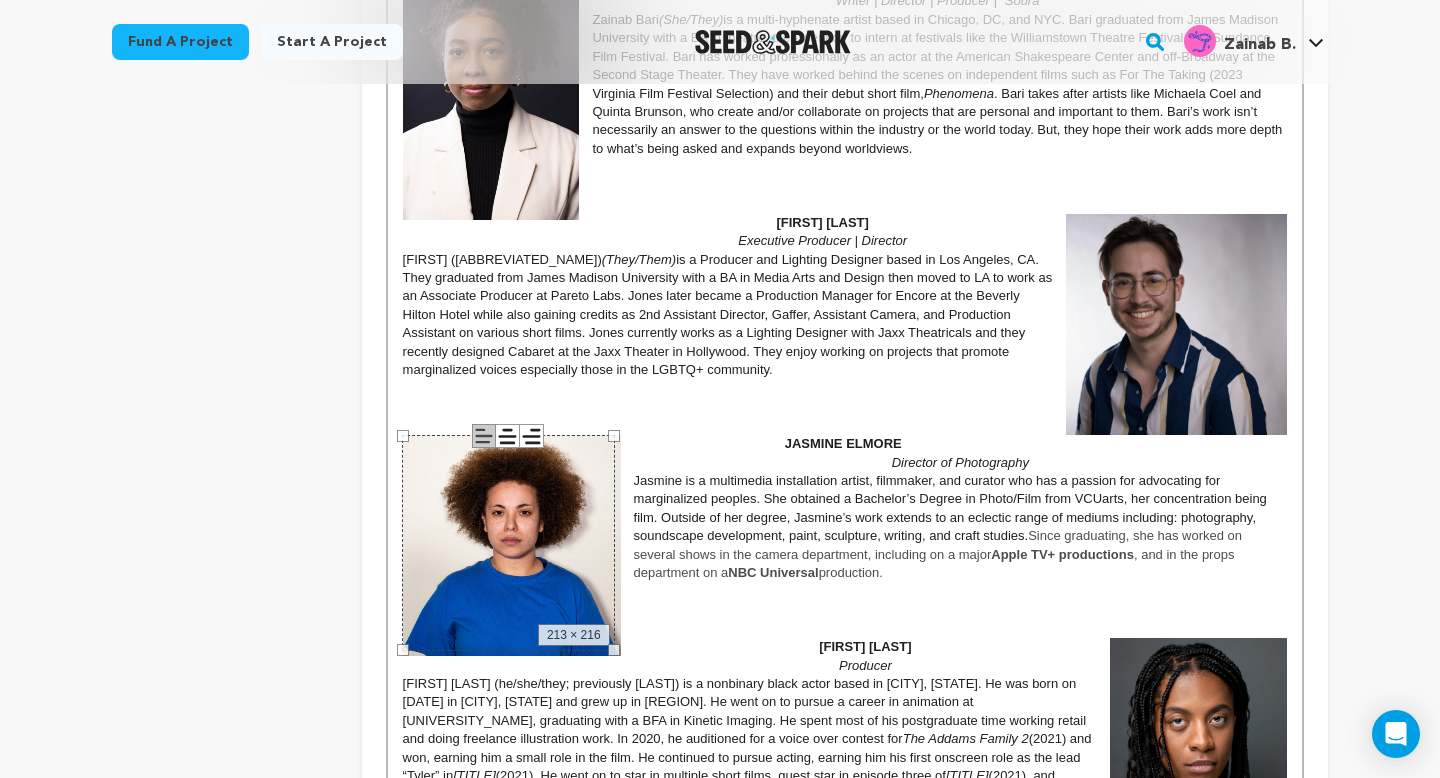 click at bounding box center [845, 407] 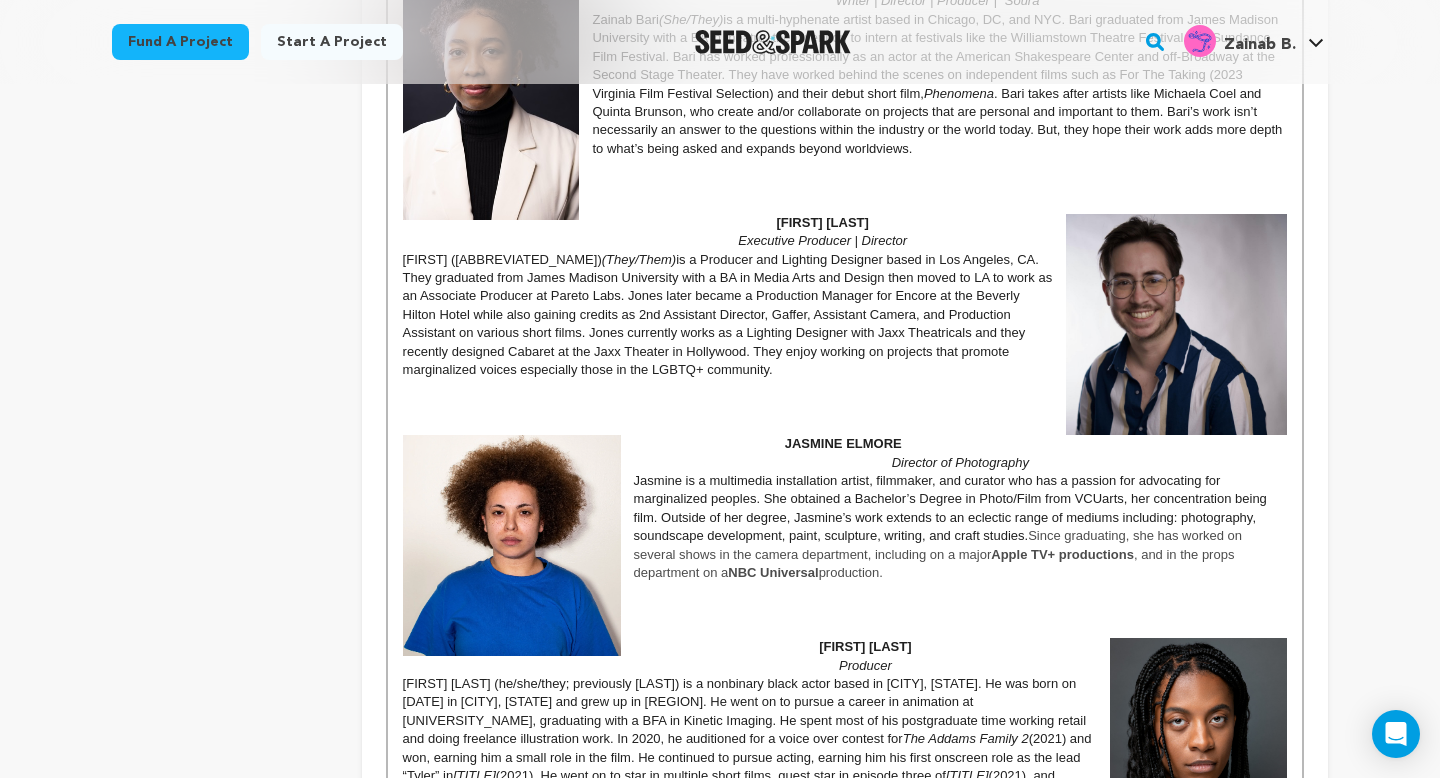 click at bounding box center [1176, 324] 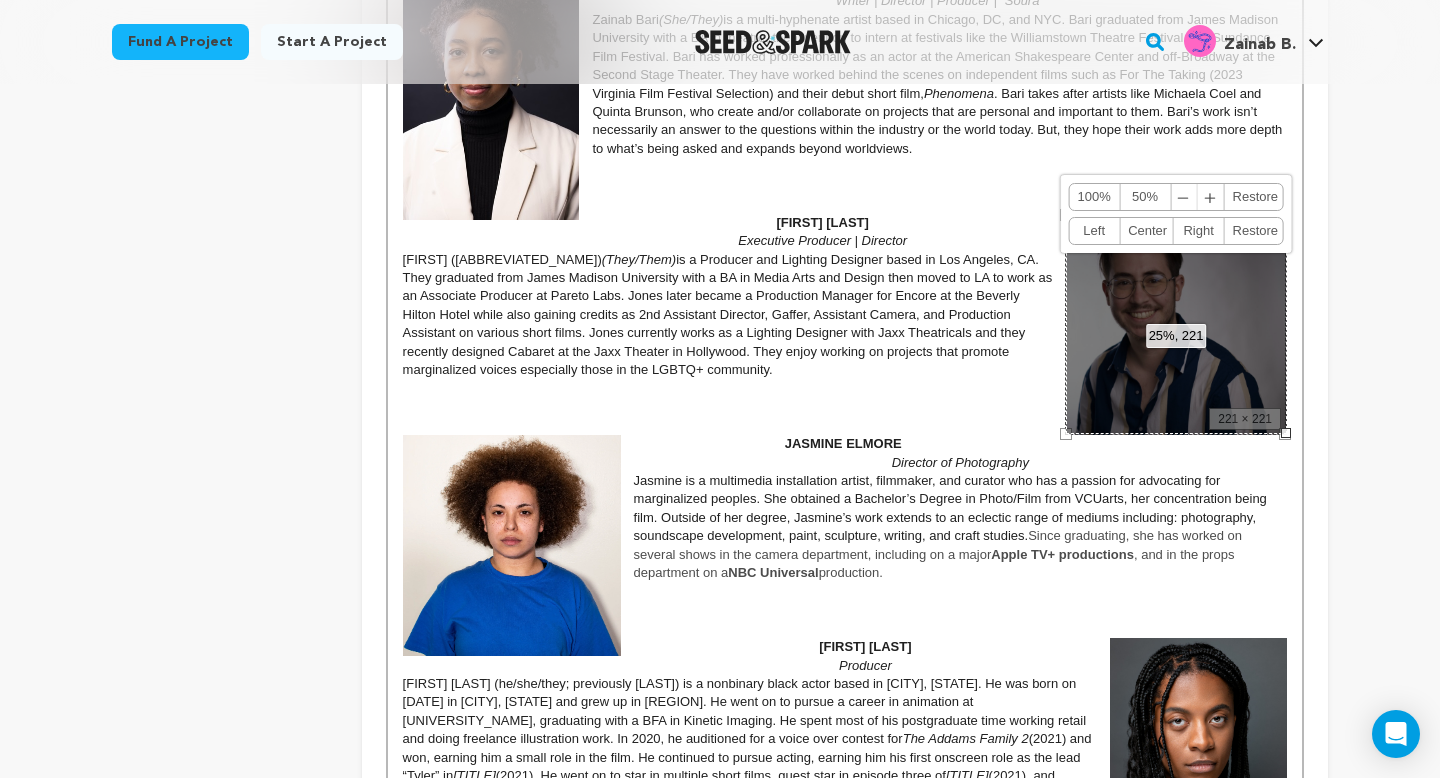 click on "﹢" at bounding box center (1211, 197) 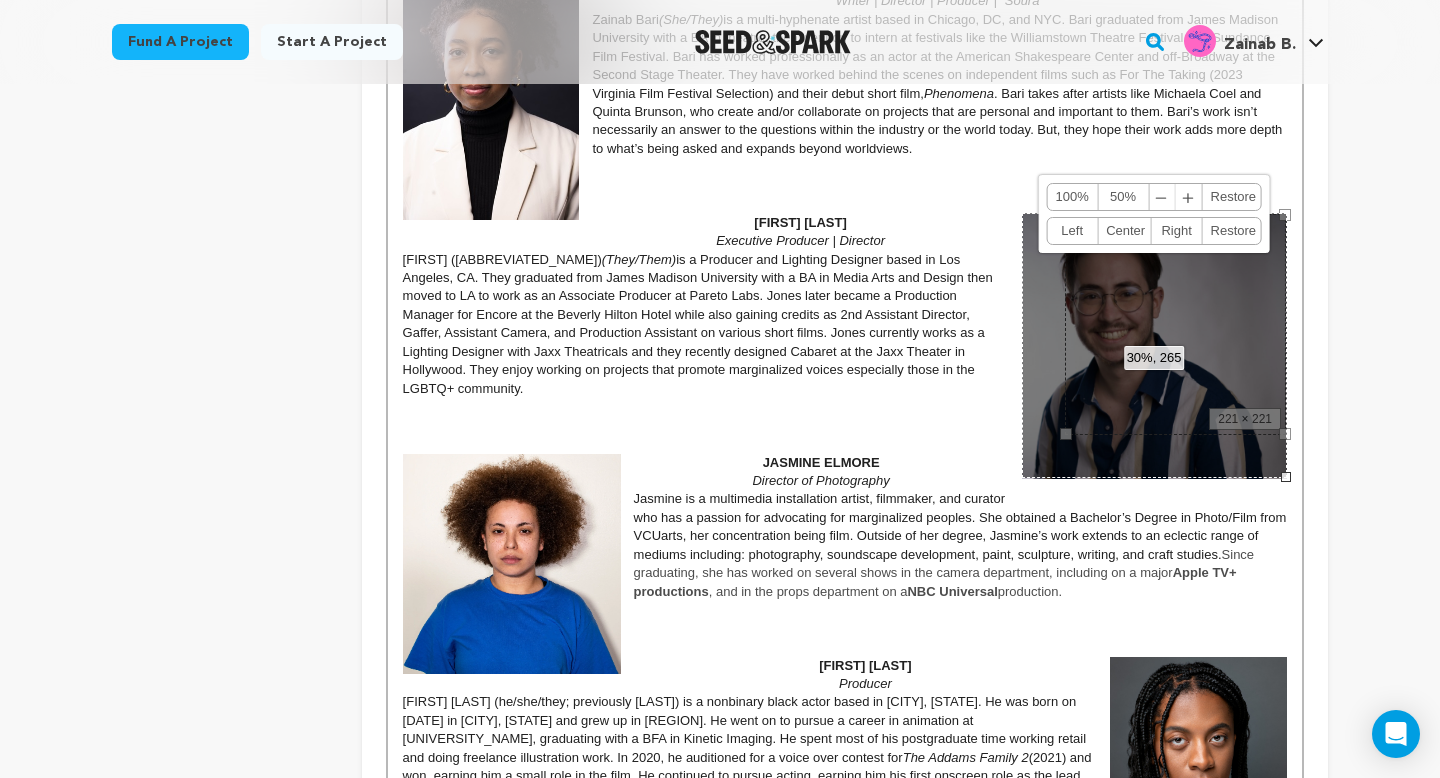 click on "﹣" at bounding box center [1162, 197] 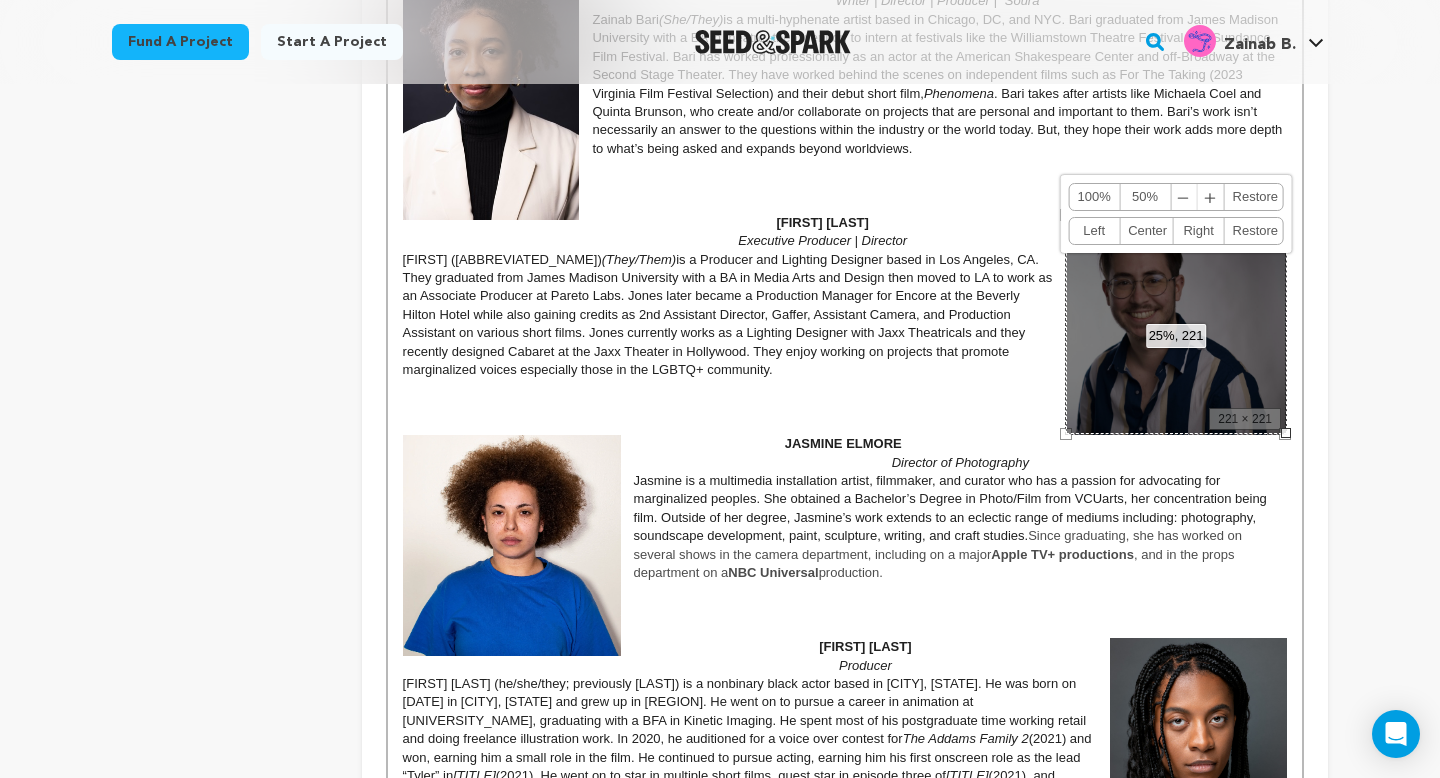 click at bounding box center [845, 186] 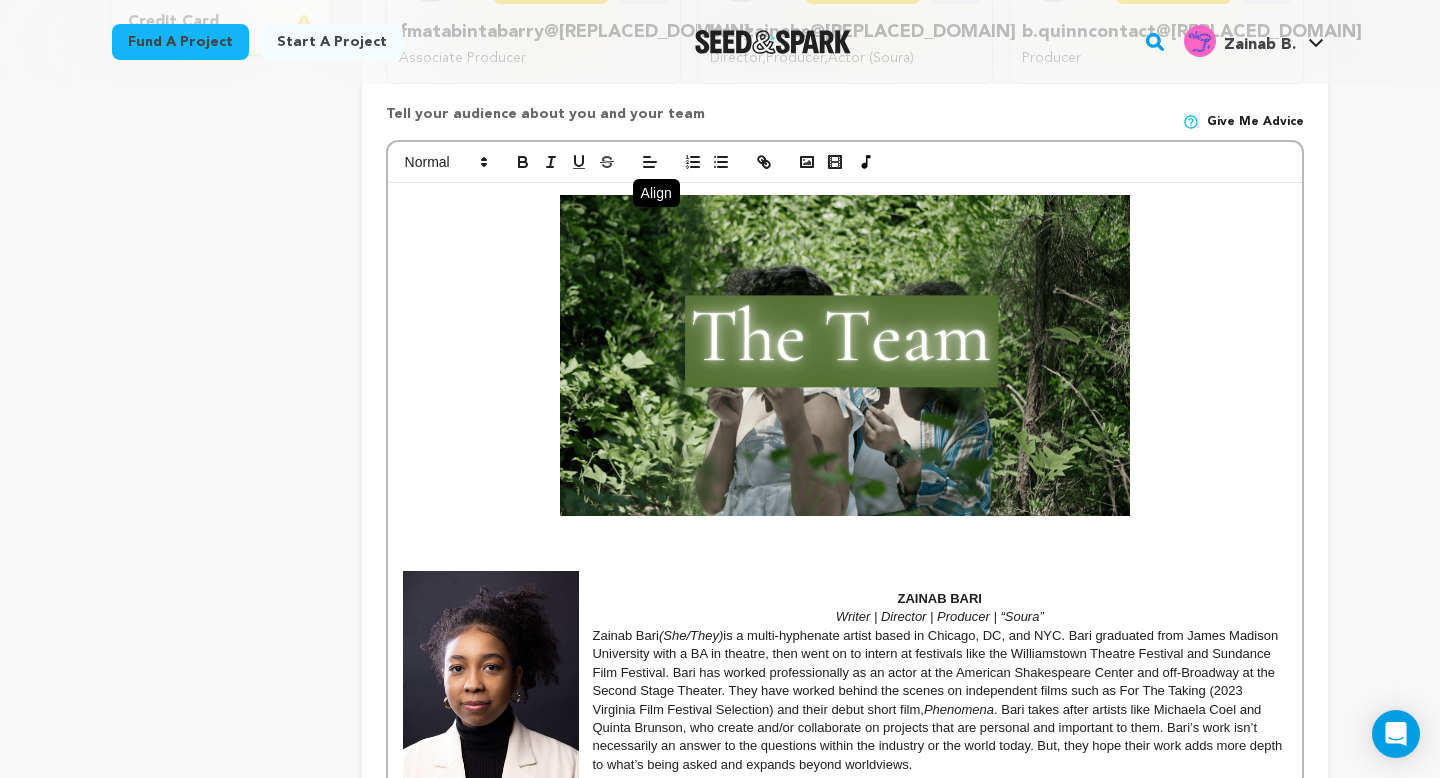 scroll, scrollTop: 814, scrollLeft: 0, axis: vertical 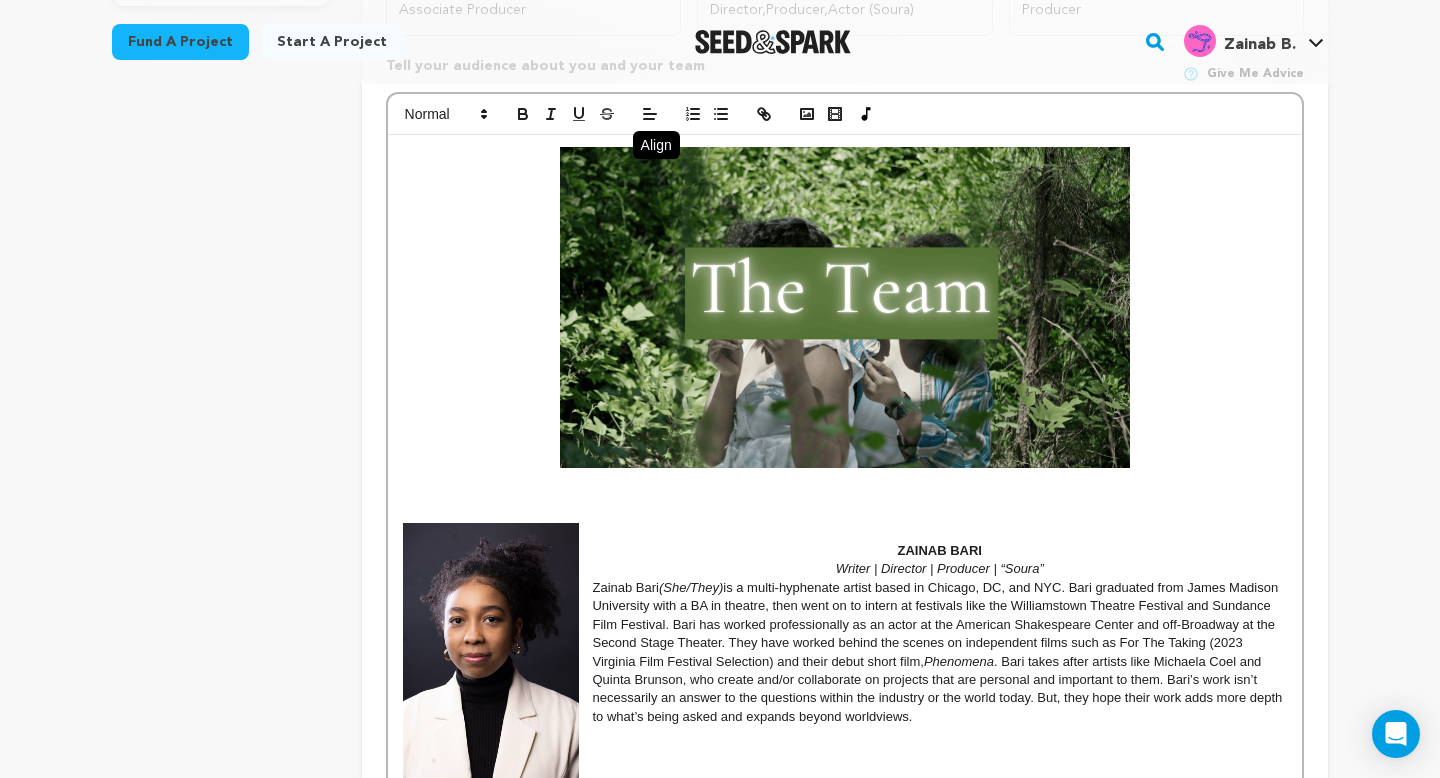 click at bounding box center (845, 514) 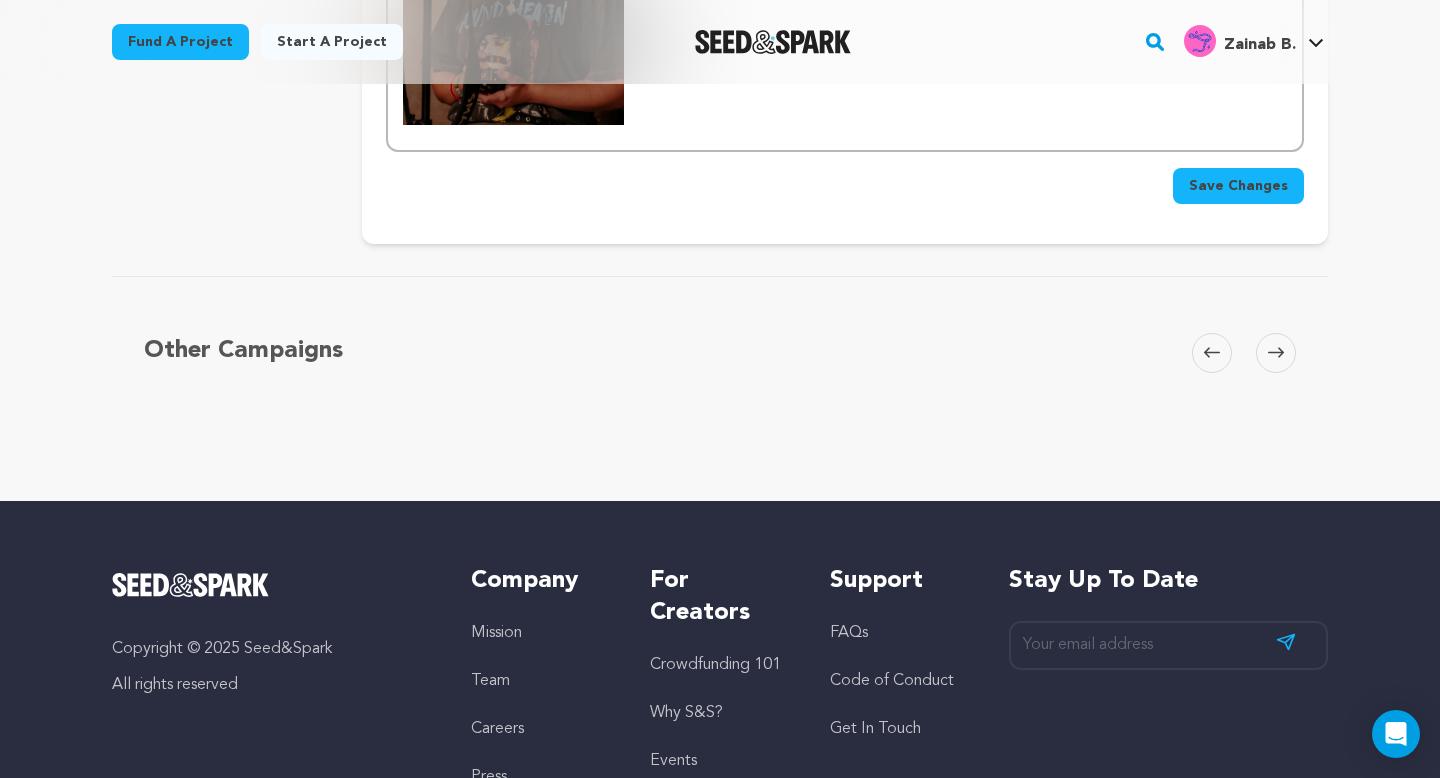 scroll, scrollTop: 2810, scrollLeft: 0, axis: vertical 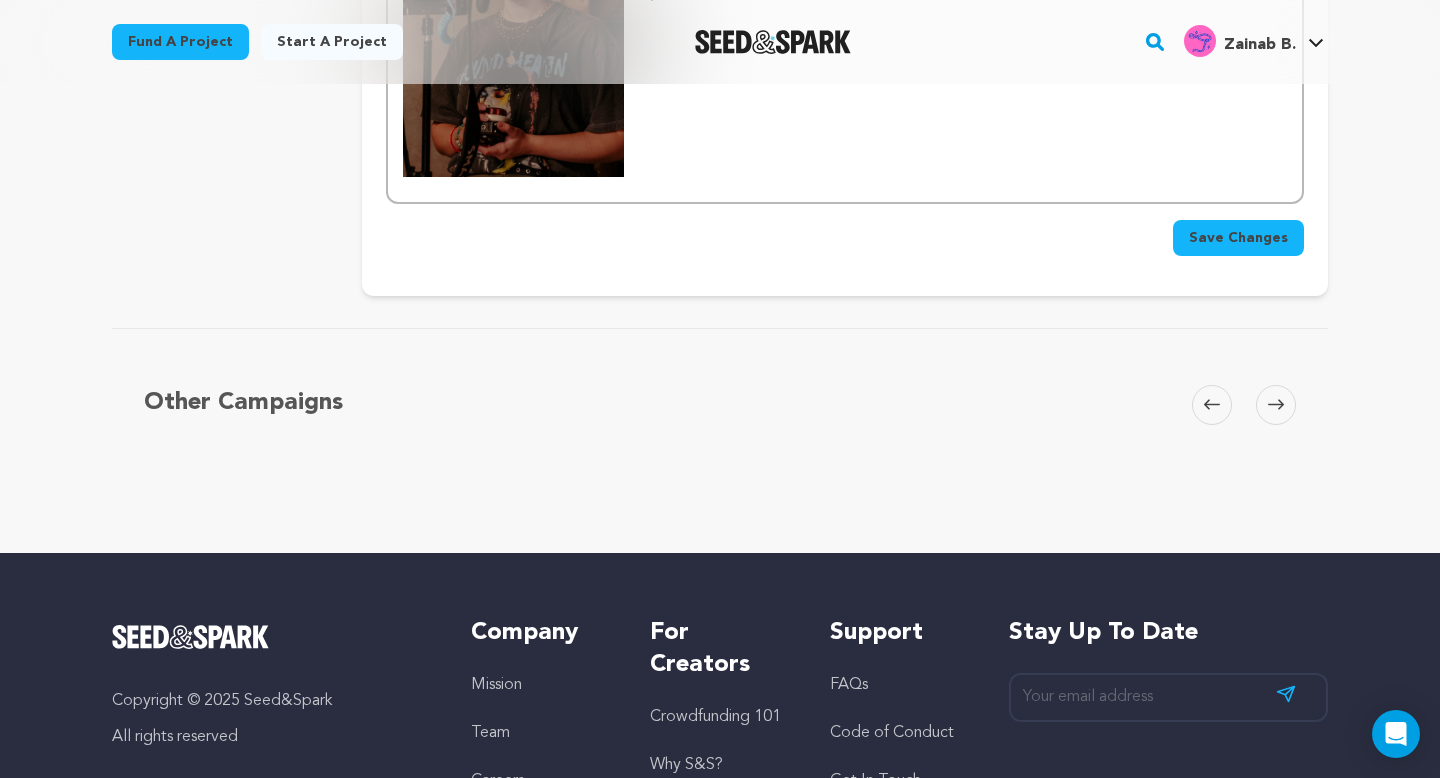 click on "Save Changes" at bounding box center (1238, 238) 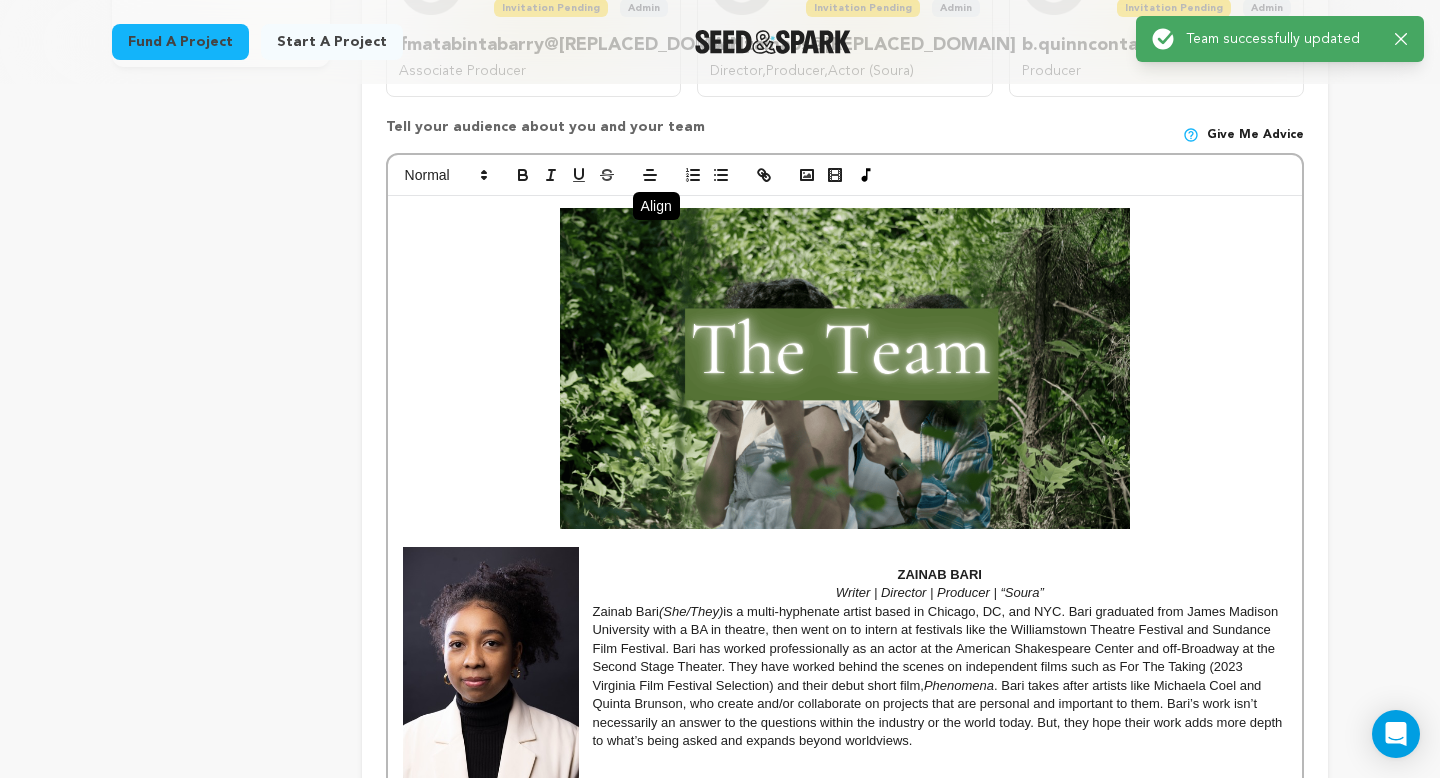 scroll, scrollTop: 3, scrollLeft: 0, axis: vertical 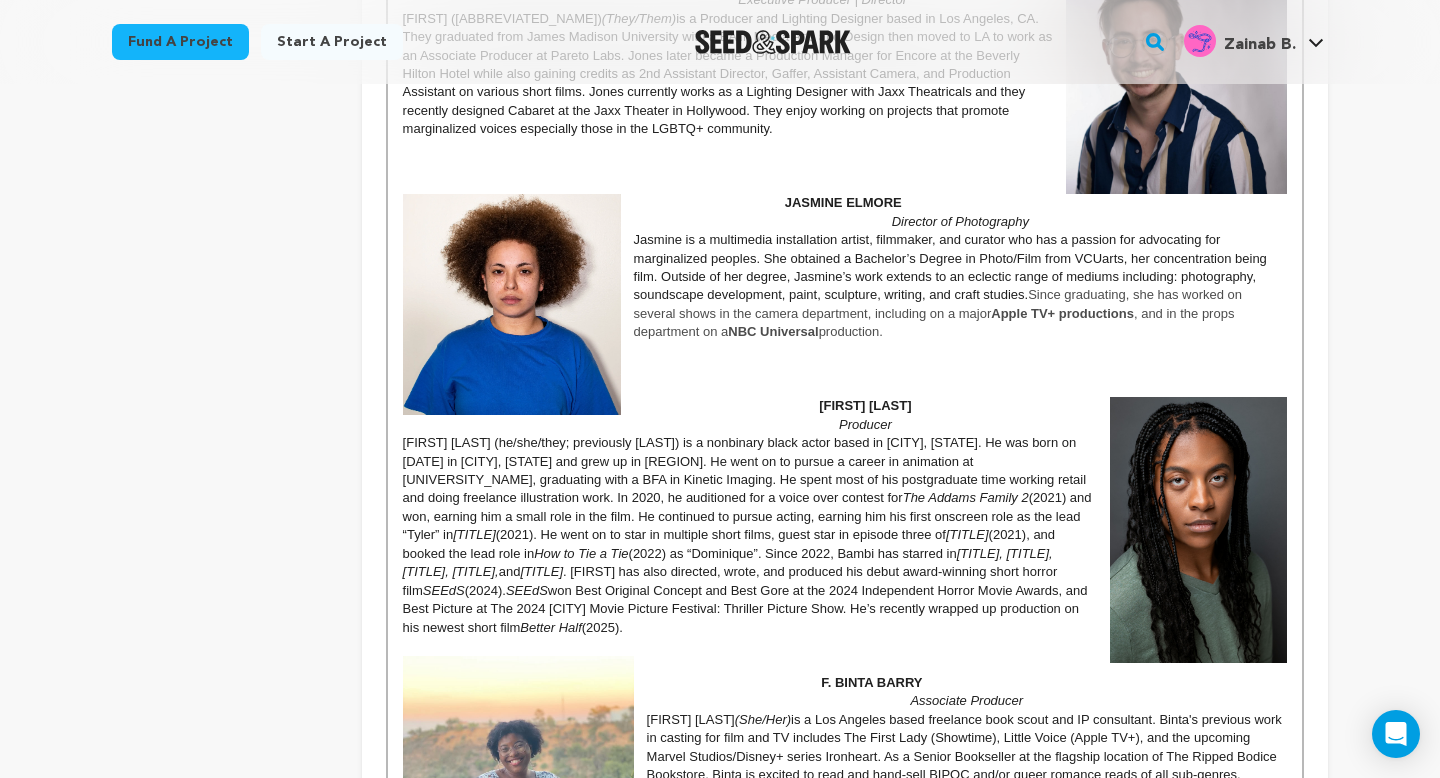 click at bounding box center (845, 351) 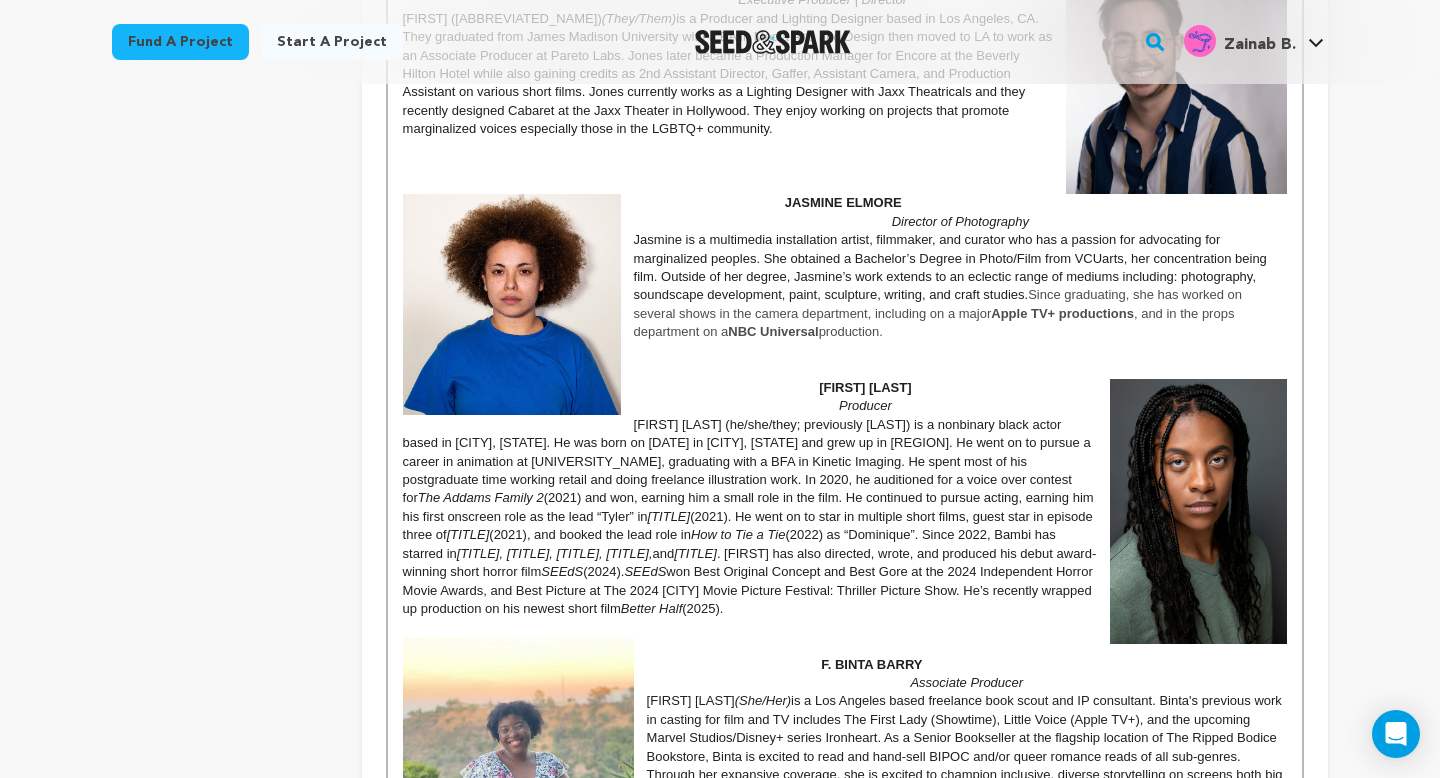 click at bounding box center (845, 369) 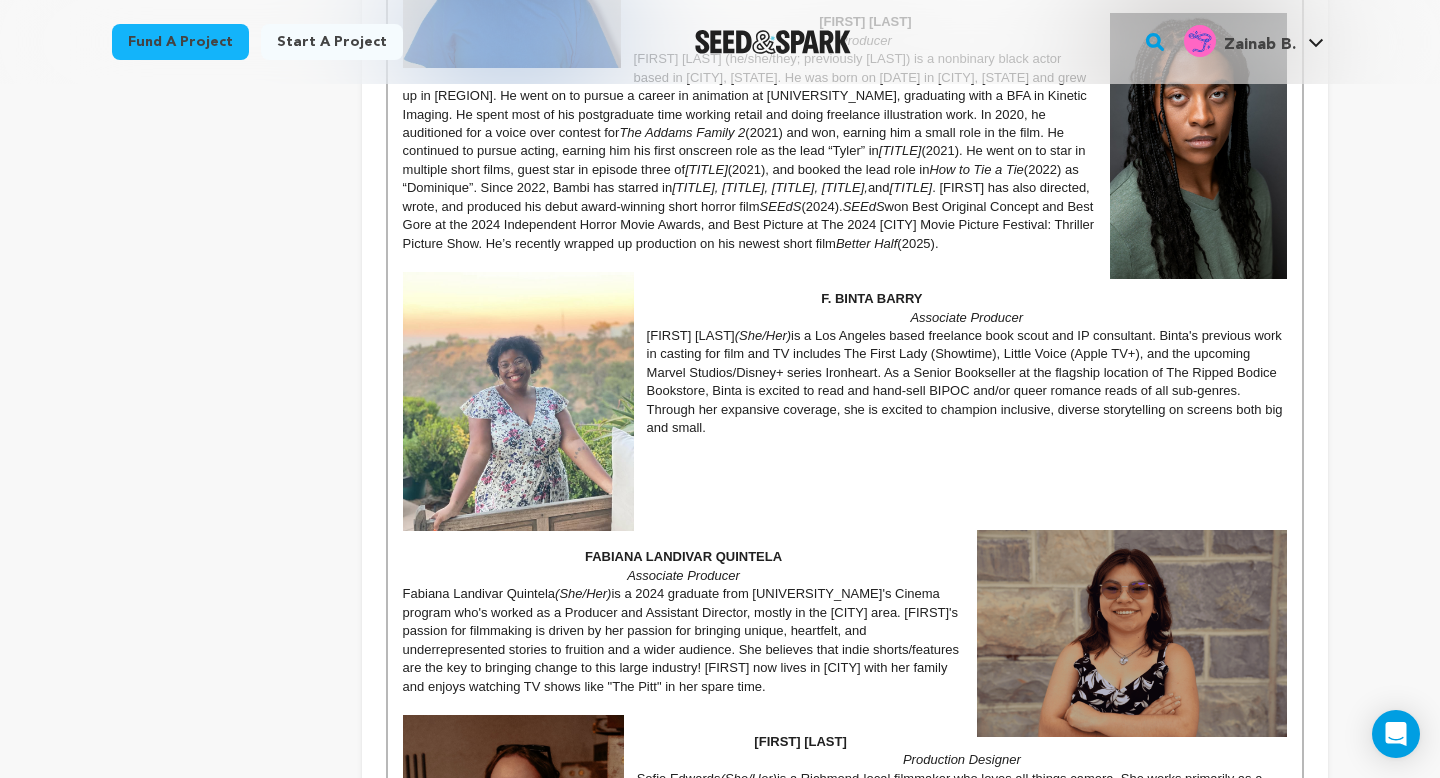 scroll, scrollTop: 1933, scrollLeft: 0, axis: vertical 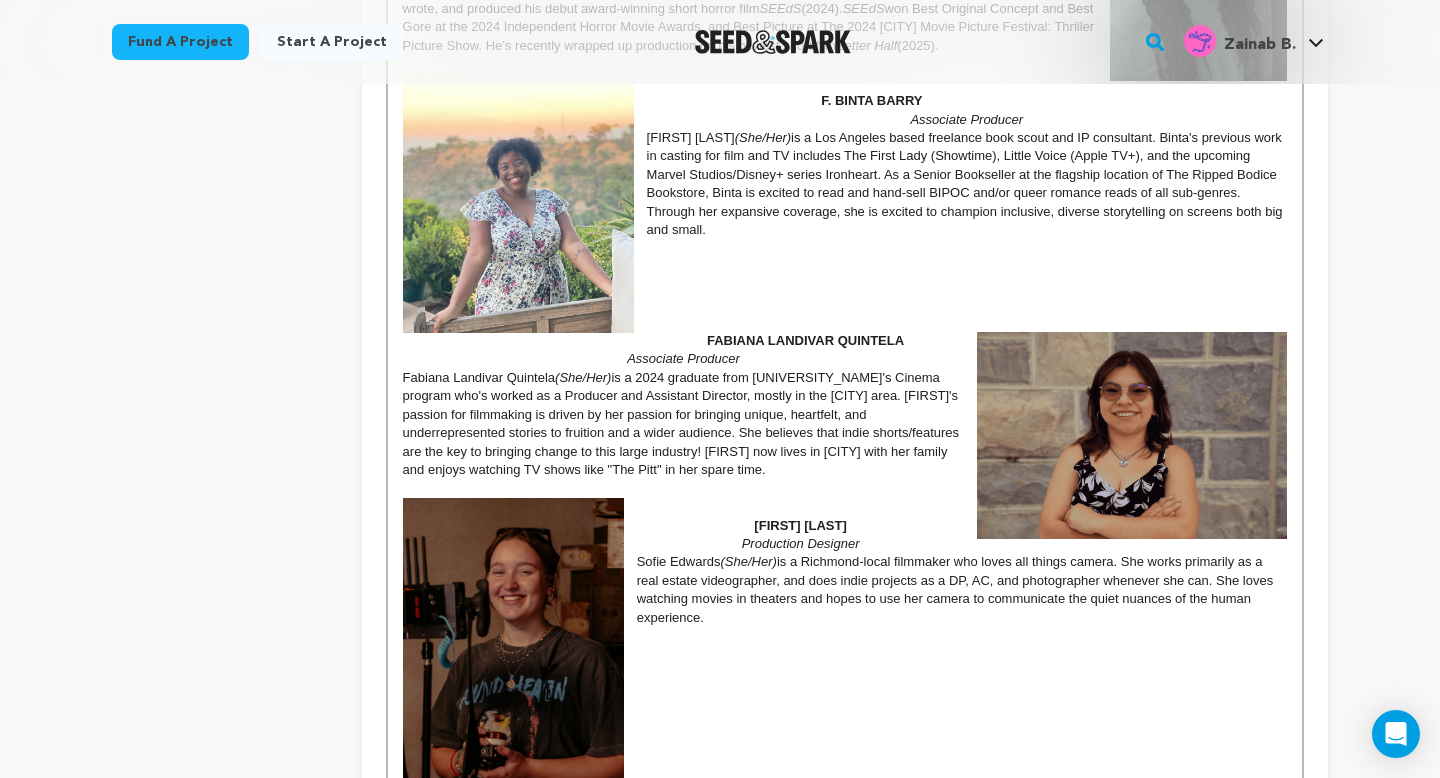 click at bounding box center [845, 507] 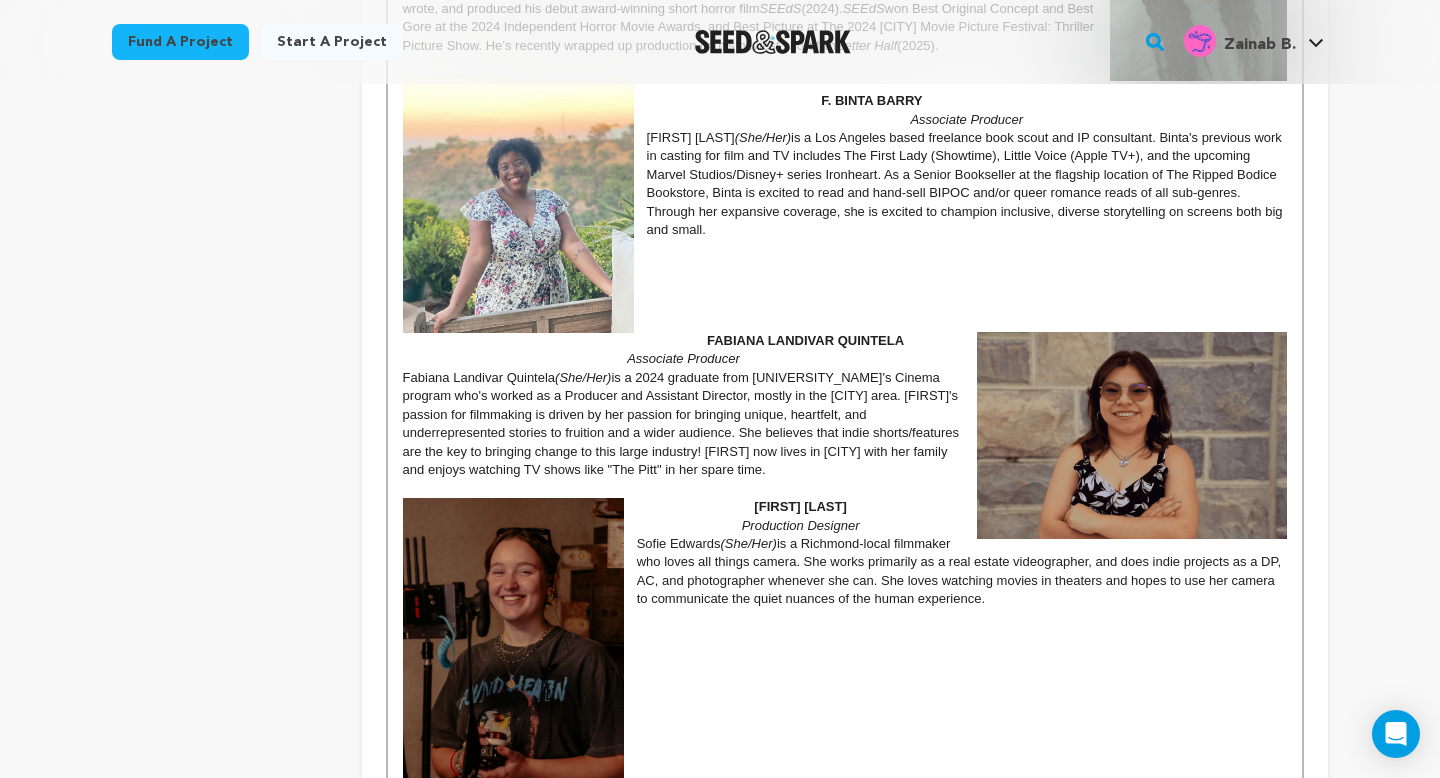 click on "Fabiana Landivar Quintela  (She/Her)  is a 2024 graduate from Virginia Commonwealth University's Cinema program who's worked as a Producer and Assistant Director, mostly in the Richmond area. Fabiana's passion for filmmaking is driven by her passion for bringing unique, heartfelt, and underrepresented stories to fruition and a wider audience. She believes that indie shorts/features are the key to bringing change to this large industry! Fabiana now lives in Woodbridge with her family and enjoys watching TV shows like "The Pitt" in her spare time." at bounding box center [845, 424] 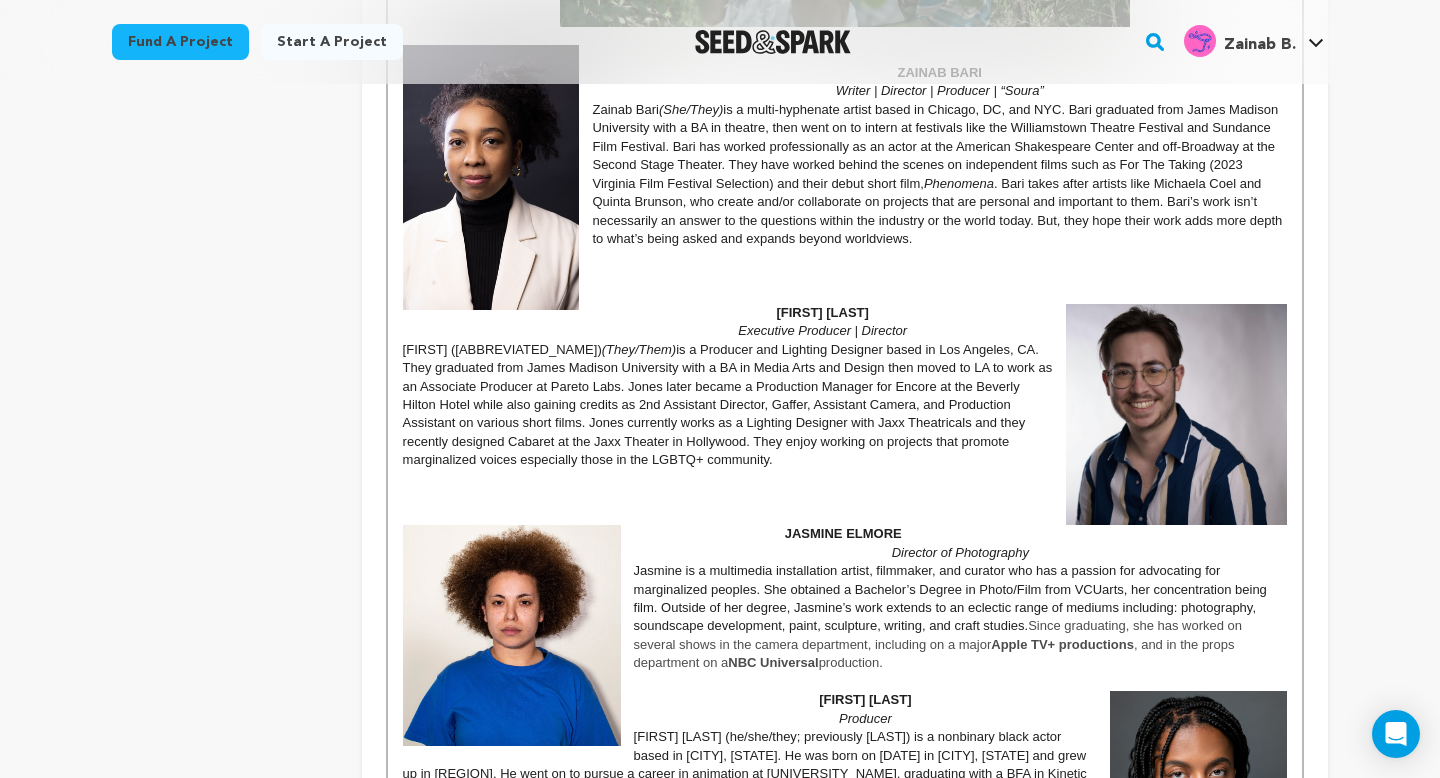 scroll, scrollTop: 1117, scrollLeft: 0, axis: vertical 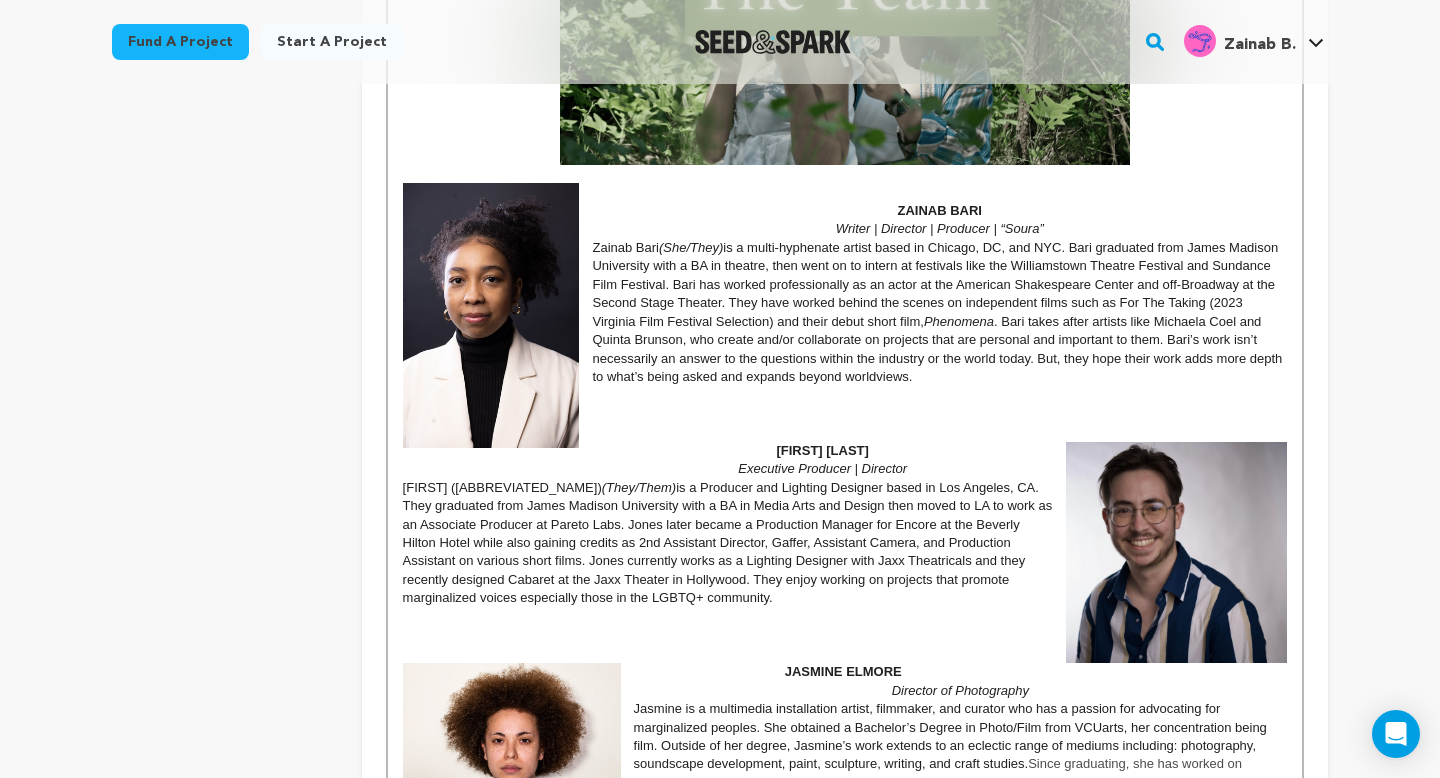 click on "[FIRST] [LAST]" at bounding box center (822, 450) 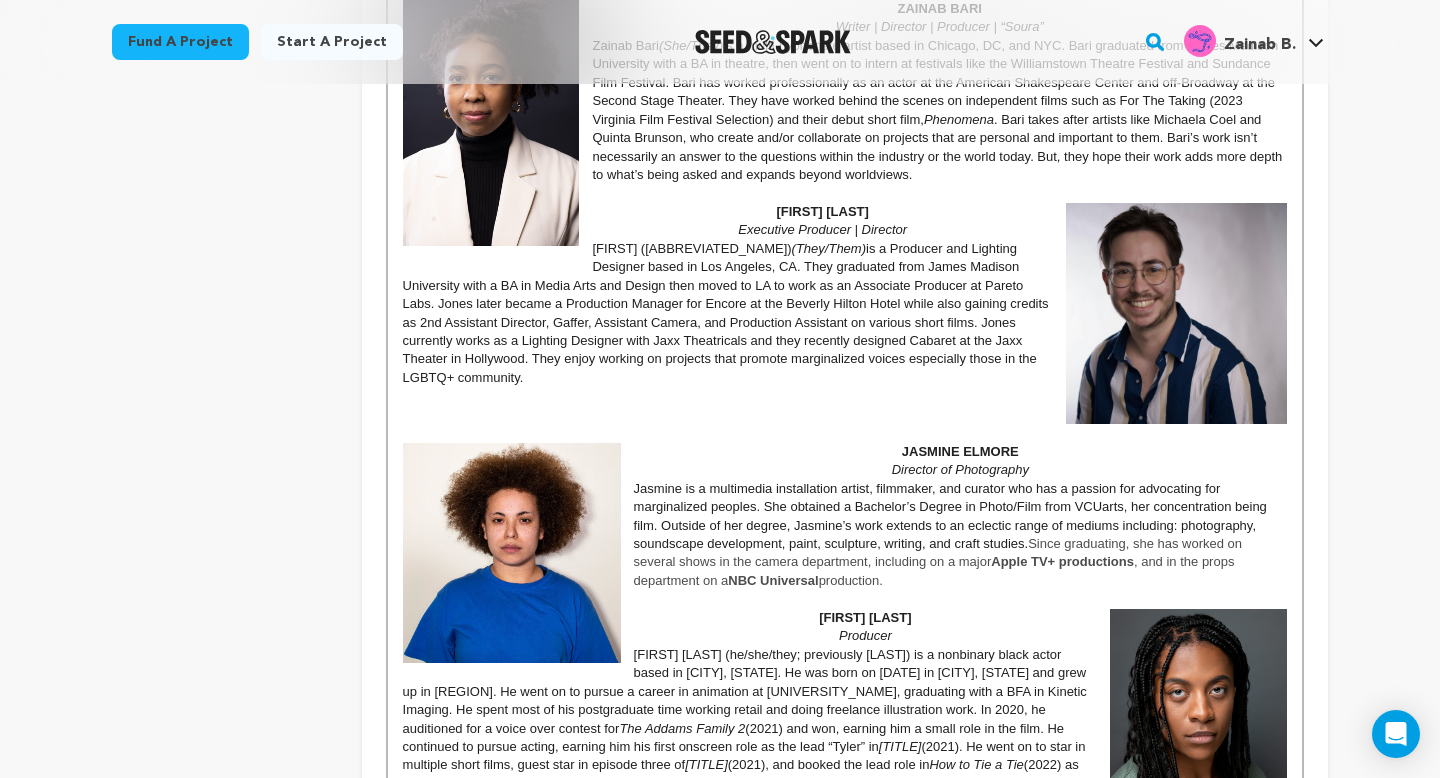 scroll, scrollTop: 1338, scrollLeft: 0, axis: vertical 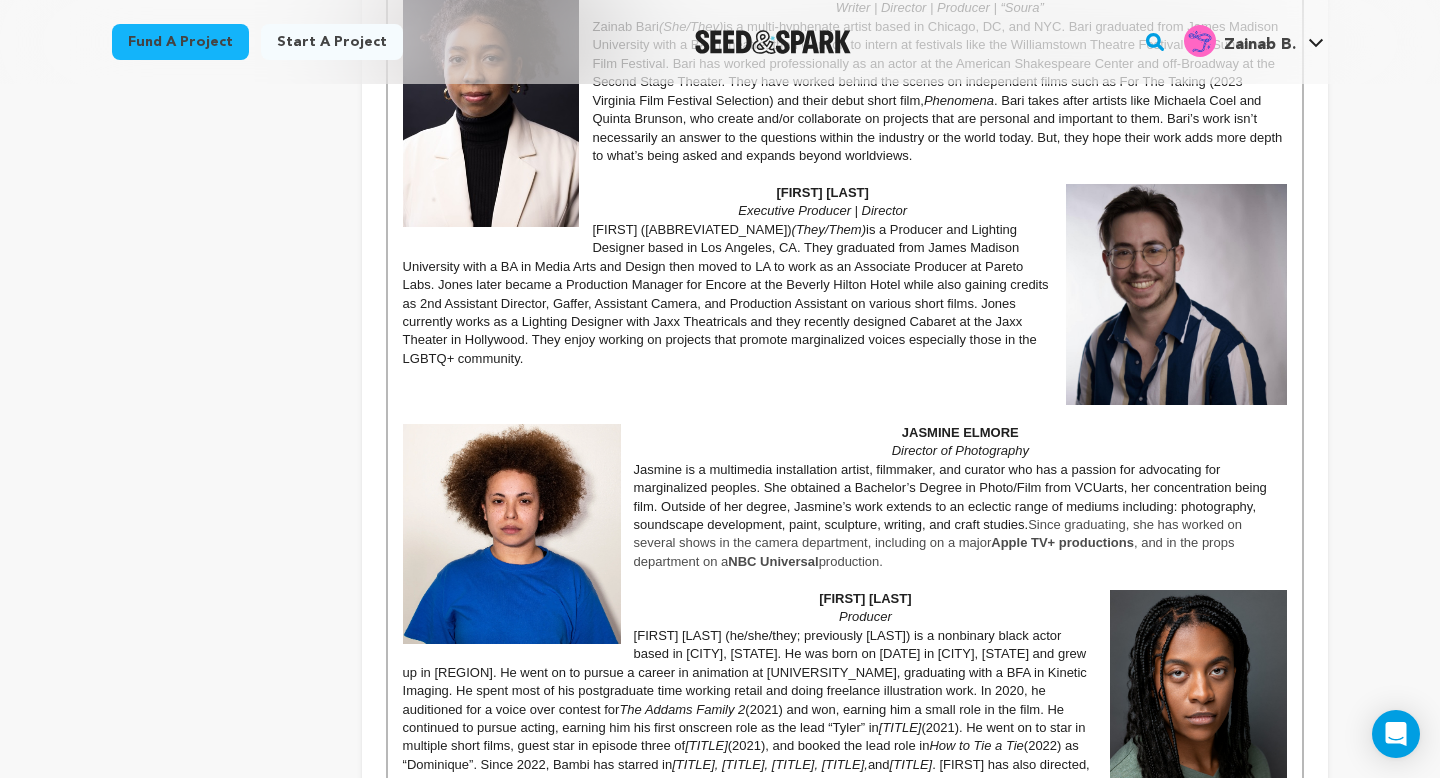 click at bounding box center (845, 396) 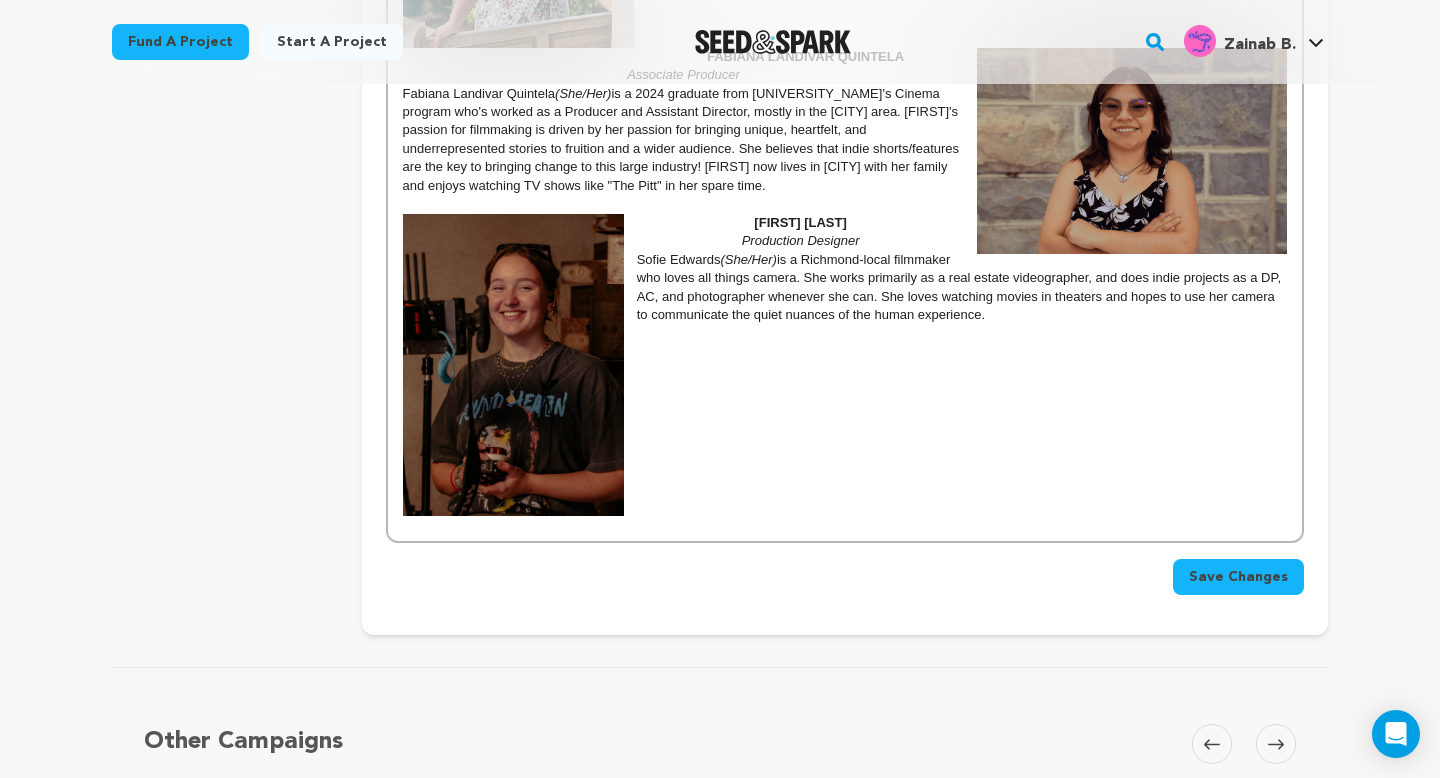scroll, scrollTop: 2361, scrollLeft: 0, axis: vertical 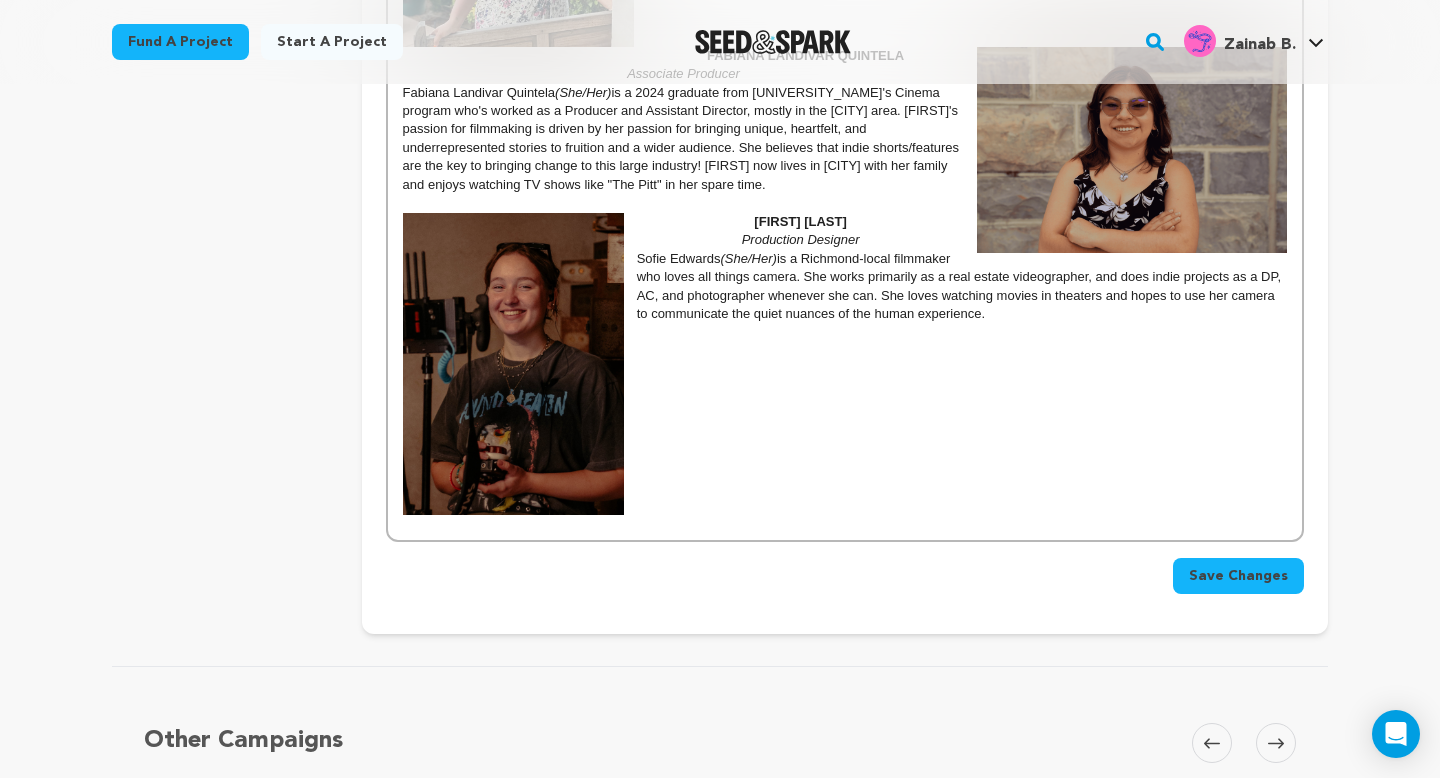 click on "Save Changes" at bounding box center [845, 568] 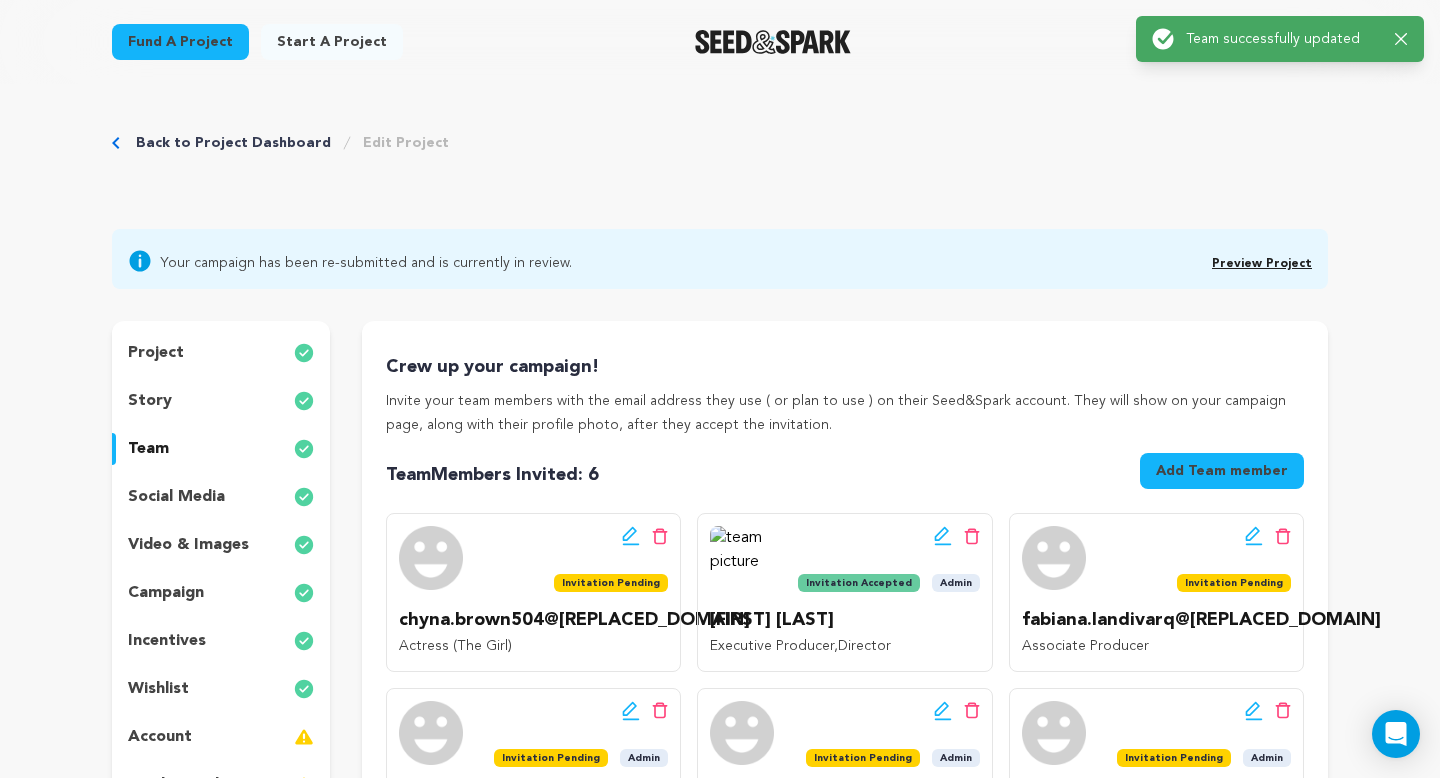 scroll, scrollTop: 0, scrollLeft: 0, axis: both 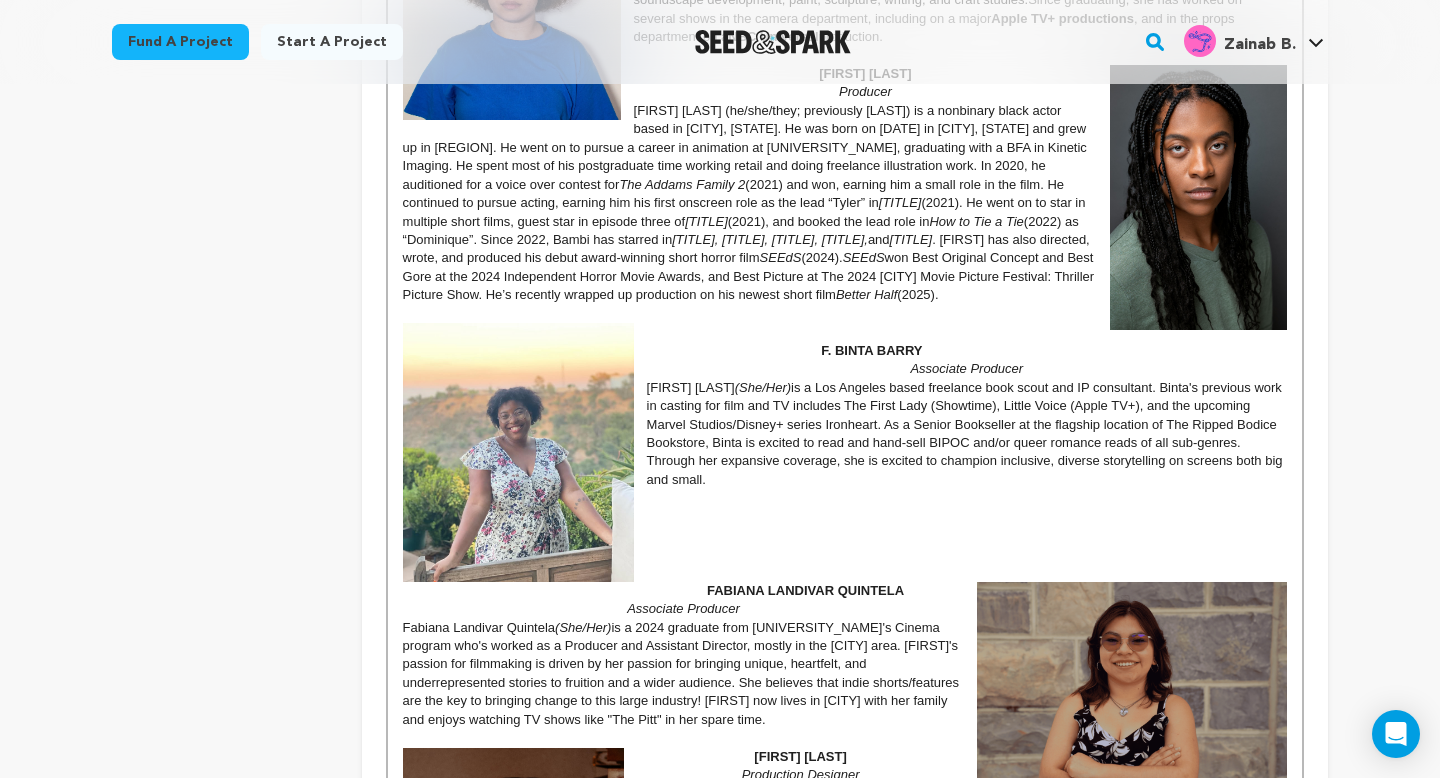 click at bounding box center [845, 554] 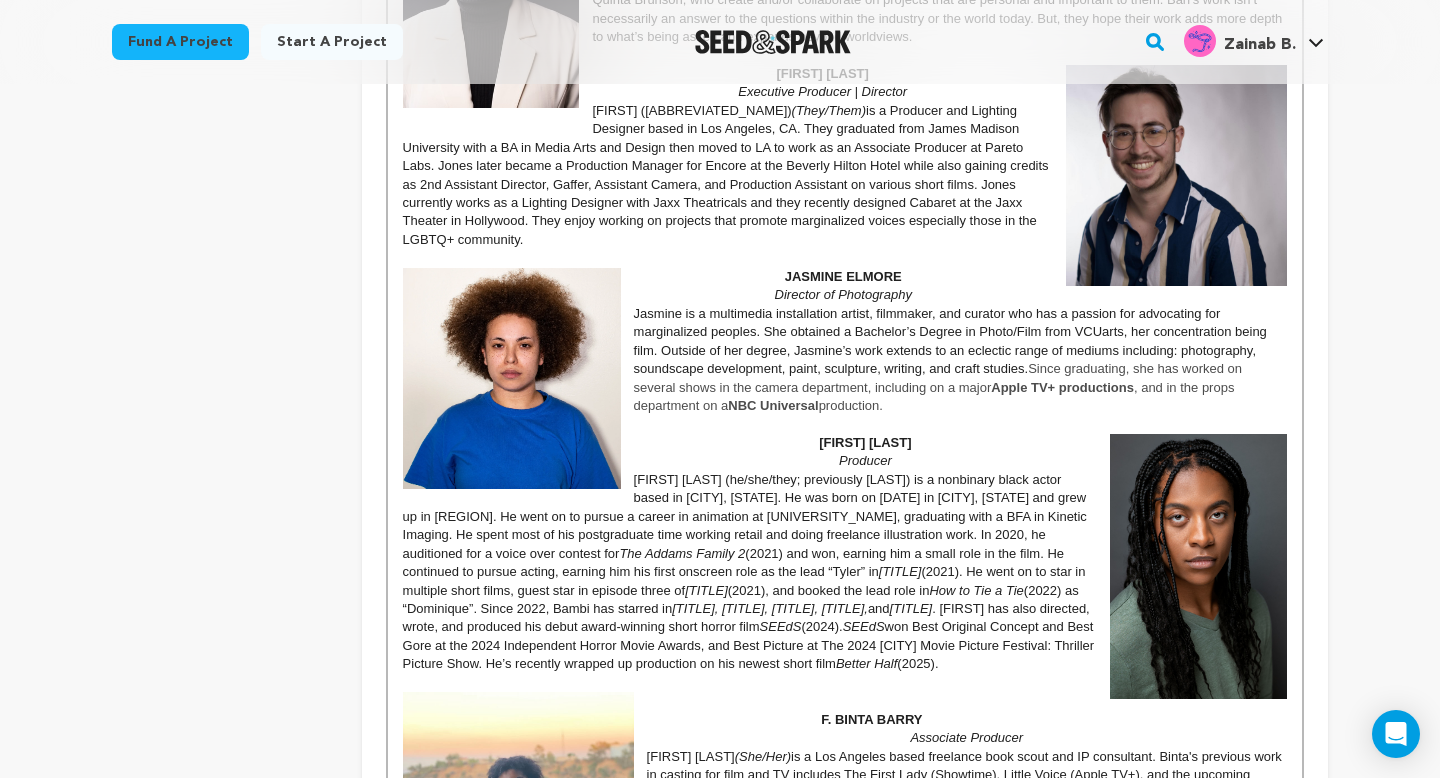 scroll, scrollTop: 1419, scrollLeft: 0, axis: vertical 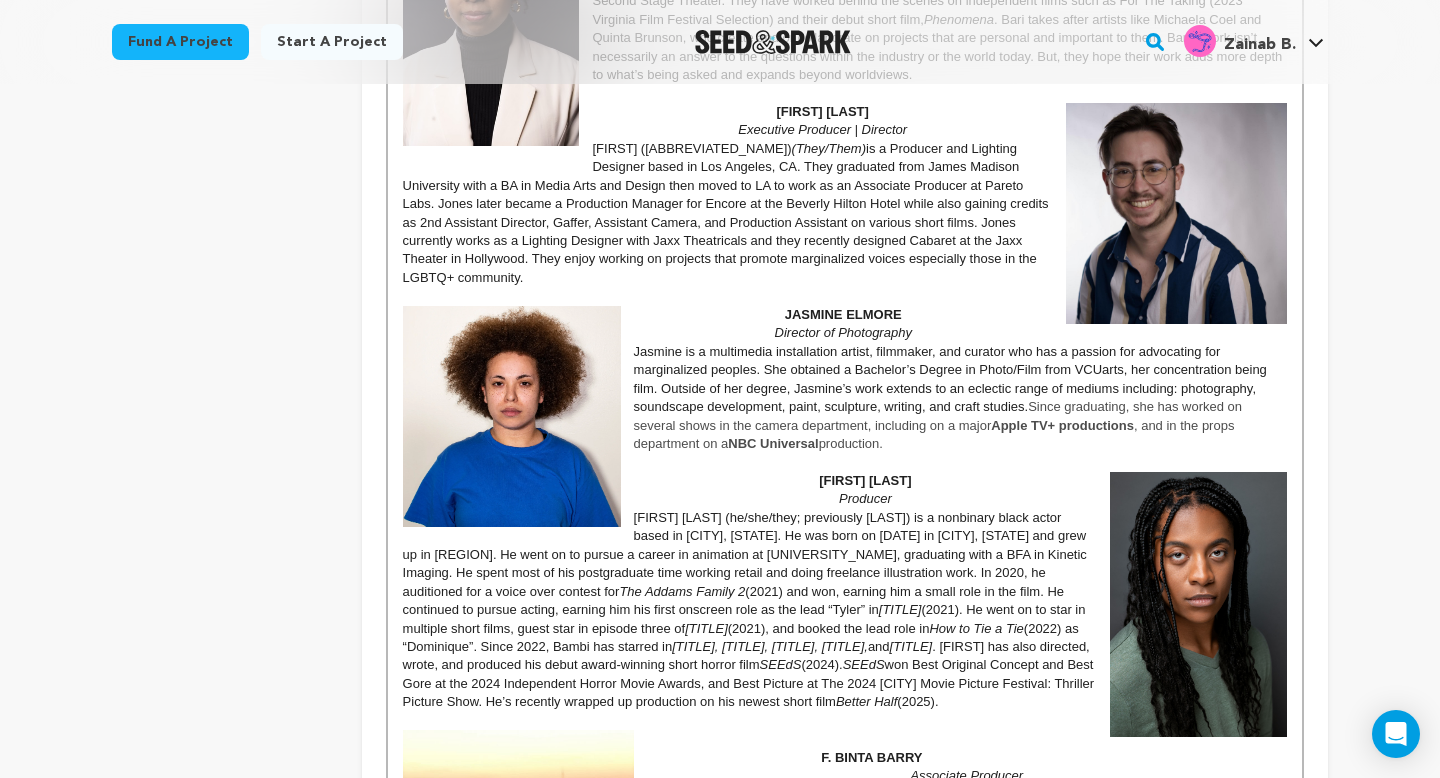 click on "BAMBI QUINN" at bounding box center (845, 481) 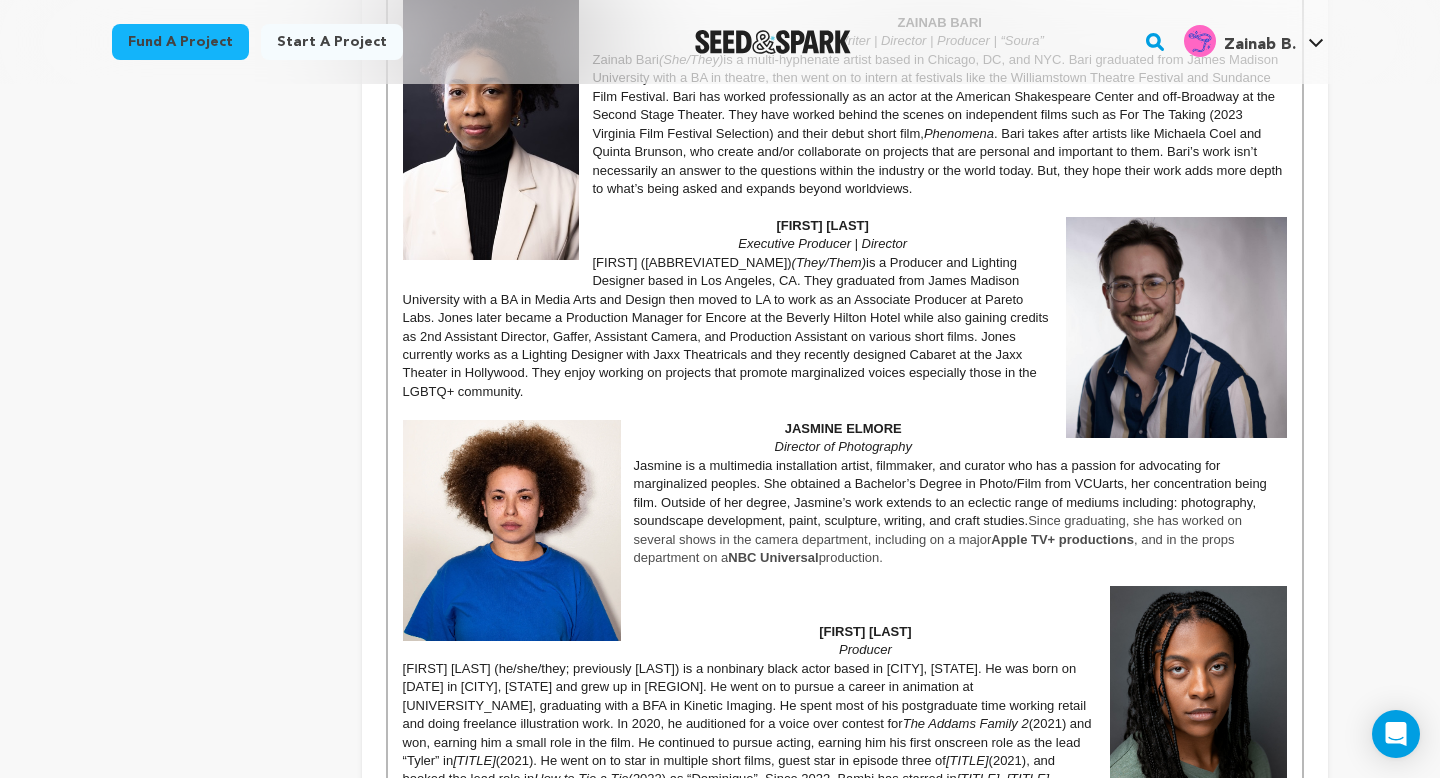 scroll, scrollTop: 1304, scrollLeft: 0, axis: vertical 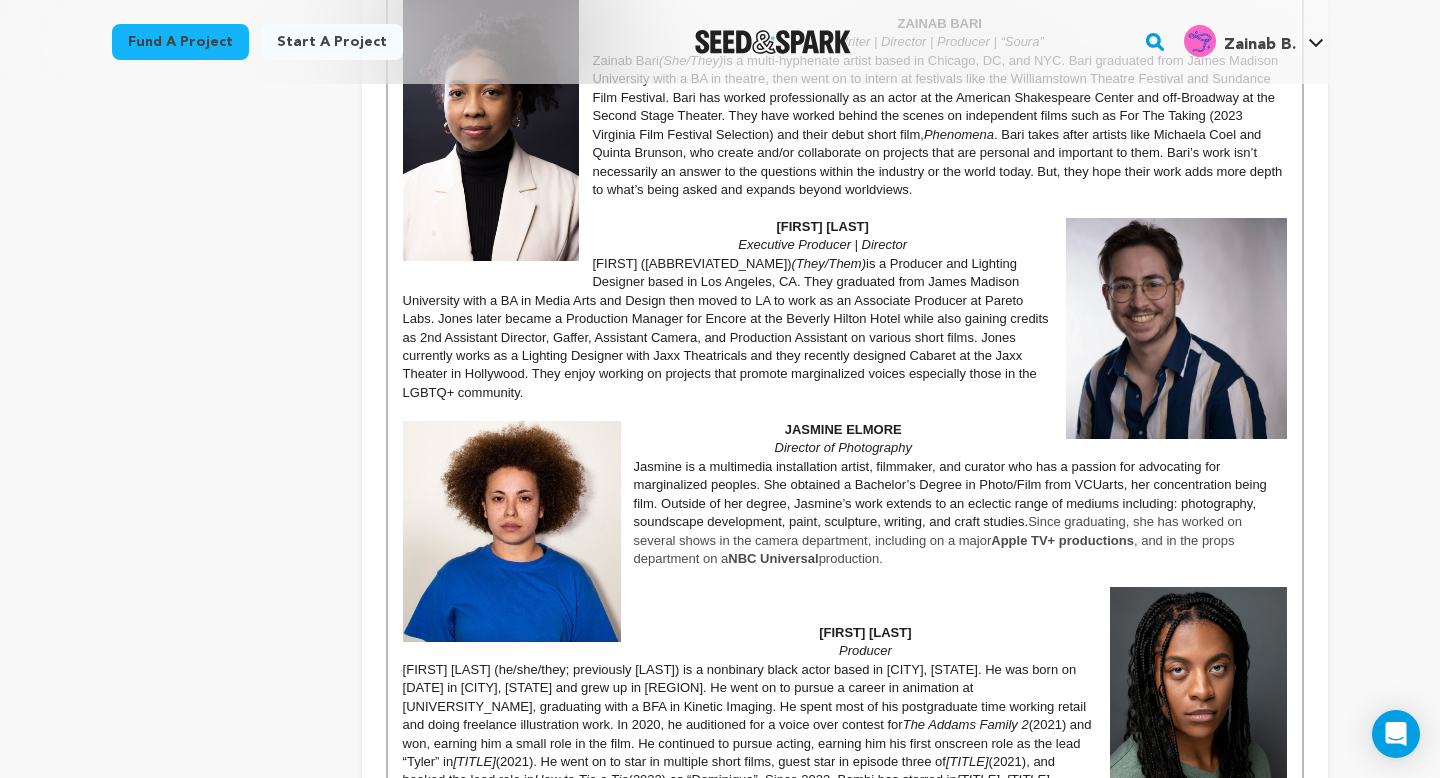 click at bounding box center (845, 411) 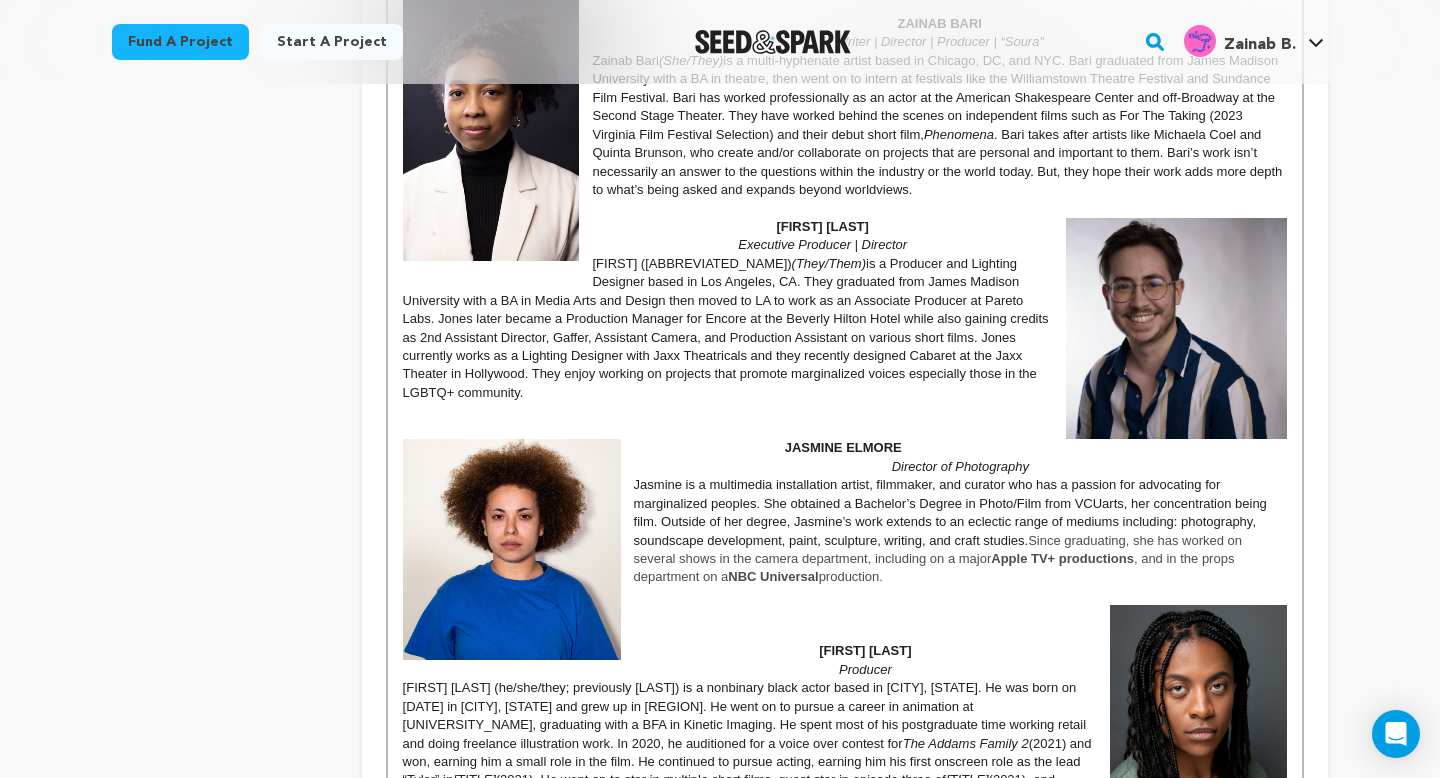 click at bounding box center [845, 208] 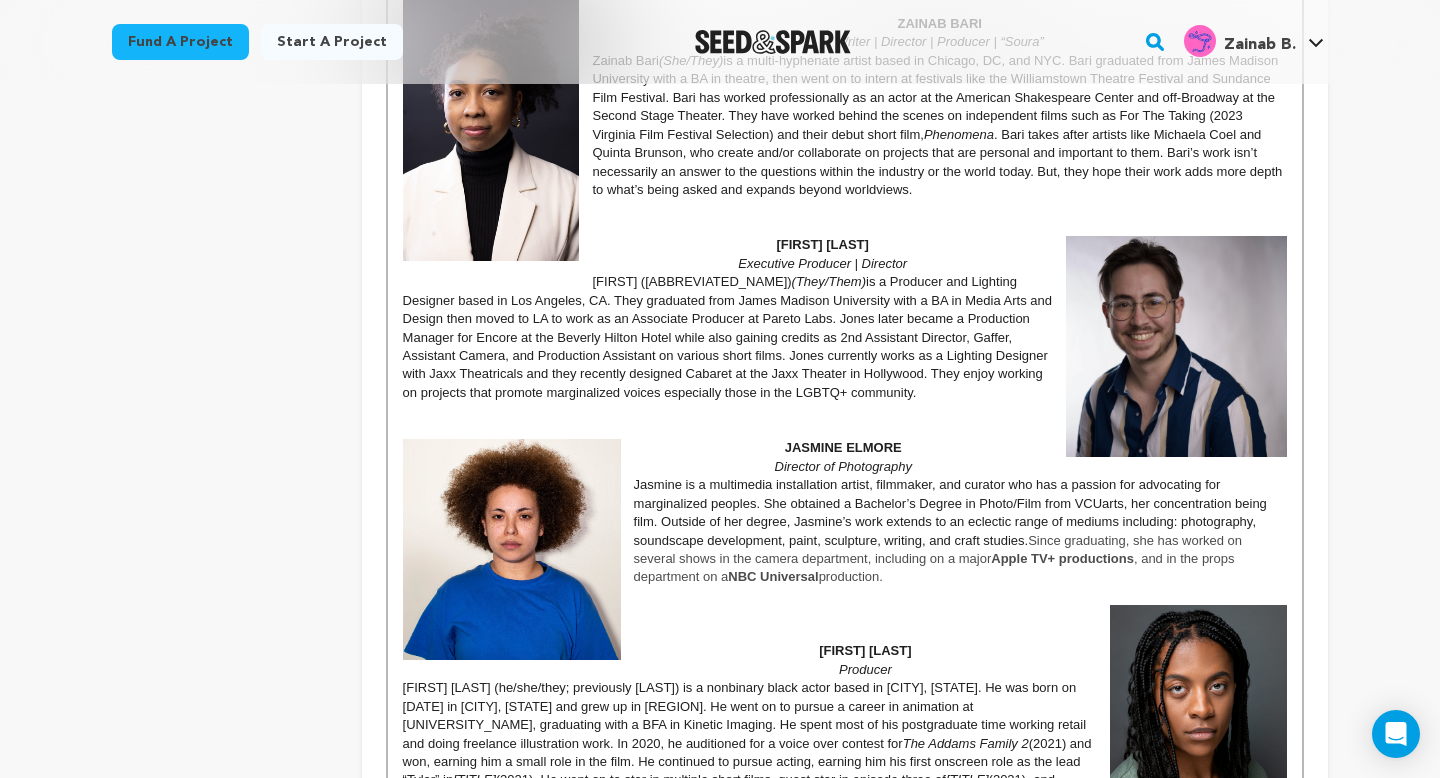click at bounding box center (845, 411) 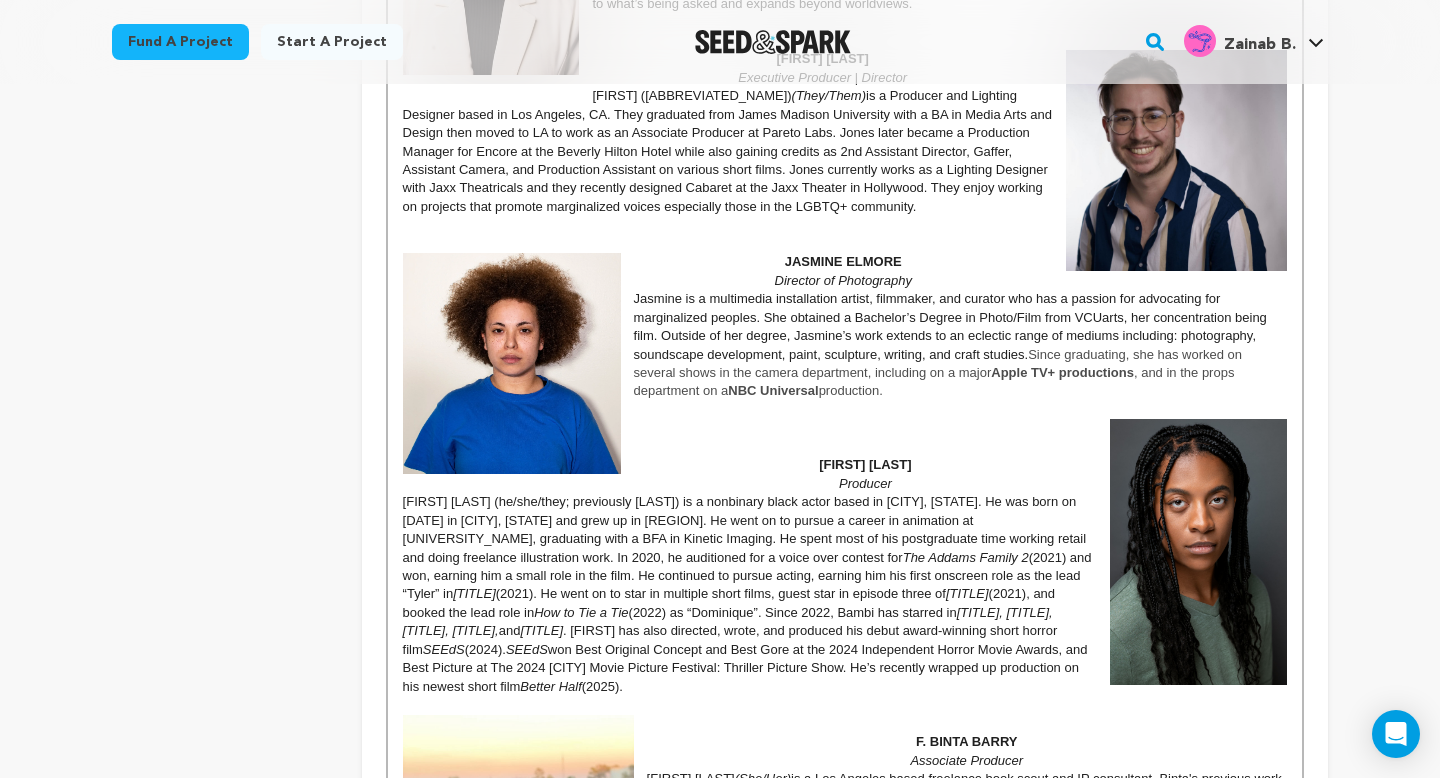 scroll, scrollTop: 1492, scrollLeft: 0, axis: vertical 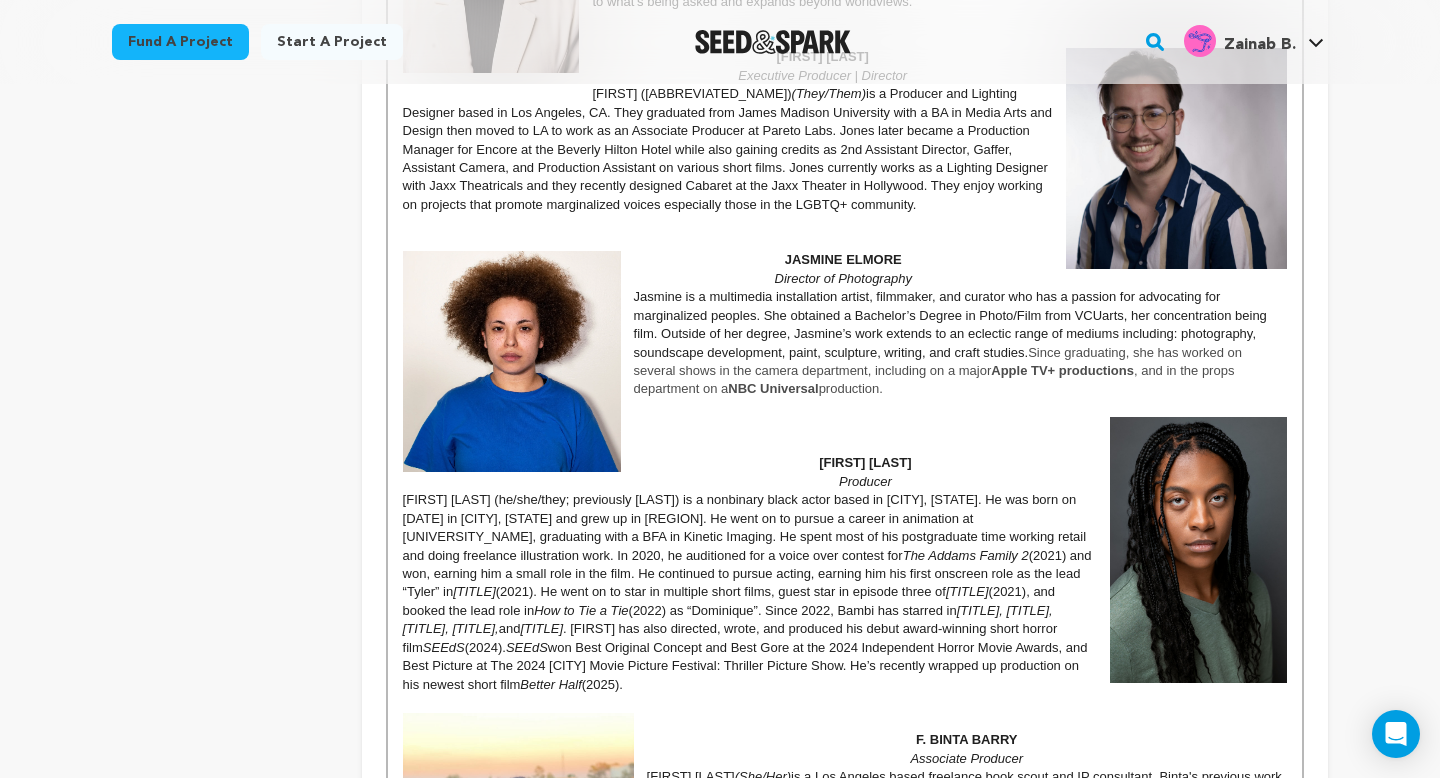click at bounding box center [845, 445] 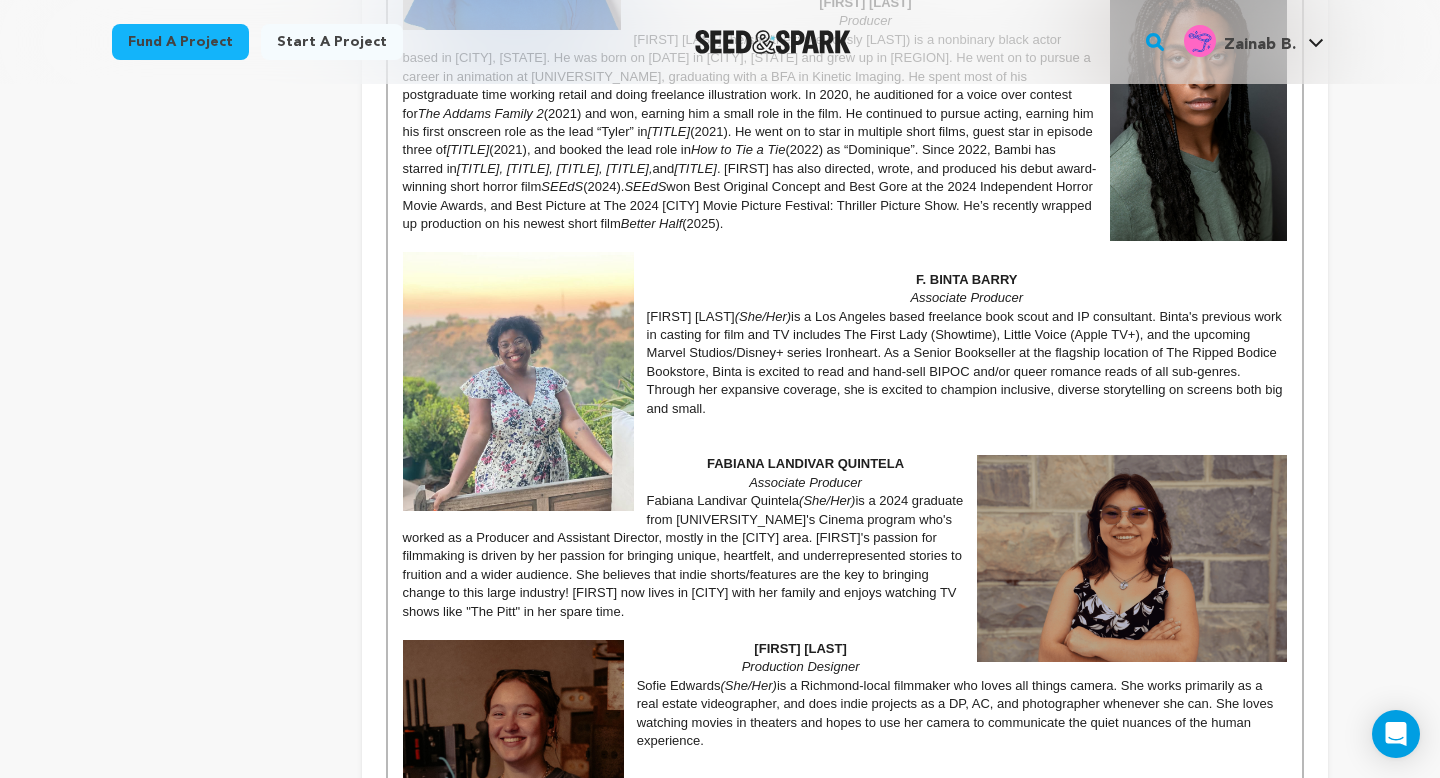 scroll, scrollTop: 1930, scrollLeft: 0, axis: vertical 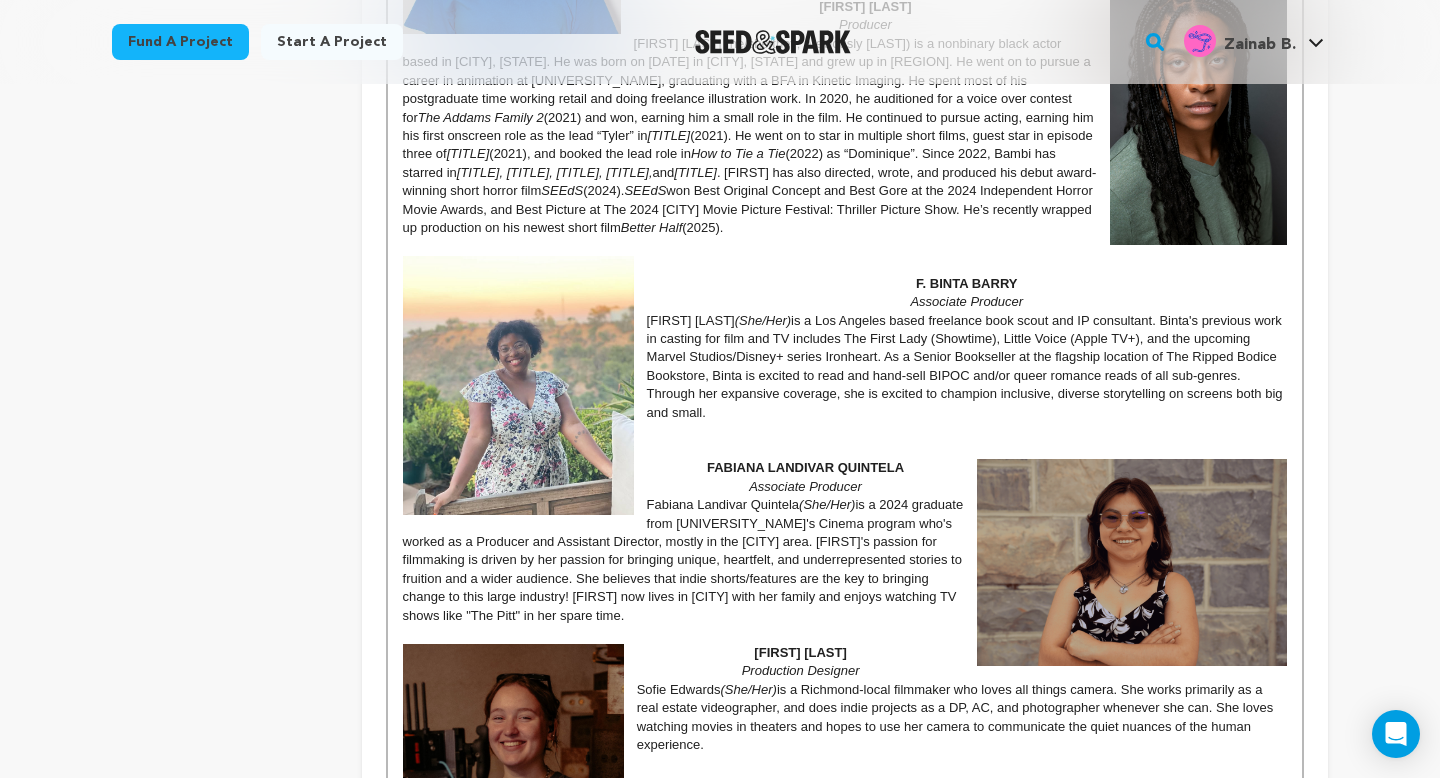 click at bounding box center (845, 265) 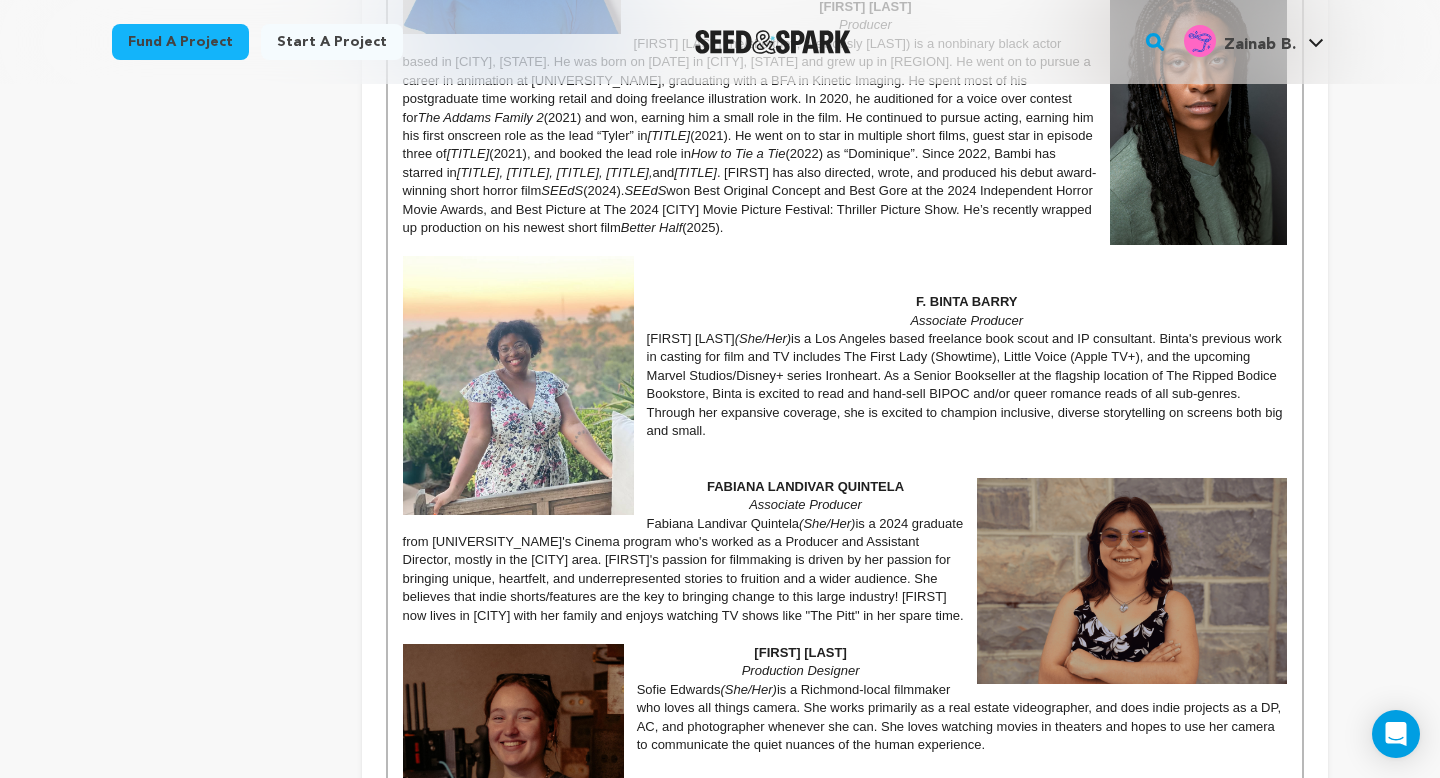 click at bounding box center [845, 468] 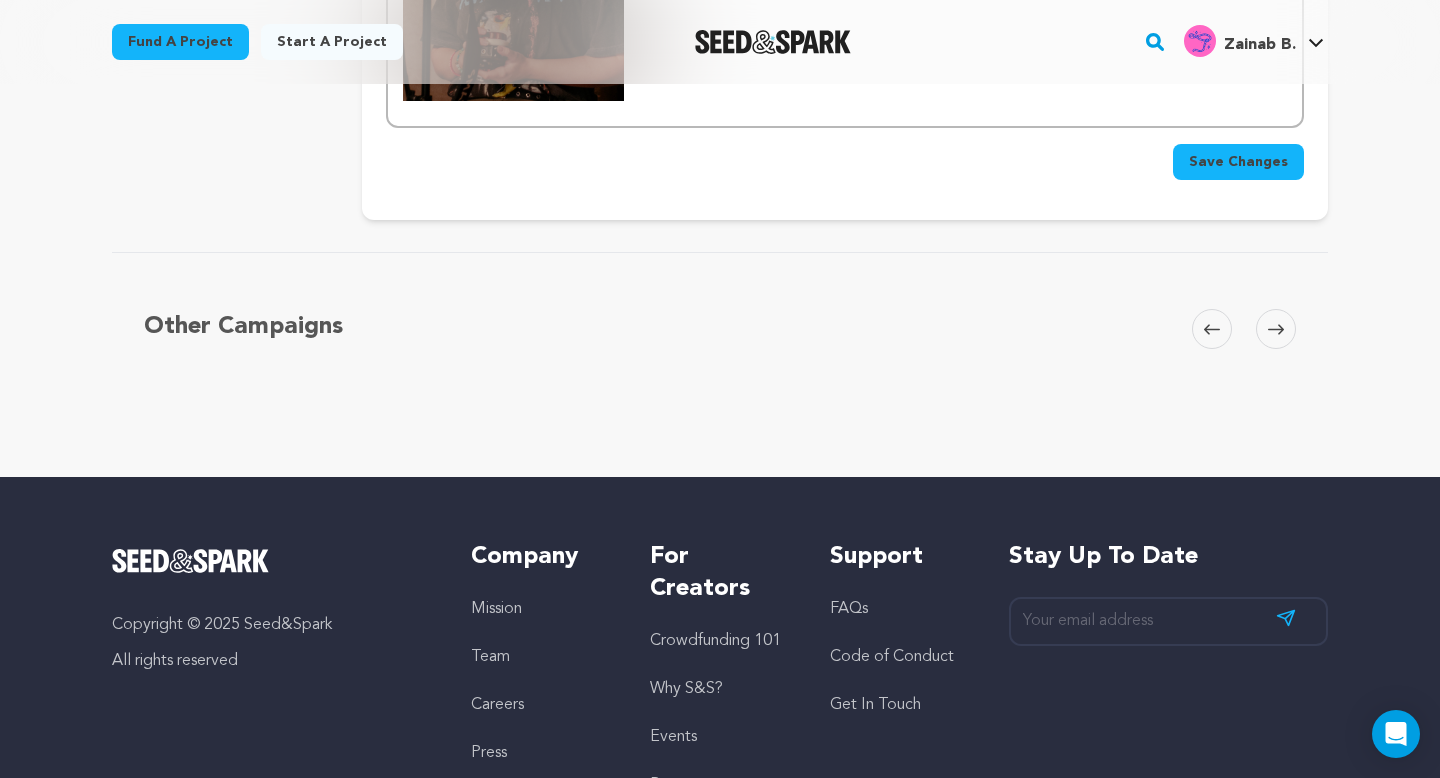 scroll, scrollTop: 2442, scrollLeft: 0, axis: vertical 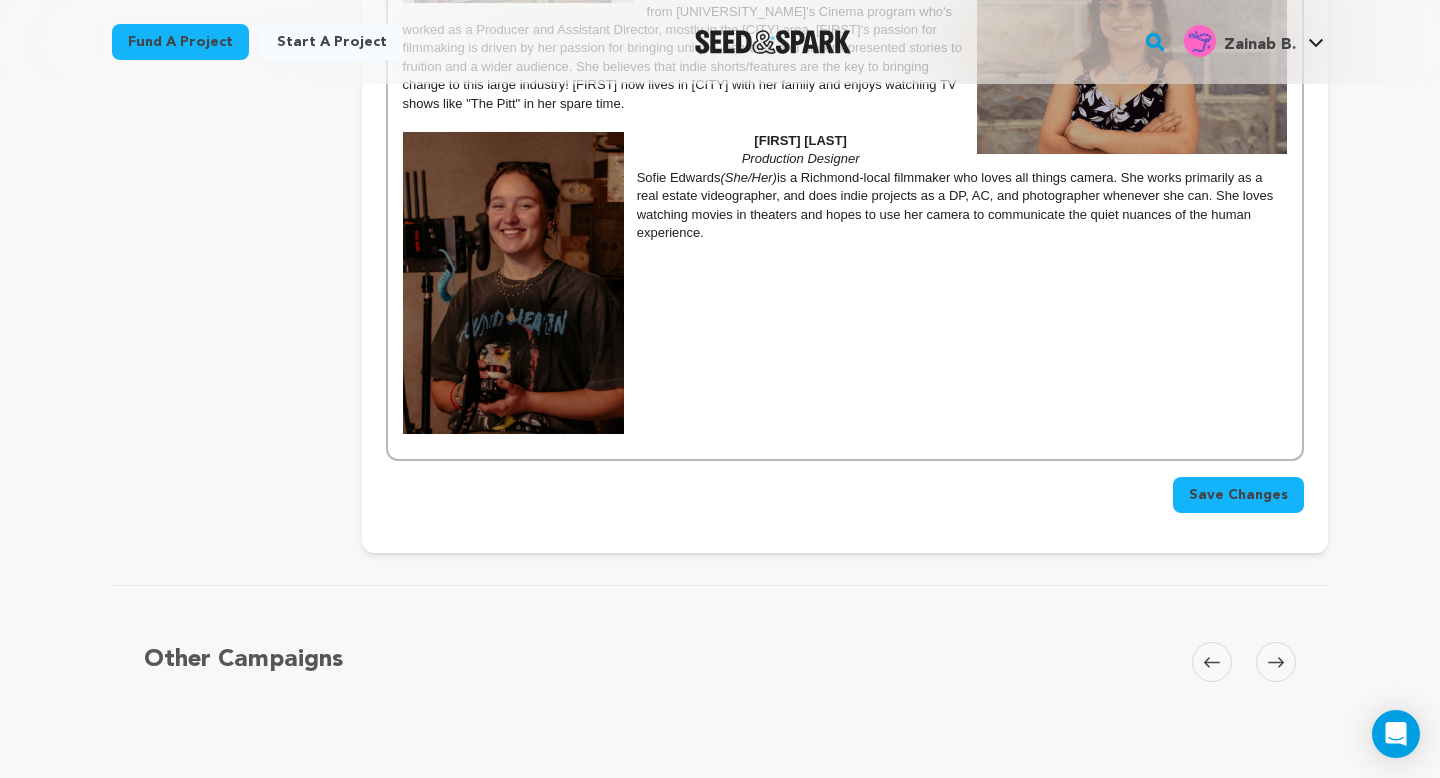 click on "Save Changes" at bounding box center (1238, 495) 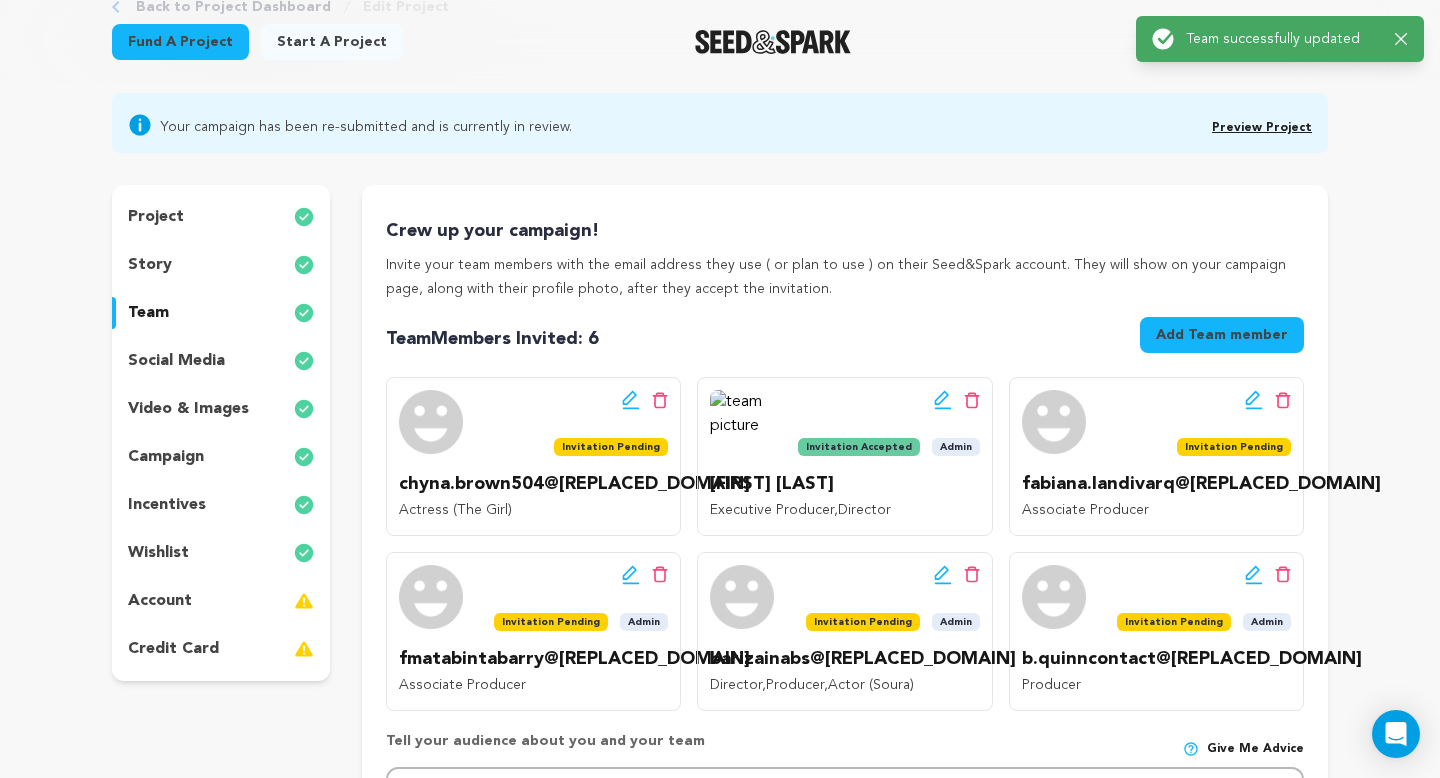 scroll, scrollTop: 0, scrollLeft: 0, axis: both 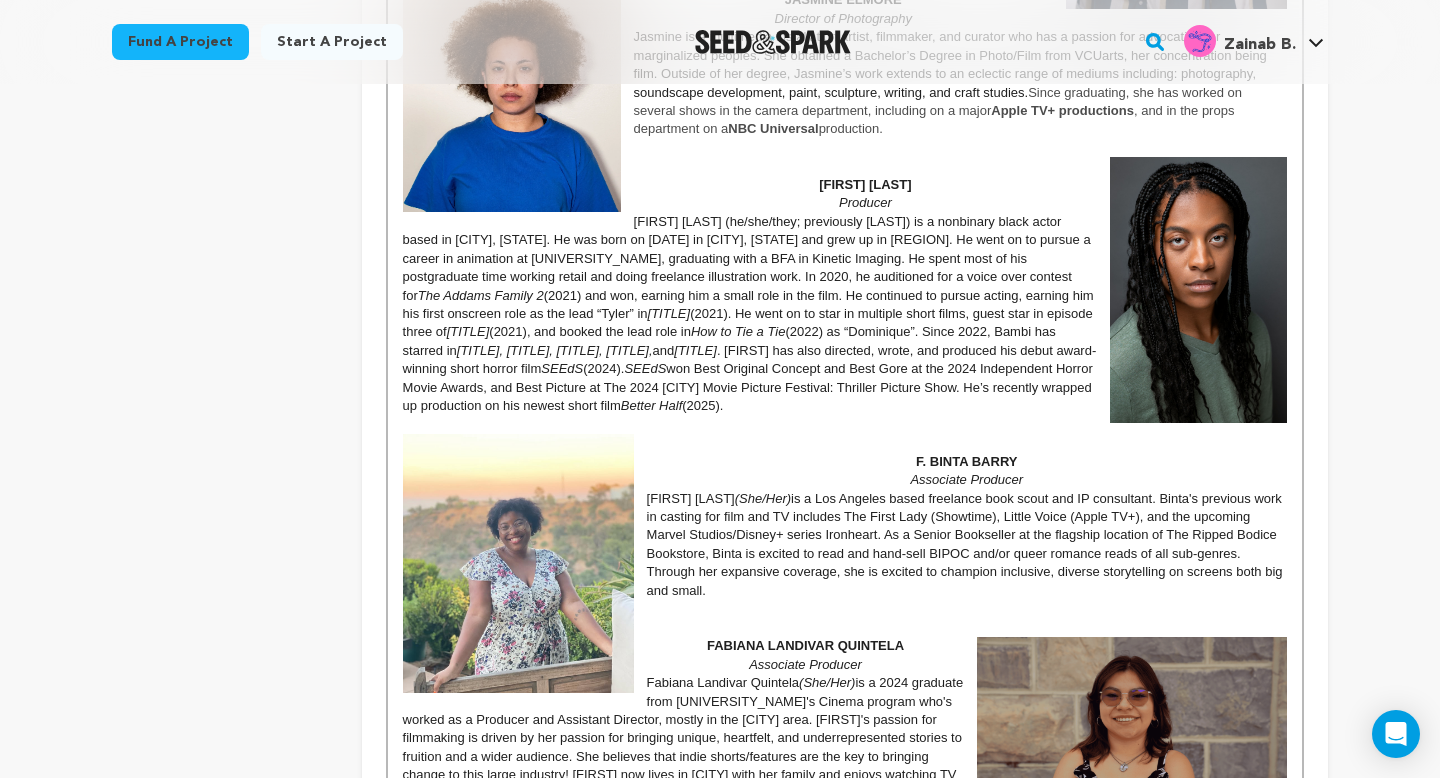 click at bounding box center [845, 425] 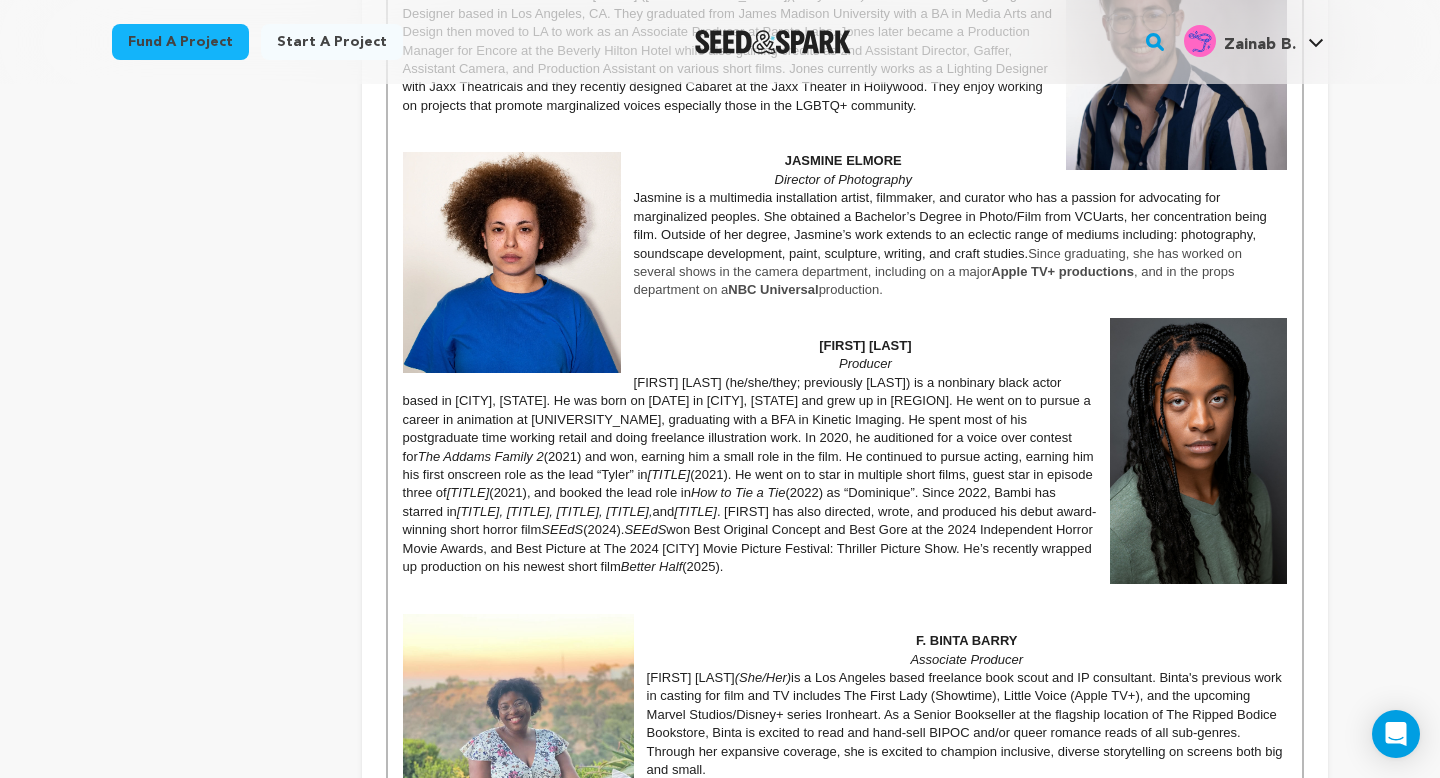 scroll, scrollTop: 1571, scrollLeft: 0, axis: vertical 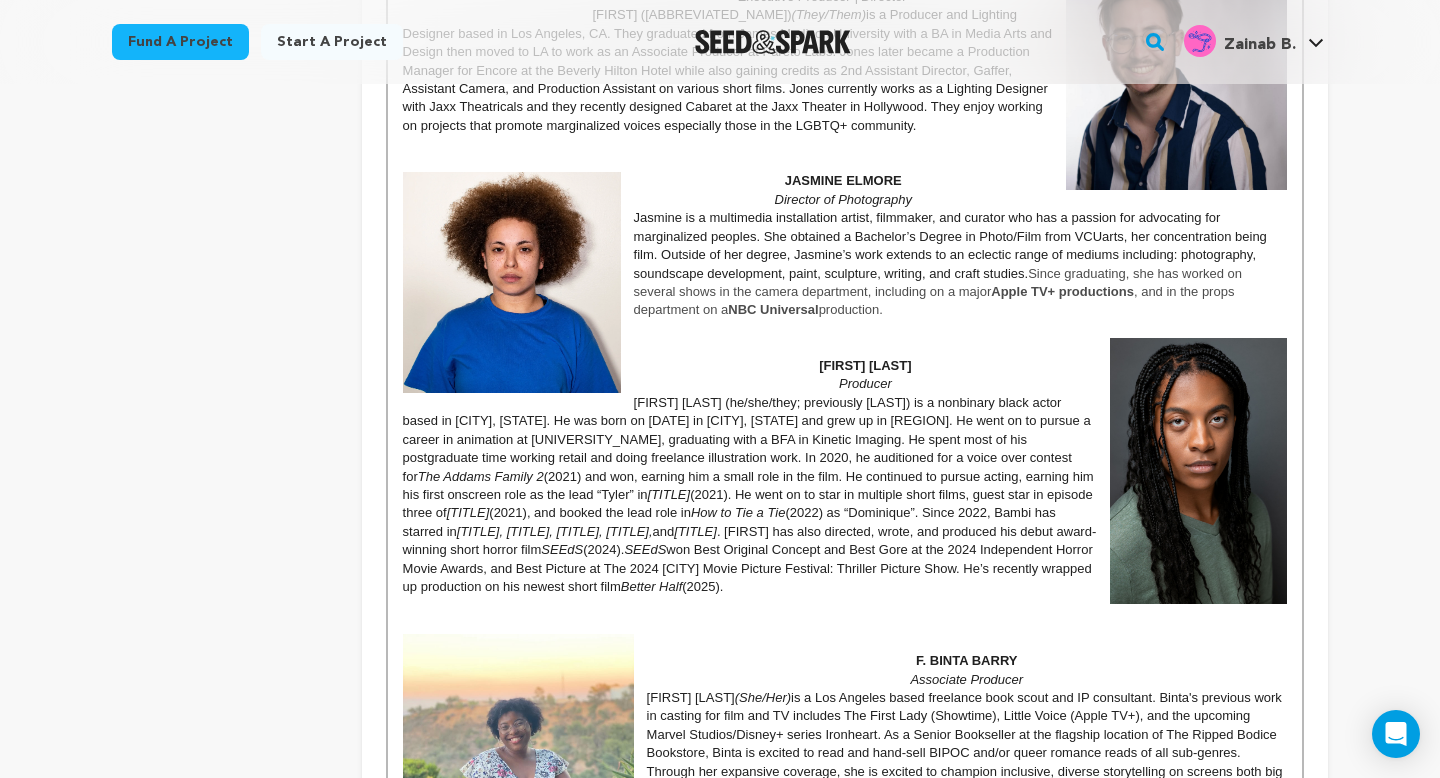 click at bounding box center (512, 282) 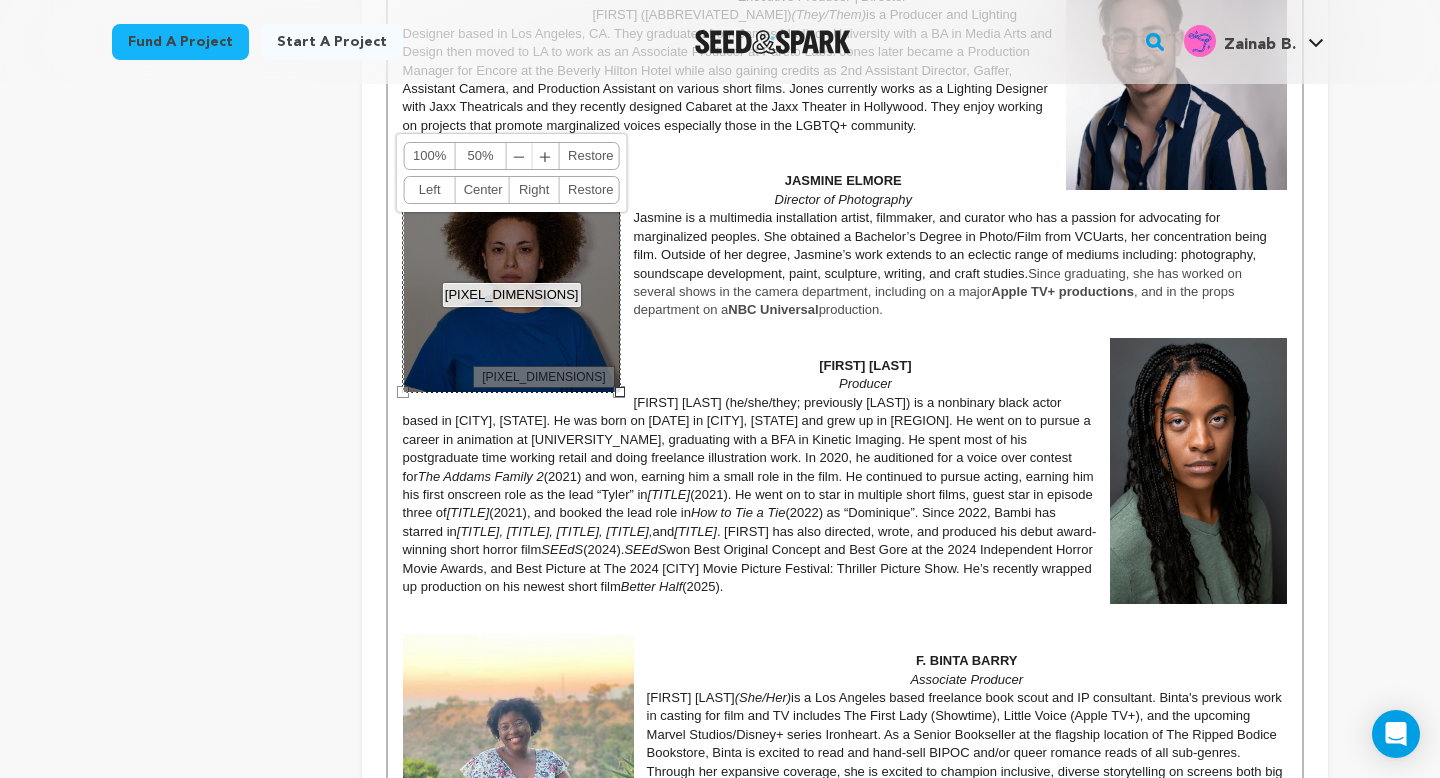 click on "﹢" at bounding box center [546, 156] 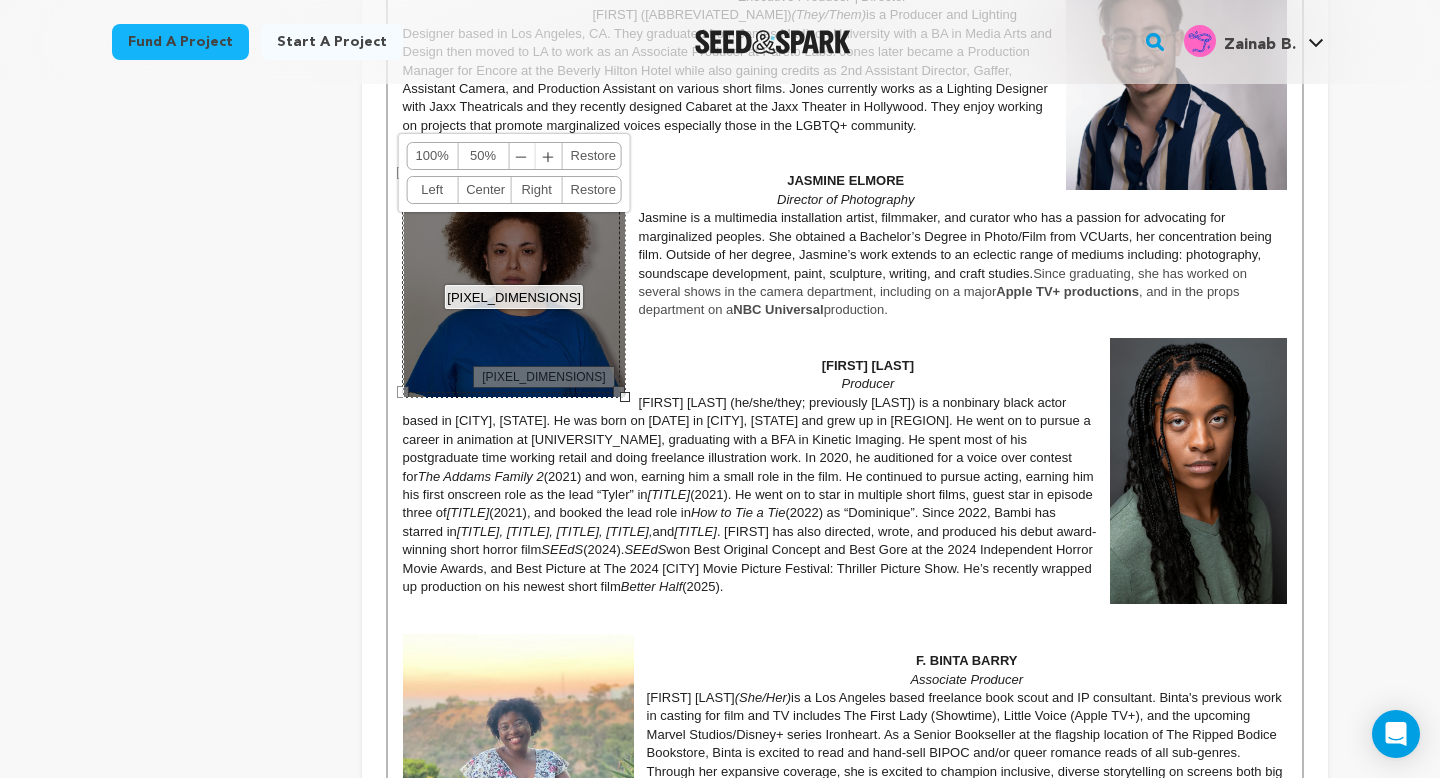 click on "﹢" at bounding box center (549, 156) 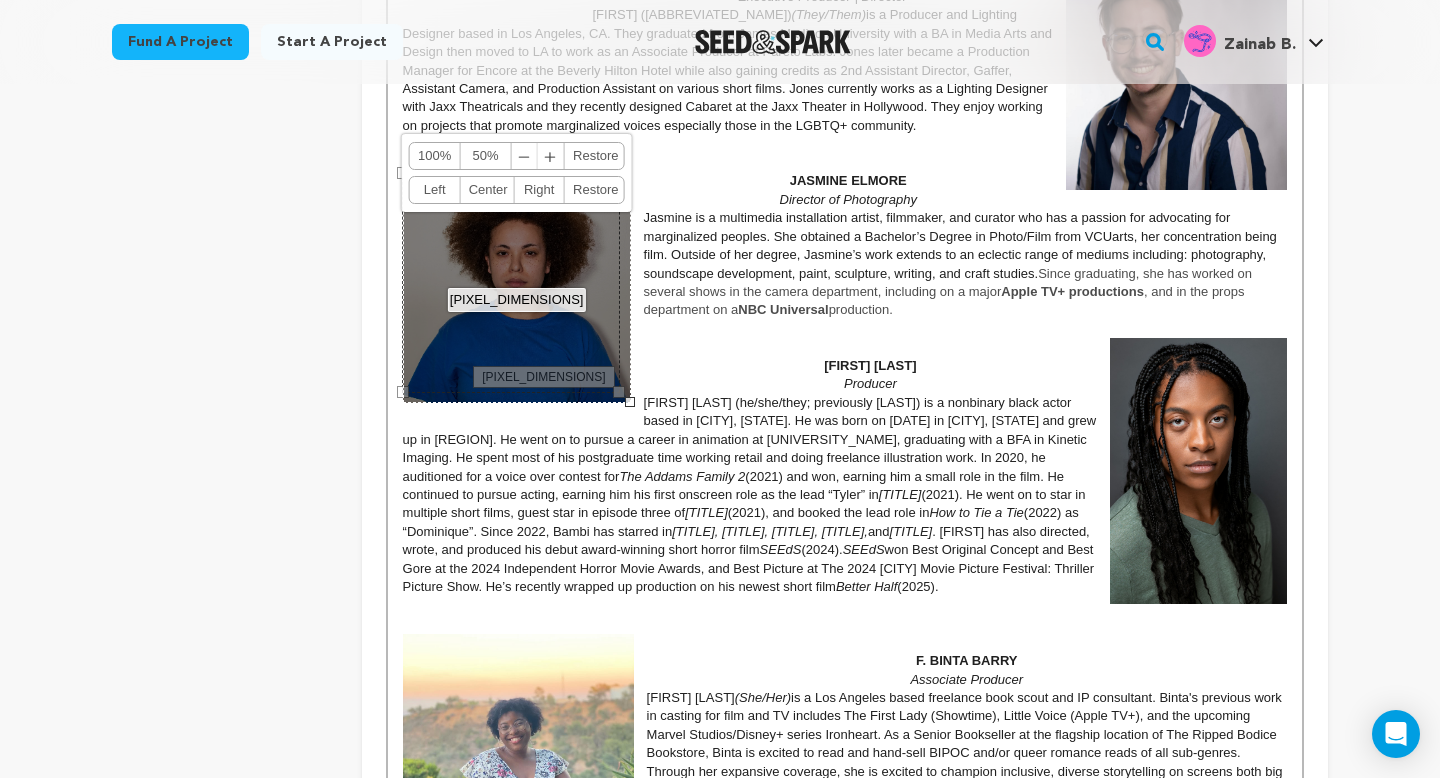 click on "Since graduating, she has worked on several shows in the camera department, including on a major" at bounding box center [950, 282] 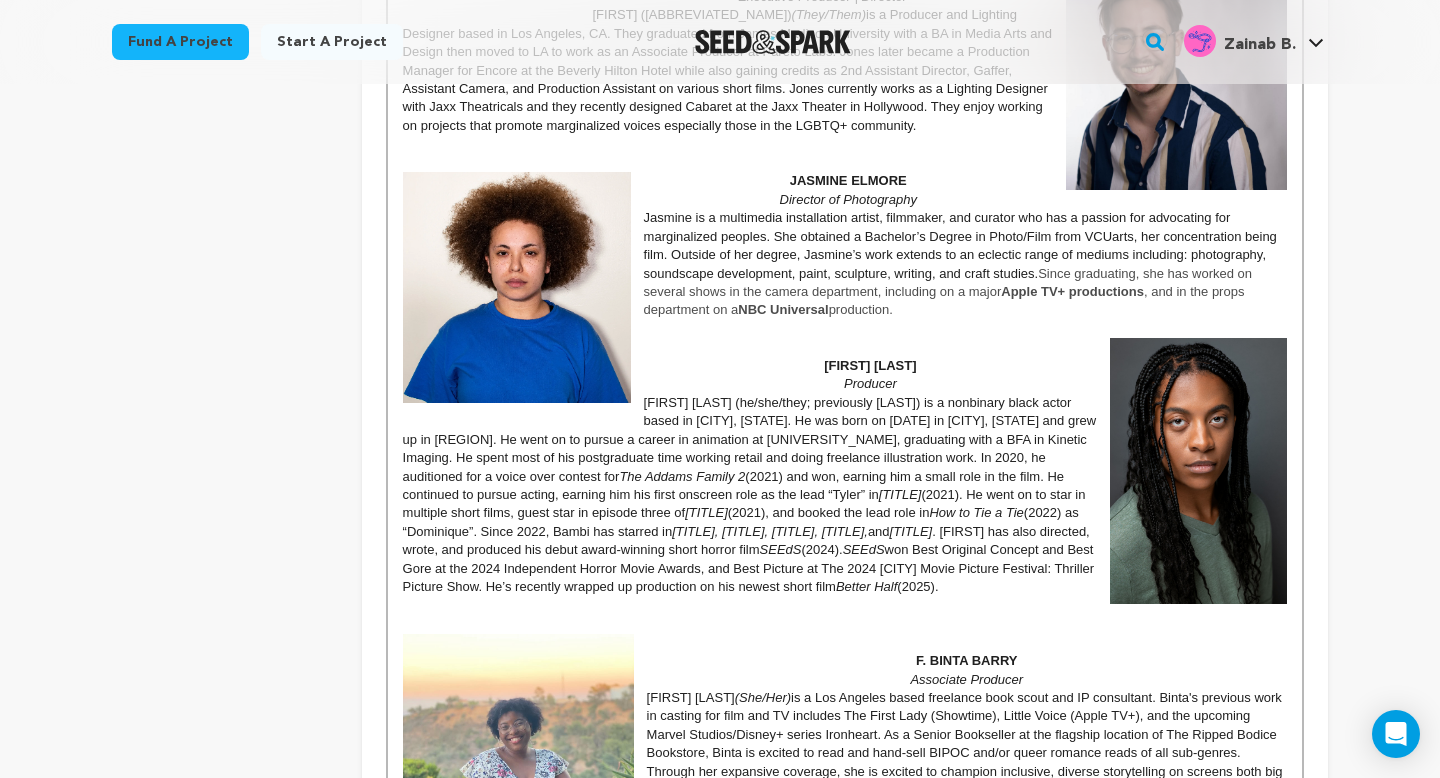 scroll, scrollTop: 1415, scrollLeft: 0, axis: vertical 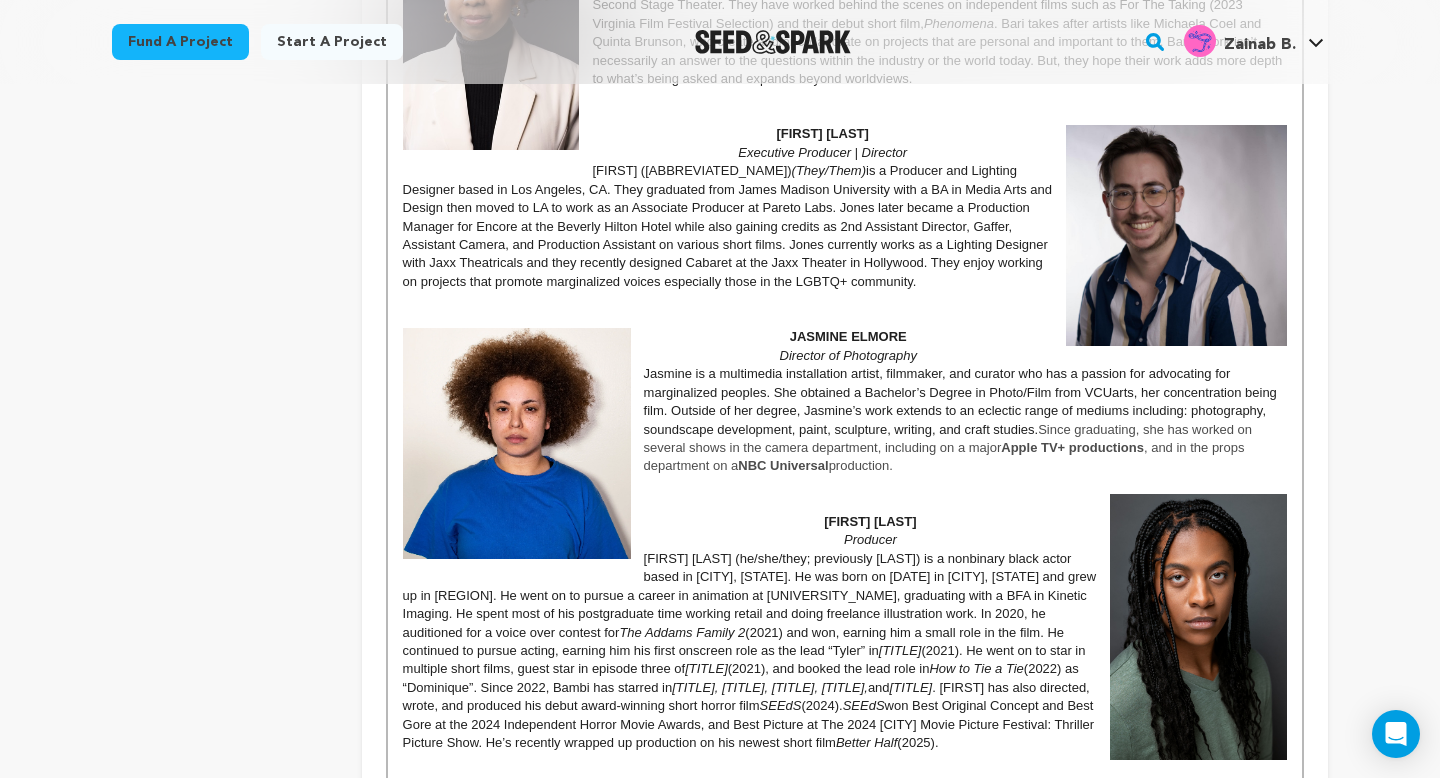 click at bounding box center [517, 443] 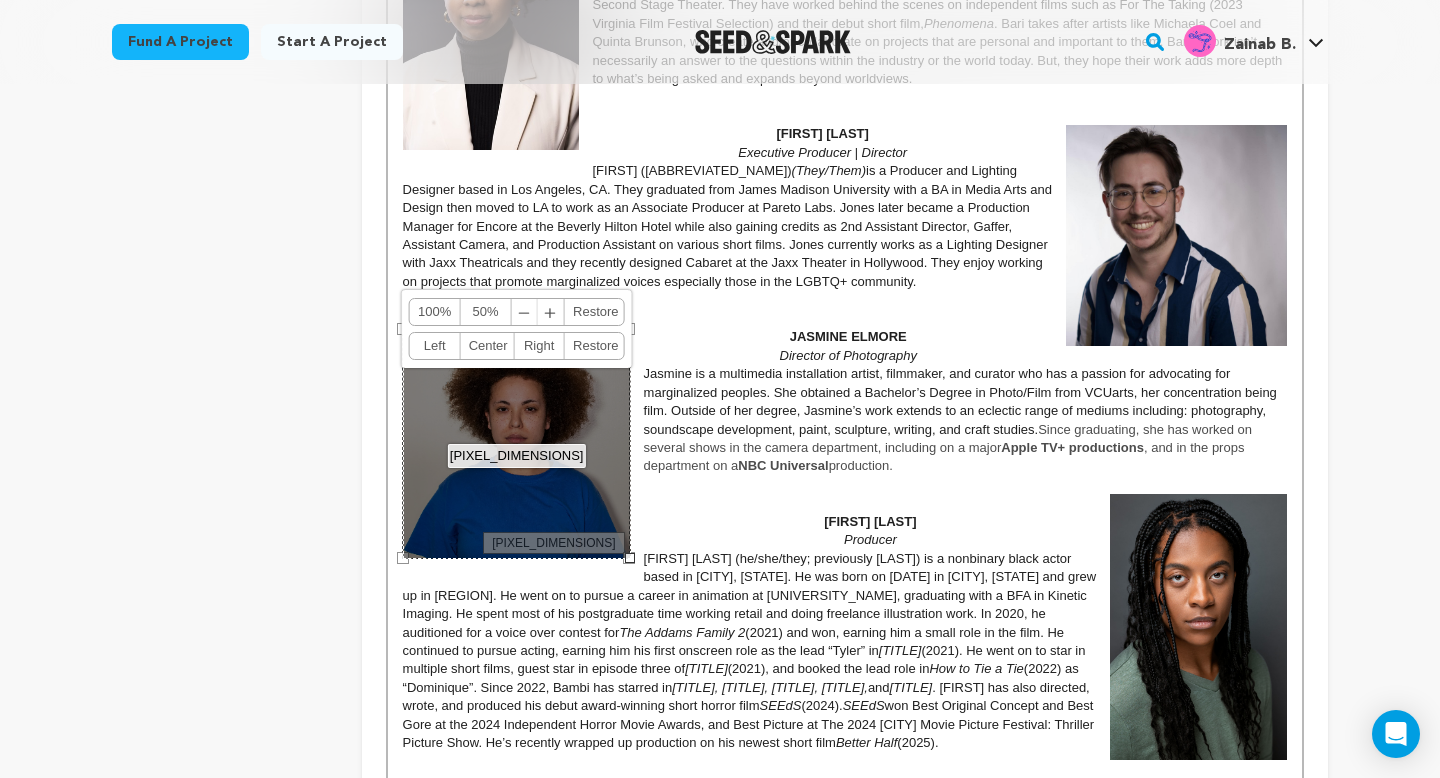click on "﹢" at bounding box center (551, 312) 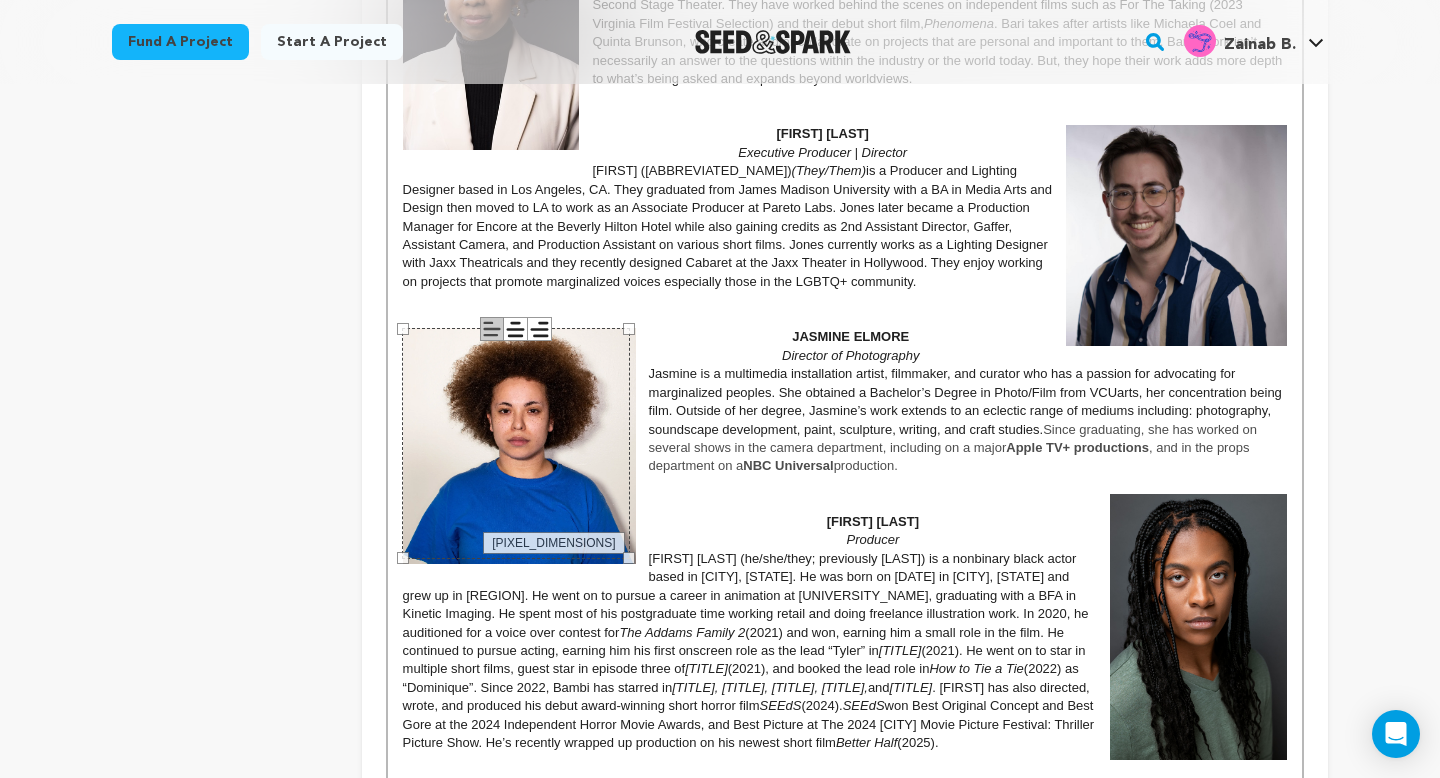 click on "Jasmine is a multimedia installation artist, filmmaker, and curator who has a passion for advocating for marginalized peoples. She obtained a Bachelor’s Degree in Photo/Film from VCUarts, her concentration being film. Outside of her degree, Jasmine’s work extends to an eclectic range of mediums including: photography, soundscape development, paint, sculpture, writing, and craft studies.  Since graduating, she has worked on several shows in the camera department, including on a major  Apple TV+ productions , and in the props department on a  NBC   Universal  production." at bounding box center [845, 420] 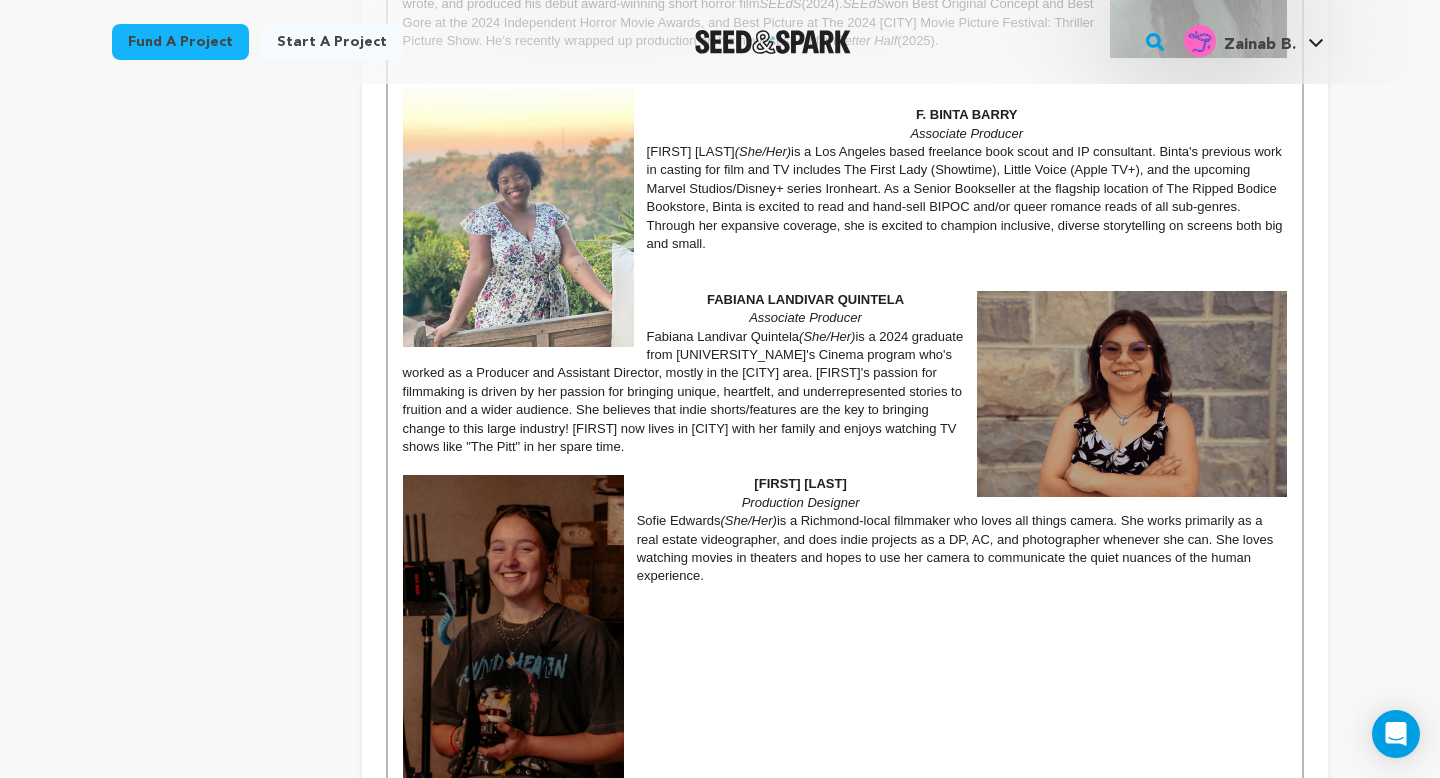 scroll, scrollTop: 2118, scrollLeft: 0, axis: vertical 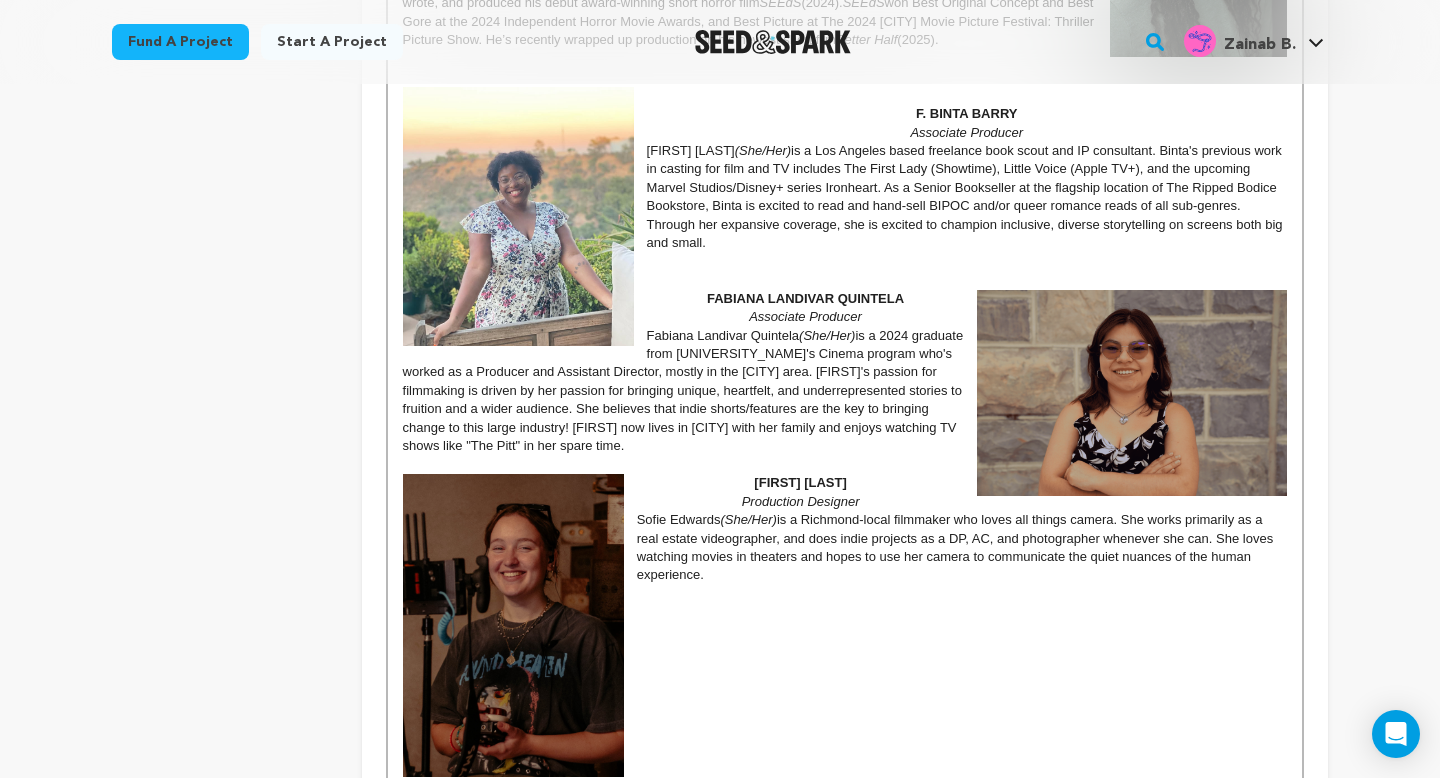 click at bounding box center (518, 216) 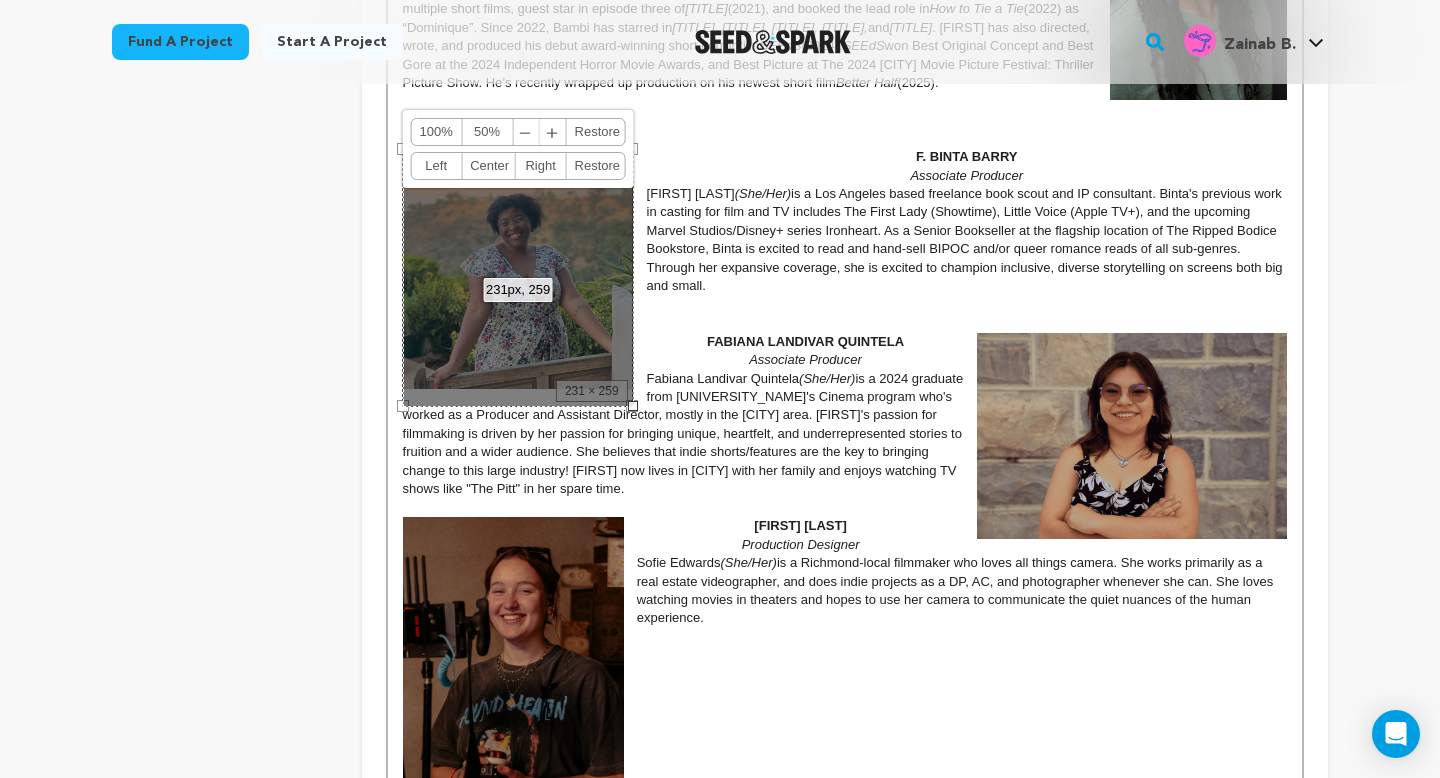 scroll, scrollTop: 2049, scrollLeft: 0, axis: vertical 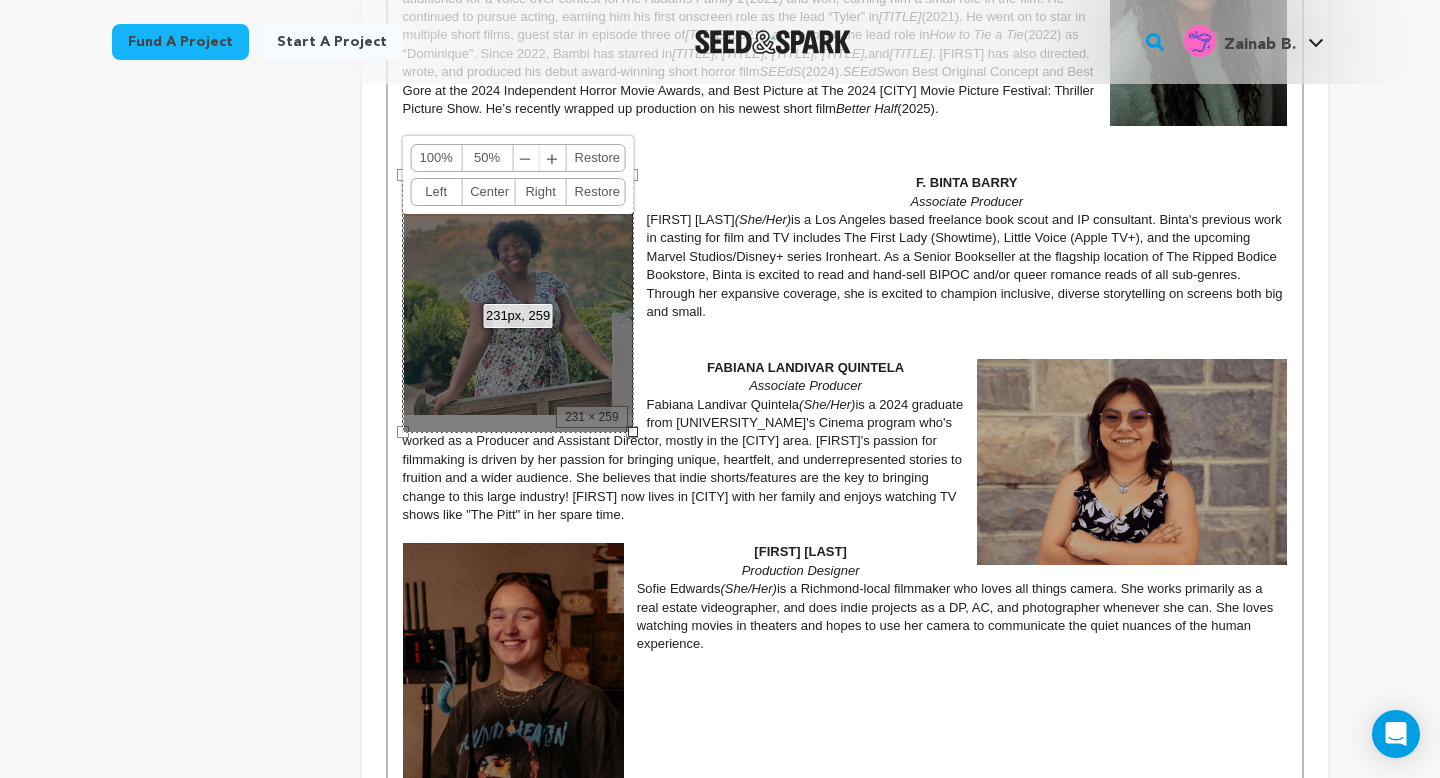click at bounding box center [845, 349] 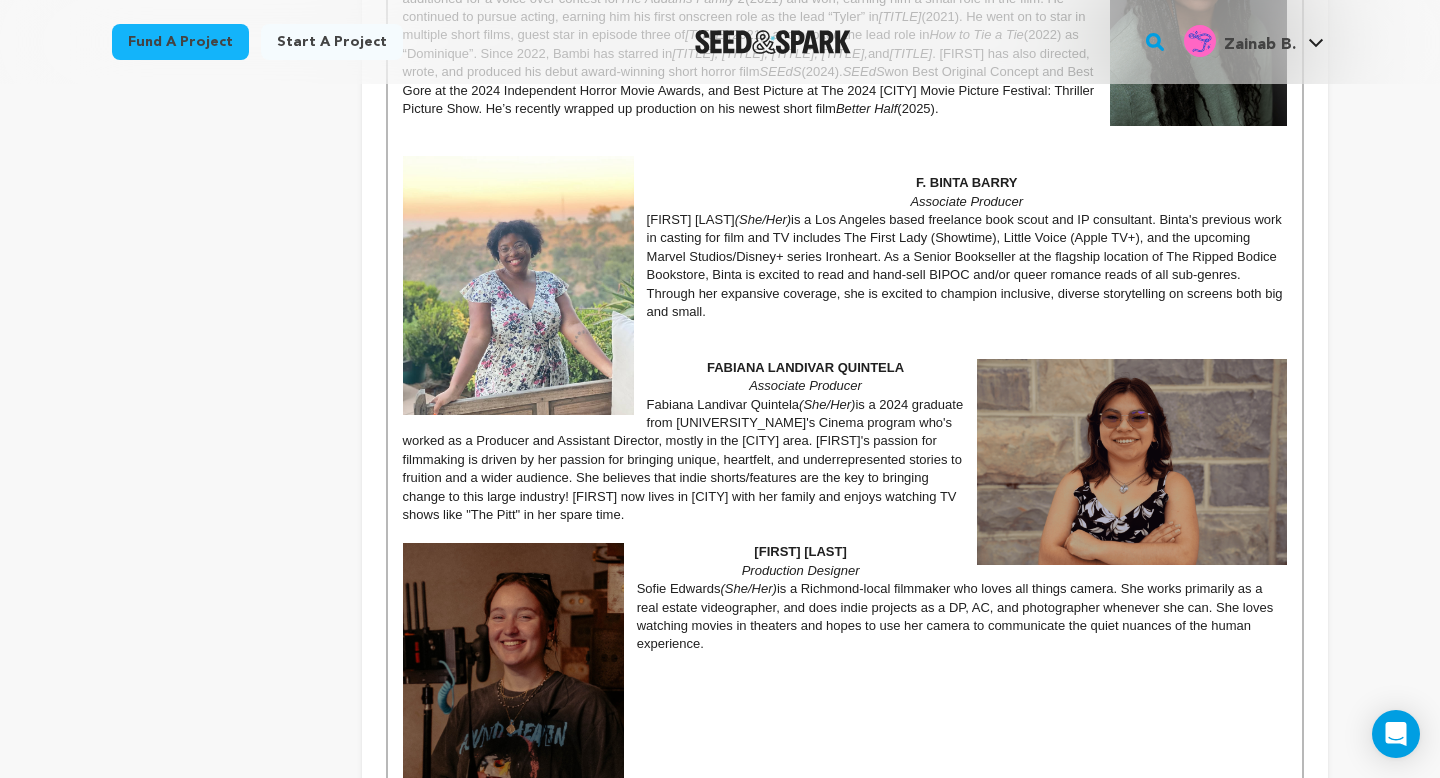 scroll, scrollTop: 2165, scrollLeft: 0, axis: vertical 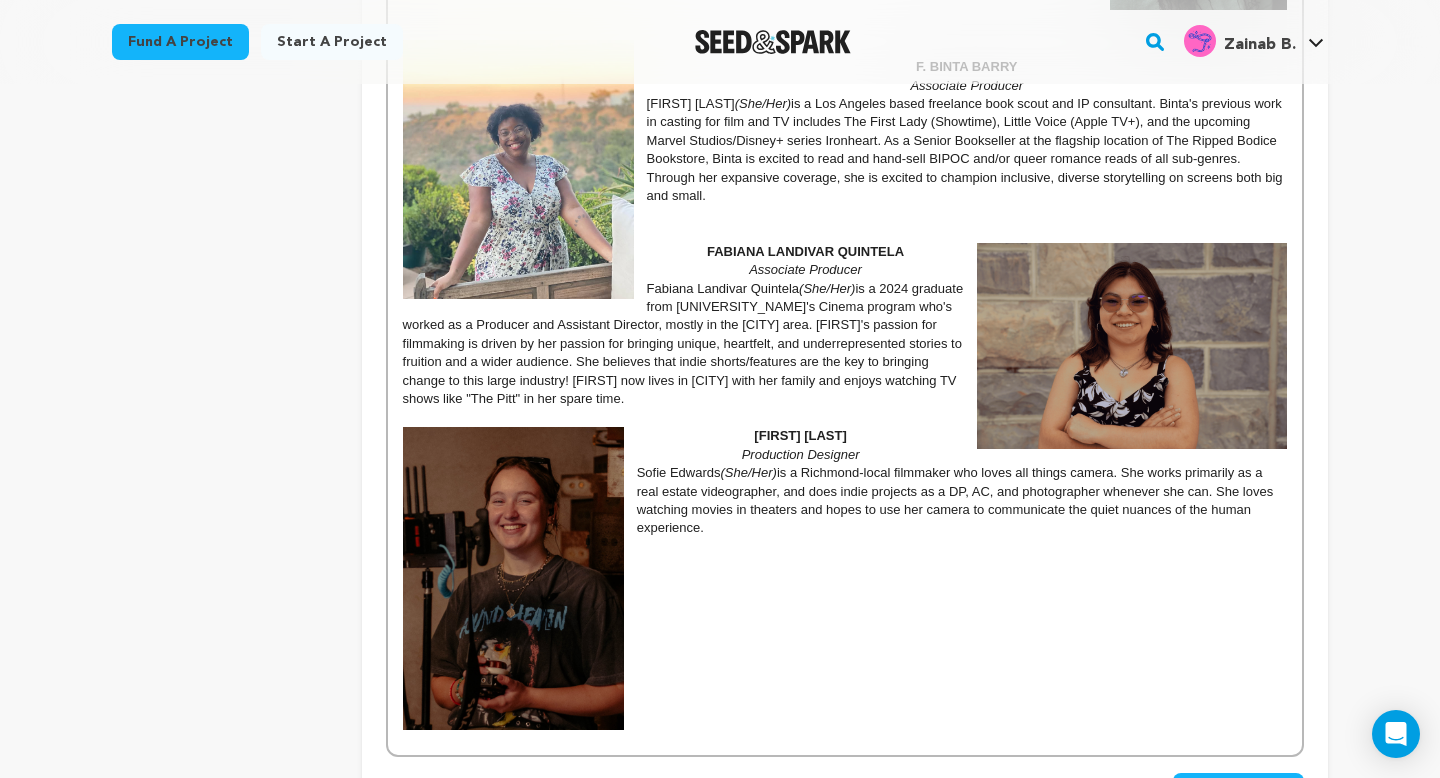 click at bounding box center (513, 578) 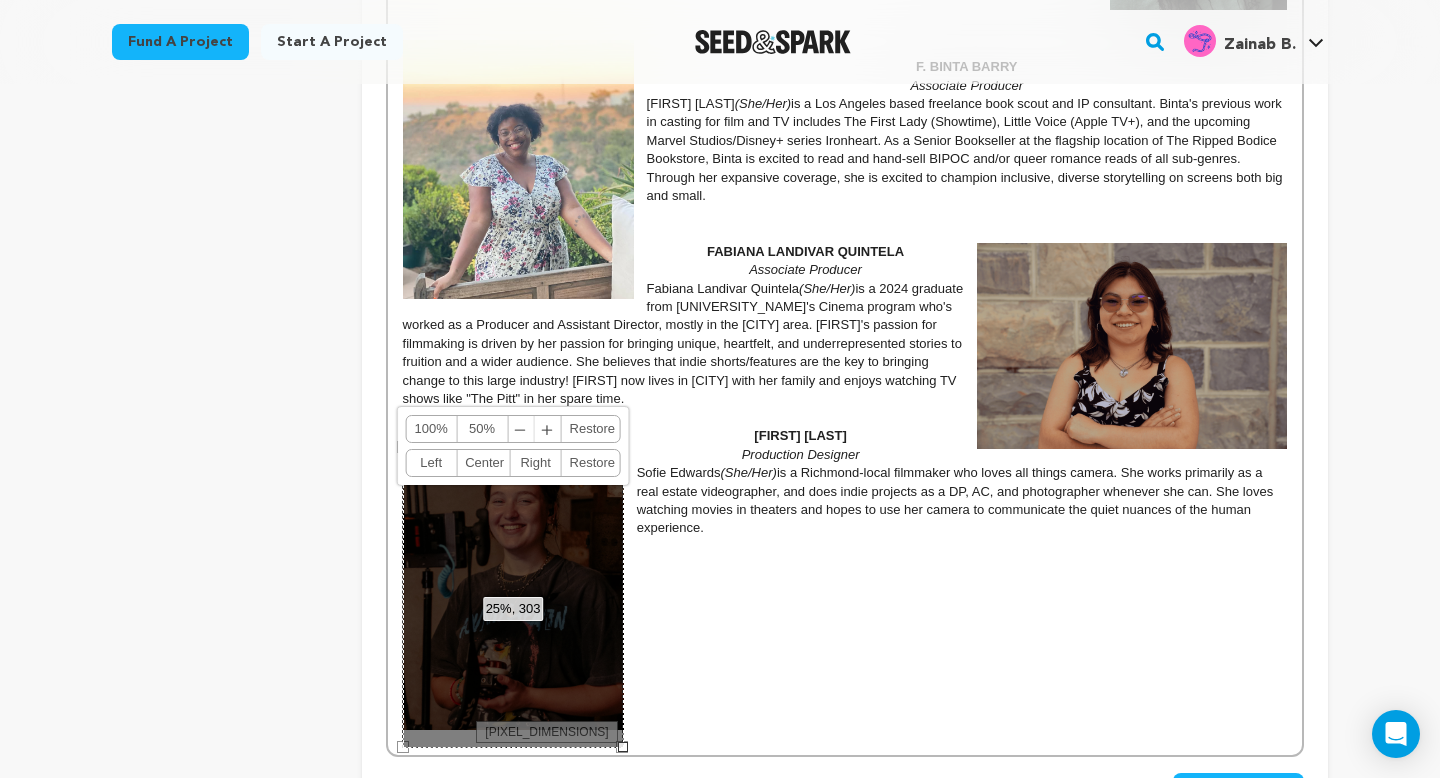 click on "﹣" at bounding box center (521, 429) 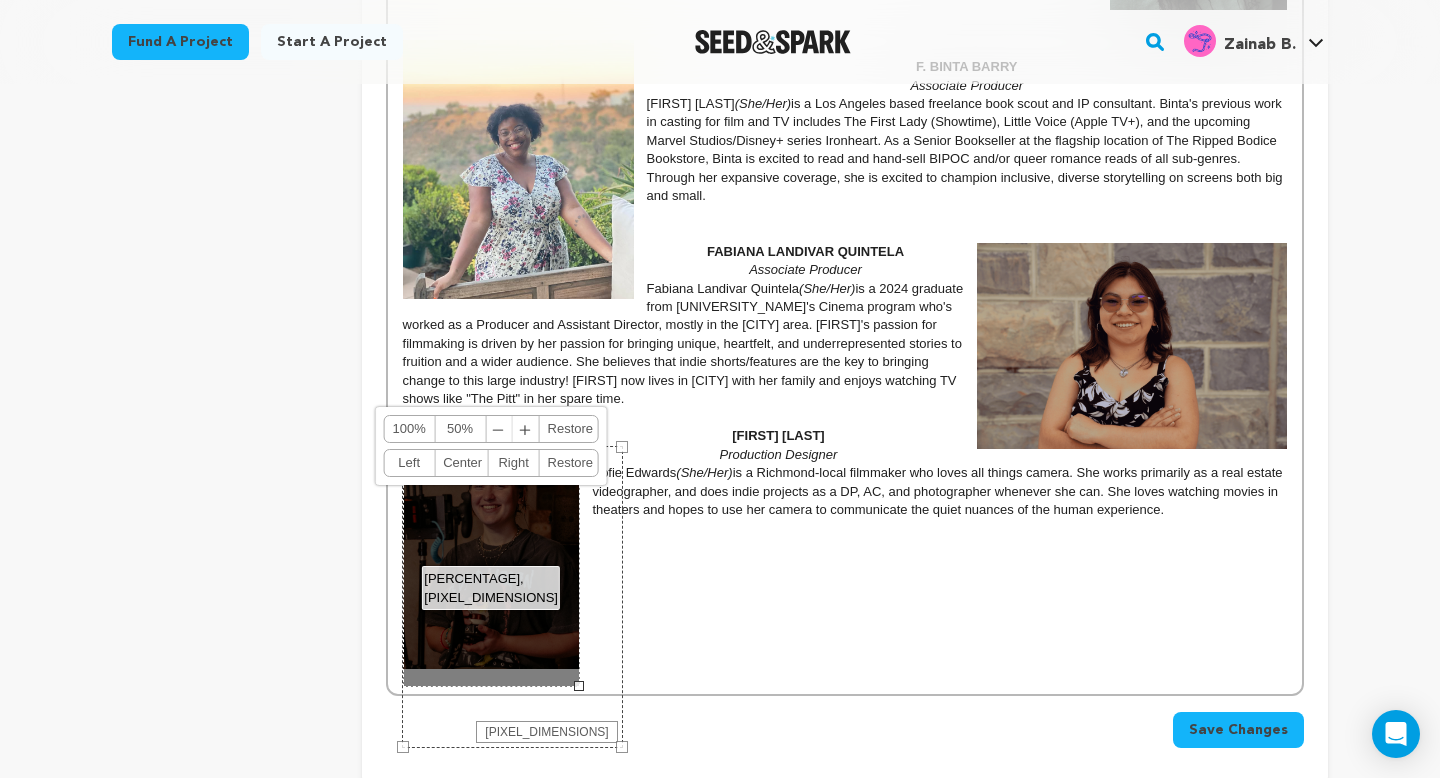 click on "﹢" at bounding box center (526, 429) 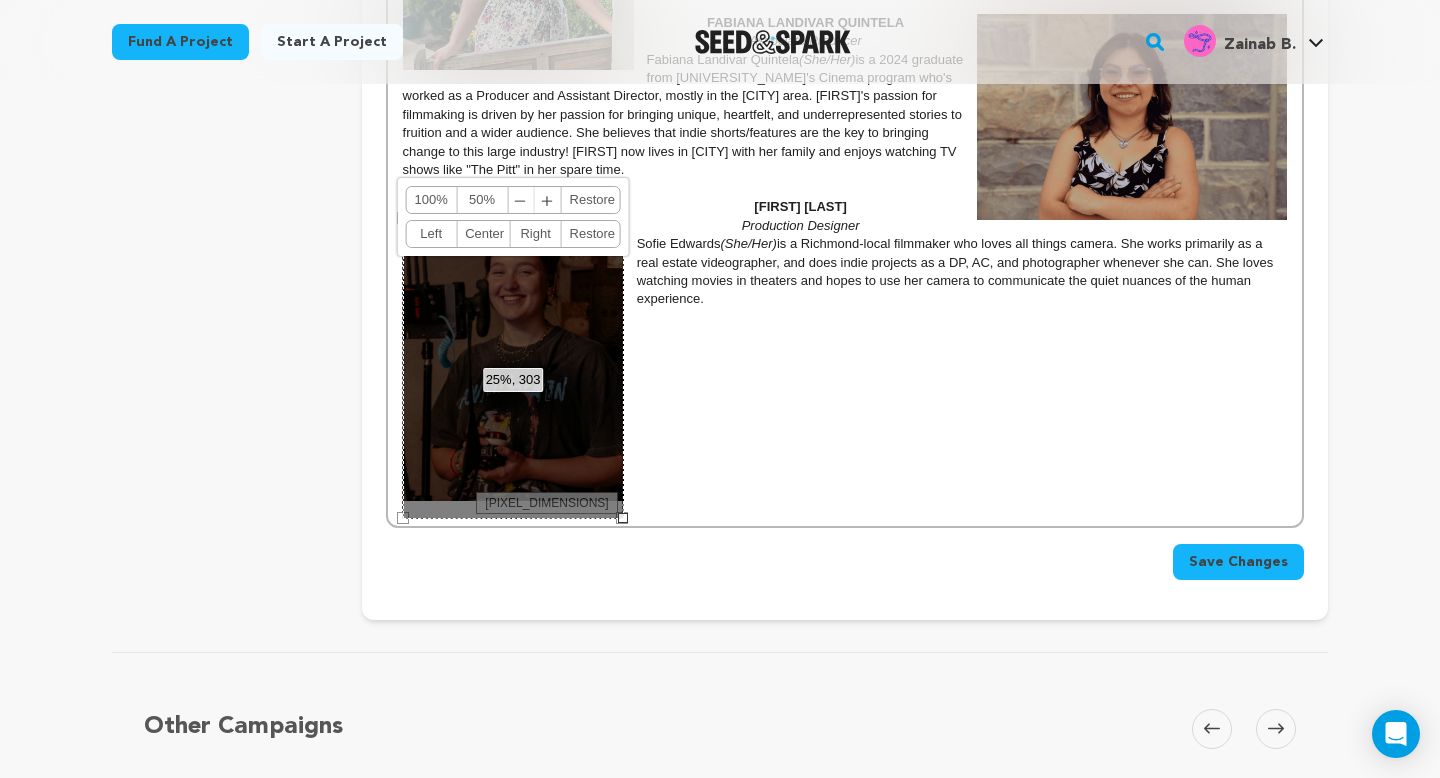 scroll, scrollTop: 2436, scrollLeft: 0, axis: vertical 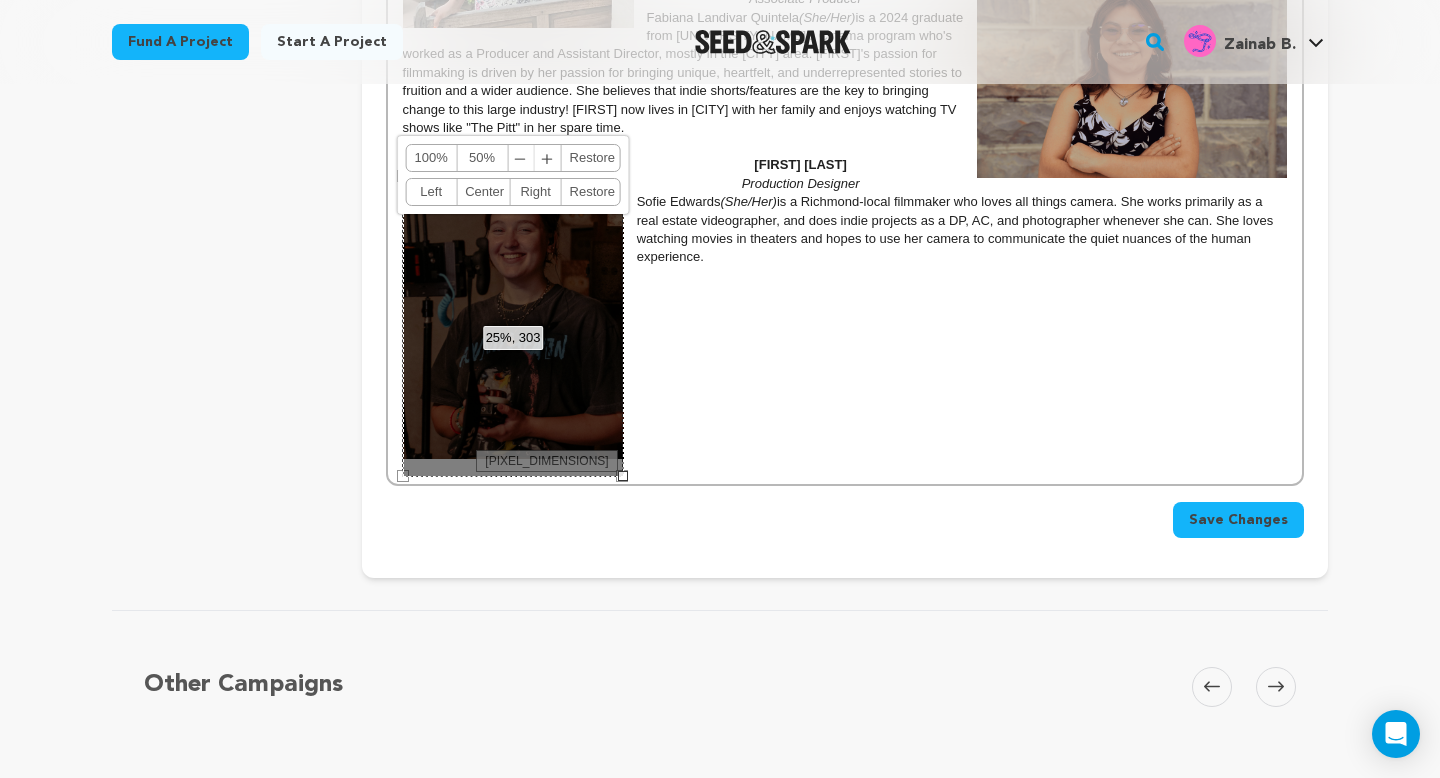 click on "Save Changes" at bounding box center [1238, 520] 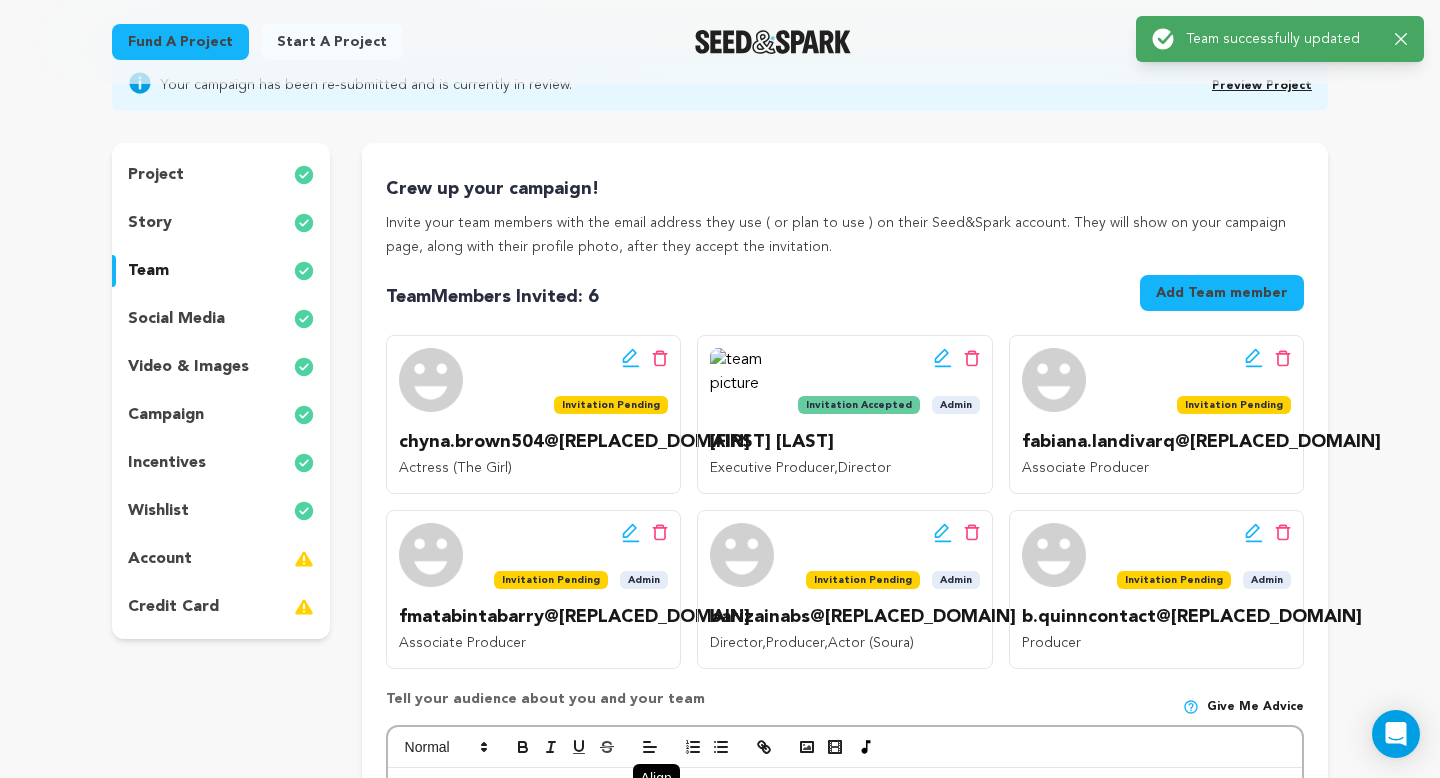 scroll, scrollTop: 3, scrollLeft: 0, axis: vertical 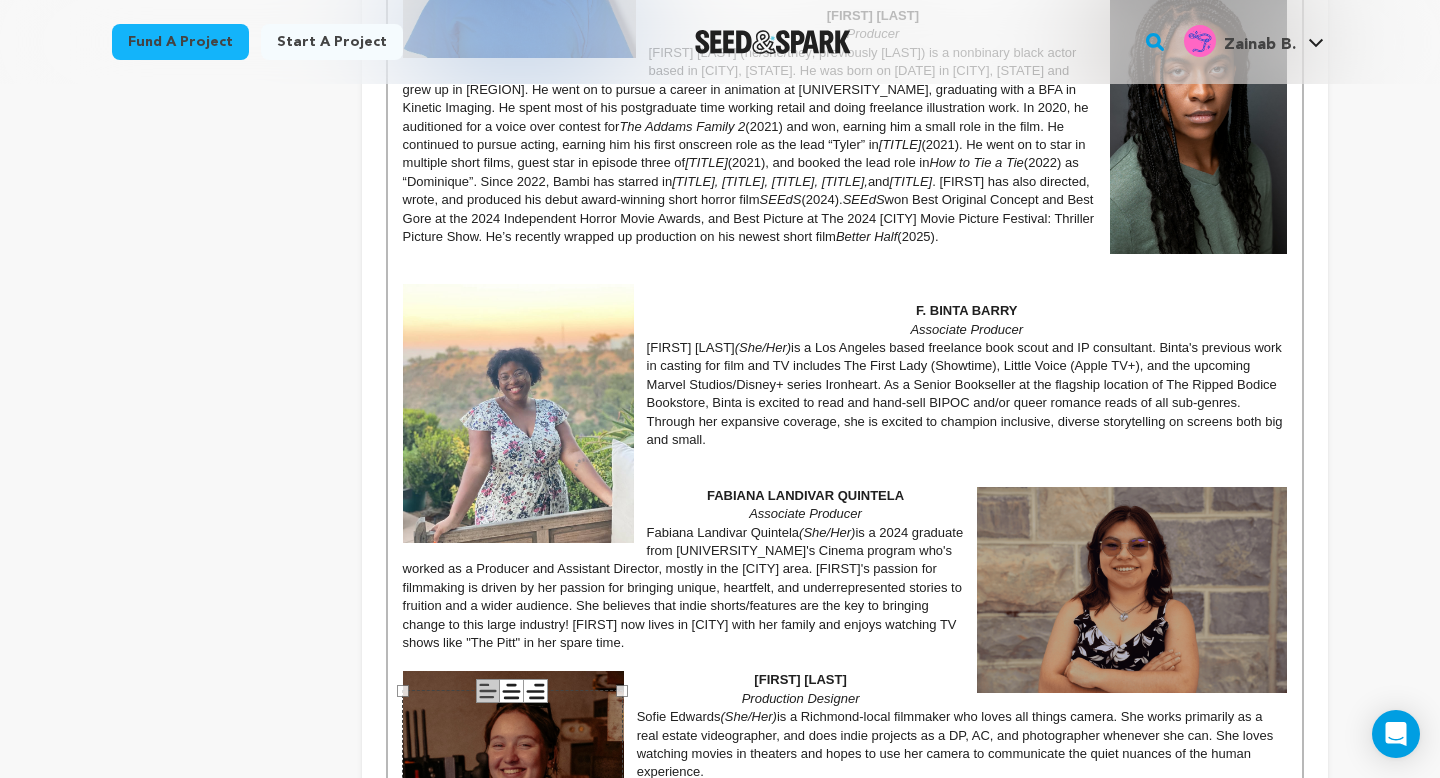 click at bounding box center [845, 293] 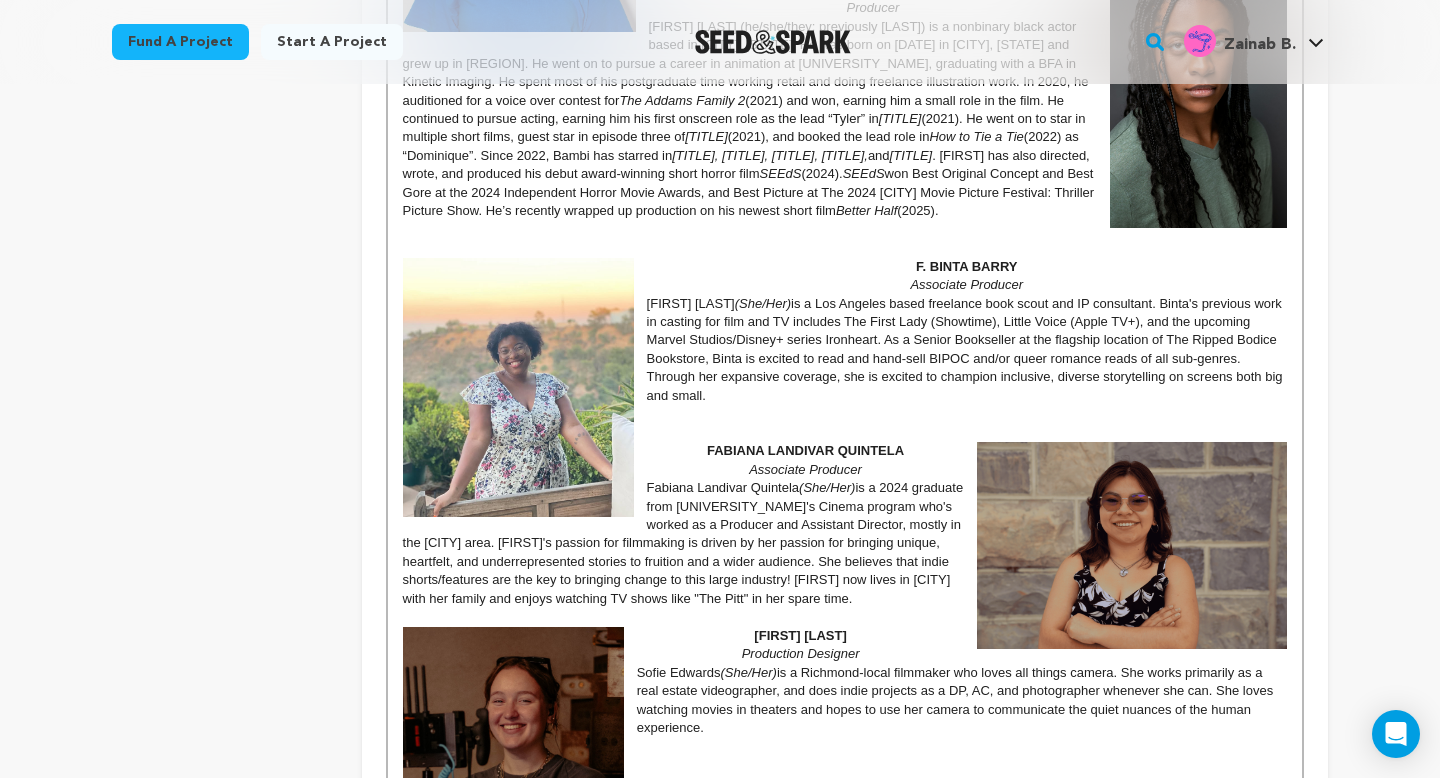 scroll, scrollTop: 1970, scrollLeft: 0, axis: vertical 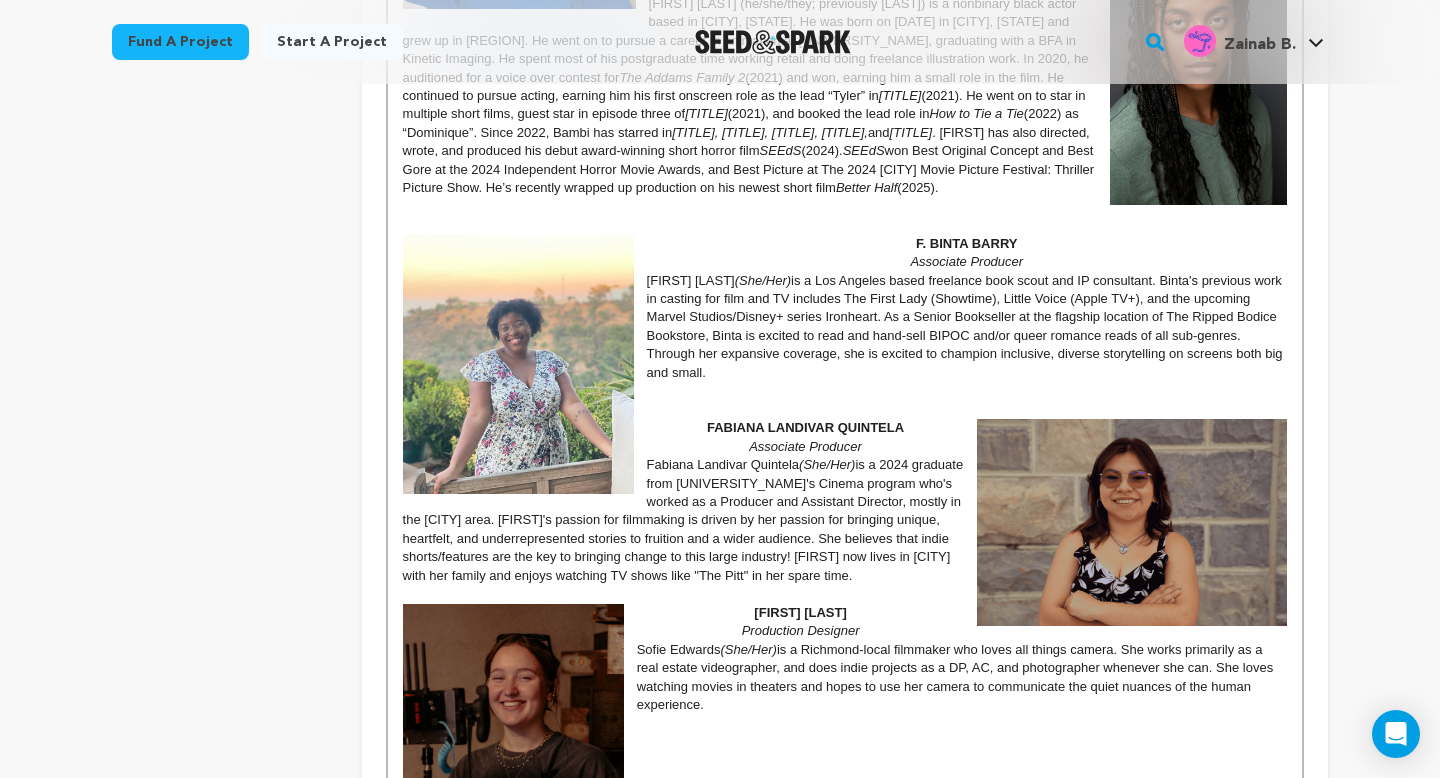 click at bounding box center (845, 410) 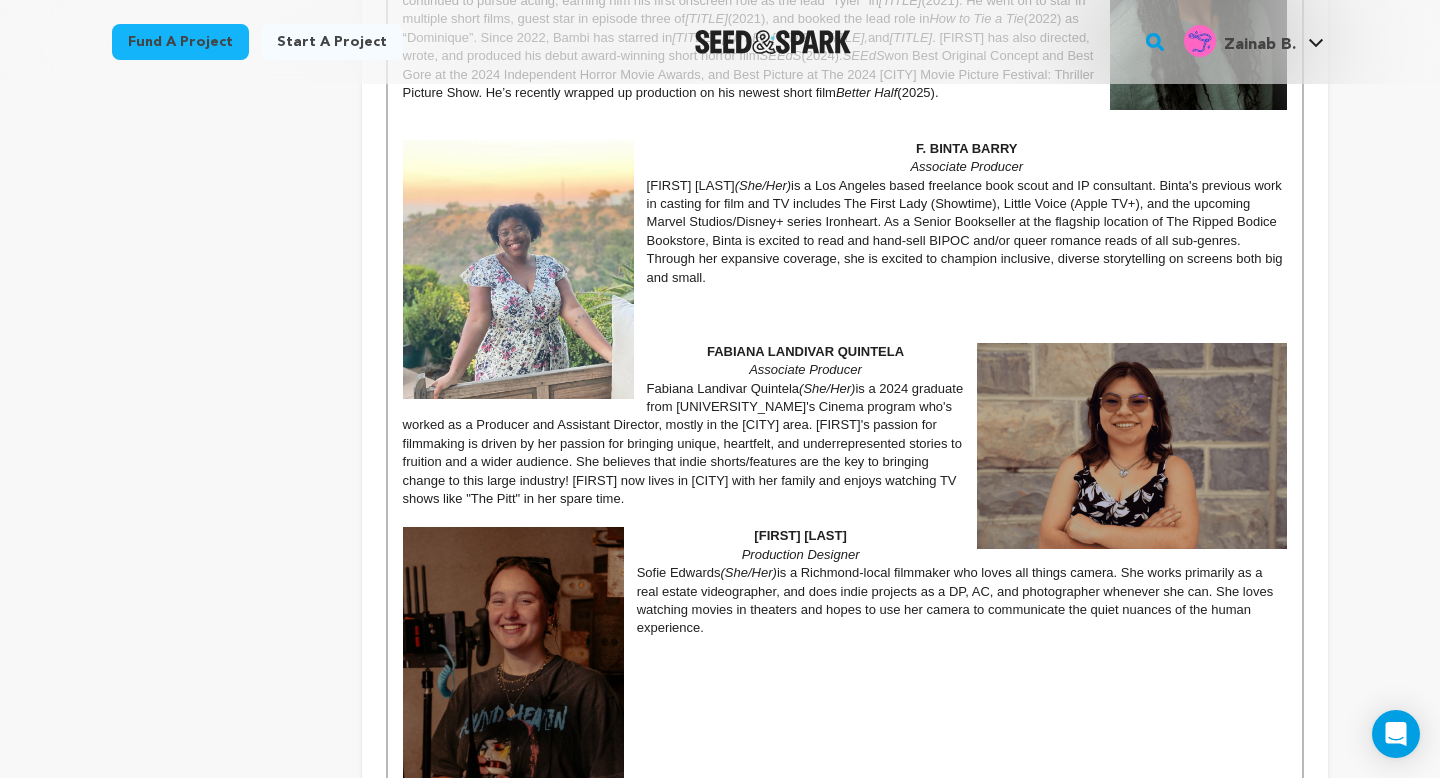 scroll, scrollTop: 2069, scrollLeft: 0, axis: vertical 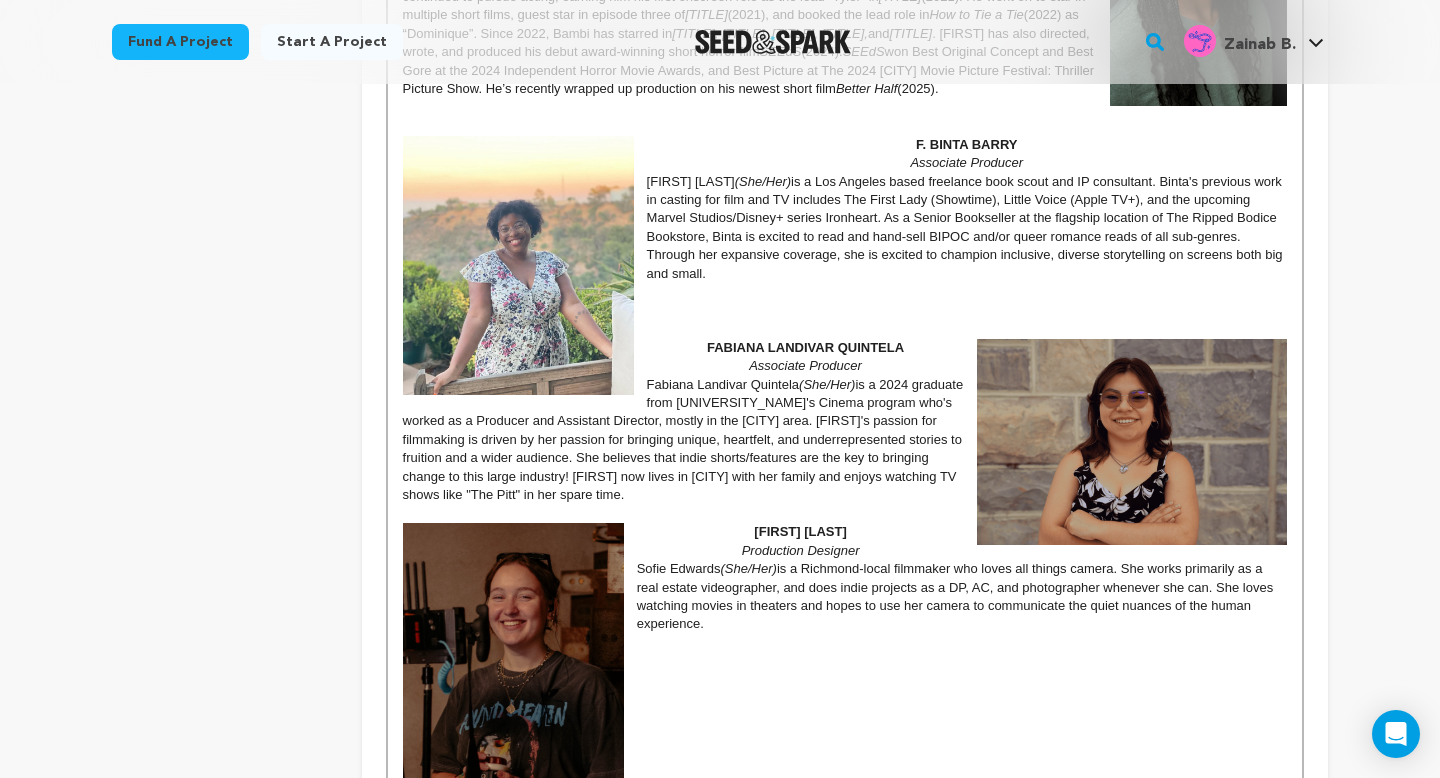 click at bounding box center [845, 514] 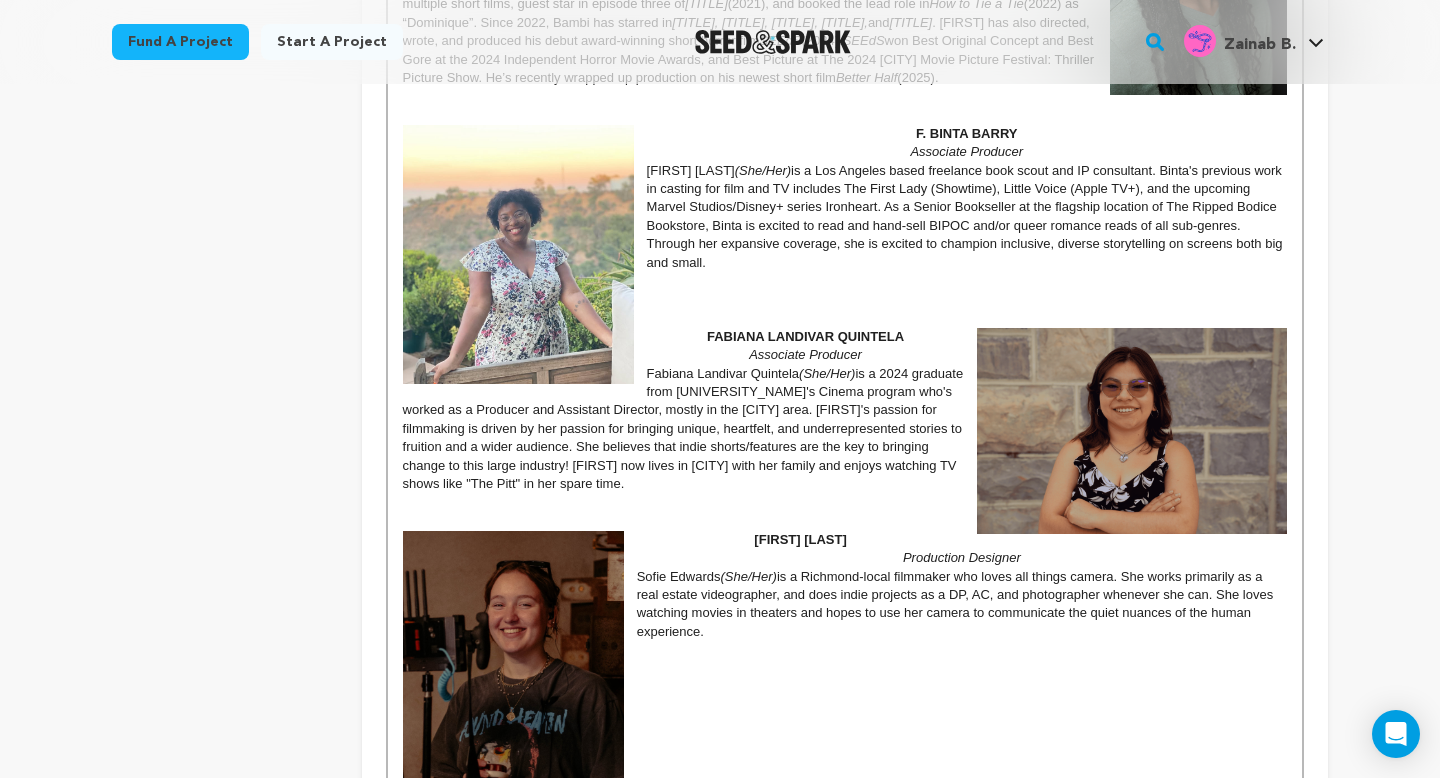 scroll, scrollTop: 2083, scrollLeft: 0, axis: vertical 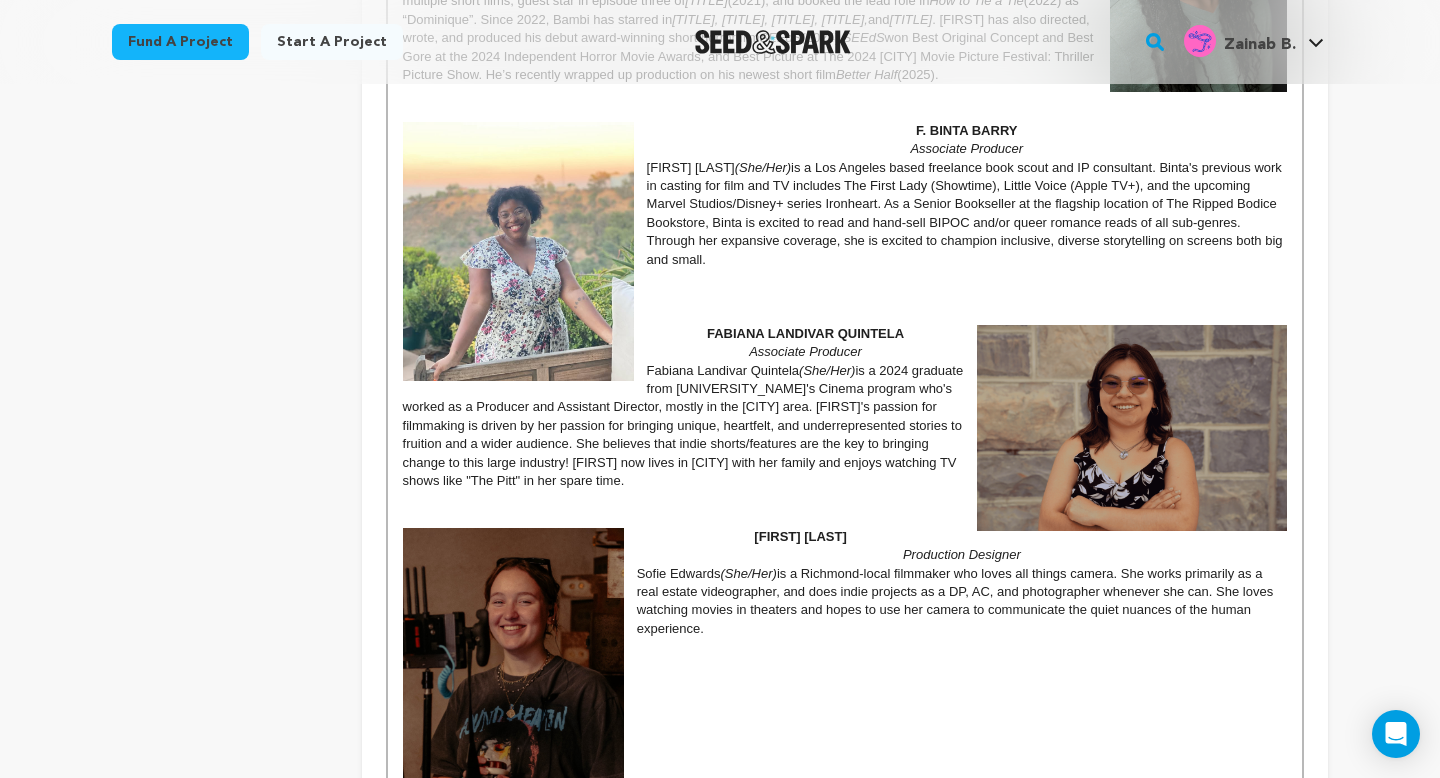 click on "Production Designer" at bounding box center [962, 554] 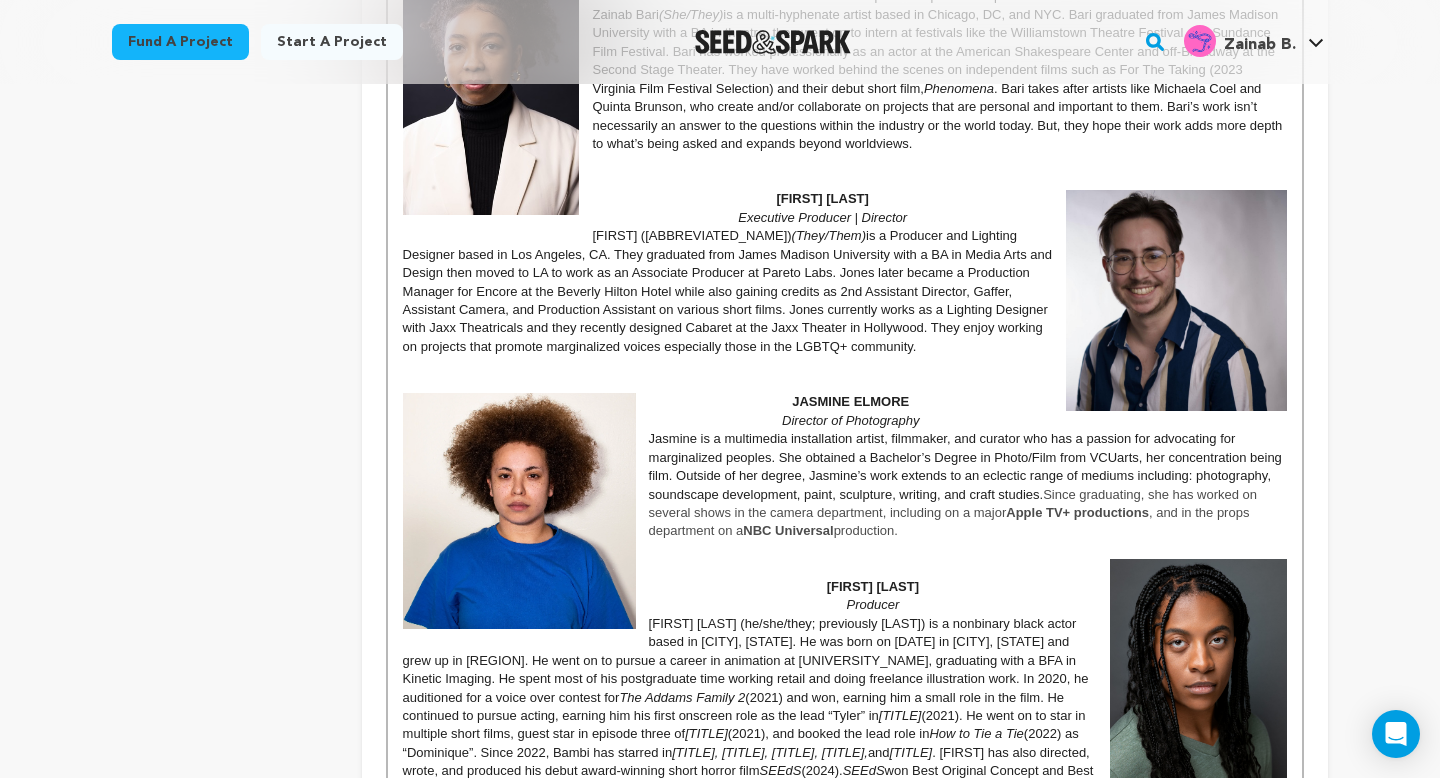 scroll, scrollTop: 1317, scrollLeft: 0, axis: vertical 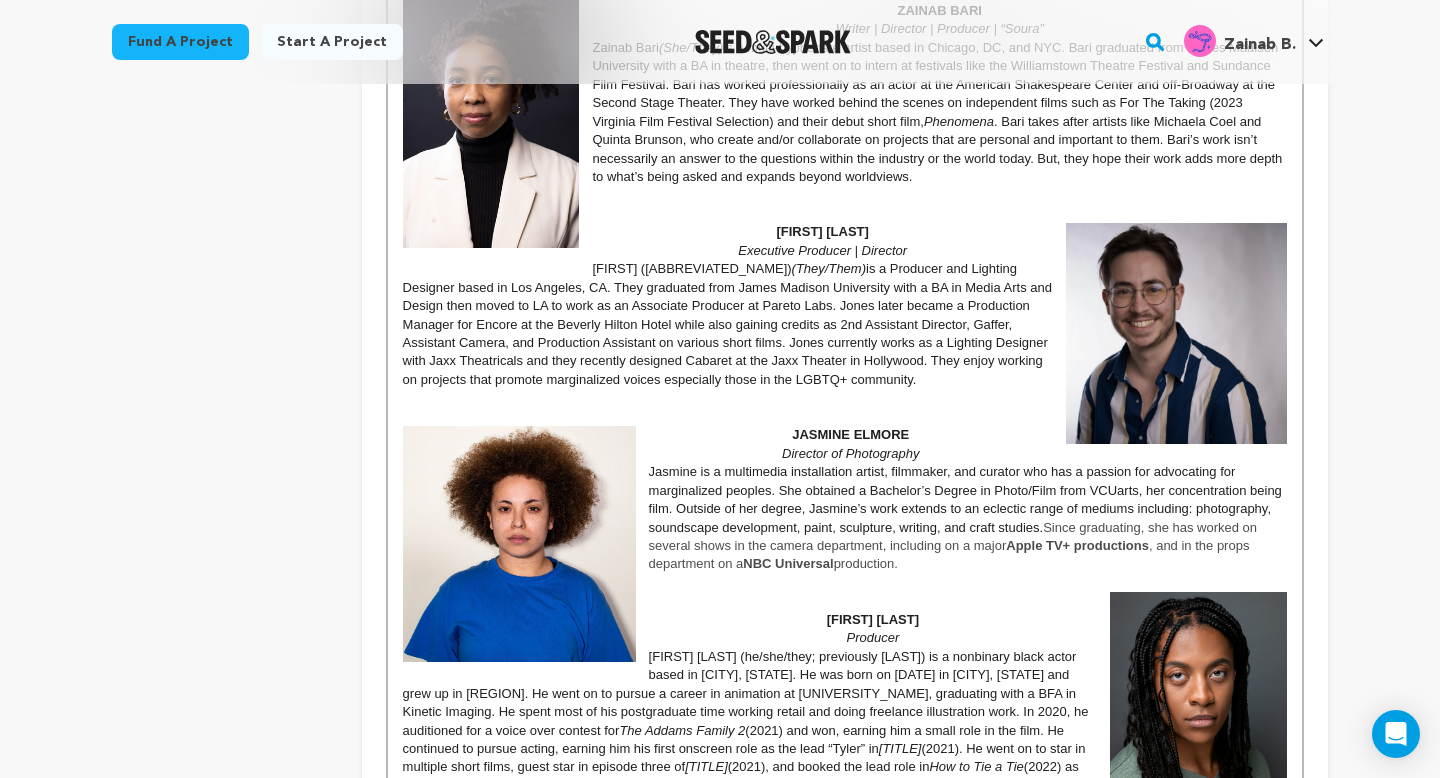 click at bounding box center [845, 417] 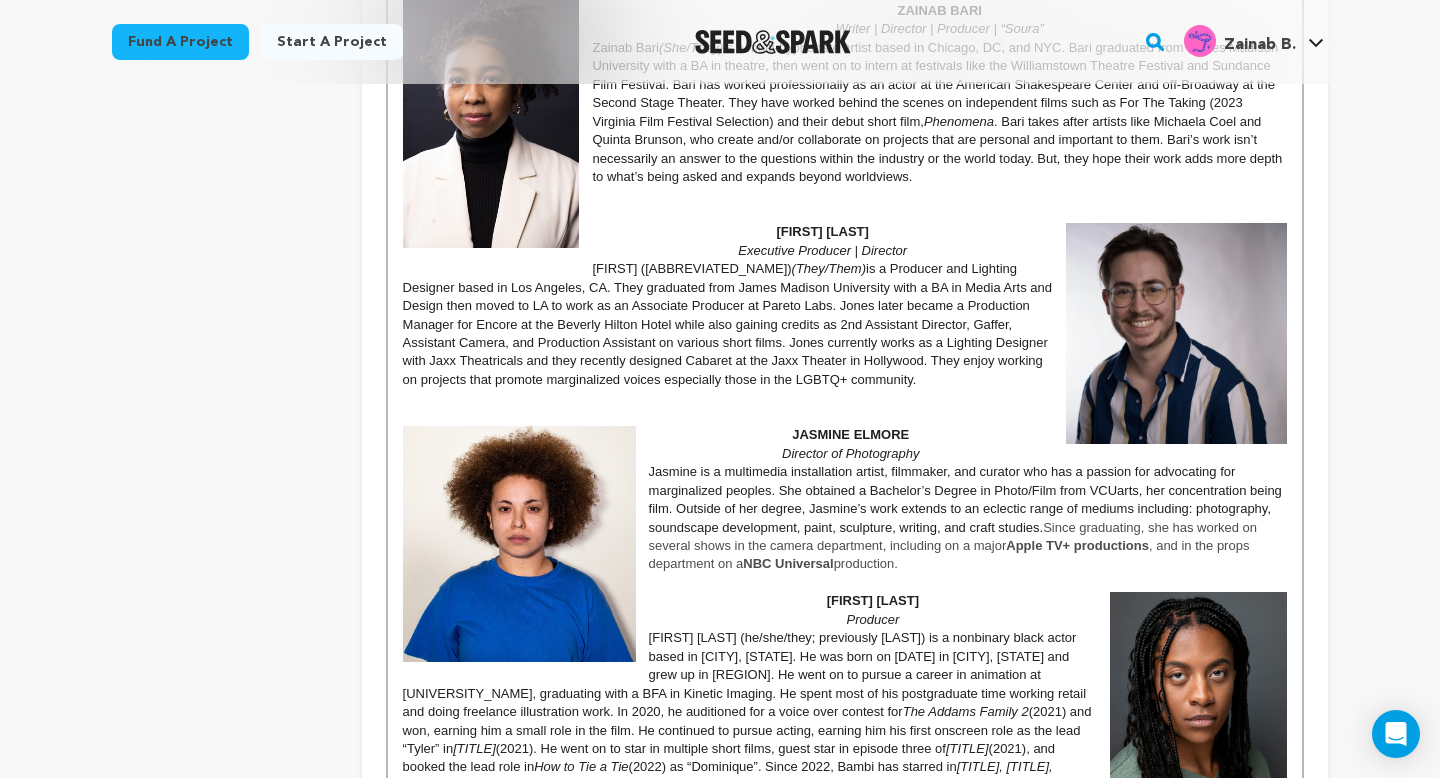click at bounding box center (845, 417) 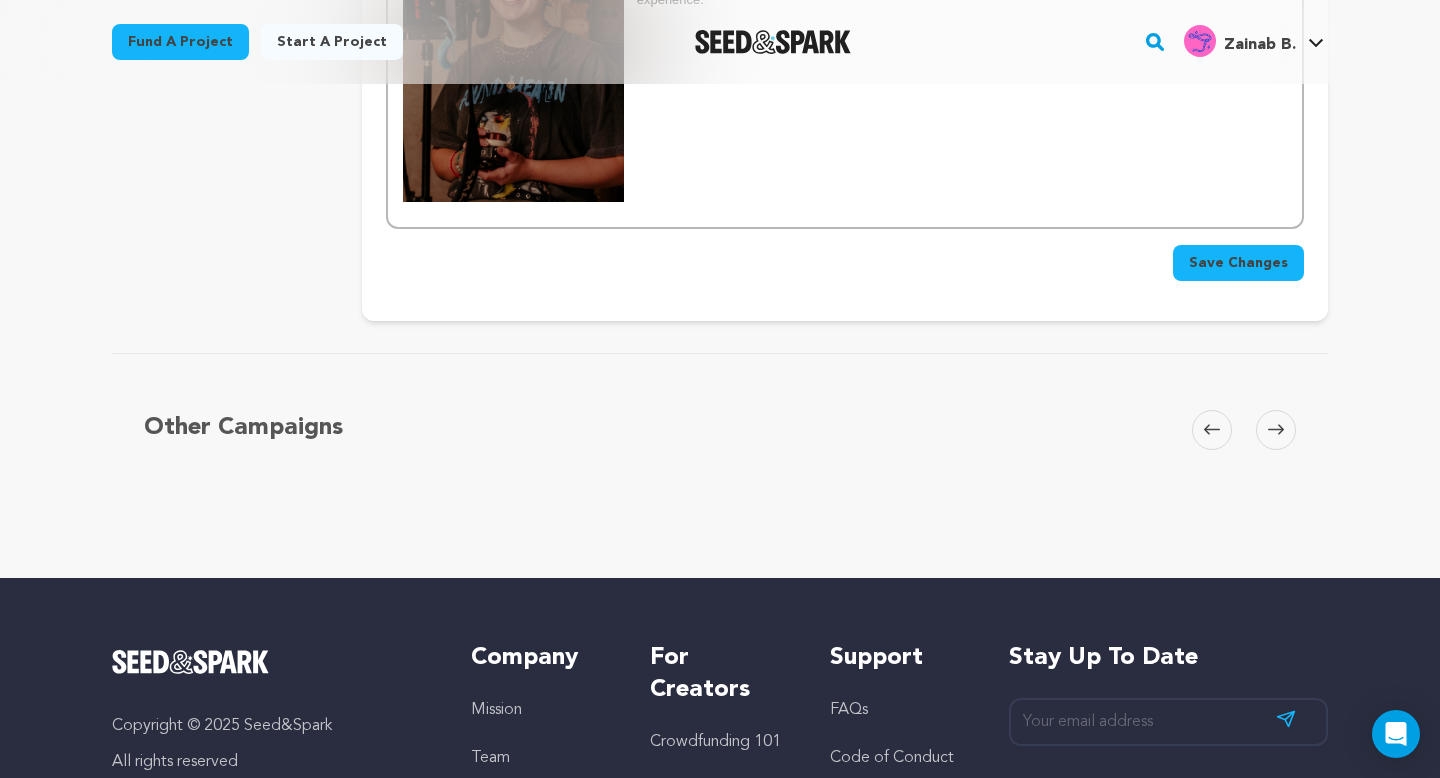 scroll, scrollTop: 2658, scrollLeft: 0, axis: vertical 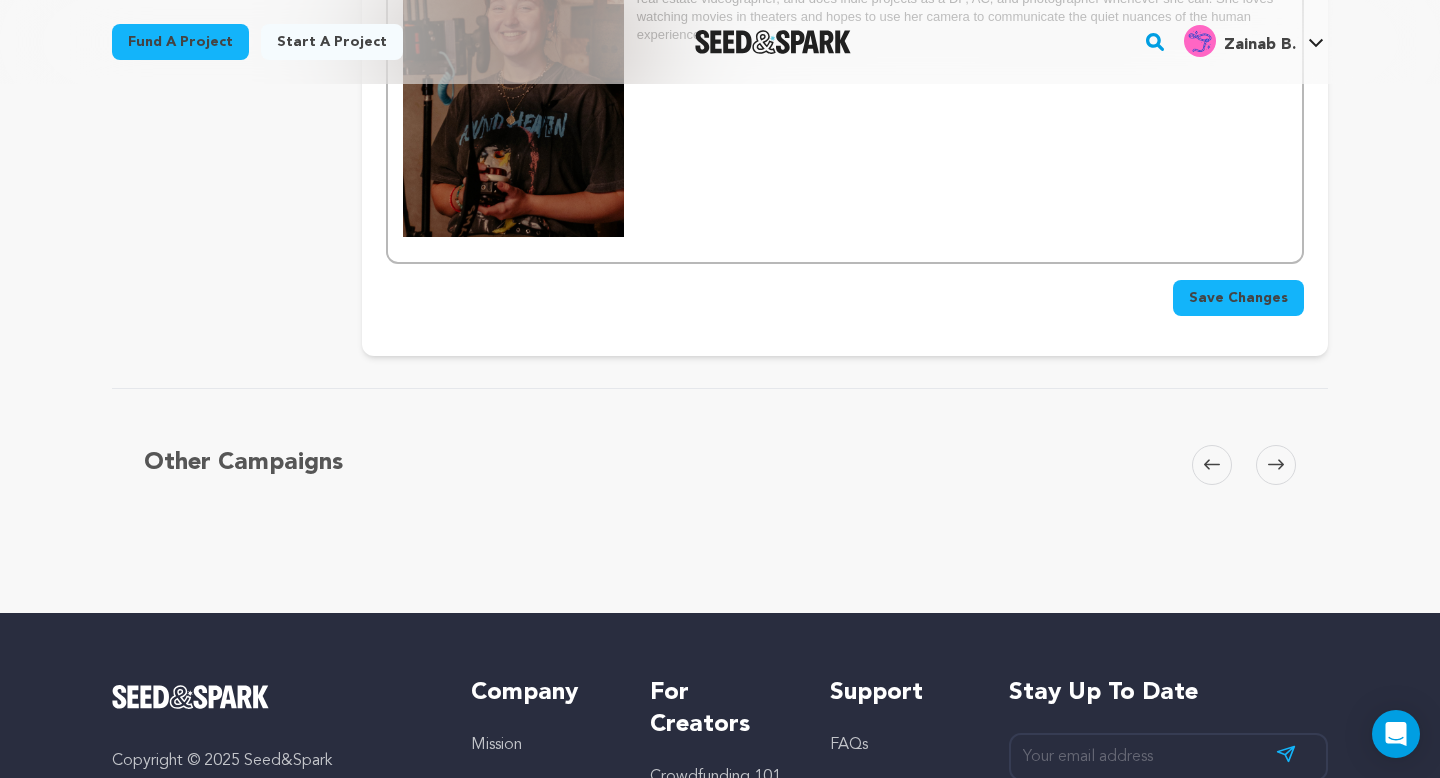 click on "Save Changes" at bounding box center (1238, 298) 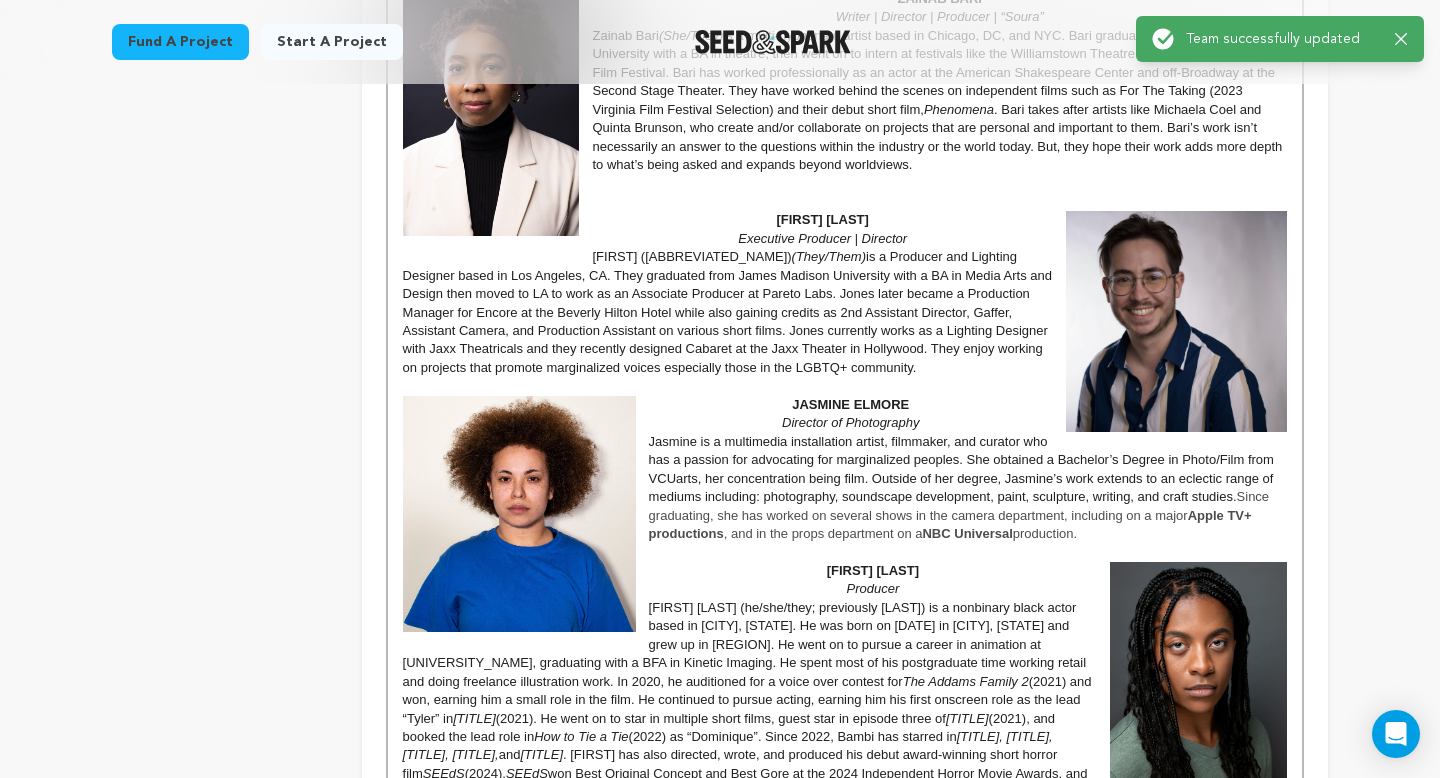 scroll, scrollTop: 616, scrollLeft: 0, axis: vertical 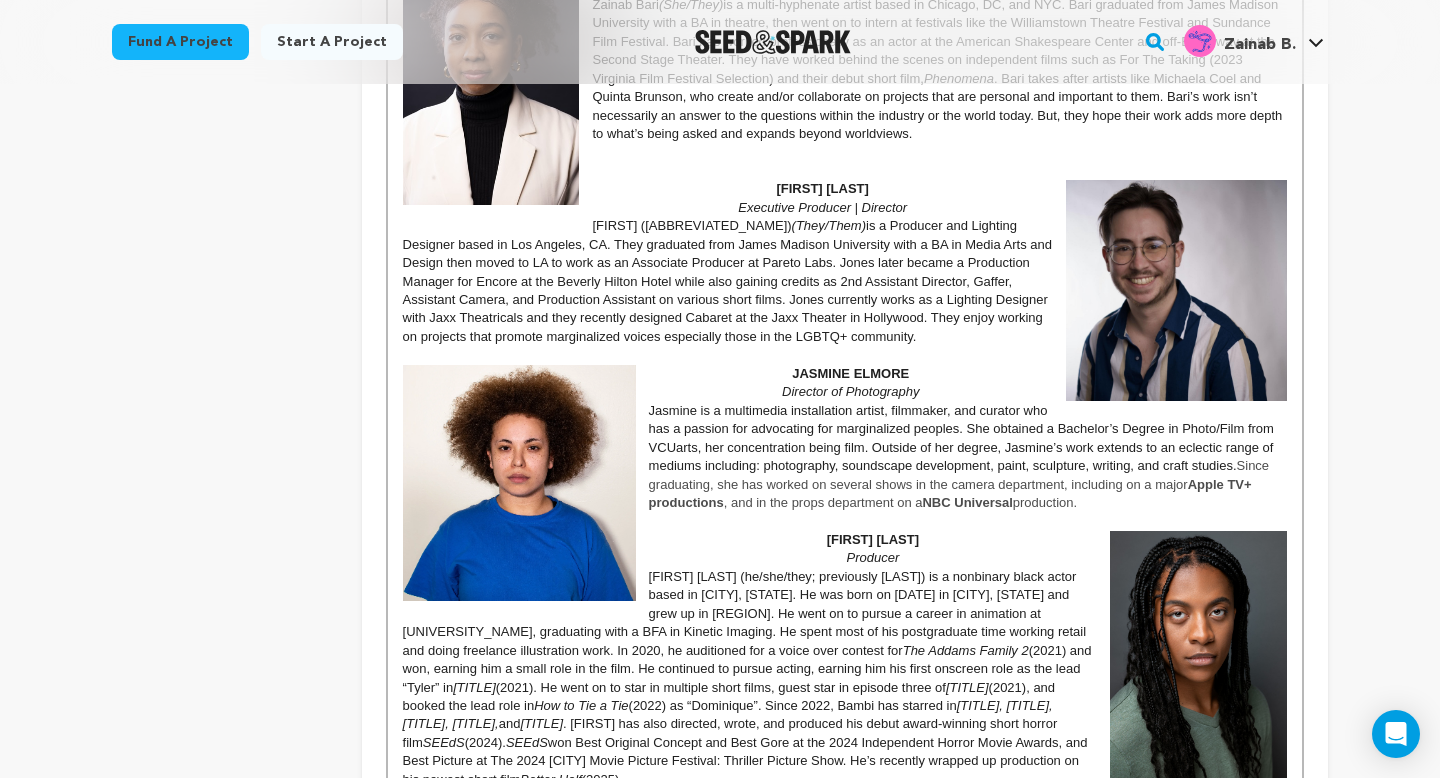click at bounding box center (845, 521) 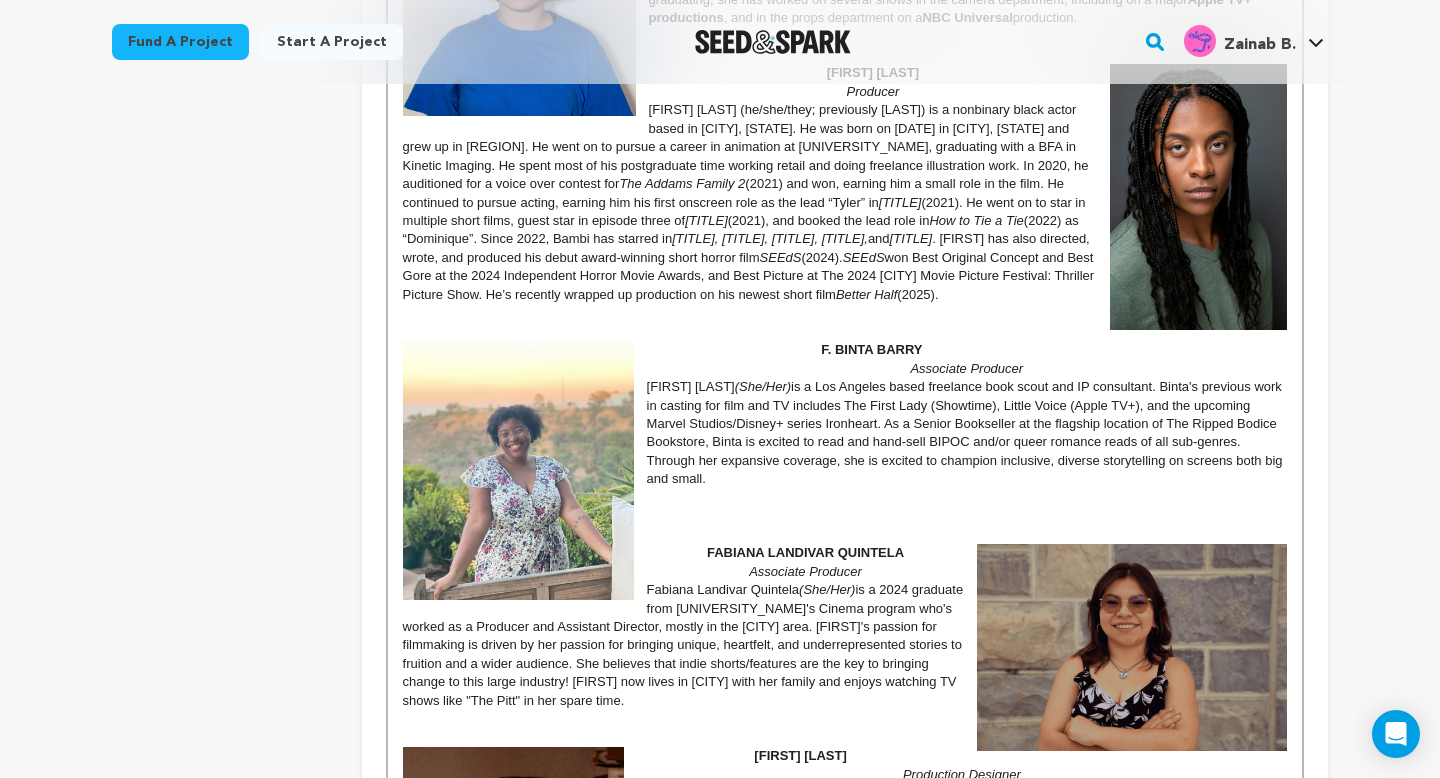 scroll, scrollTop: 1857, scrollLeft: 0, axis: vertical 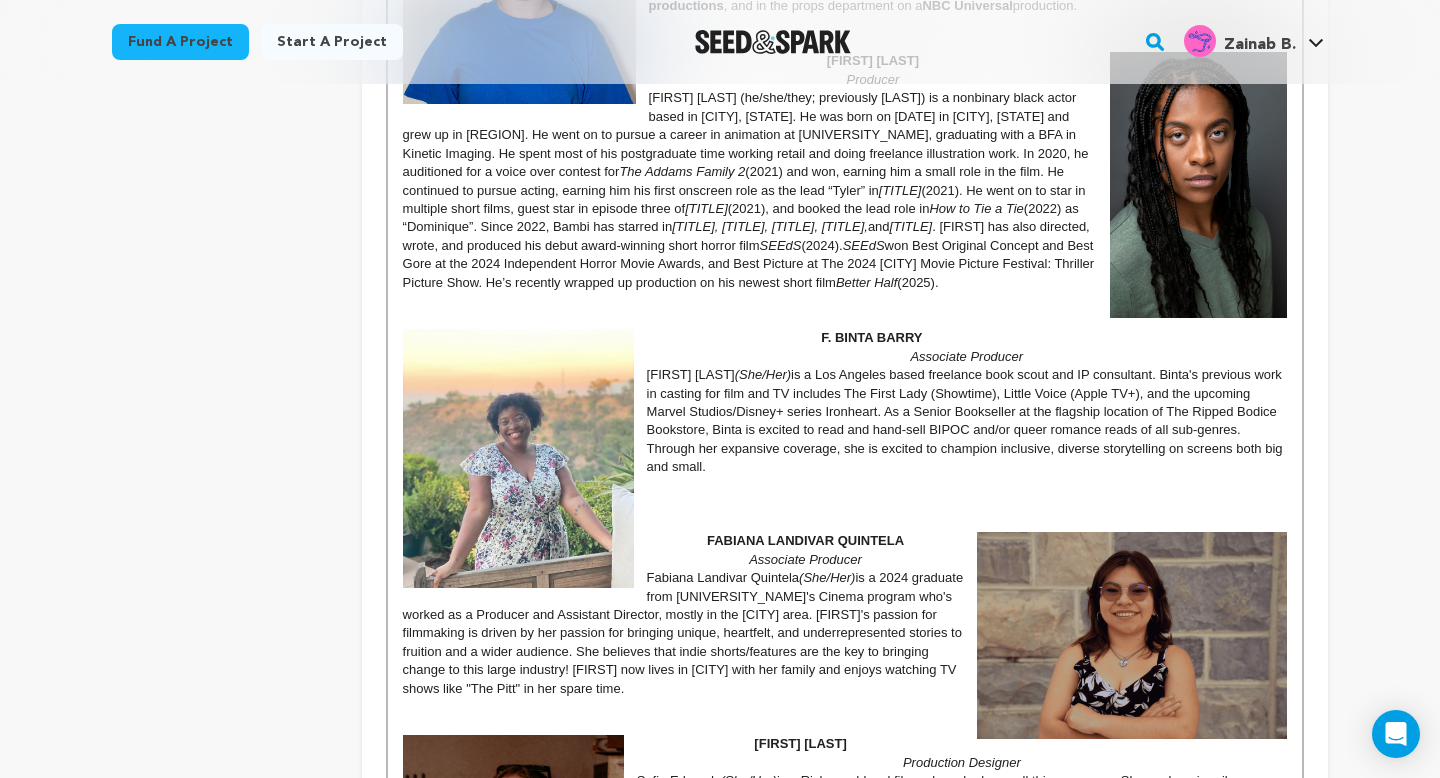 click at bounding box center [845, 504] 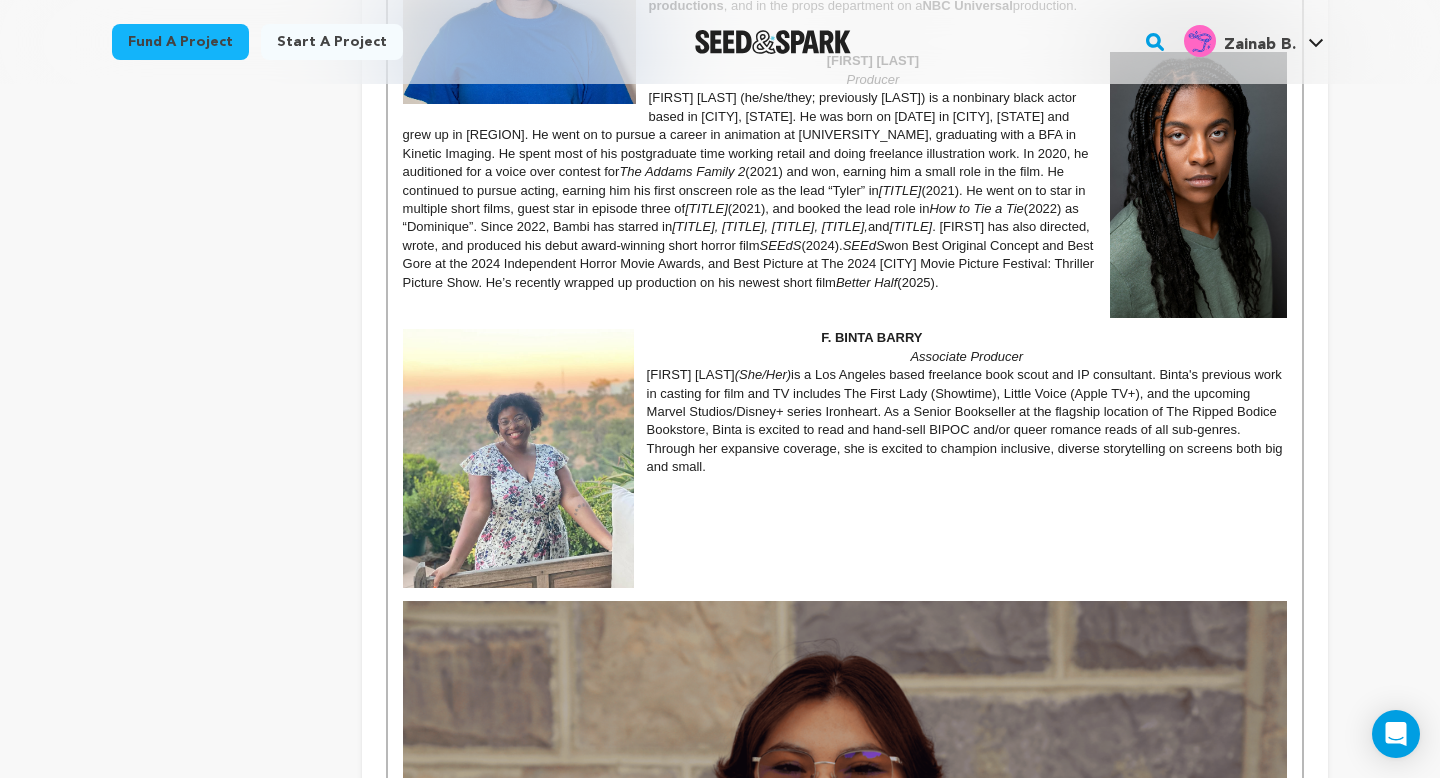 click at bounding box center (845, 896) 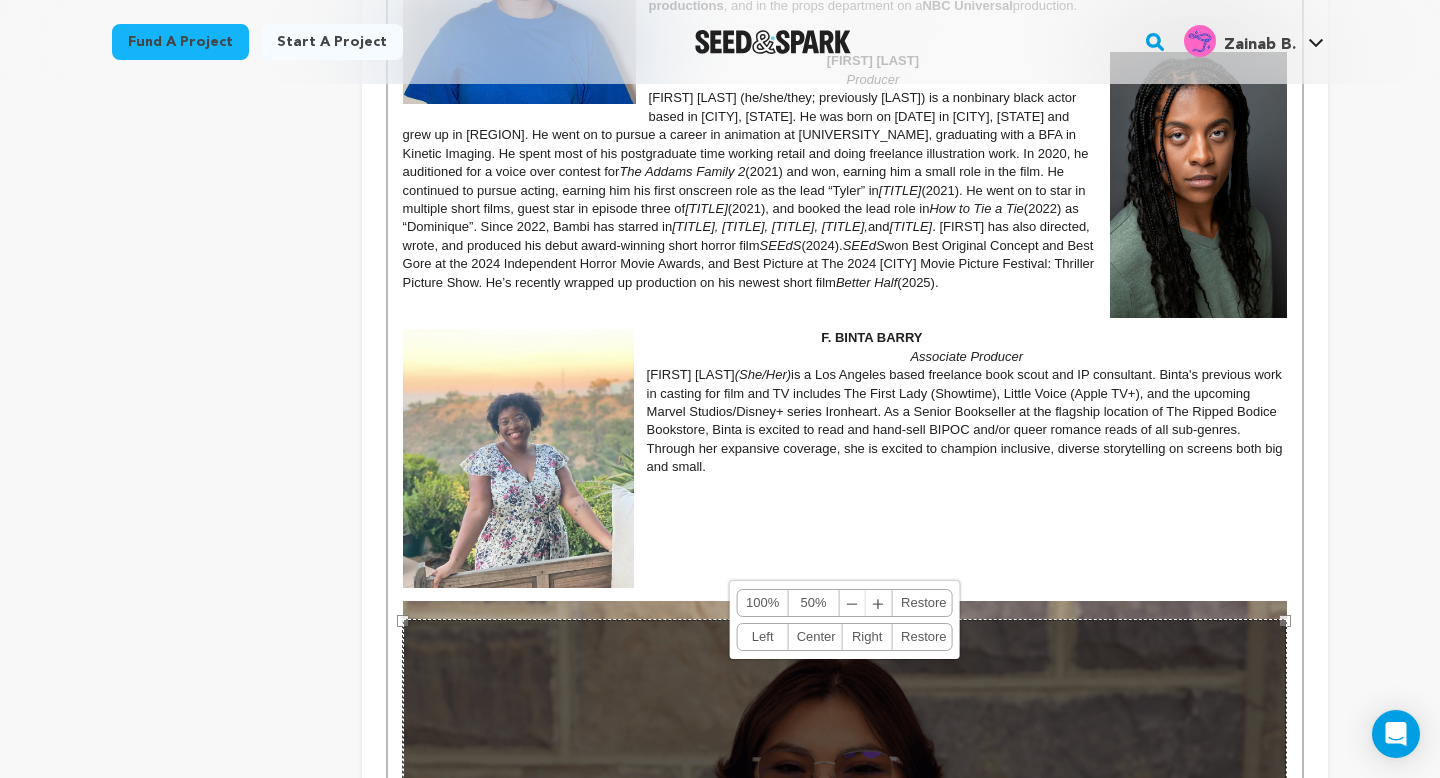 click on "50%" at bounding box center [814, 603] 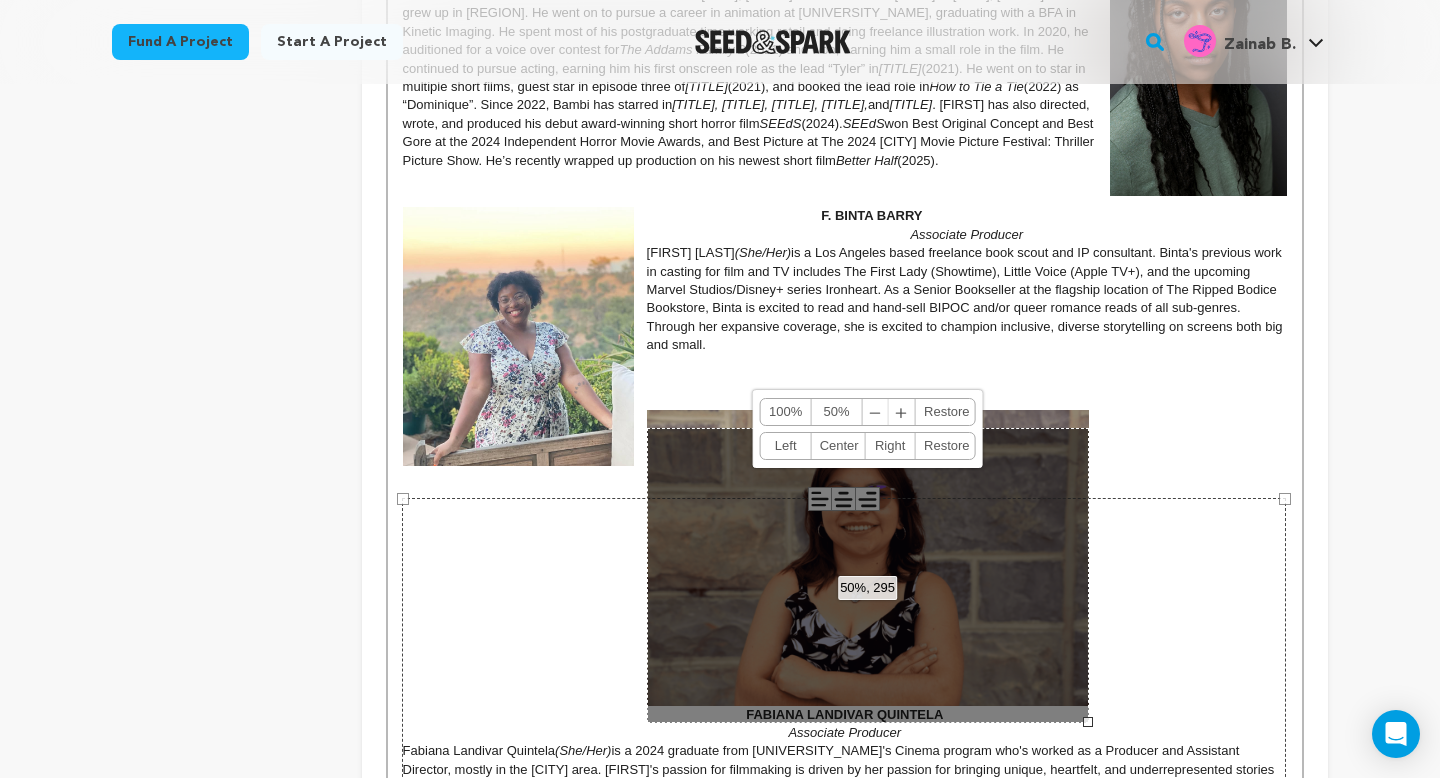 scroll, scrollTop: 1991, scrollLeft: 0, axis: vertical 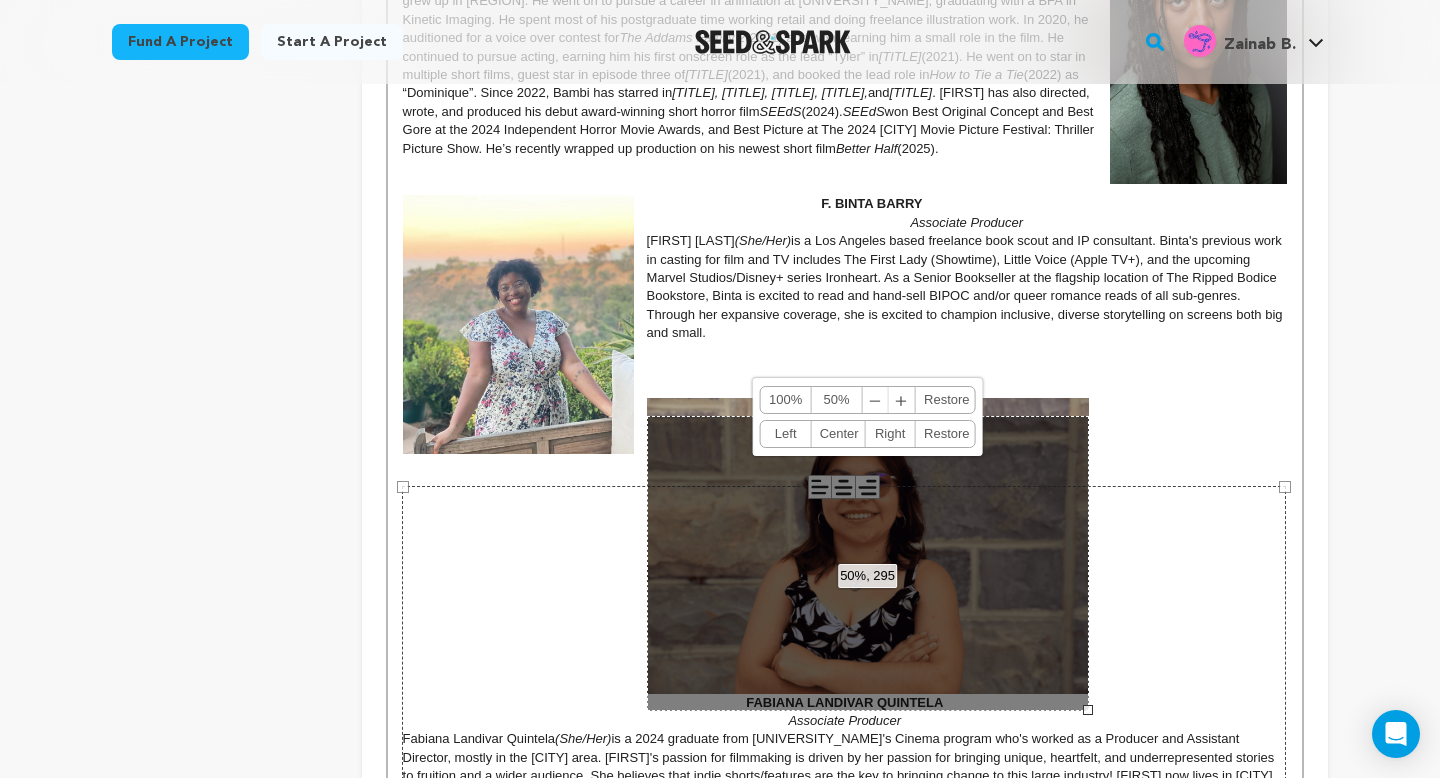 click on "﹣" at bounding box center (876, 400) 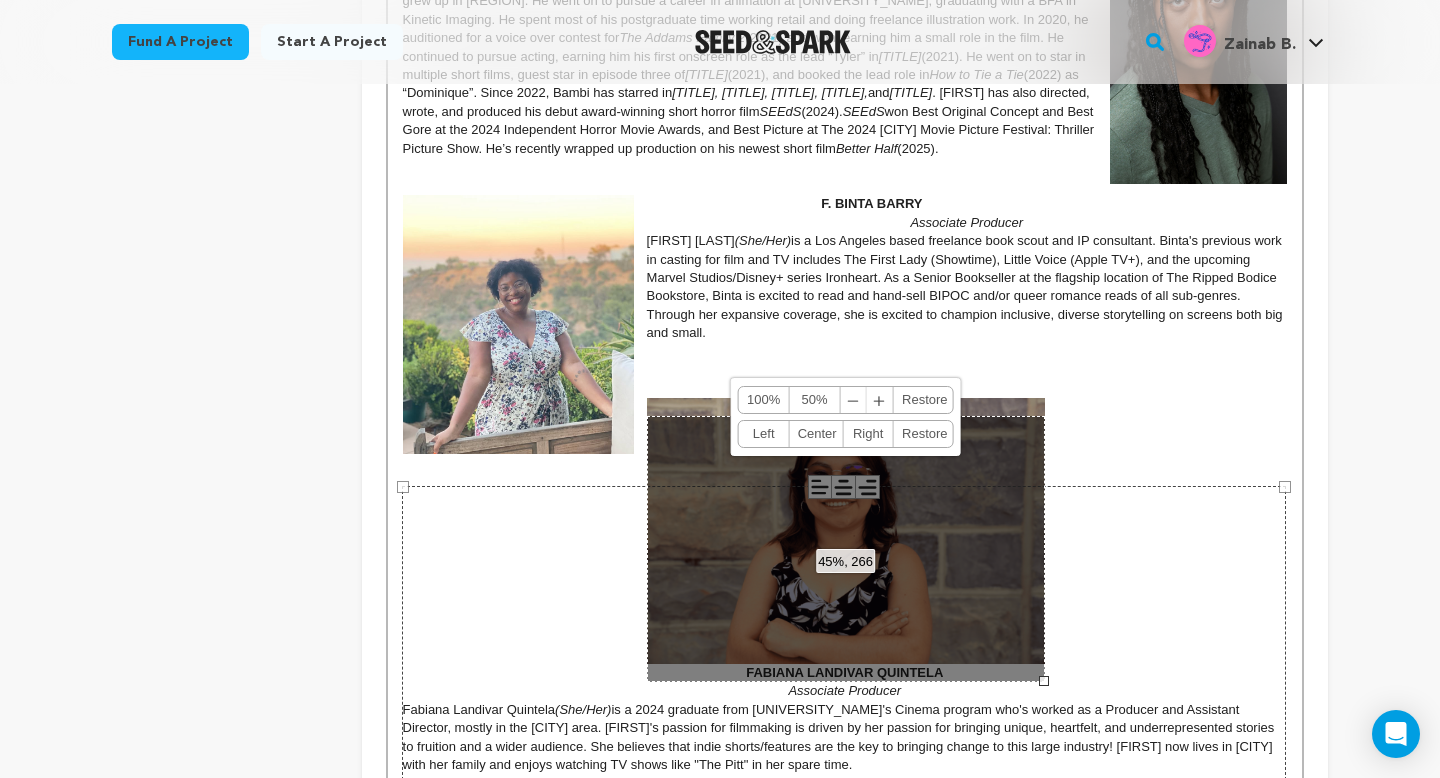 click on "﹣" at bounding box center (854, 400) 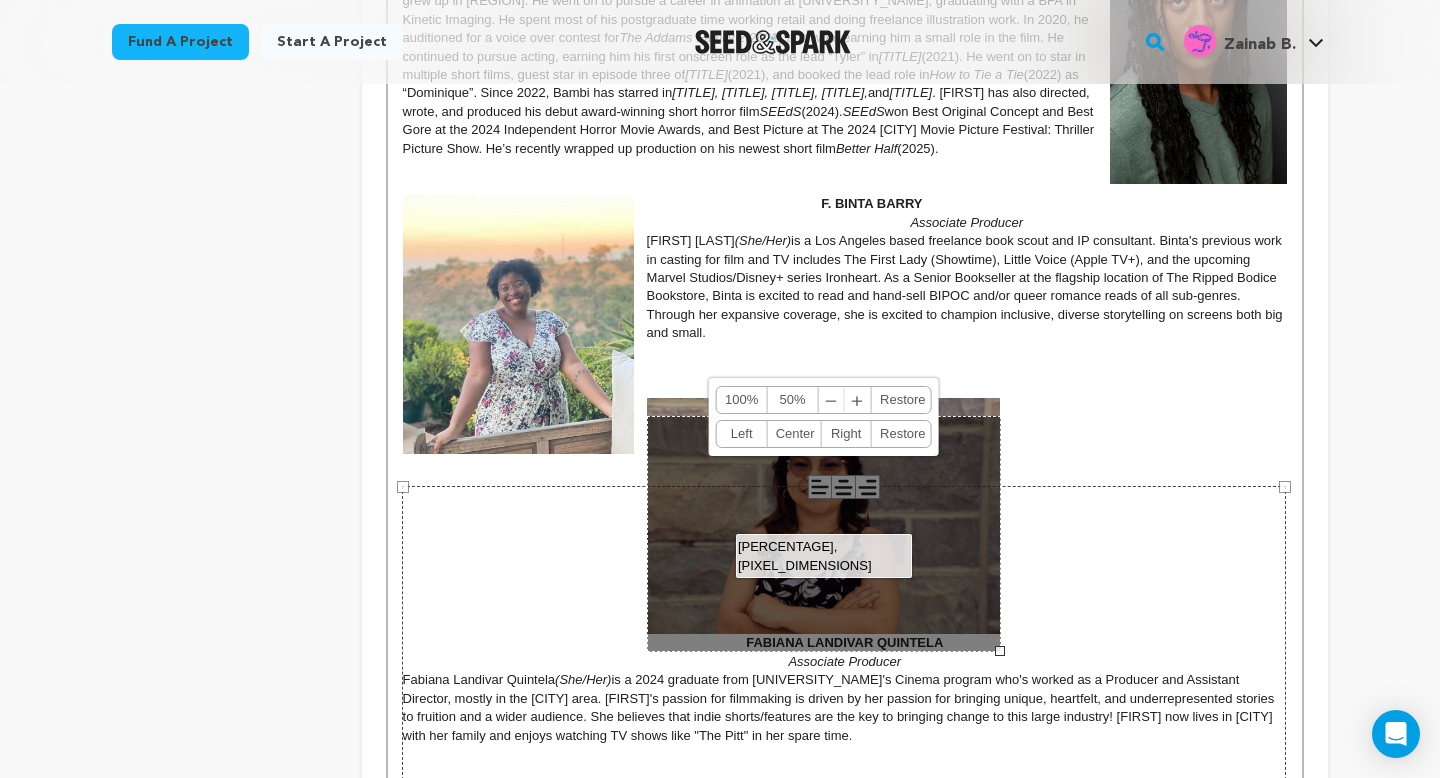 click on "﹣" at bounding box center (832, 400) 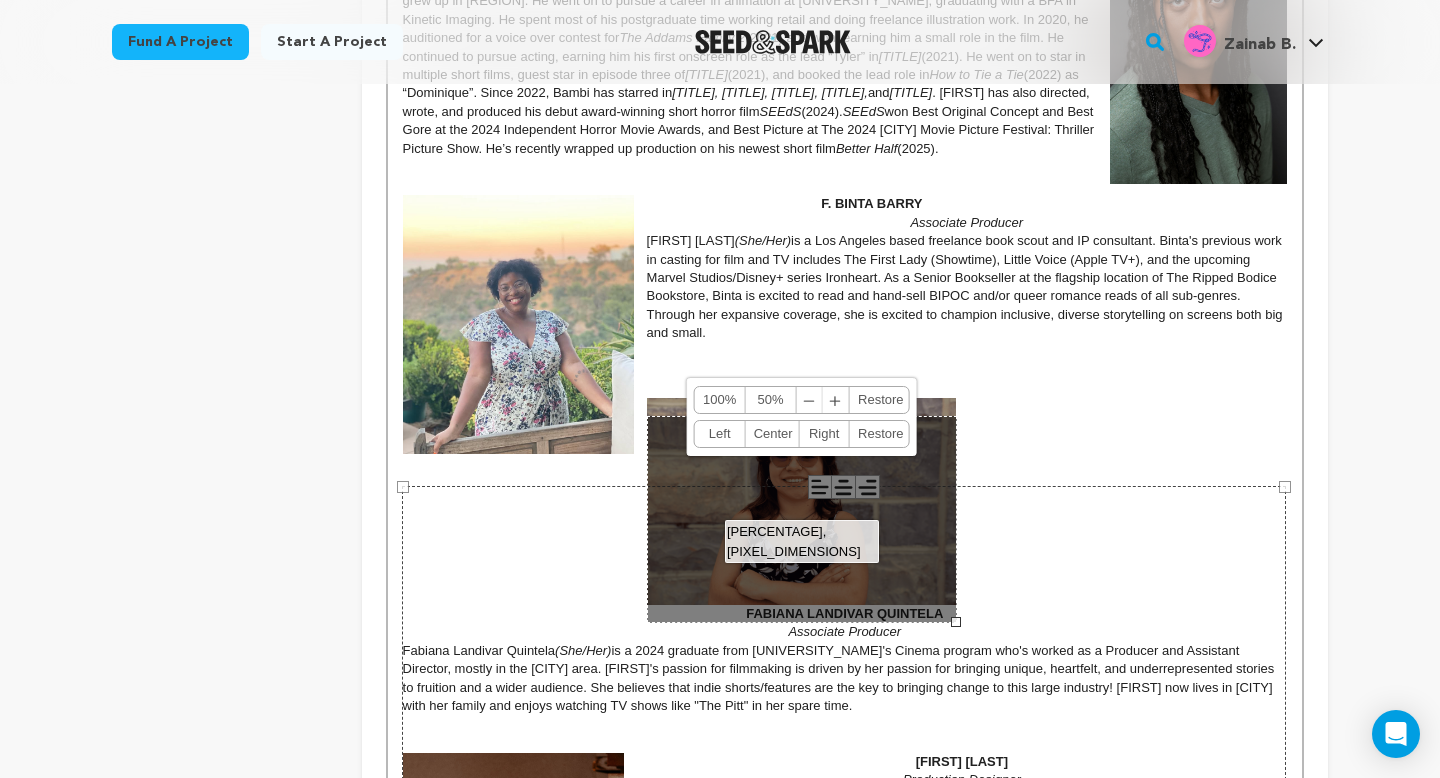 click on "Right" at bounding box center (824, 434) 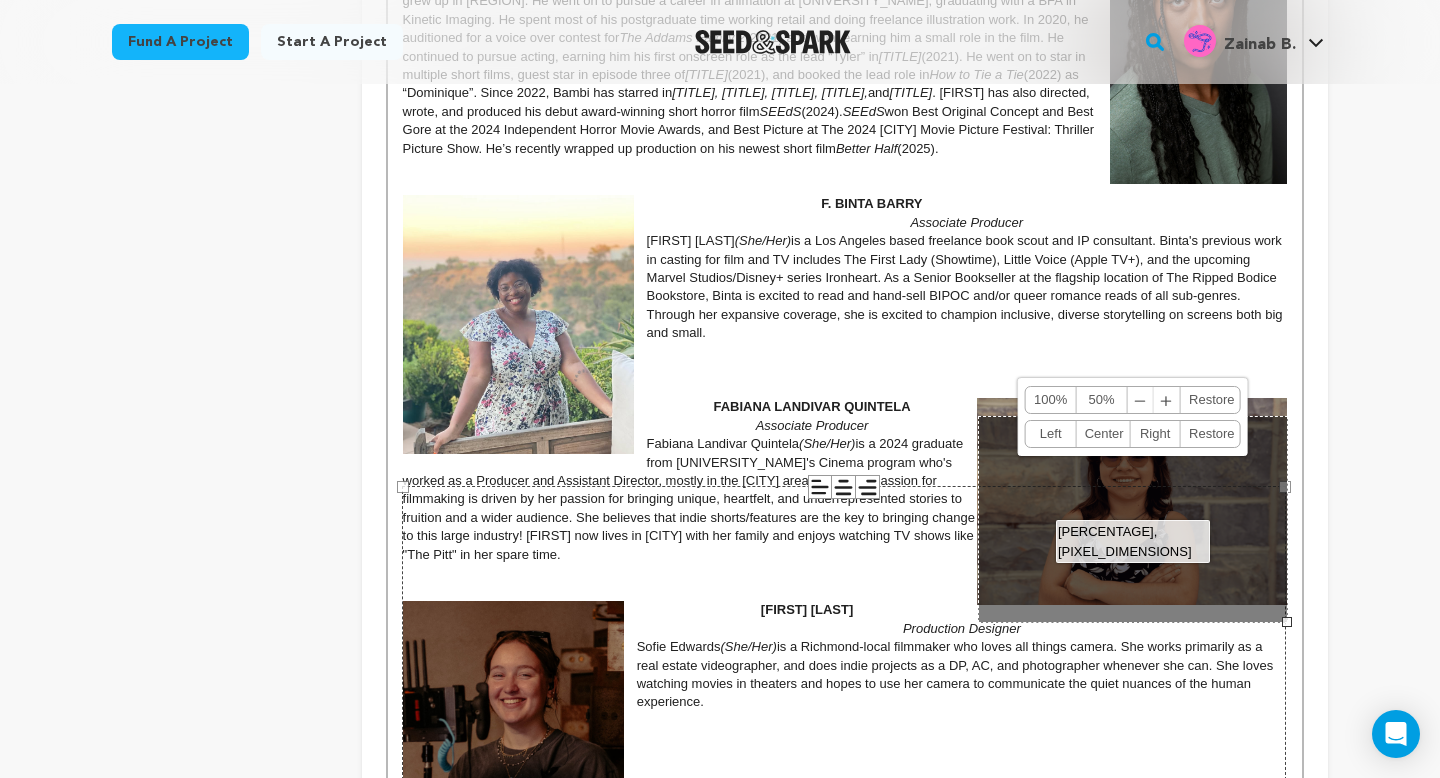 click at bounding box center (845, 389) 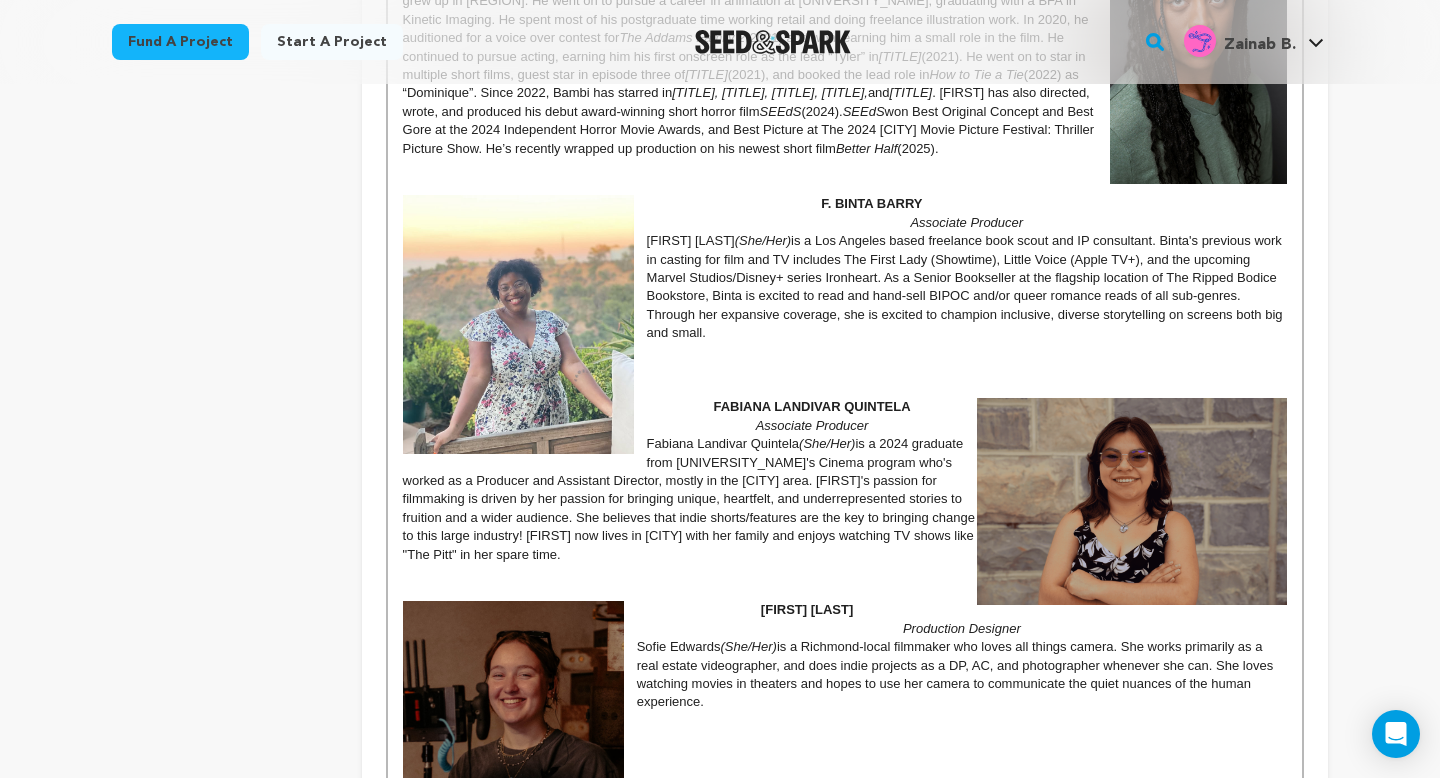 click at bounding box center (1132, 501) 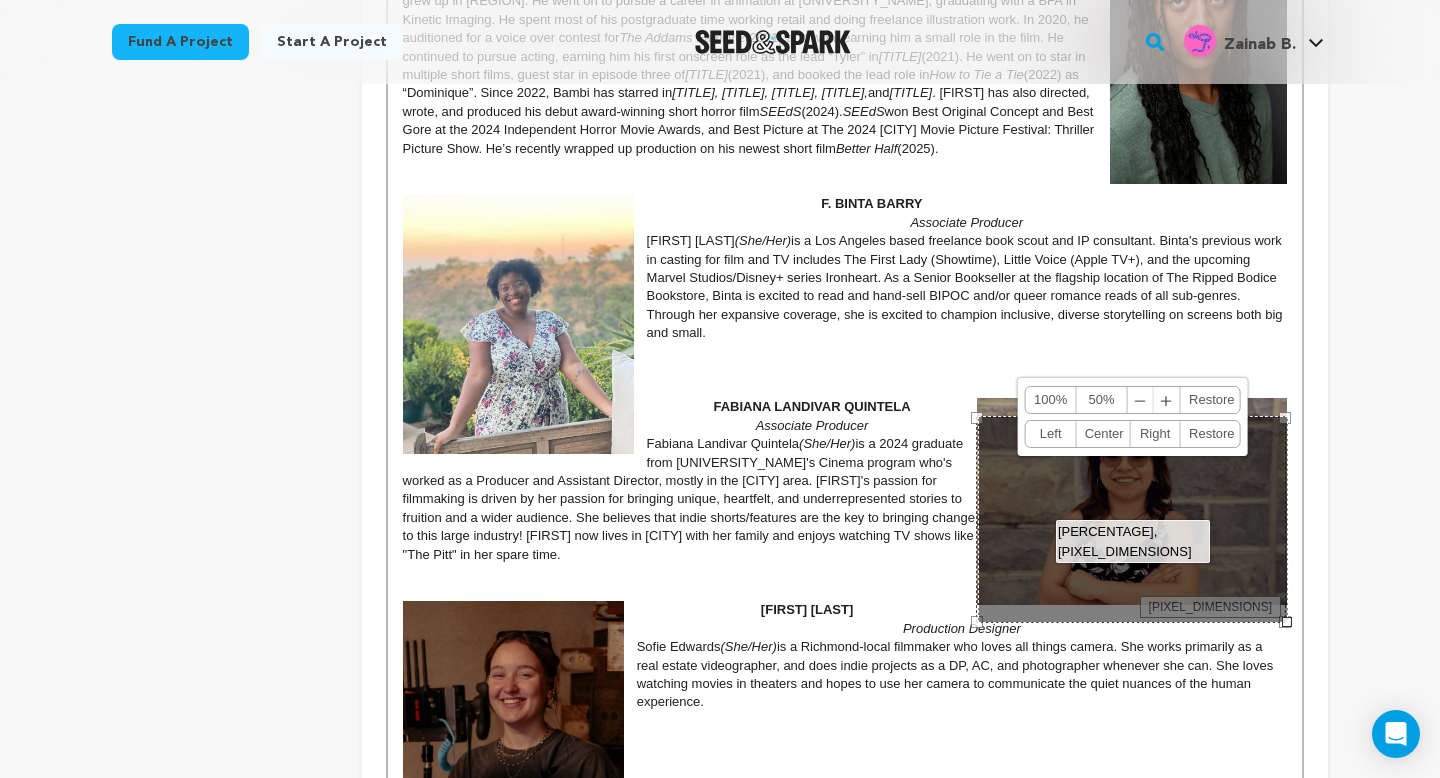 click on "﹣" at bounding box center (1141, 400) 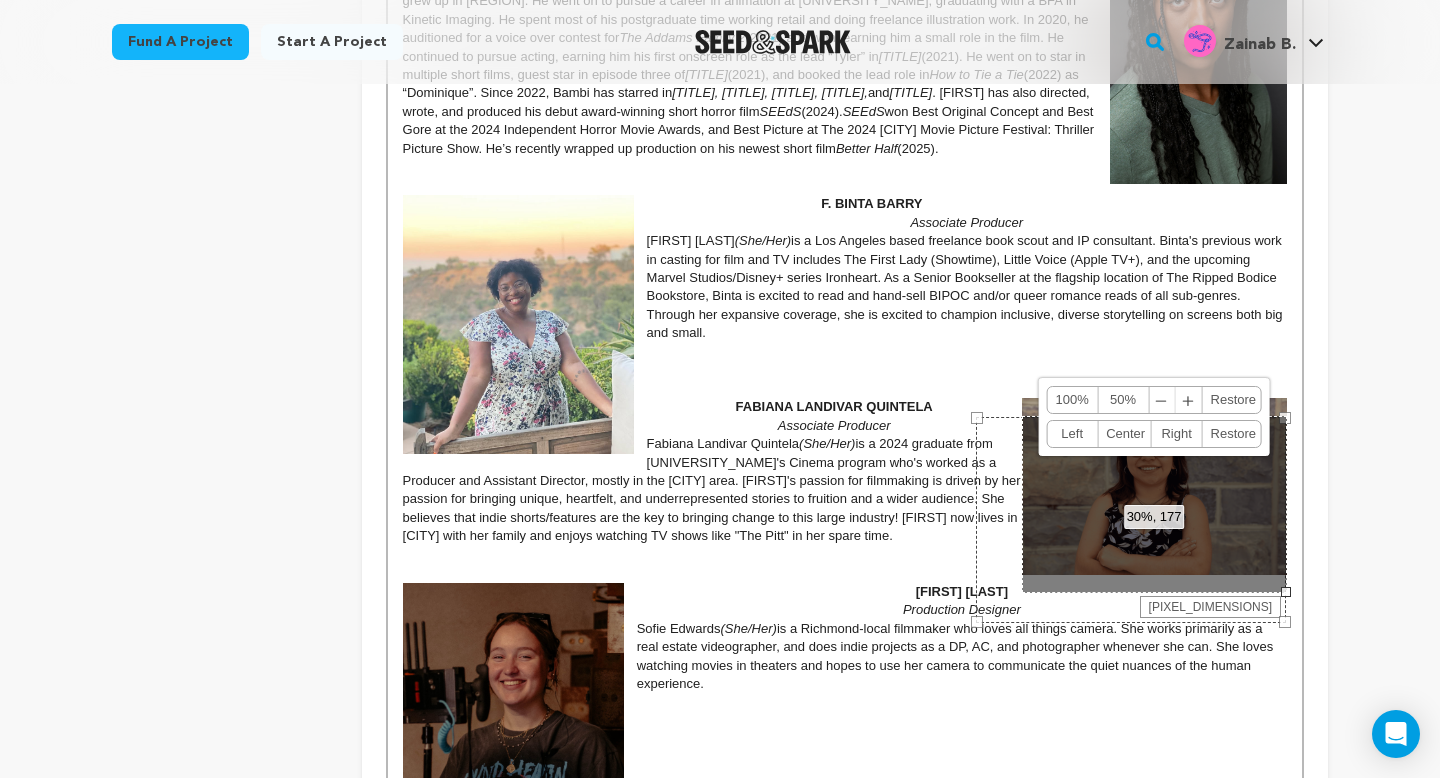click at bounding box center (845, 370) 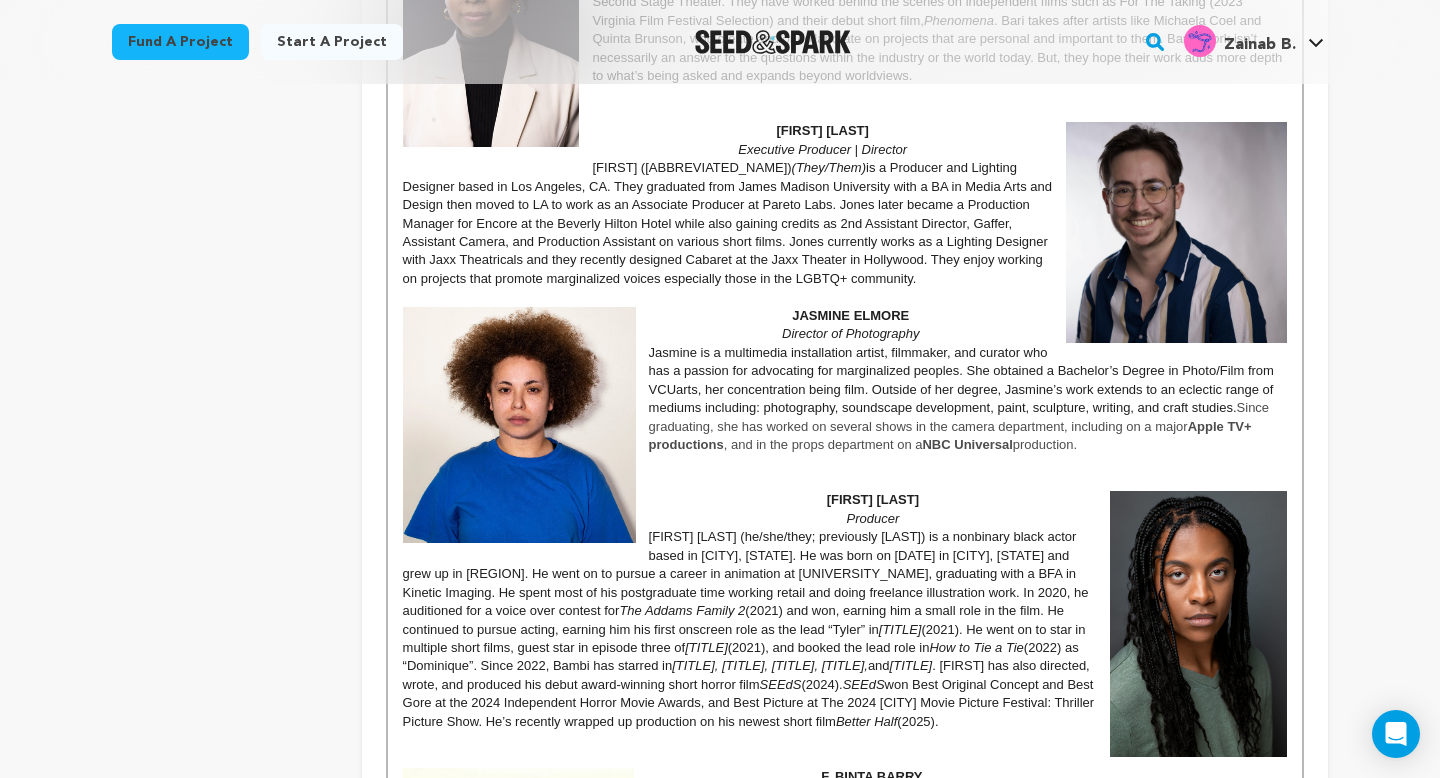 scroll, scrollTop: 2023, scrollLeft: 0, axis: vertical 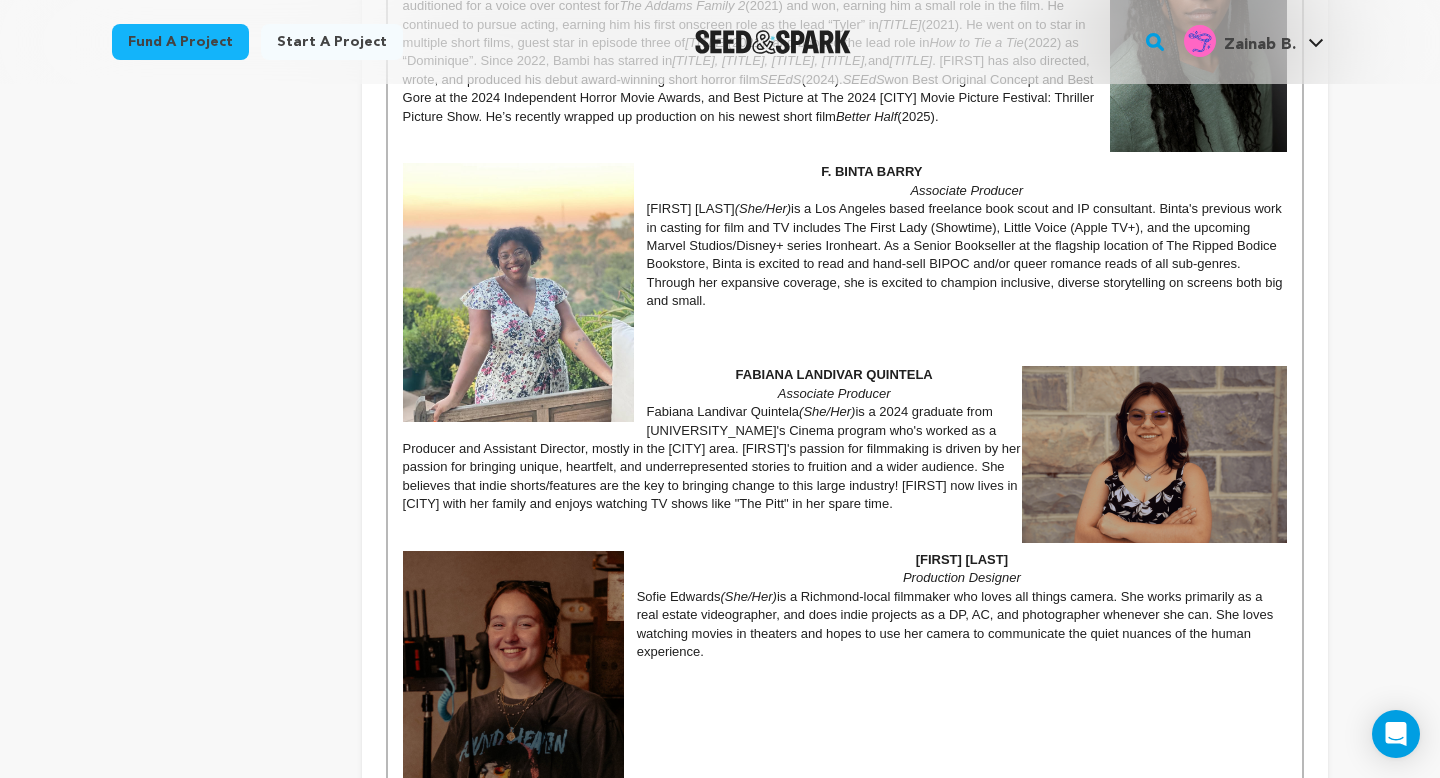 click at bounding box center [1154, 454] 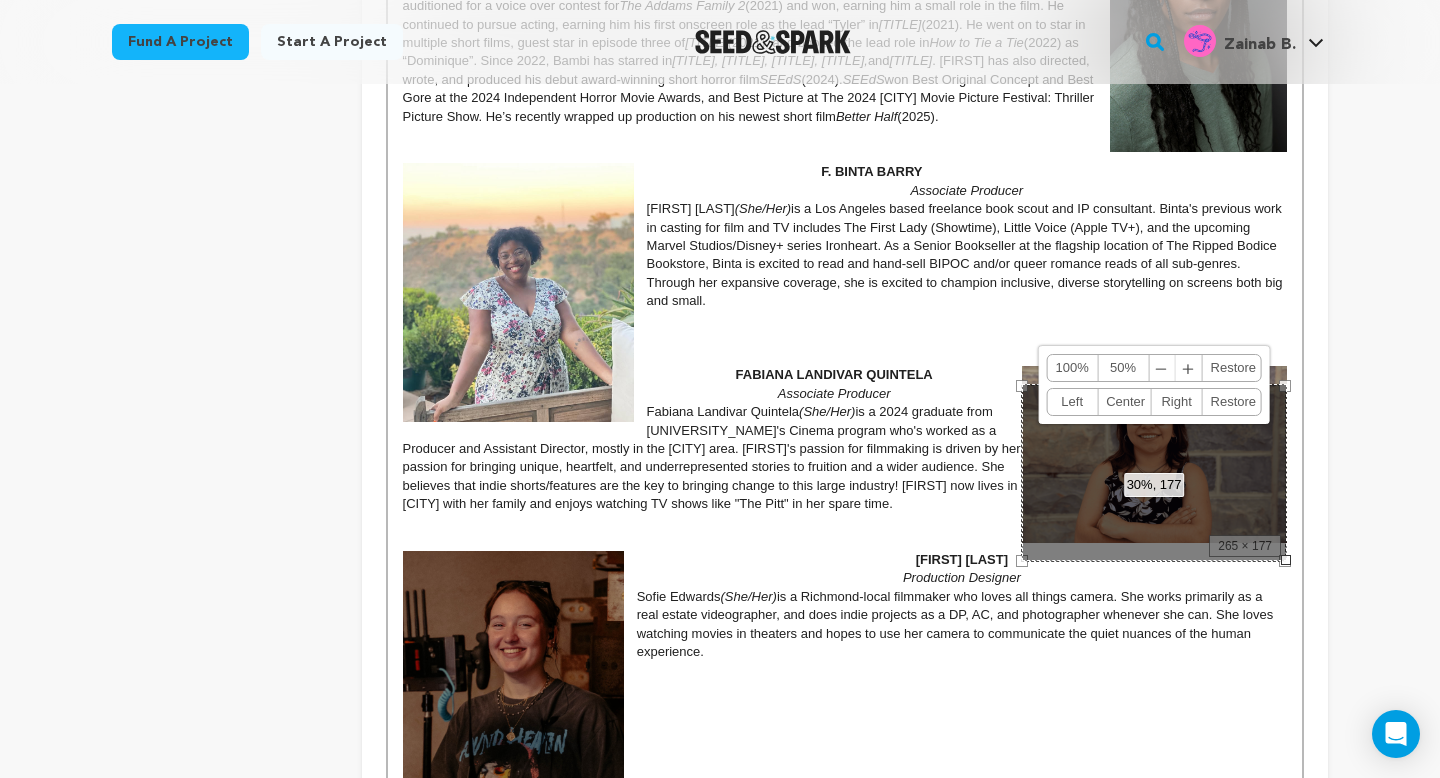 click on "﹢" at bounding box center (1189, 368) 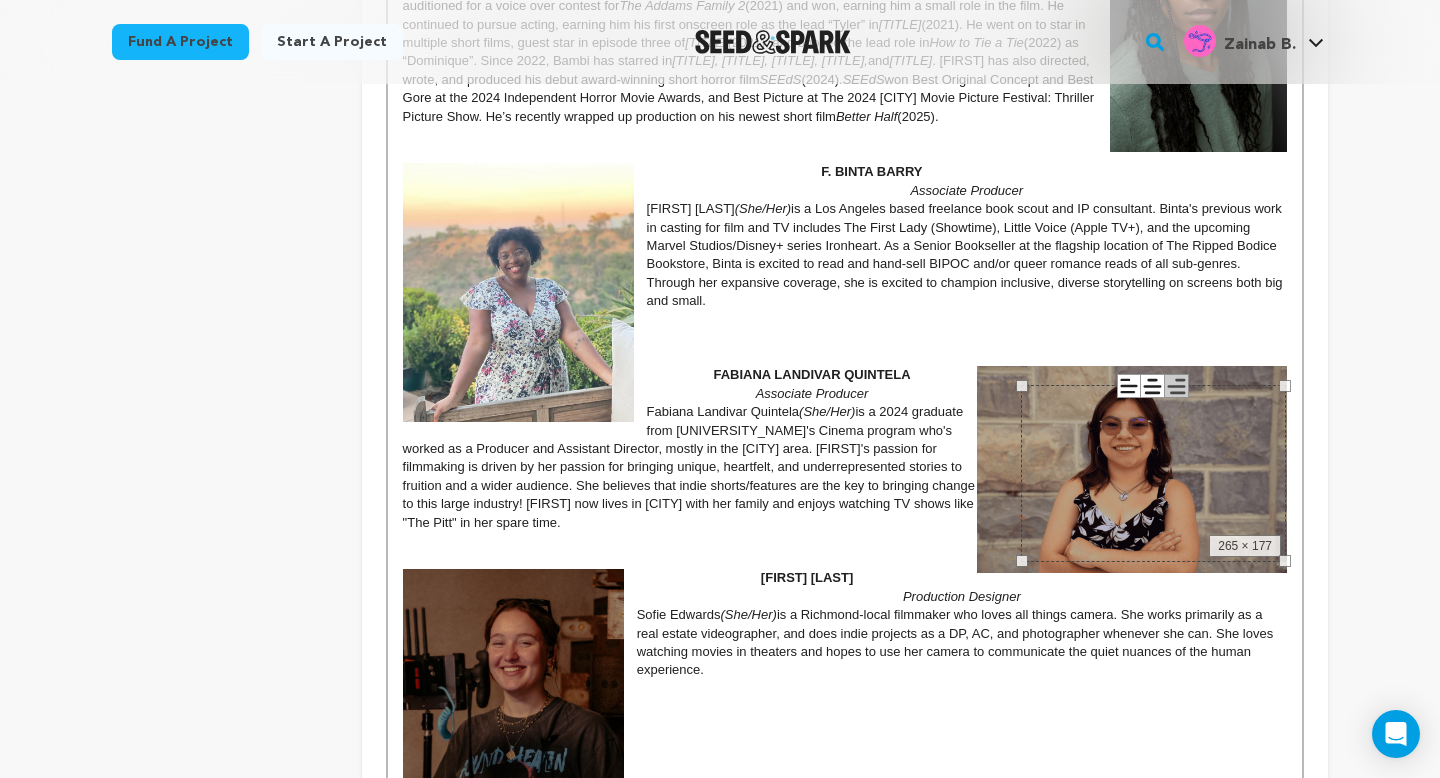 click at bounding box center [845, 338] 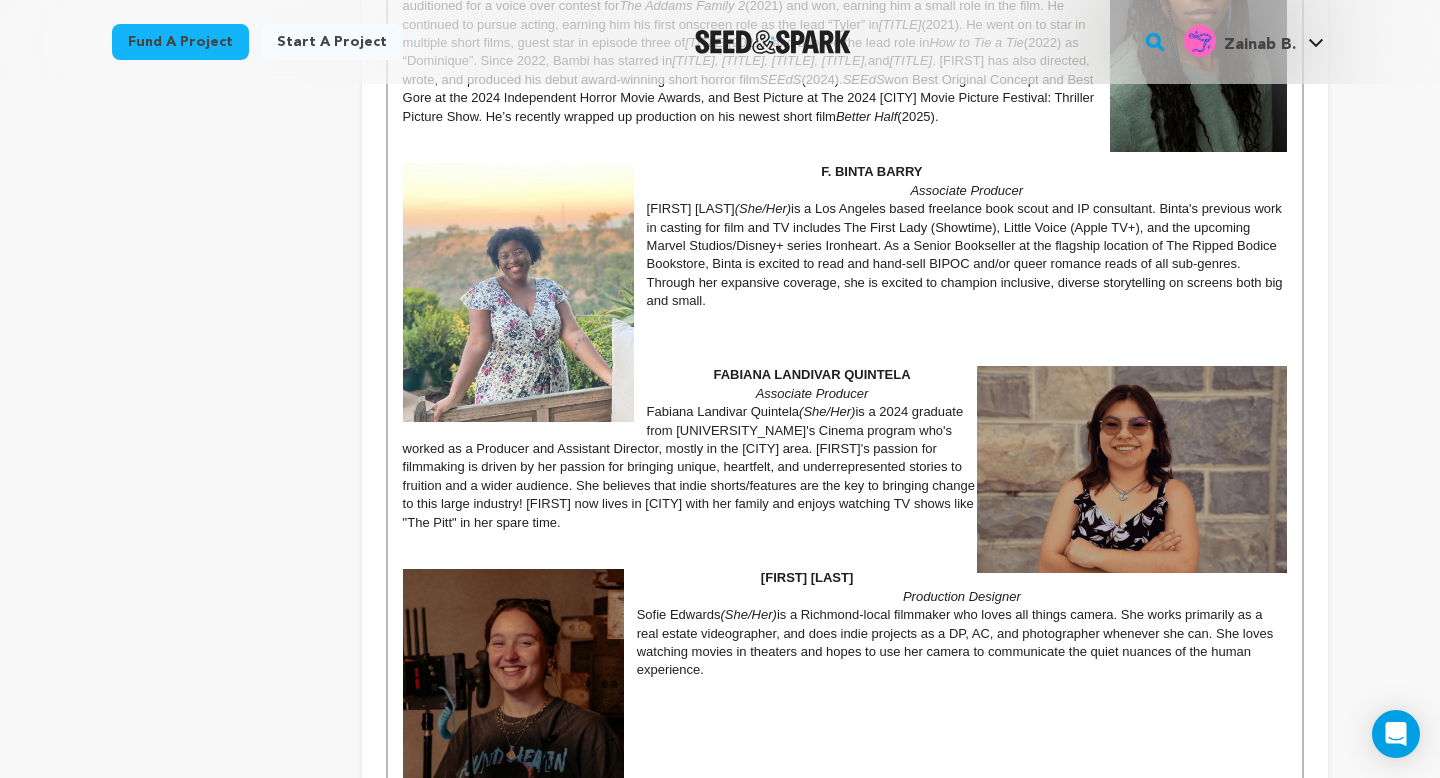 click on "FABIANA LANDIVAR QUINTELA" at bounding box center (845, 375) 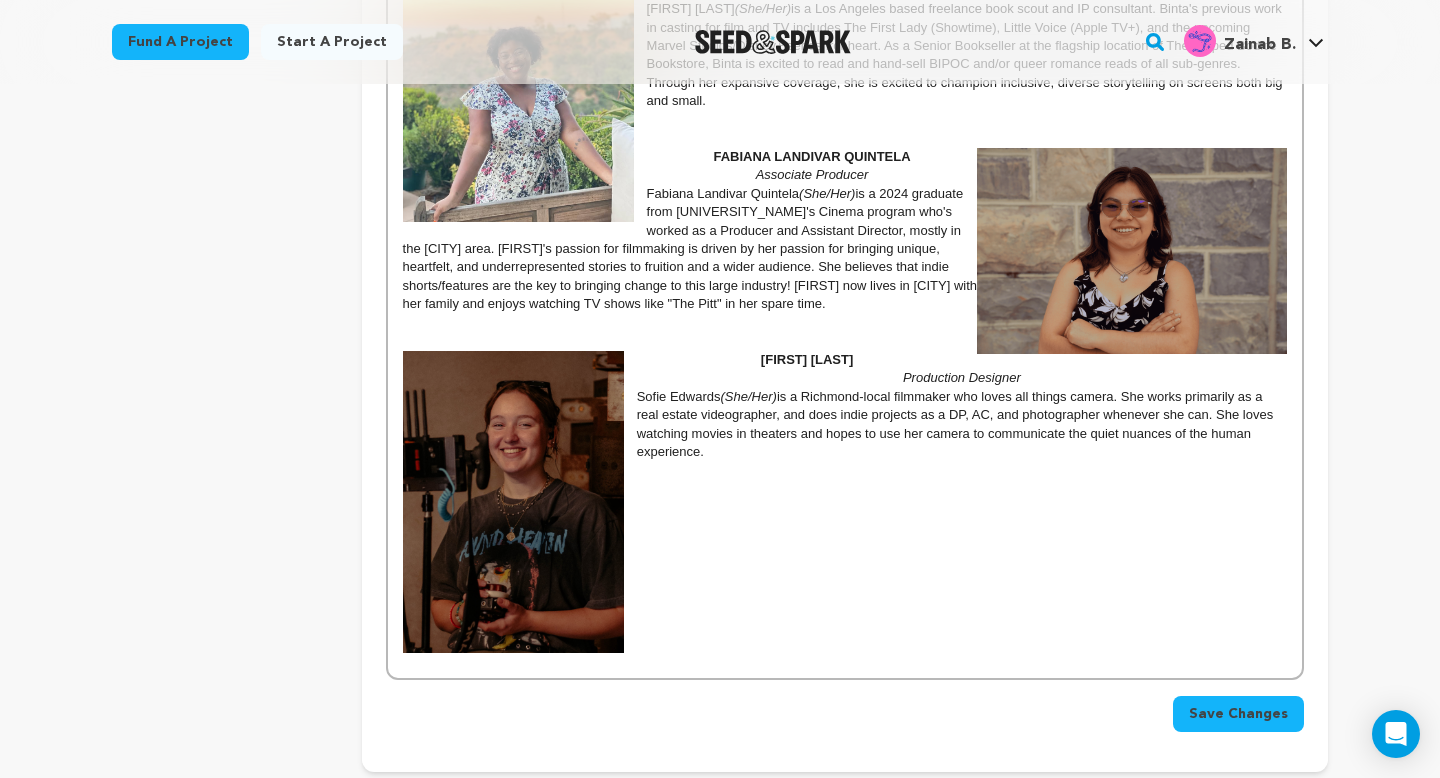 scroll, scrollTop: 2246, scrollLeft: 0, axis: vertical 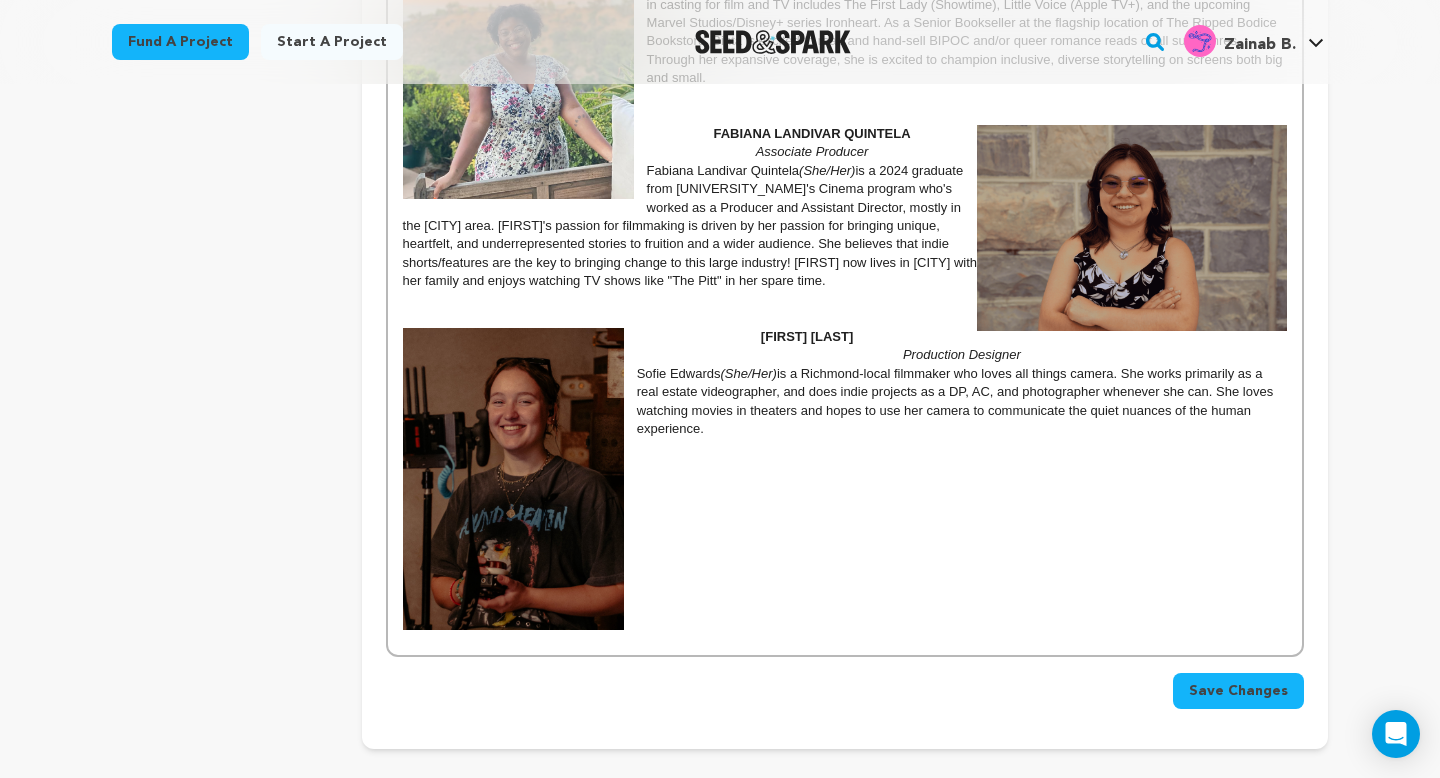 click on "Save Changes" at bounding box center (1238, 691) 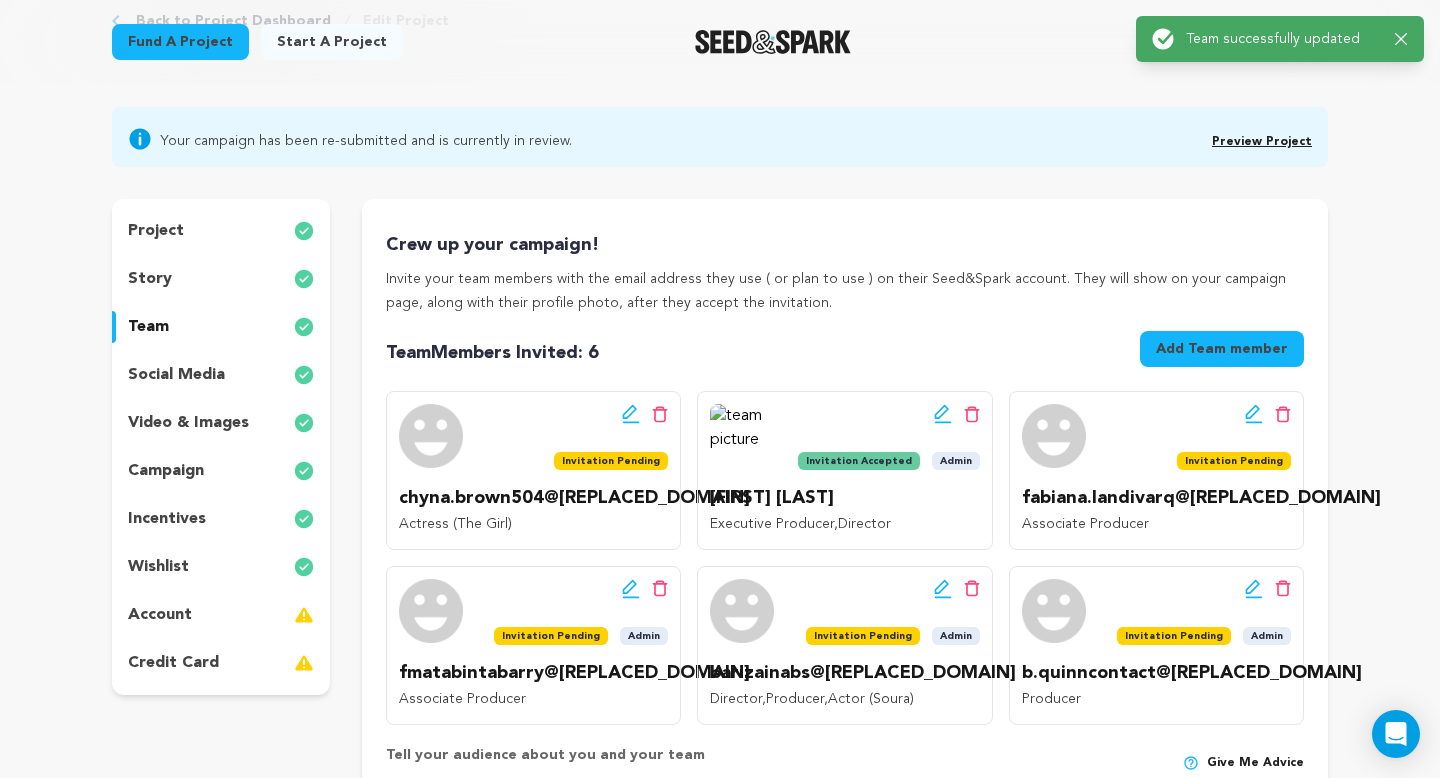 scroll, scrollTop: 0, scrollLeft: 0, axis: both 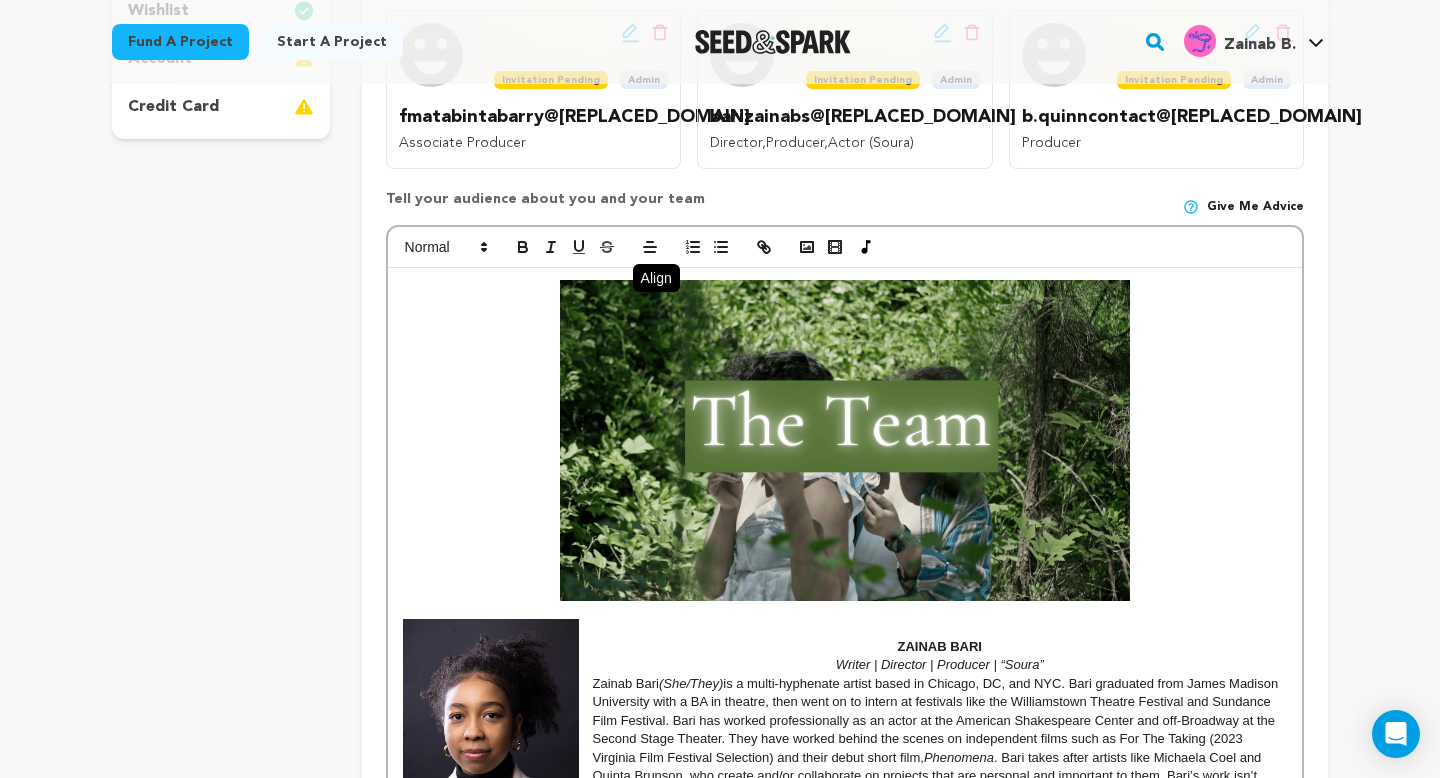 click at bounding box center [845, 610] 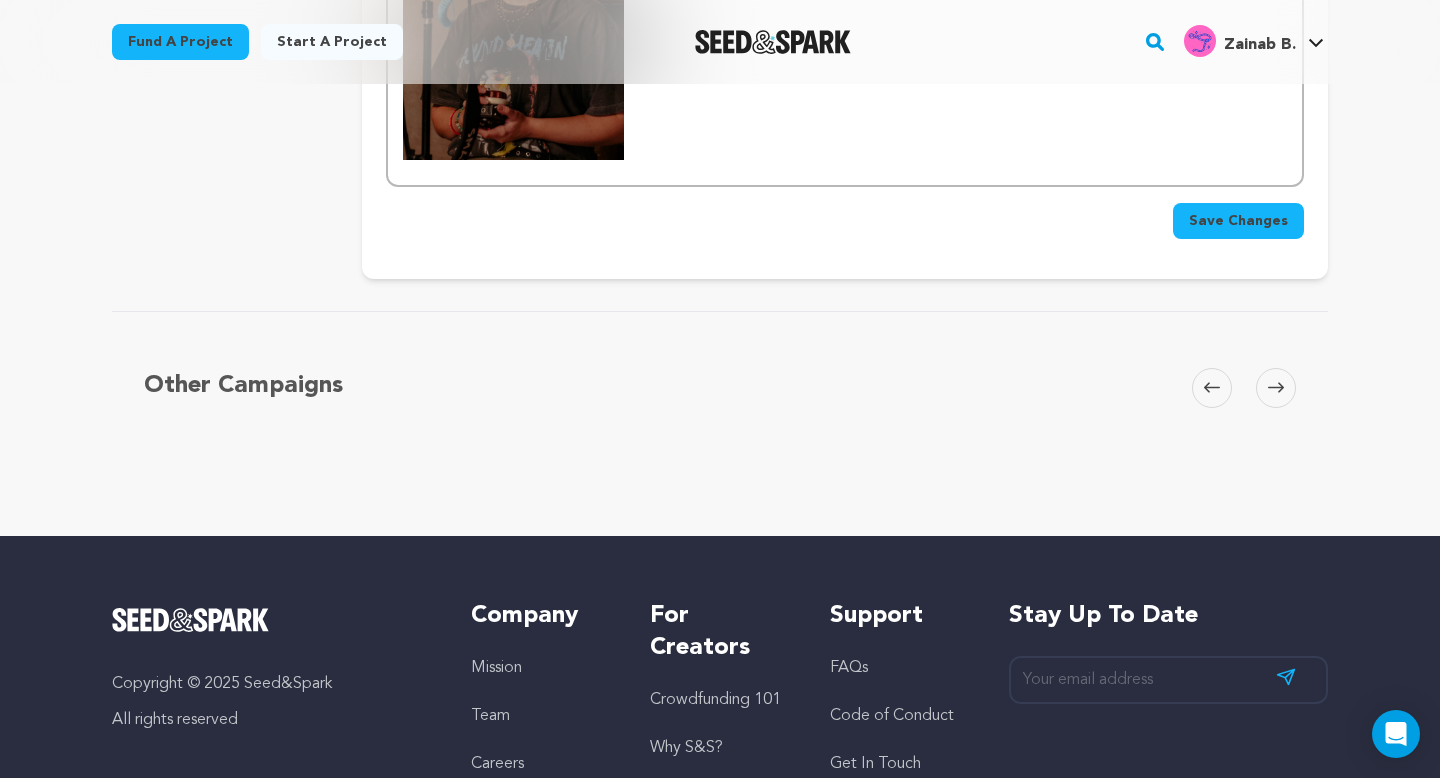 scroll, scrollTop: 2623, scrollLeft: 0, axis: vertical 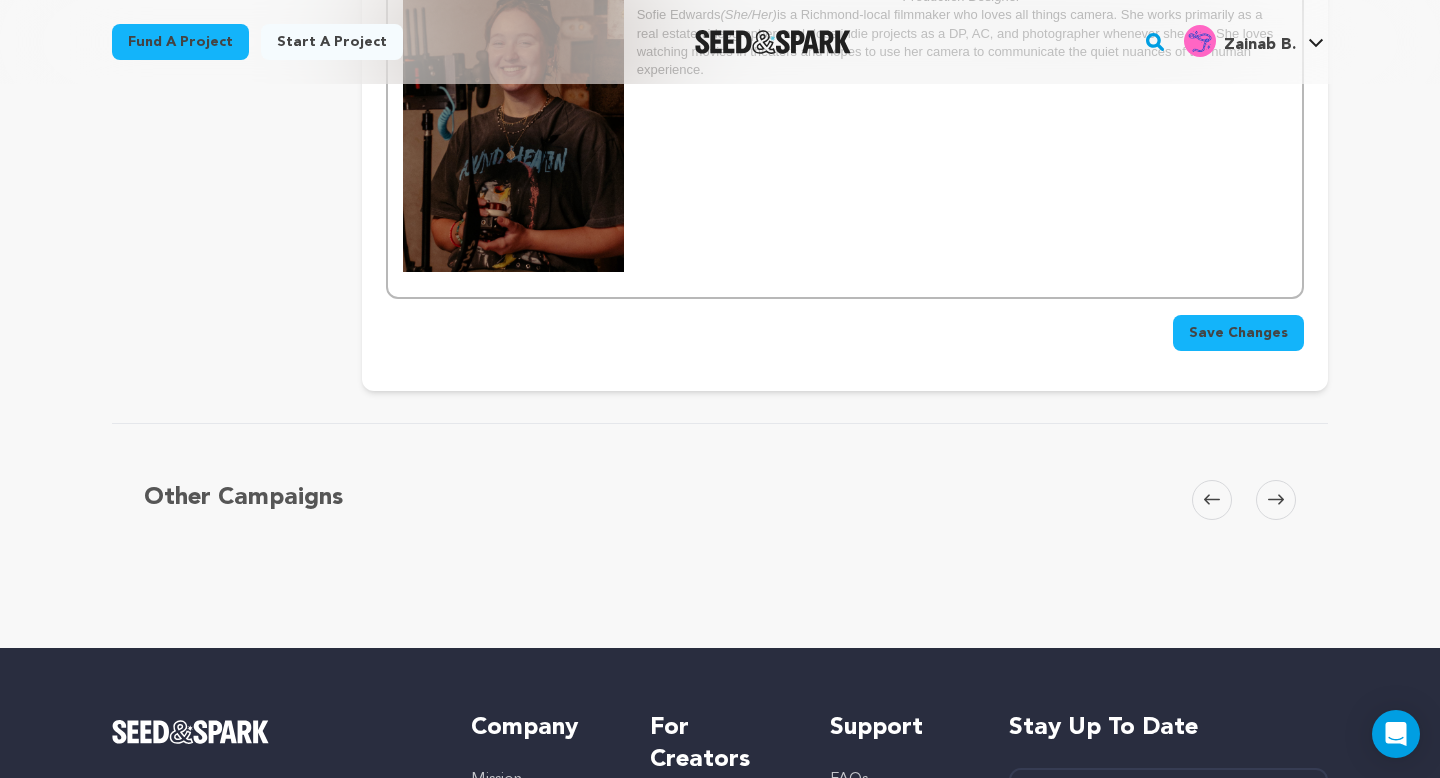 click on "Save Changes" at bounding box center (1238, 333) 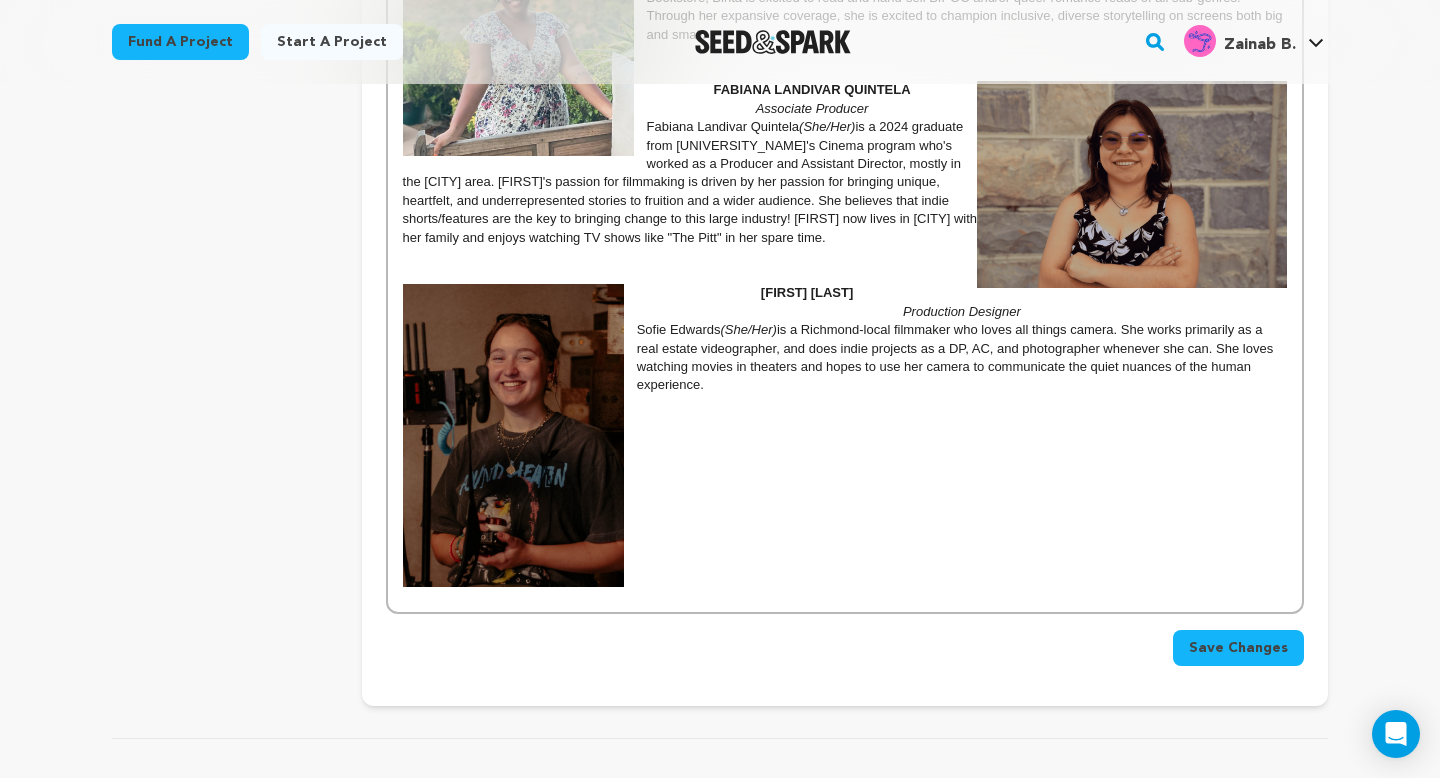 scroll, scrollTop: 2277, scrollLeft: 0, axis: vertical 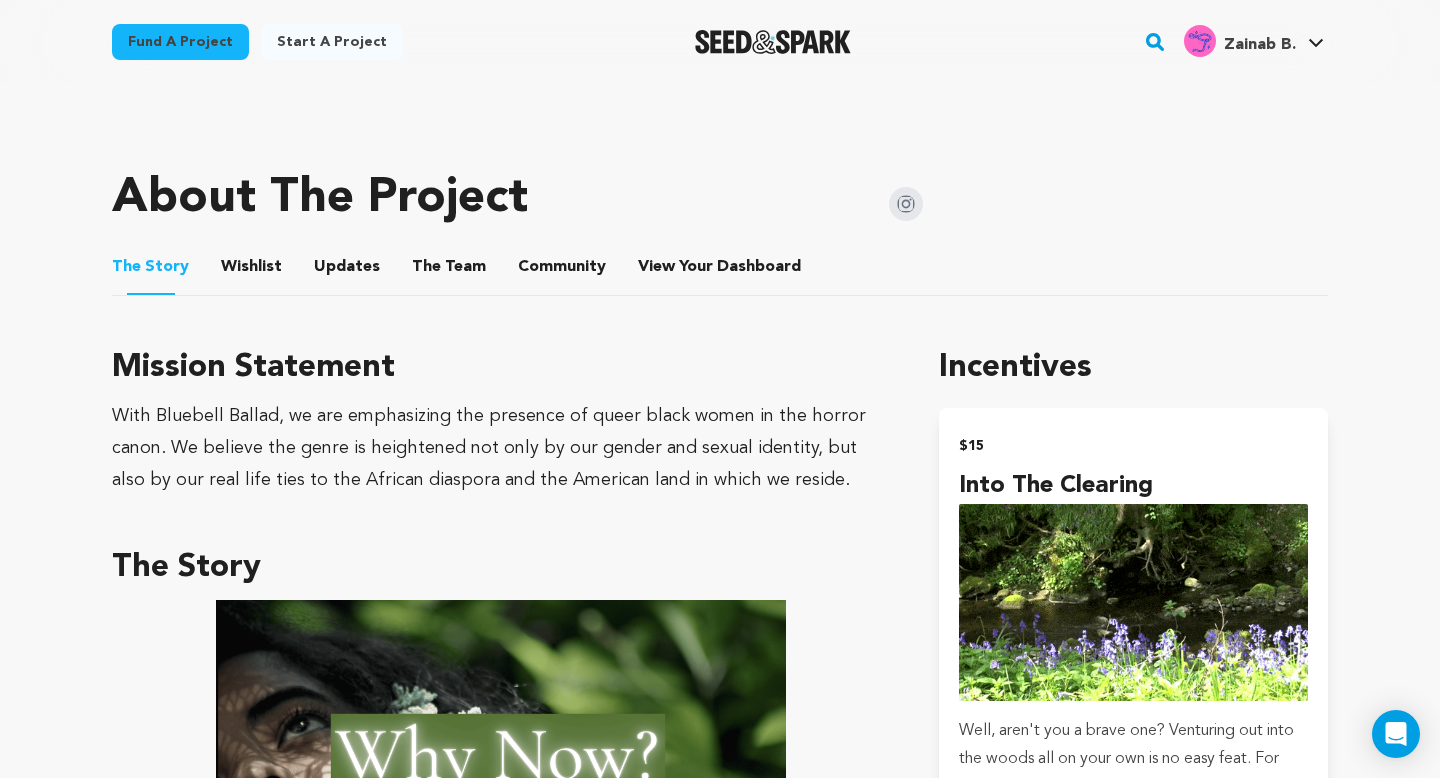 click on "The Team" at bounding box center (449, 271) 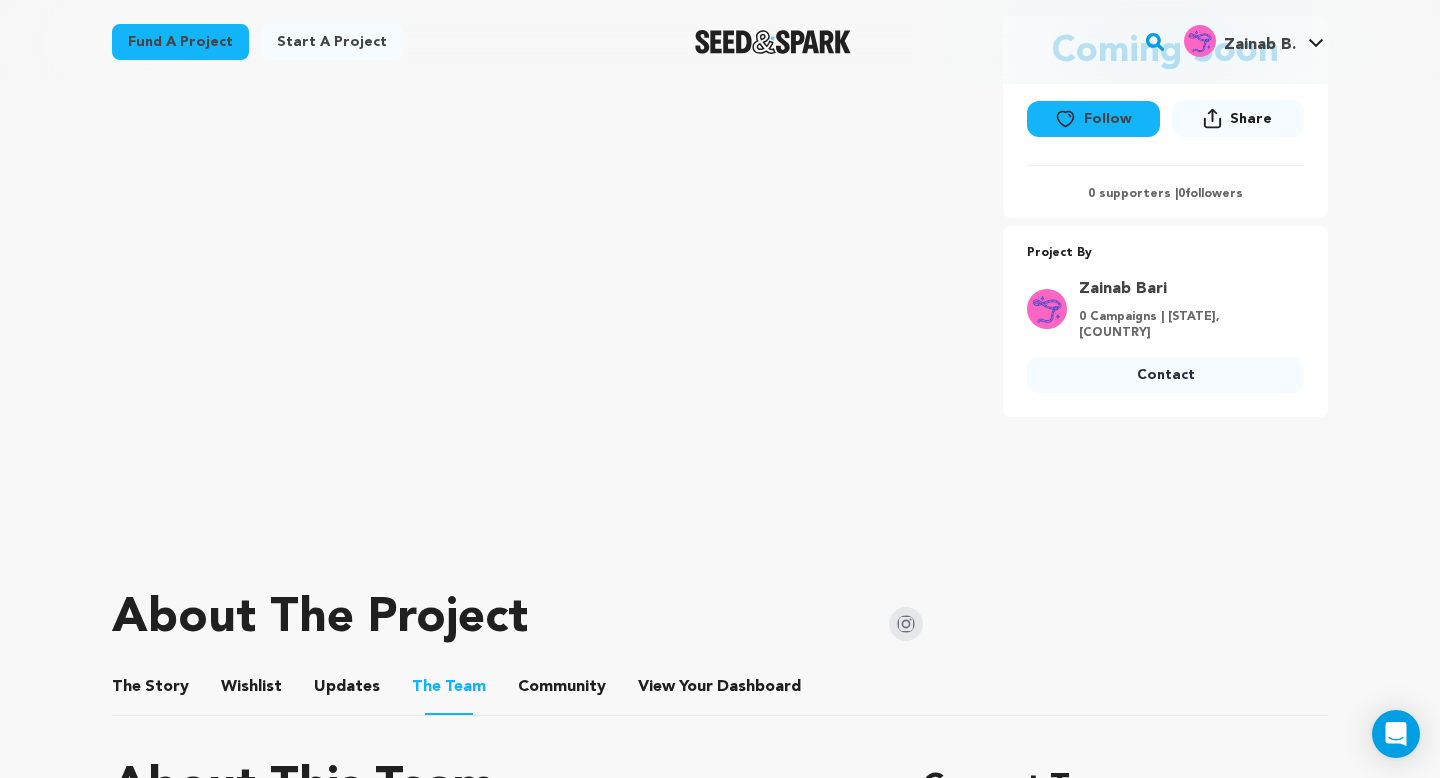 scroll, scrollTop: 0, scrollLeft: 0, axis: both 